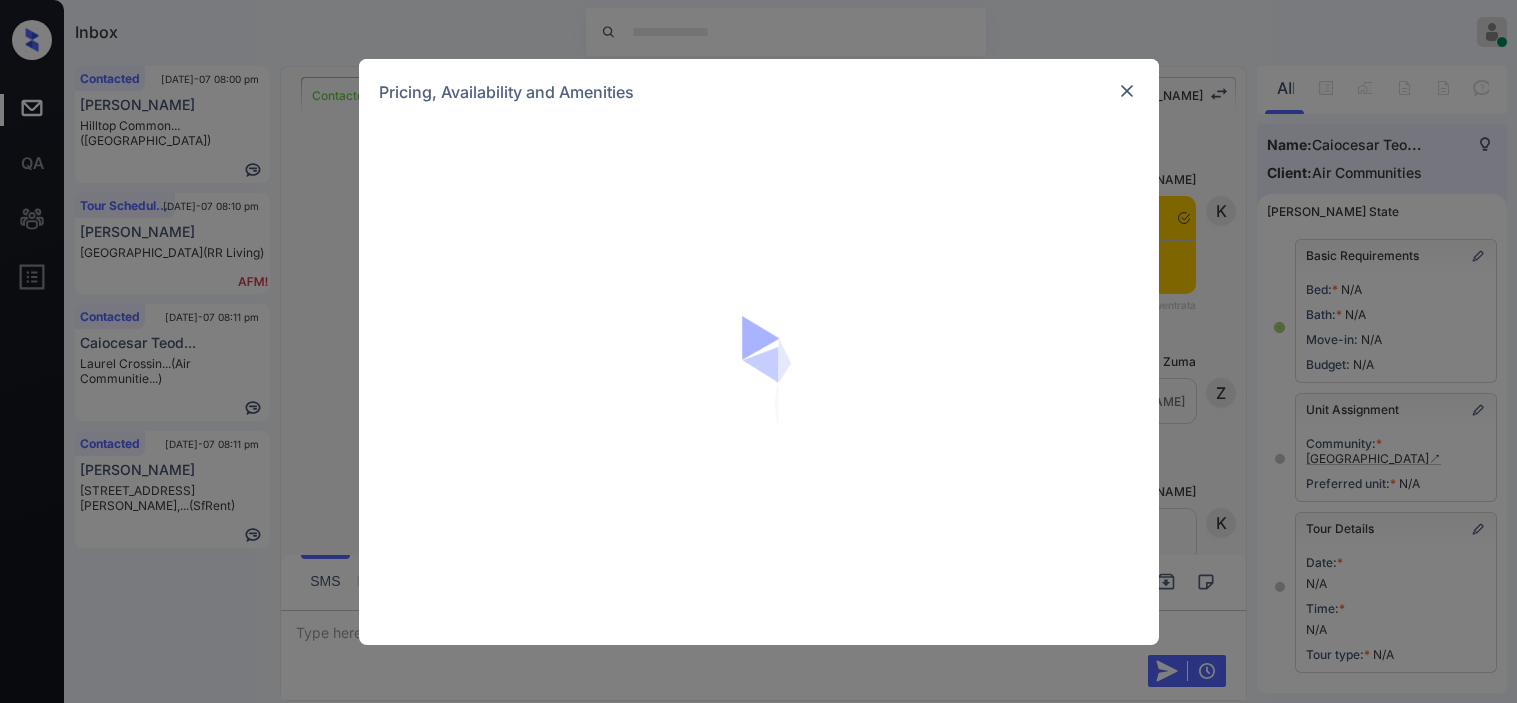 scroll, scrollTop: 0, scrollLeft: 0, axis: both 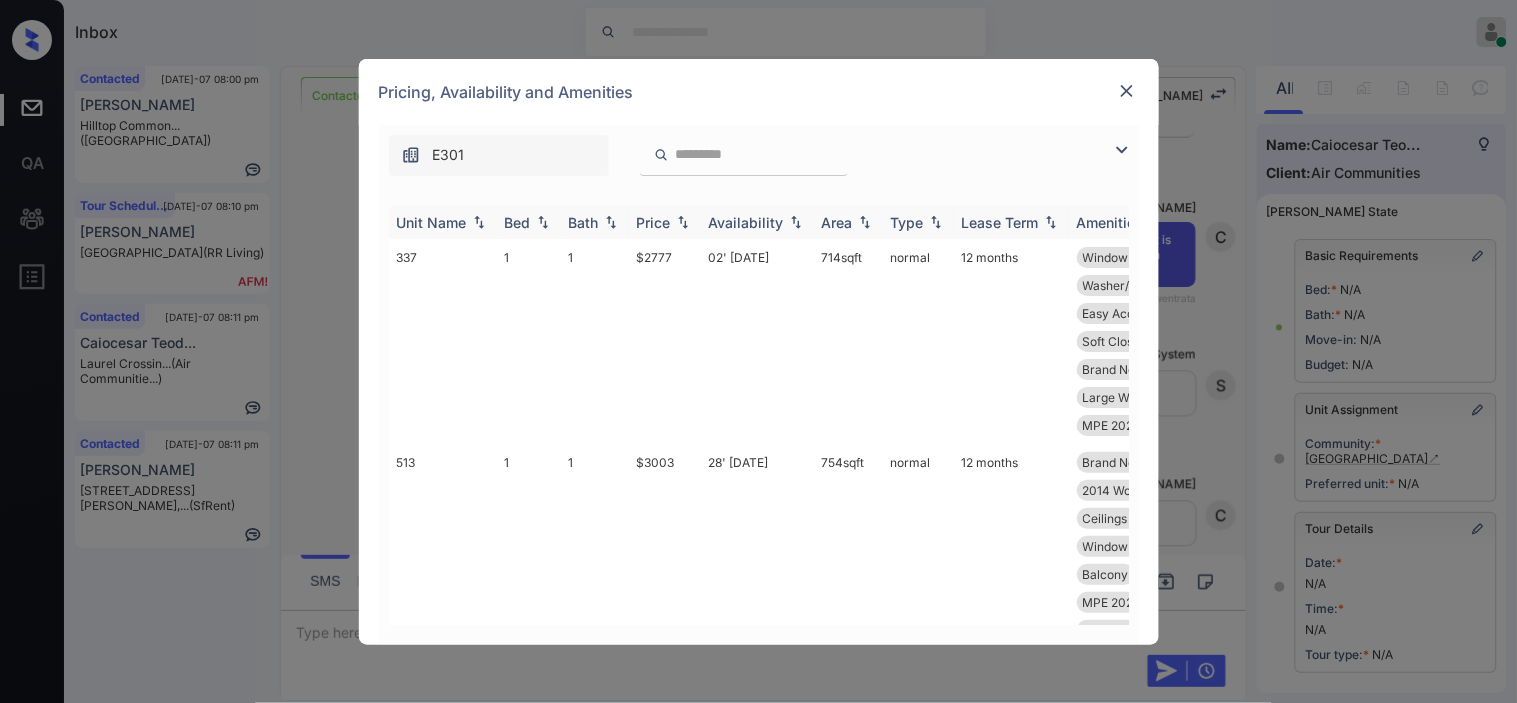 click at bounding box center (1122, 150) 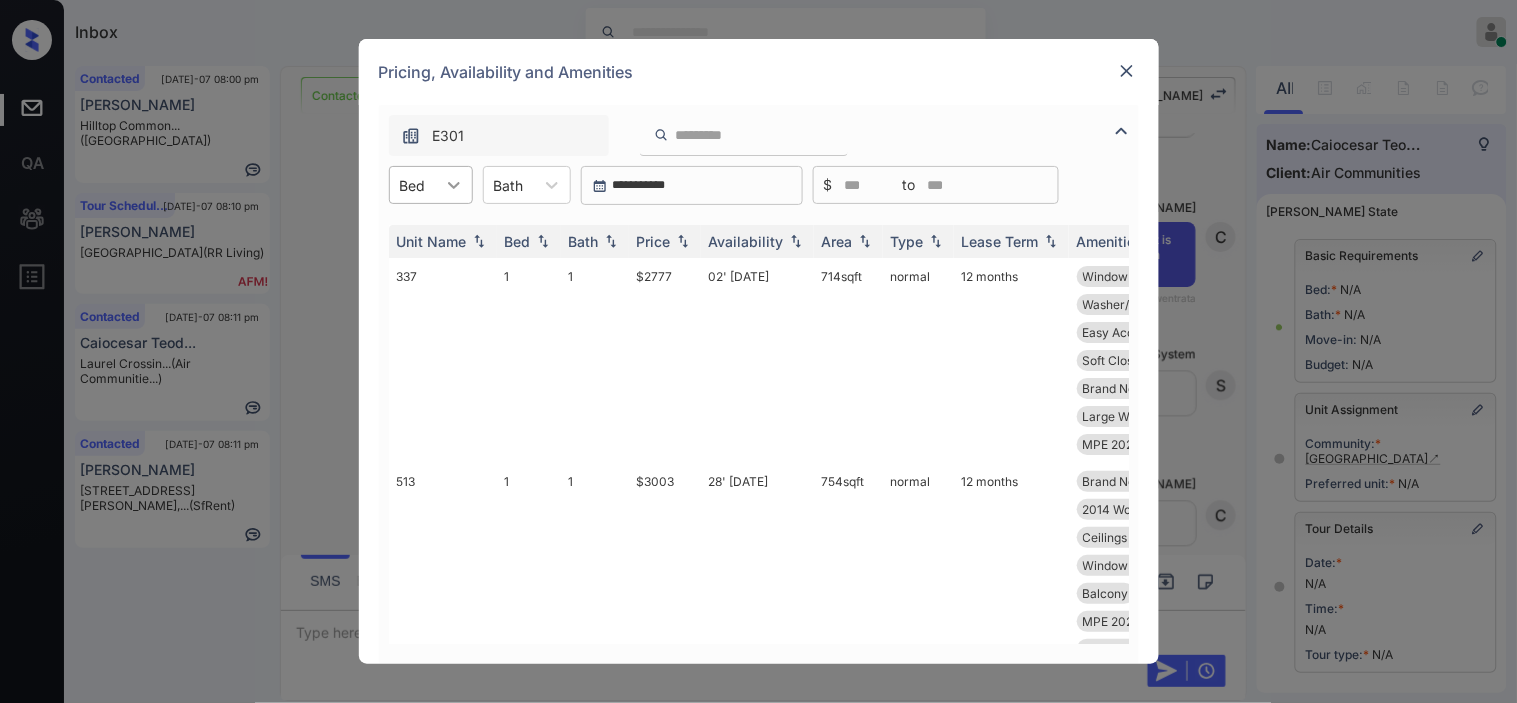 click at bounding box center (454, 185) 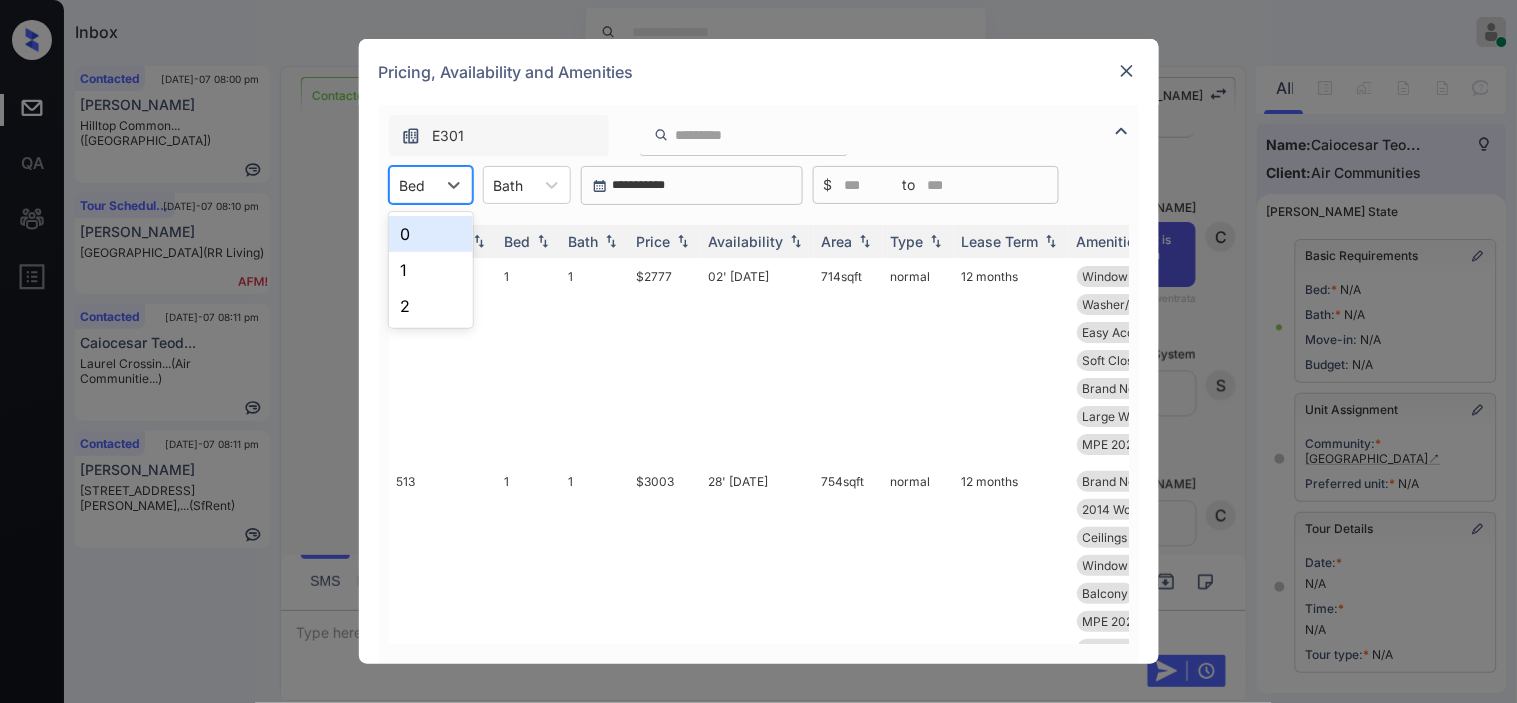 click on "1" at bounding box center (431, 270) 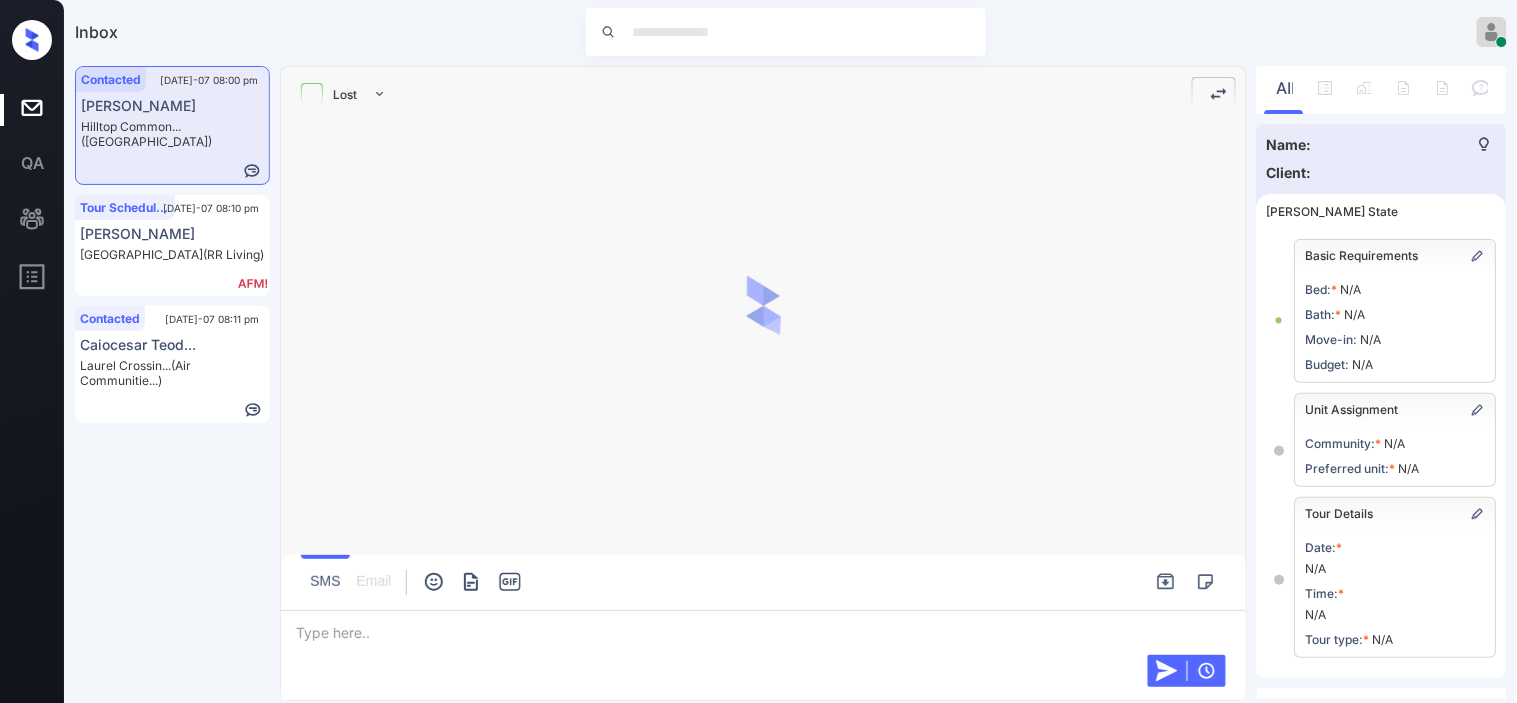 scroll, scrollTop: 123, scrollLeft: 0, axis: vertical 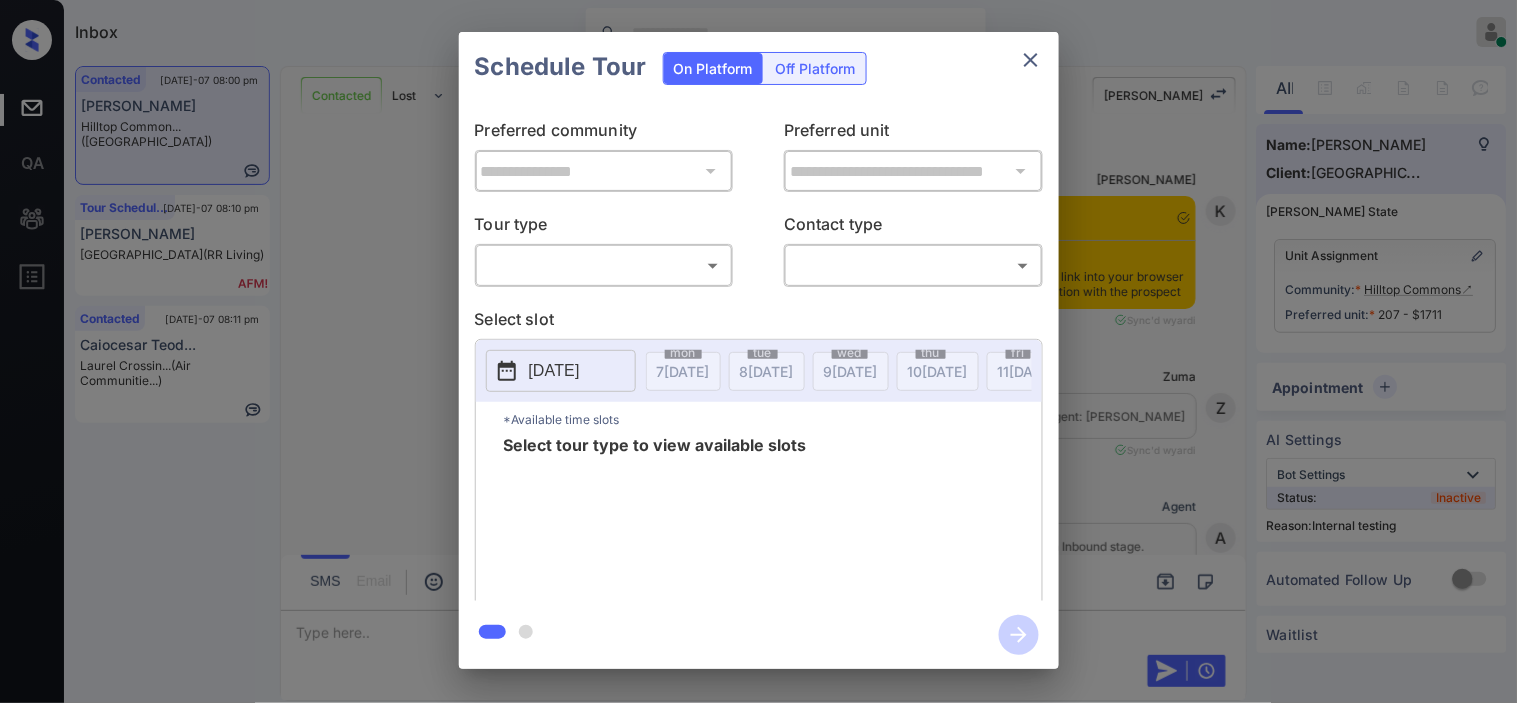 click on "​ ​" at bounding box center [604, 265] 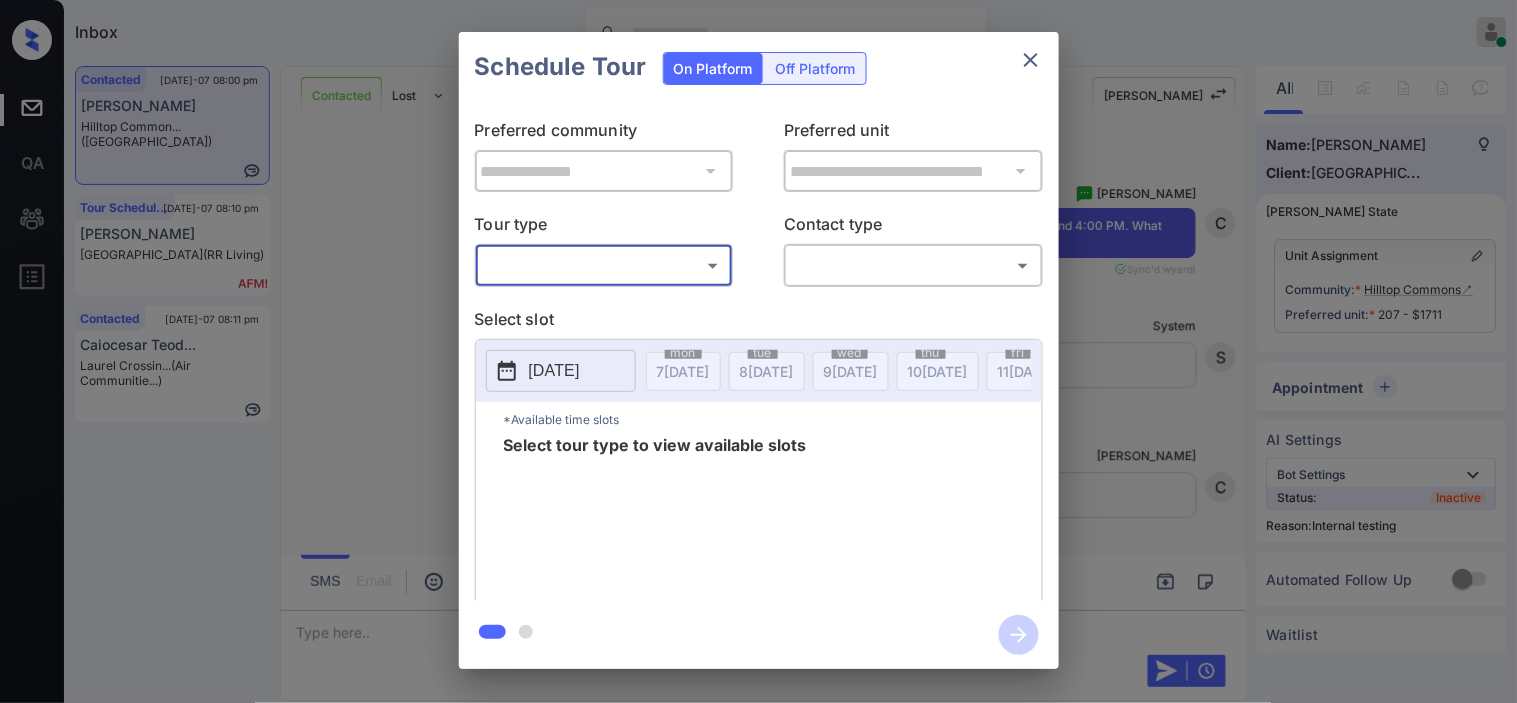 click on "Inbox Kristine Capara Online Set yourself   offline Set yourself   on break Profile Switch to  dark  mode Sign out Contacted Jul-07 08:00 pm   Ericka Dixon Hilltop Common...  (Fairfield) Tour Scheduled Jul-07 08:10 pm   Rickey Collins South Oaks  (RR Living) Contacted Jul-07 08:11 pm   Caiocesar Teod... Laurel Crossin...  (Air Communitie...) Contacted Lost Lead Sentiment: Angry Upon sliding the acknowledgement:  Lead will move to lost stage. * ​ SMS and call option will be set to opt out. AFM will be turned off for the lead. Kelsey New Message Kelsey Notes Note: https://conversation.getzuma.com/671588863fba4fbce8efae4c - Paste this link into your browser to view Kelsey’s conversation with the prospect Oct 20, 2024 03:47 pm  Sync'd w  yardi K New Message Zuma Lead transferred to leasing agent: kelsey Oct 20, 2024 03:47 pm  Sync'd w  yardi Z New Message Agent Lead created via leadPoller in Inbound stage. Oct 20, 2024 03:47 pm A New Message Agent AFM Request sent to Kelsey. Oct 20, 2024 03:47 pm A Agent A" at bounding box center [758, 351] 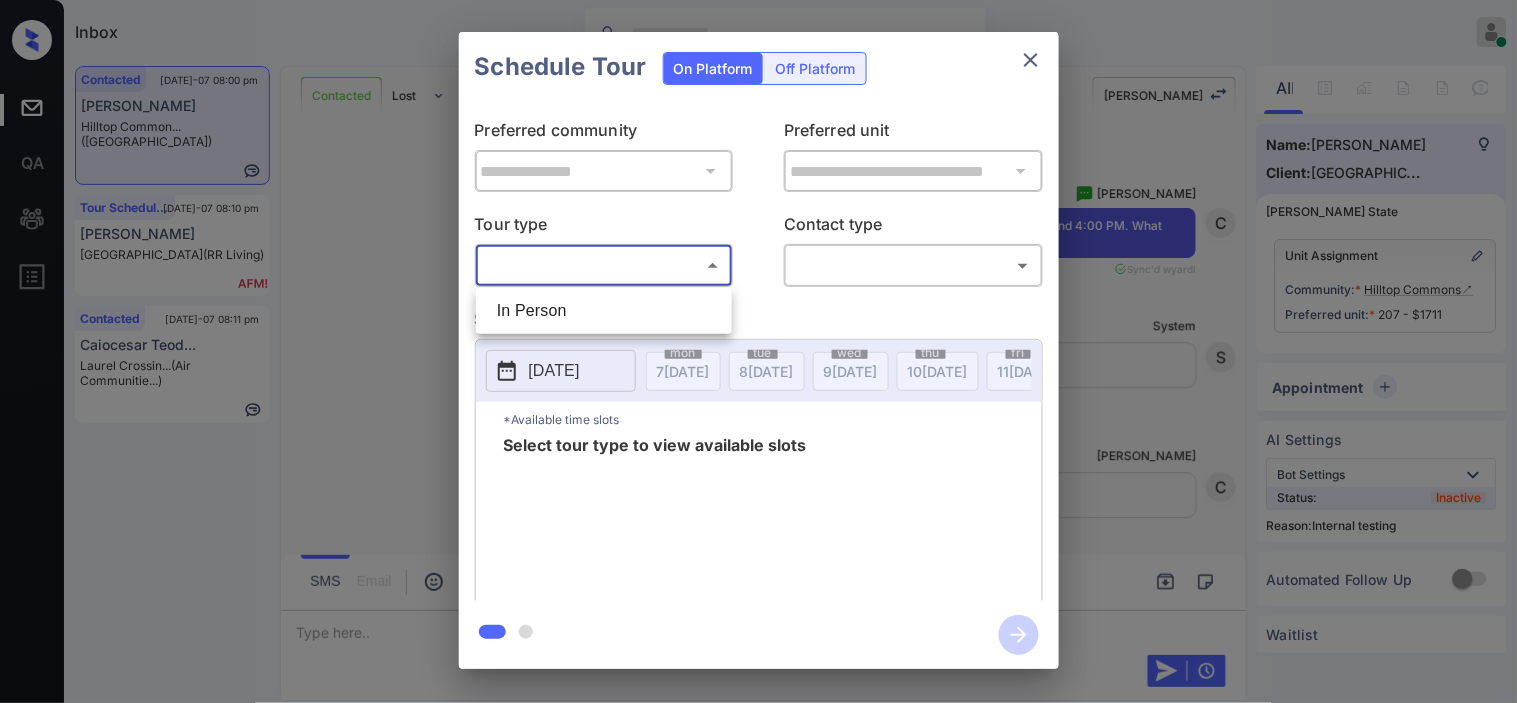 drag, startPoint x: 560, startPoint y: 301, endPoint x: 853, endPoint y: 301, distance: 293 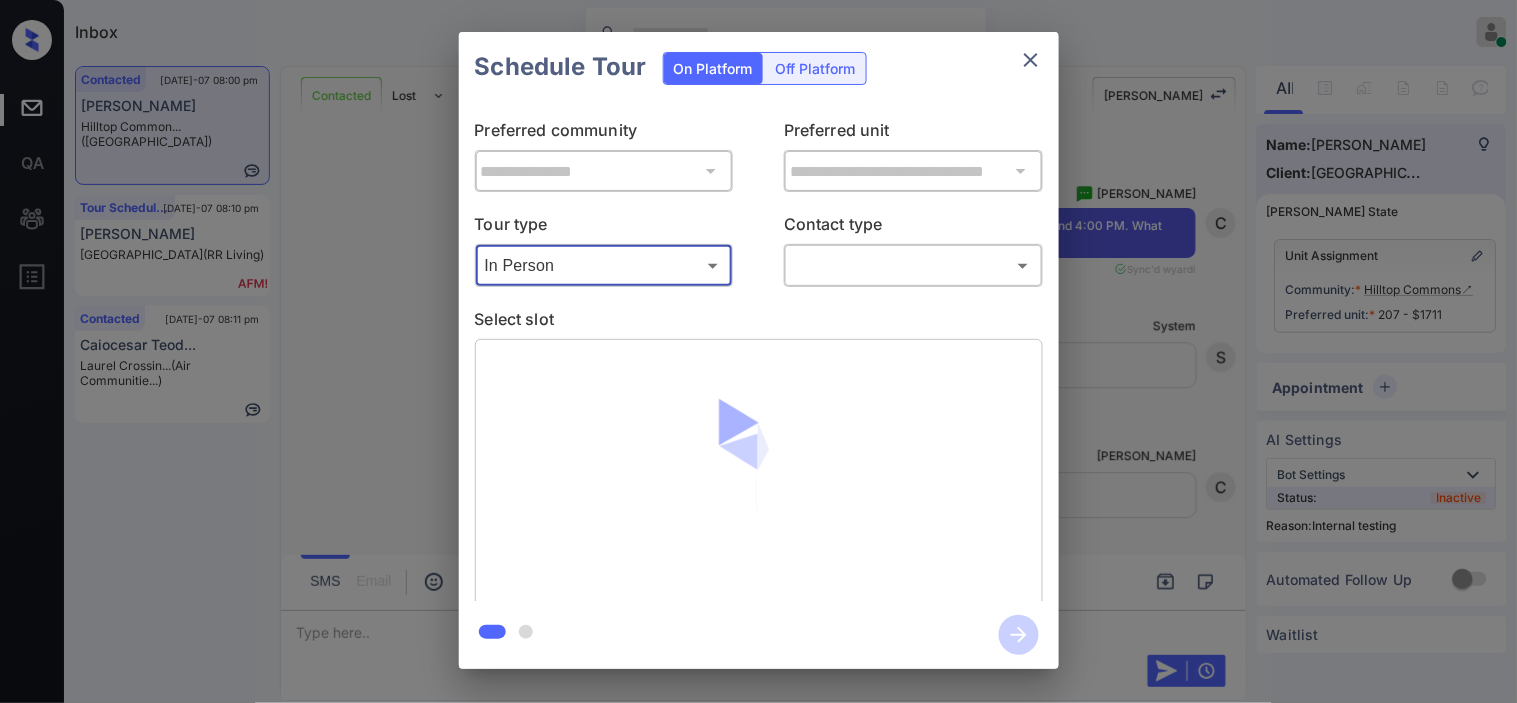 click on "Inbox Kristine Capara Online Set yourself   offline Set yourself   on break Profile Switch to  dark  mode Sign out Contacted Jul-07 08:00 pm   Ericka Dixon Hilltop Common...  (Fairfield) Tour Scheduled Jul-07 08:10 pm   Rickey Collins South Oaks  (RR Living) Contacted Jul-07 08:11 pm   Caiocesar Teod... Laurel Crossin...  (Air Communitie...) Contacted Lost Lead Sentiment: Angry Upon sliding the acknowledgement:  Lead will move to lost stage. * ​ SMS and call option will be set to opt out. AFM will be turned off for the lead. Kelsey New Message Kelsey Notes Note: https://conversation.getzuma.com/671588863fba4fbce8efae4c - Paste this link into your browser to view Kelsey’s conversation with the prospect Oct 20, 2024 03:47 pm  Sync'd w  yardi K New Message Zuma Lead transferred to leasing agent: kelsey Oct 20, 2024 03:47 pm  Sync'd w  yardi Z New Message Agent Lead created via leadPoller in Inbound stage. Oct 20, 2024 03:47 pm A New Message Agent AFM Request sent to Kelsey. Oct 20, 2024 03:47 pm A Agent A" at bounding box center (758, 351) 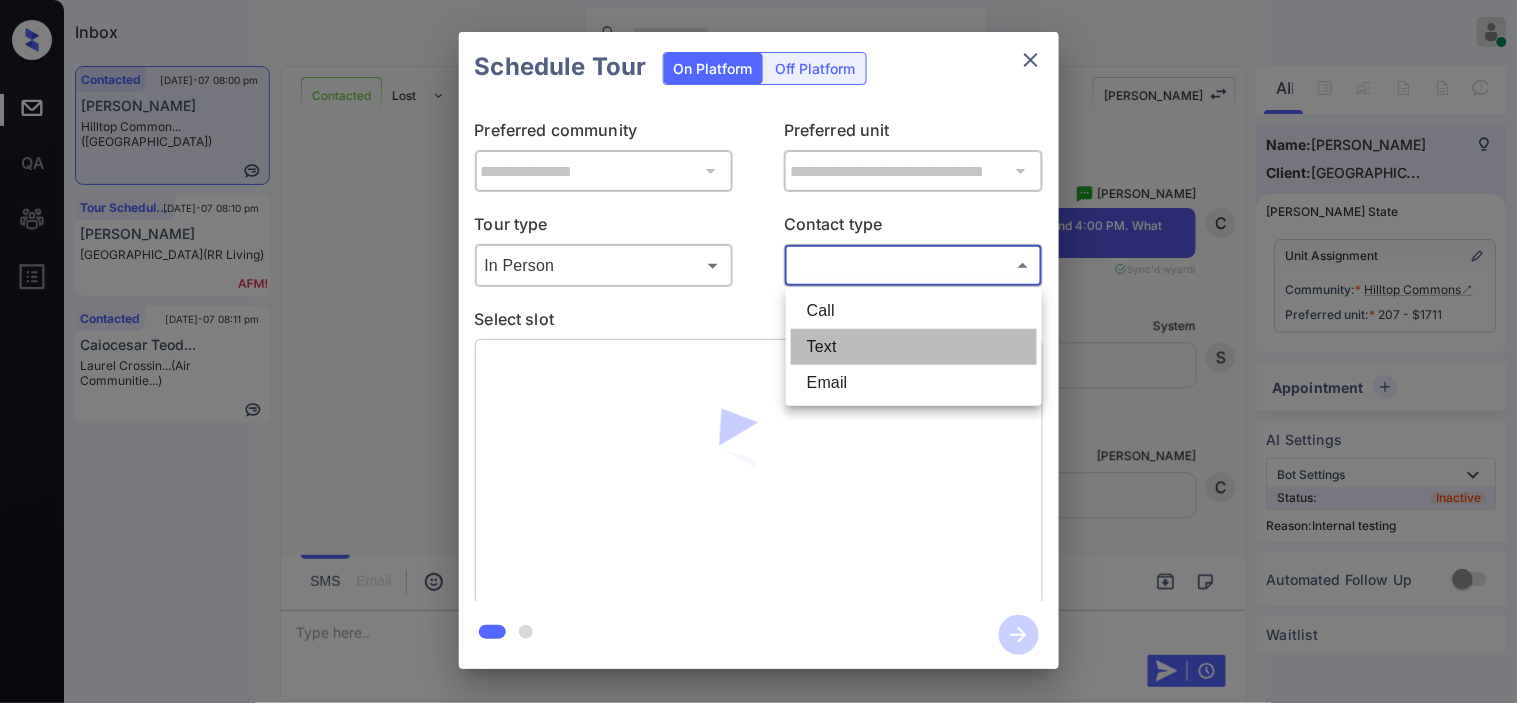 click on "Text" at bounding box center (914, 347) 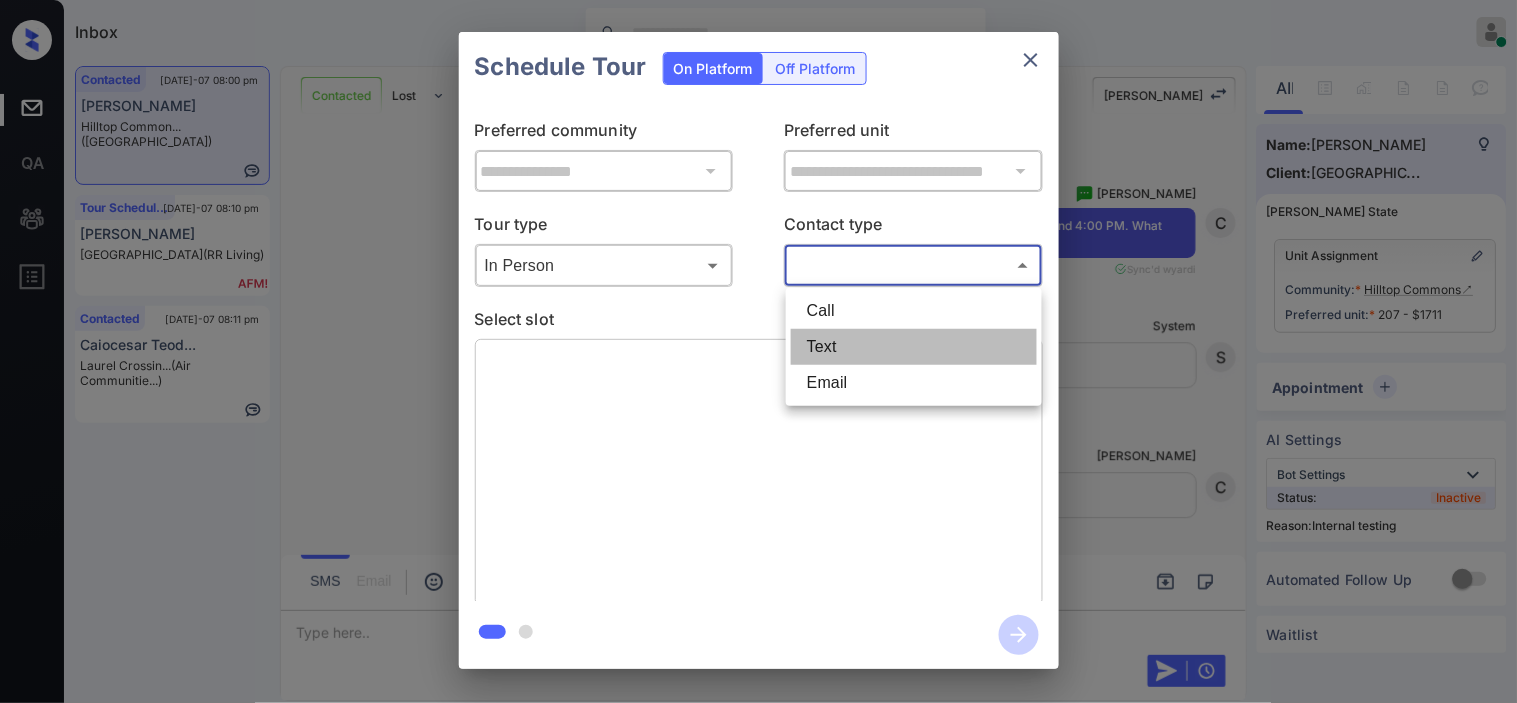type on "****" 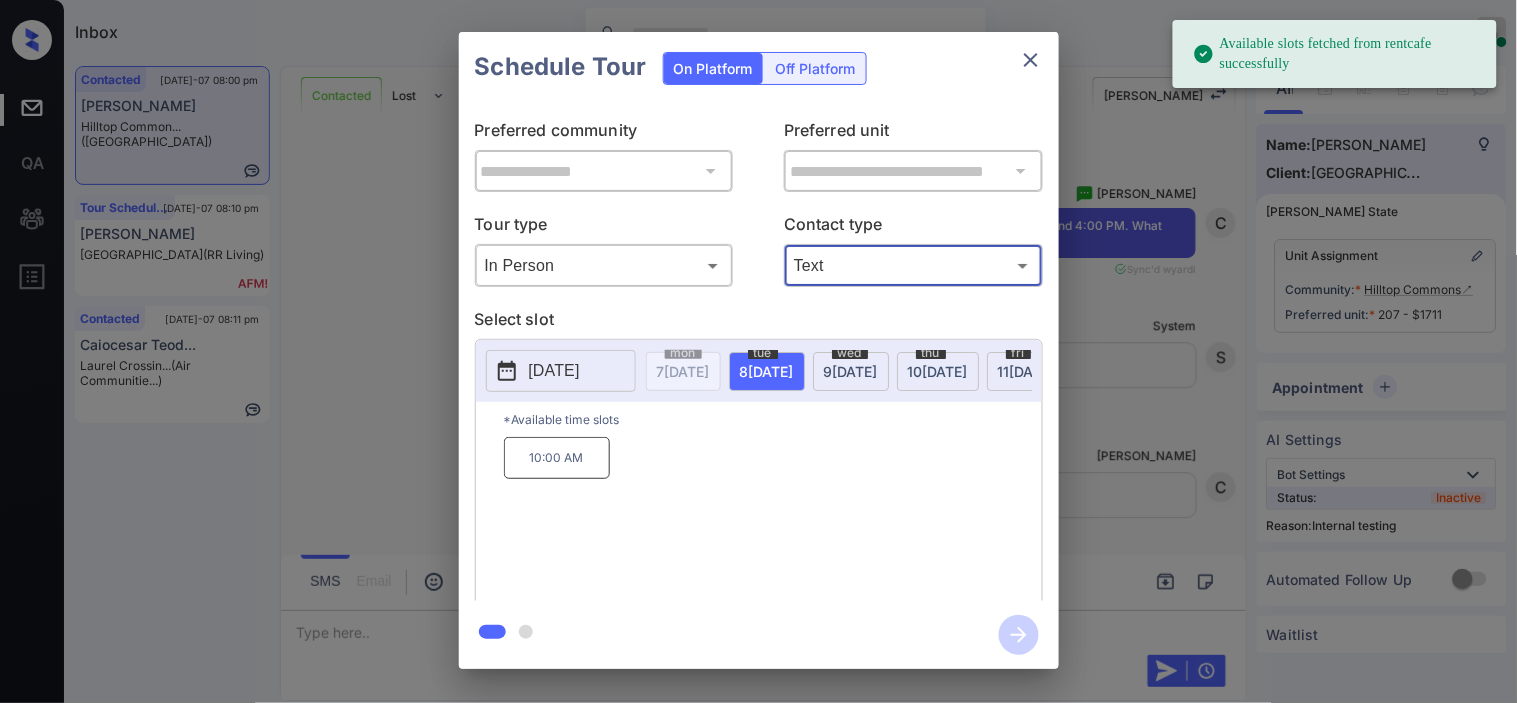 click on "wed 9 JUL" at bounding box center [851, 371] 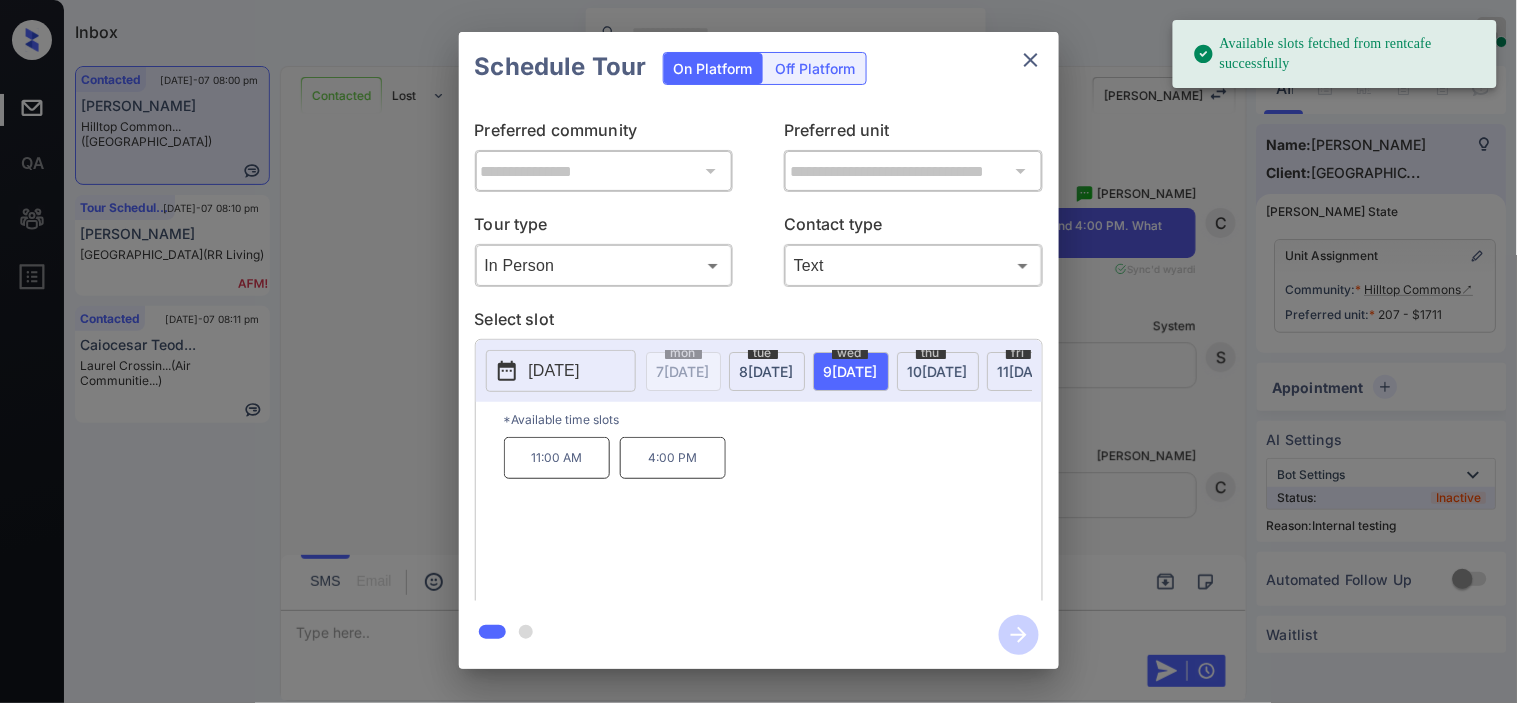 click on "11:00 AM" at bounding box center [557, 458] 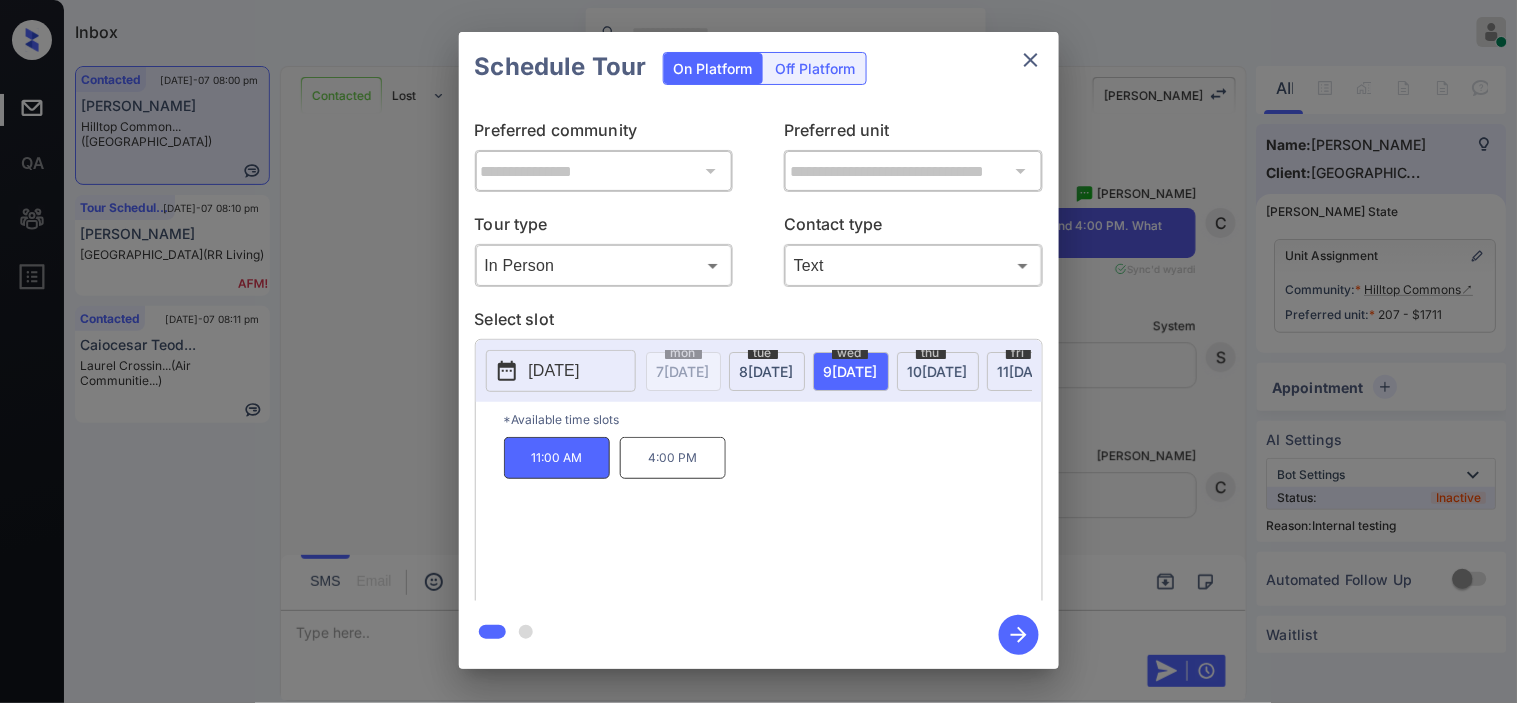 click 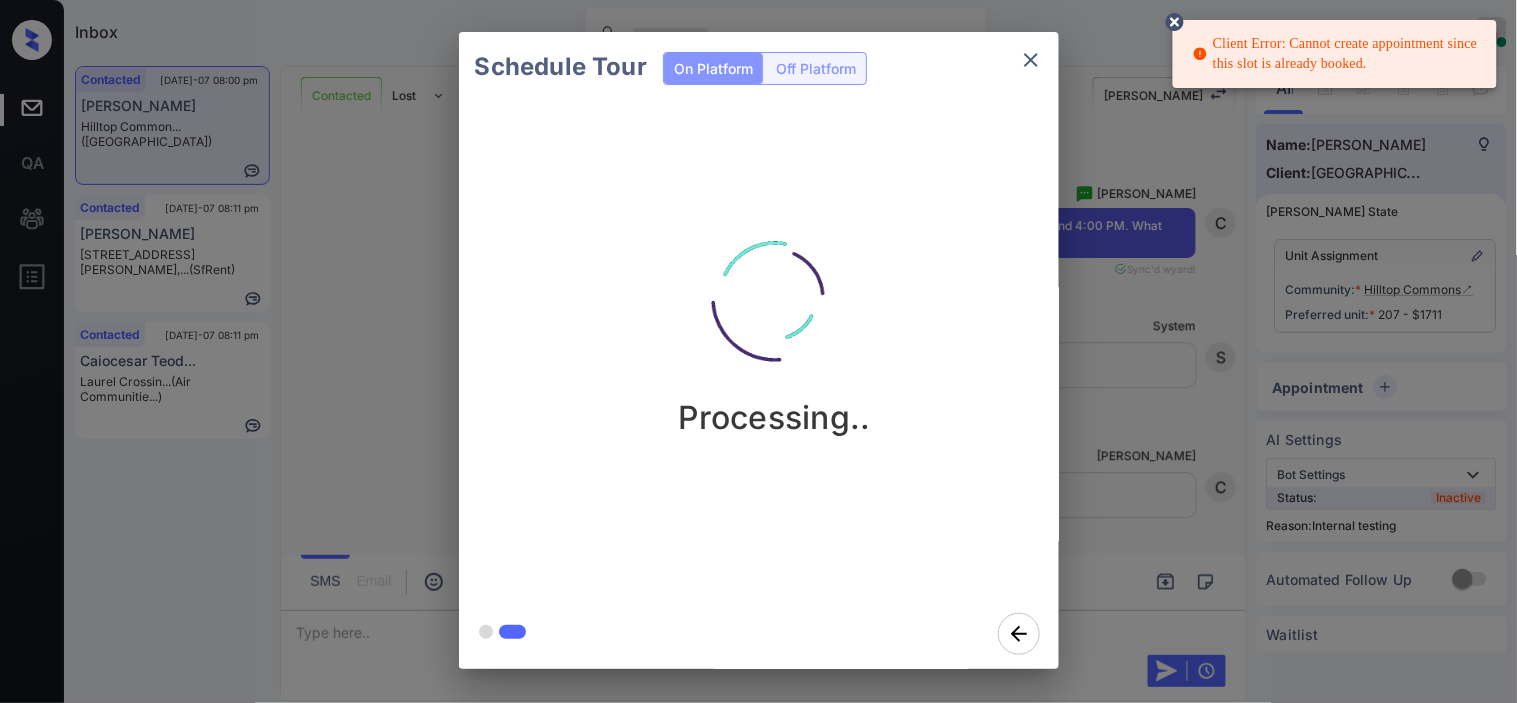 click 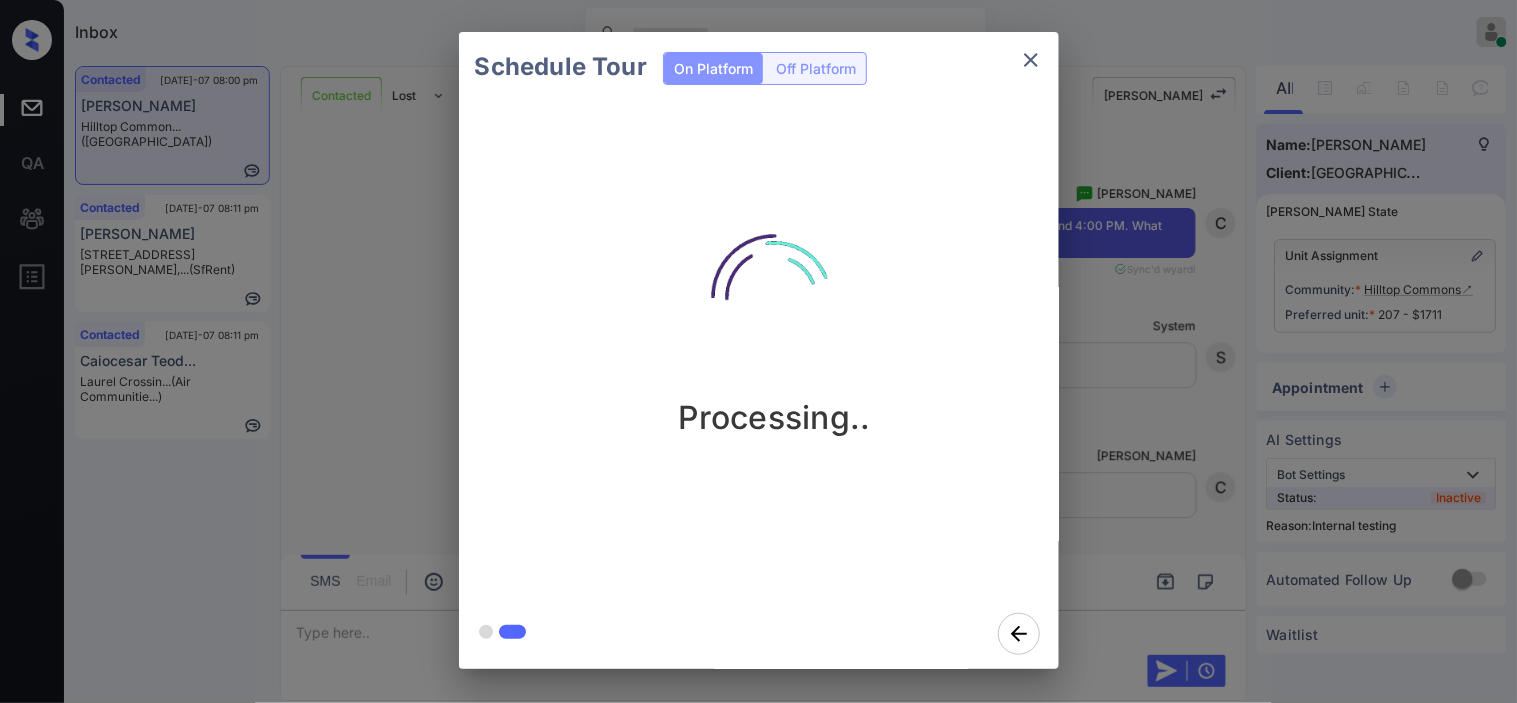 click at bounding box center (1031, 60) 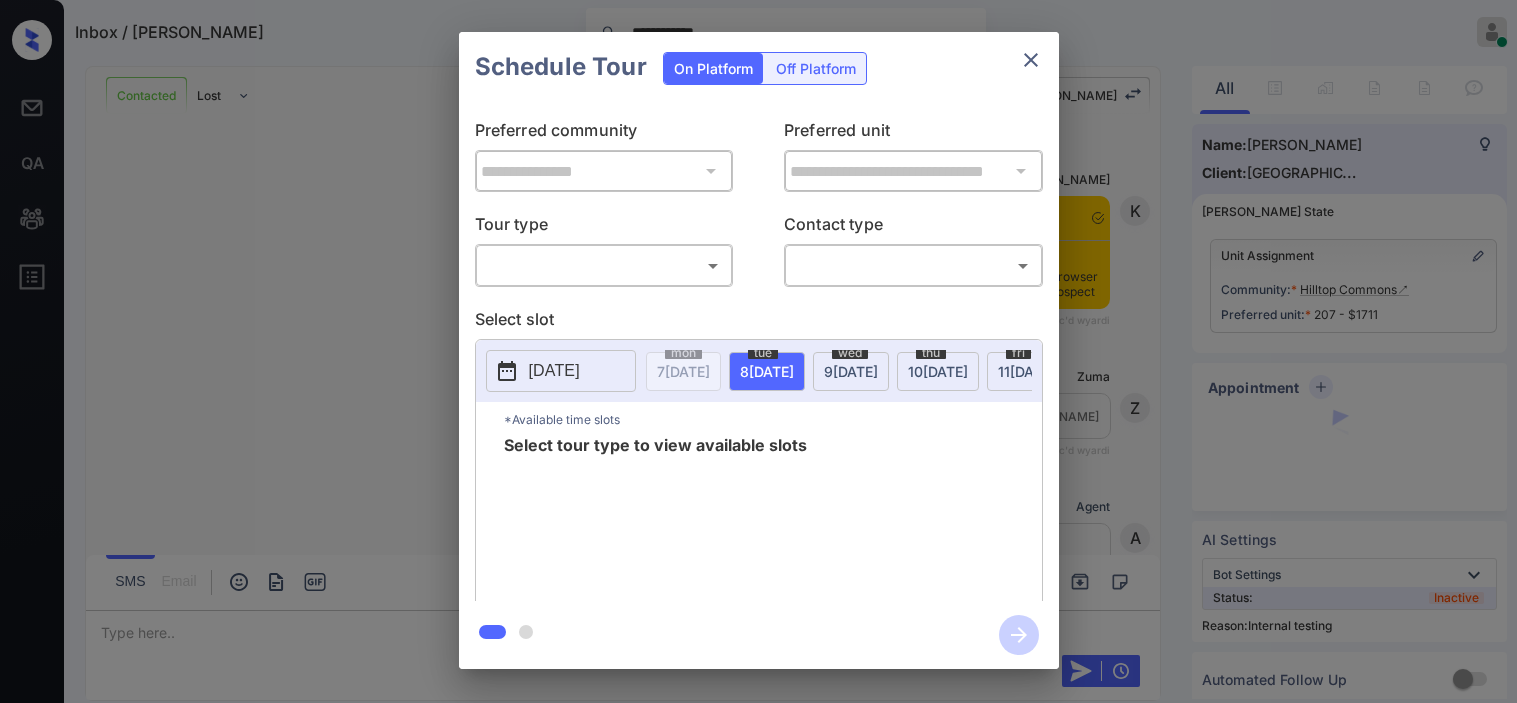 scroll, scrollTop: 0, scrollLeft: 0, axis: both 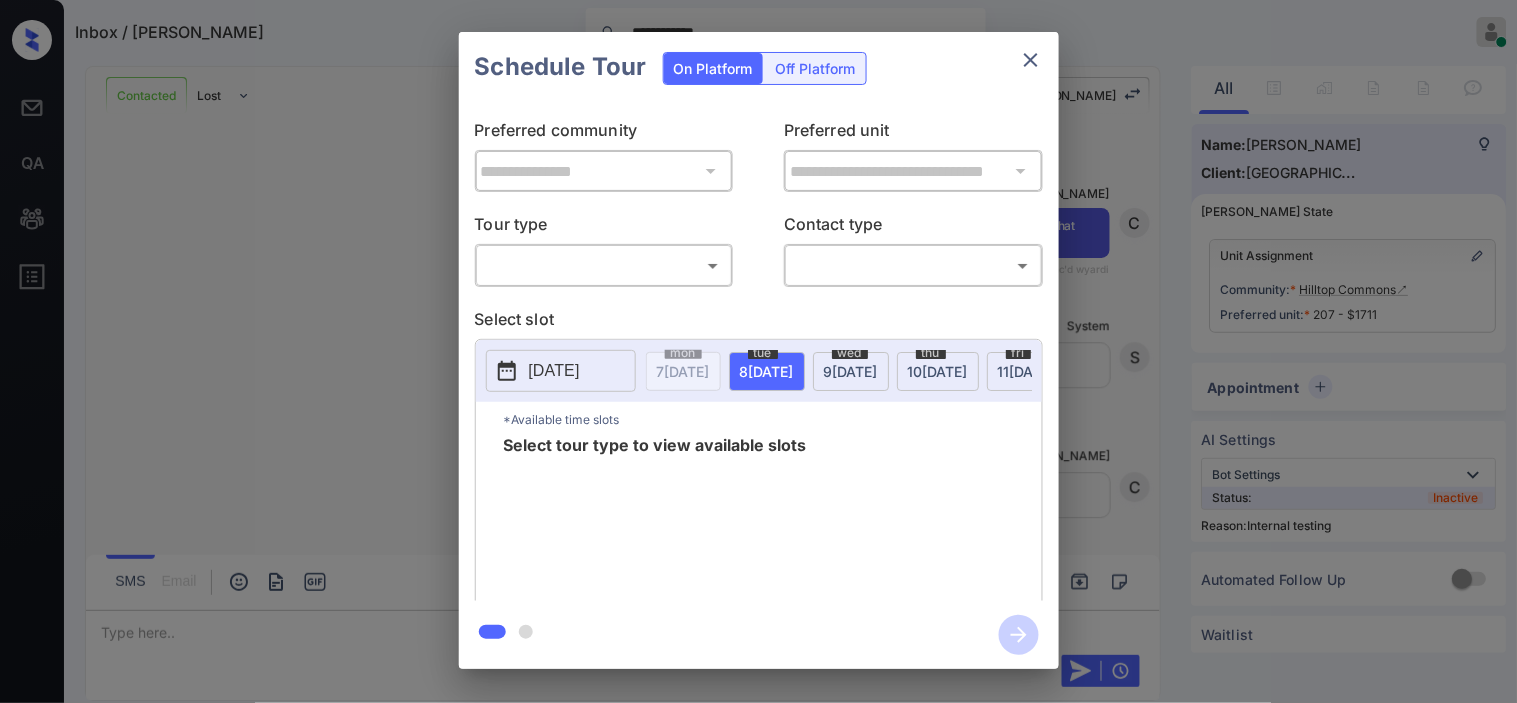 click on "**********" at bounding box center (758, 350) 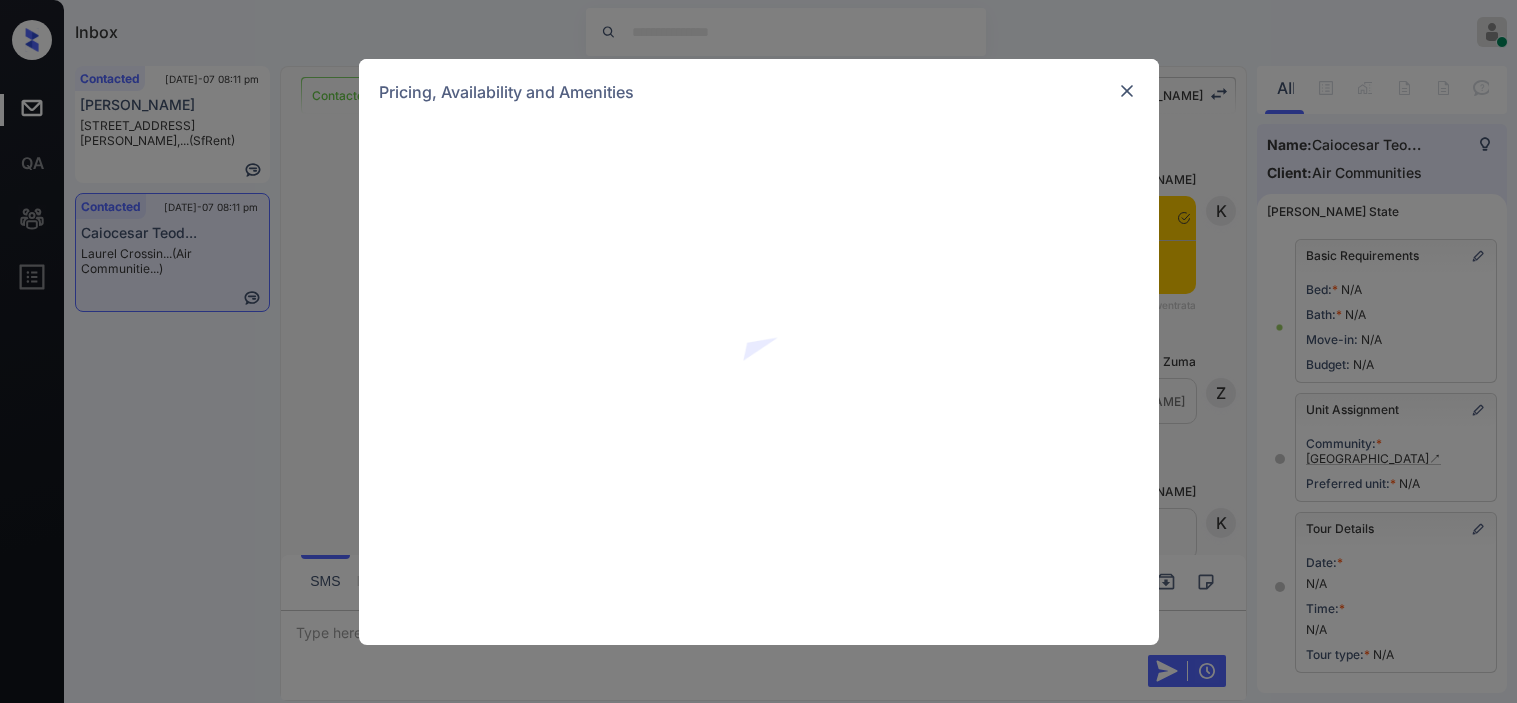 scroll, scrollTop: 0, scrollLeft: 0, axis: both 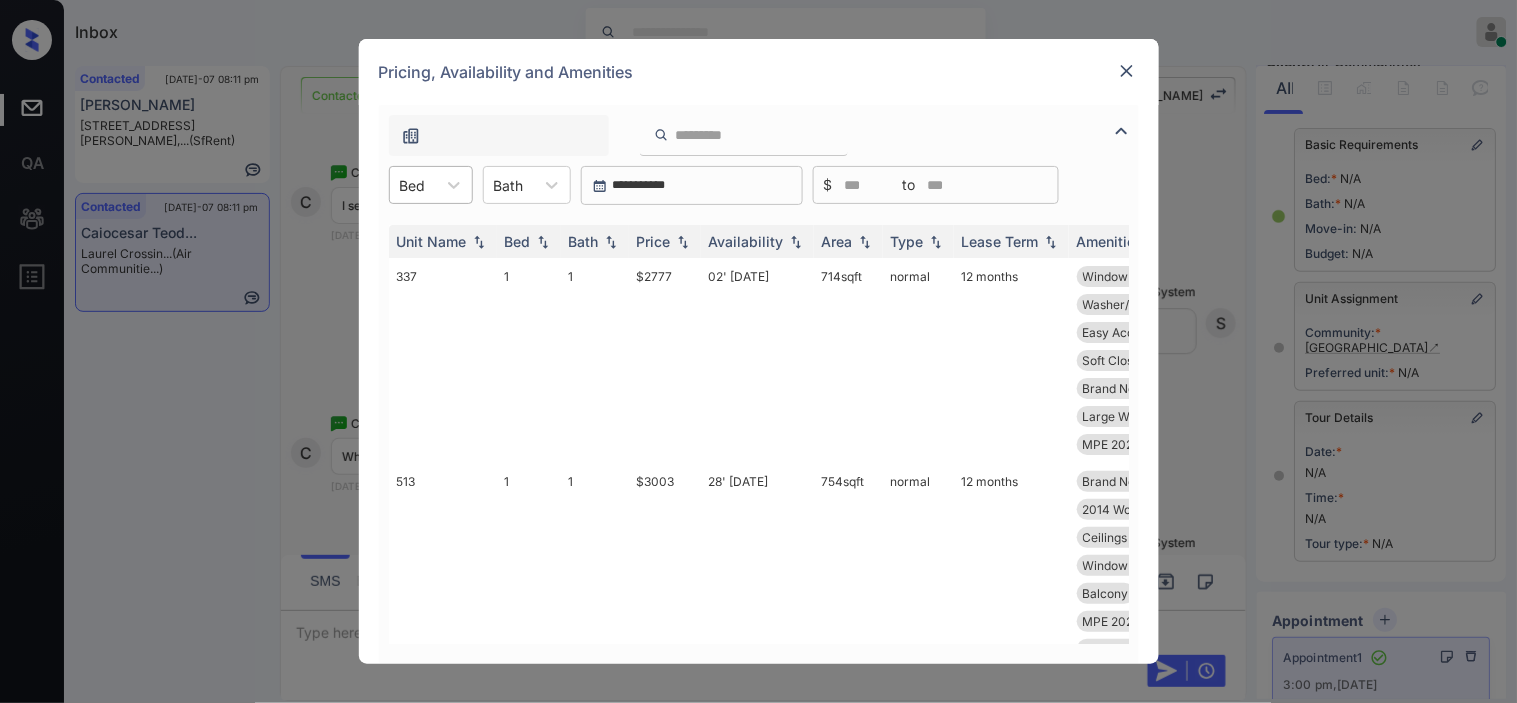 click on "Bed" at bounding box center (413, 185) 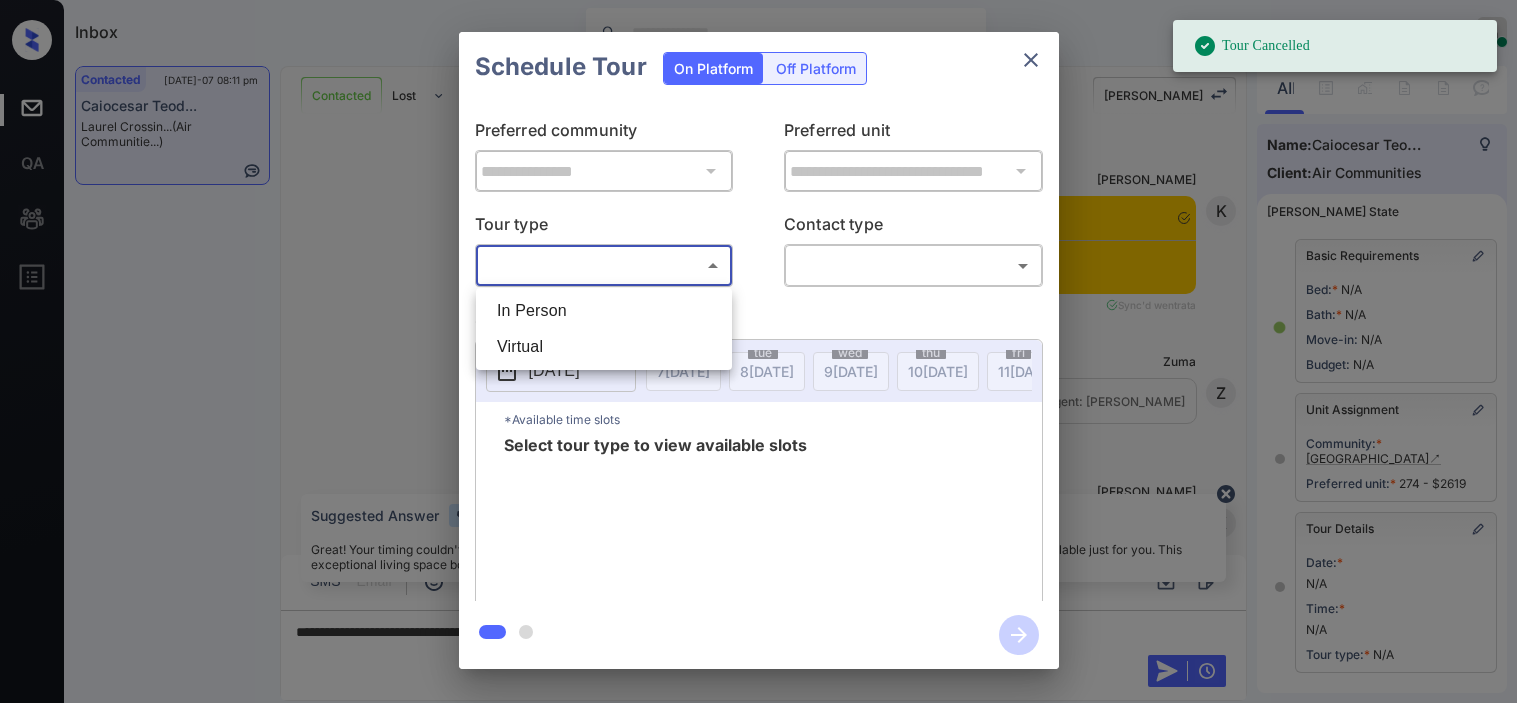 scroll, scrollTop: 0, scrollLeft: 0, axis: both 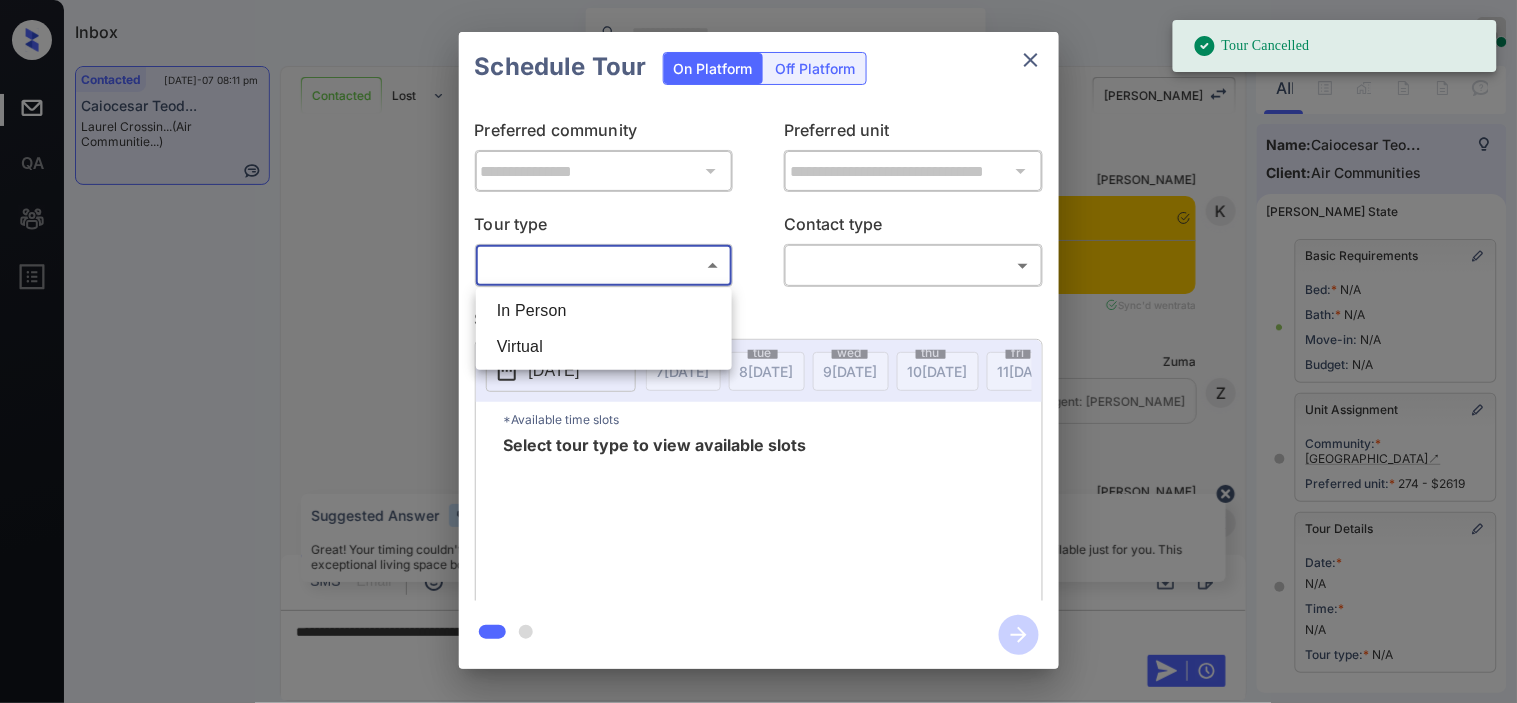 click on "In Person" at bounding box center (604, 311) 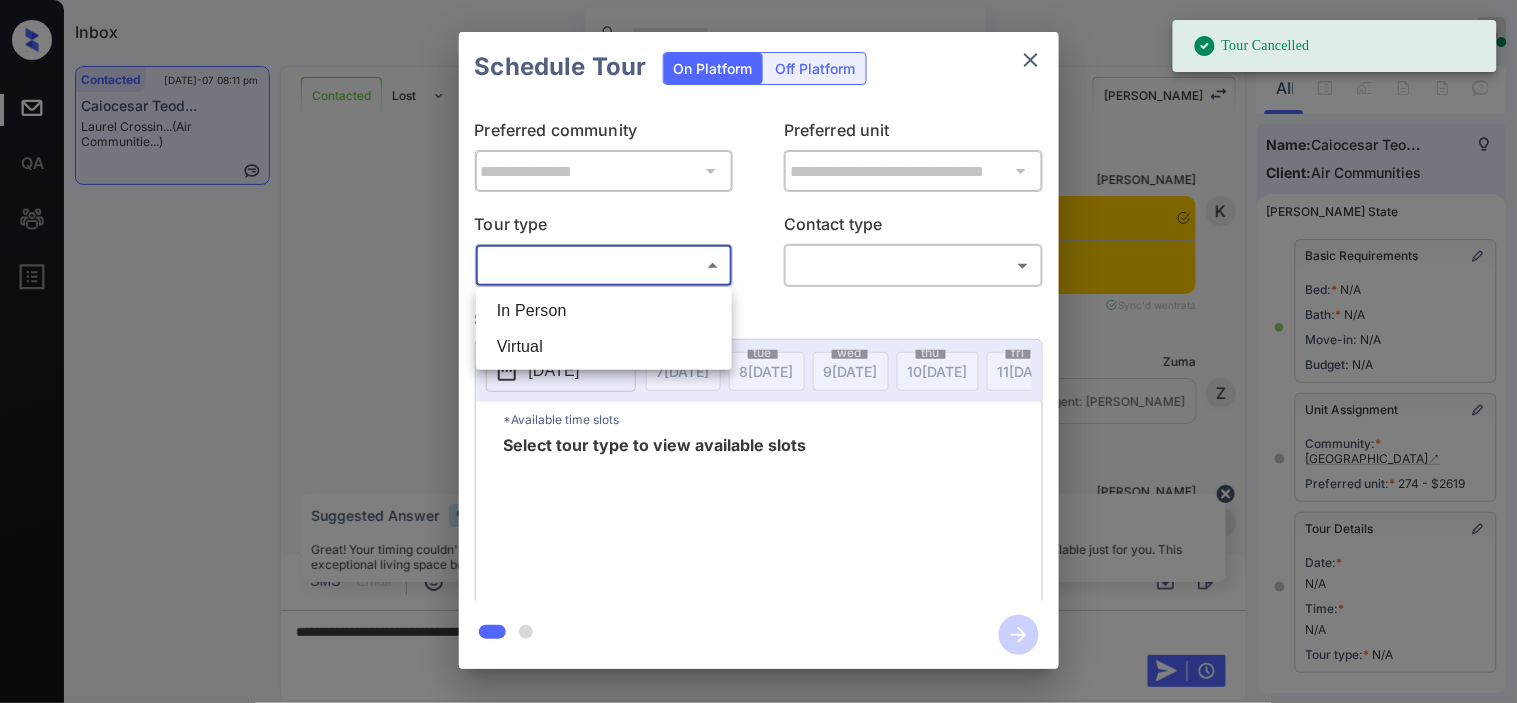 scroll, scrollTop: 17633, scrollLeft: 0, axis: vertical 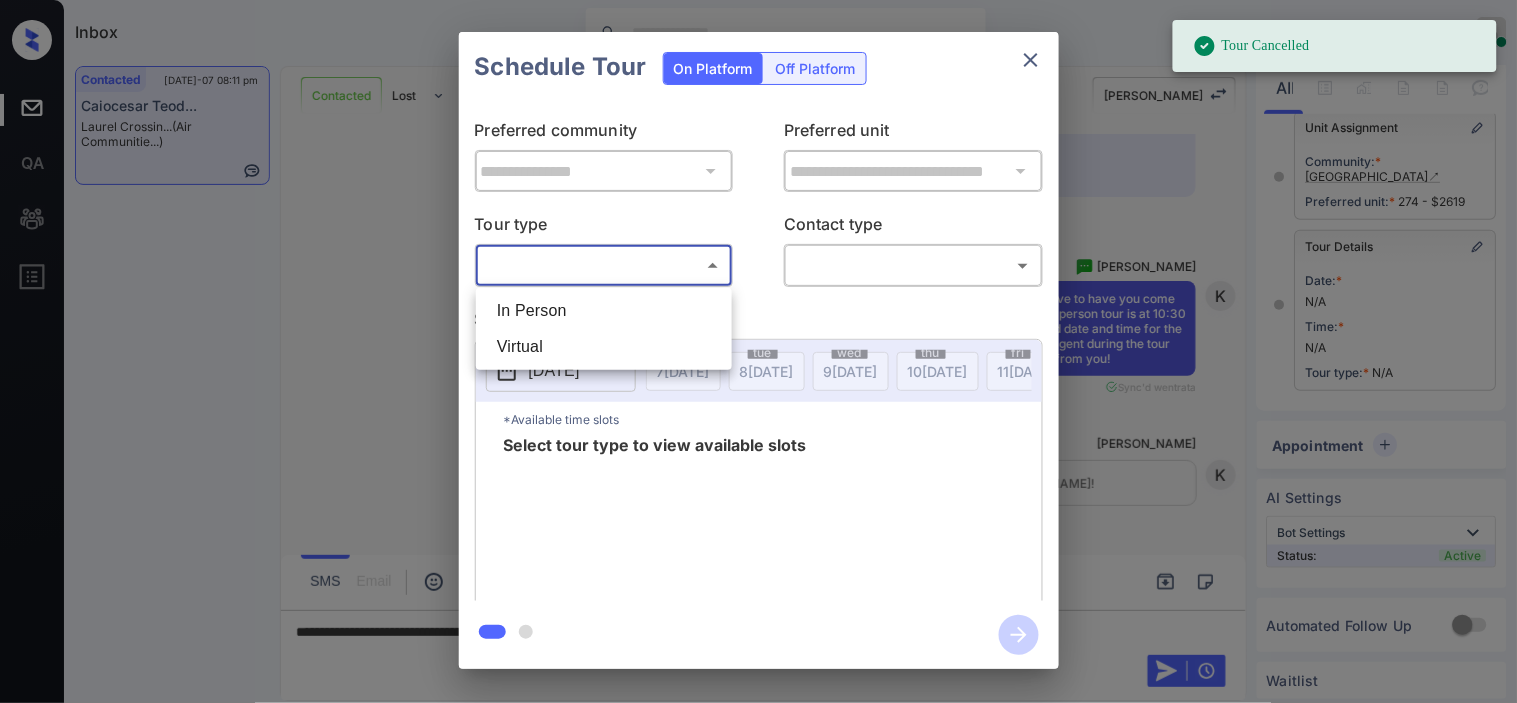 type on "********" 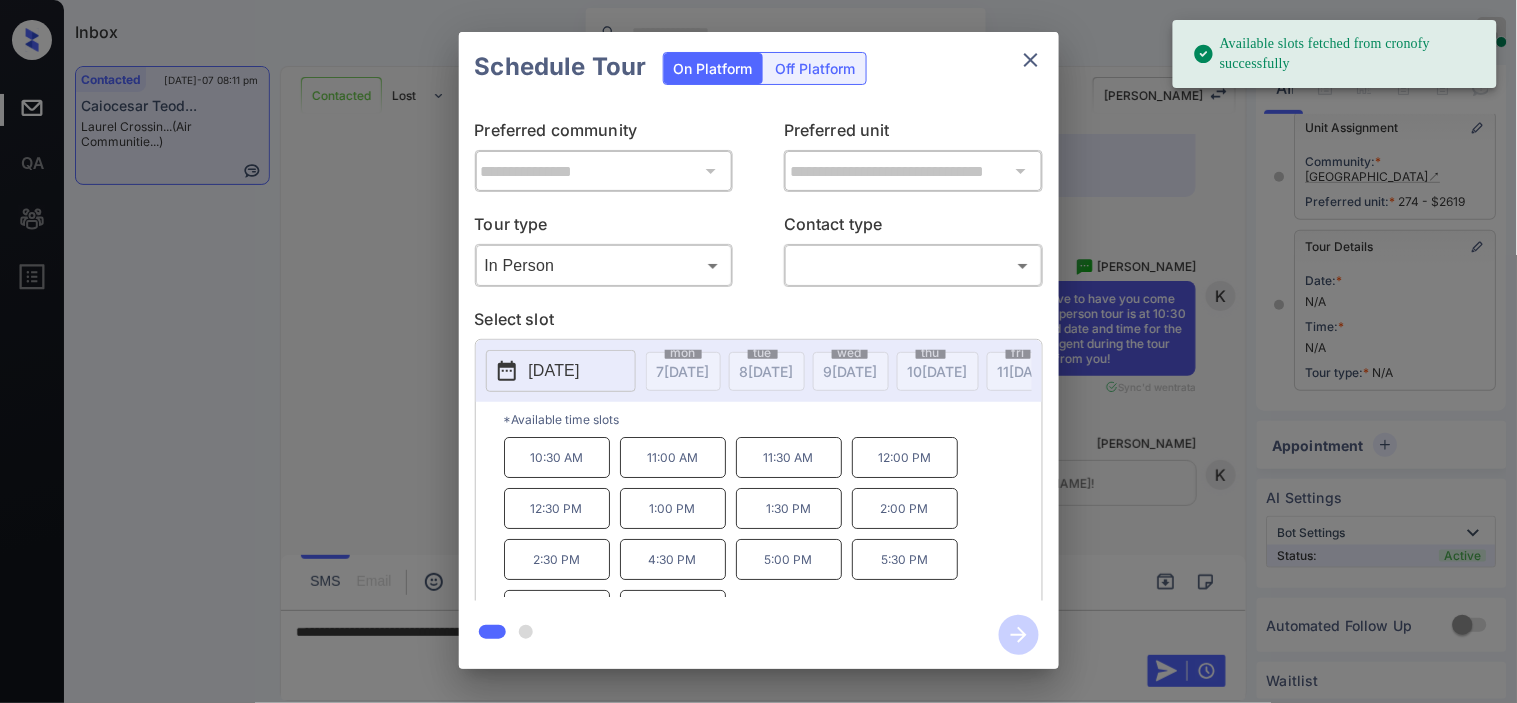 click on "[DATE]" at bounding box center (561, 371) 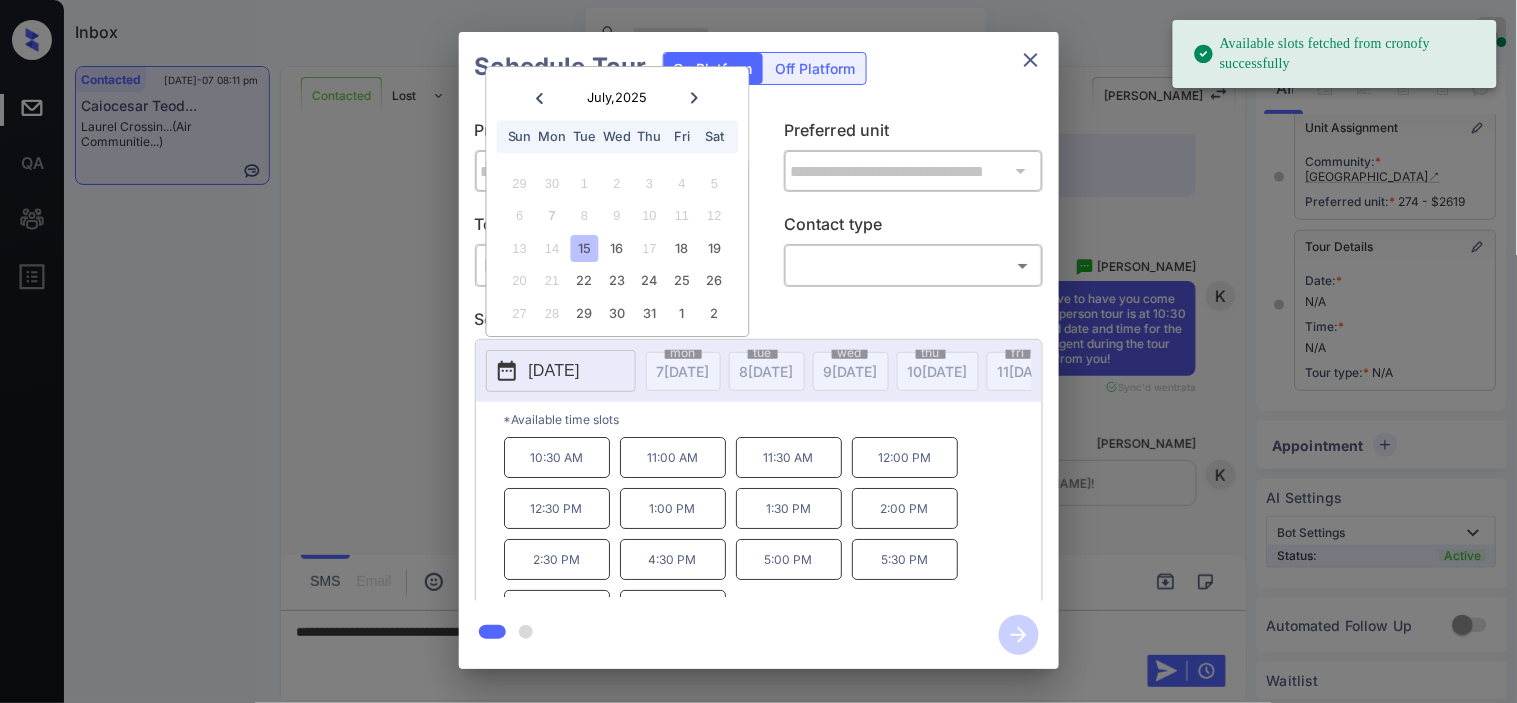 click on "**********" at bounding box center [758, 350] 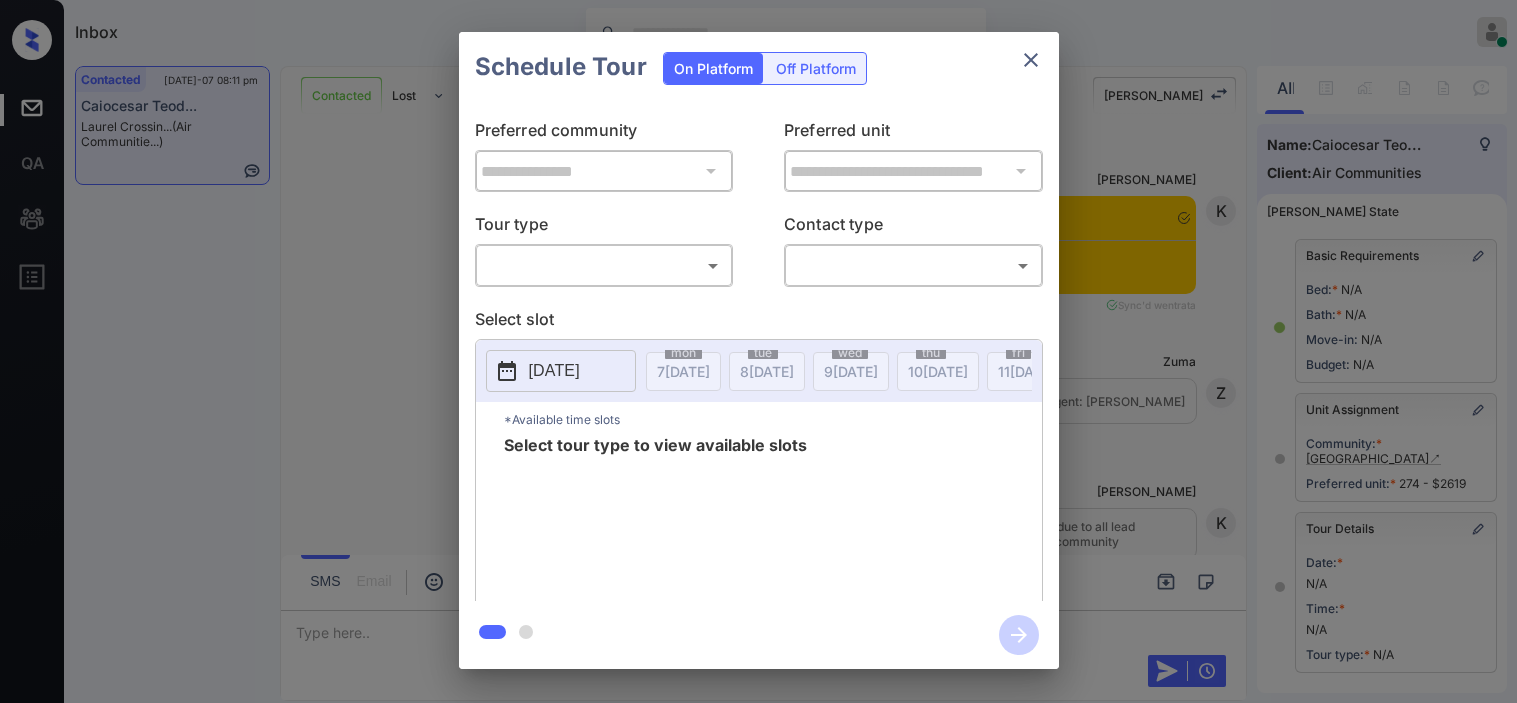 click on "Inbox Kristine Capara Online Set yourself   offline Set yourself   on break Profile Switch to  dark  mode Sign out Contacted Jul-07 08:11 pm   Caiocesar Teod... Laurel Crossin...  (Air Communitie...) Contacted Lost Lead Sentiment: Angry Upon sliding the acknowledgement:  Lead will move to lost stage. * ​ SMS and call option will be set to opt out. AFM will be turned off for the lead. Kelsey New Message Kelsey Notes Note: https://conversation.getzuma.com/6666b341b4ef14a6779202ee Jun 10, 2024 01:03 am  Sync'd w  entrata K New Message Zuma Lead transferred to leasing agent: kelsey Jun 10, 2024 01:03 am Z New Message Kelsey Lead transfer skipped in PMS due to all lead transfers are disabled for the community Jun 10, 2024 01:03 am K New Message Agent Lead created via emailParser in Inbound stage. Jun 10, 2024 01:03 am A New Message Agent AFM Request sent to Kelsey. Jun 10, 2024 01:03 am A New Message Agent Notes Note: Structured Note:
Move In Date: 2024-06-10
ILS Note:
I would like to schedule a tour. A Kelsey" at bounding box center (758, 351) 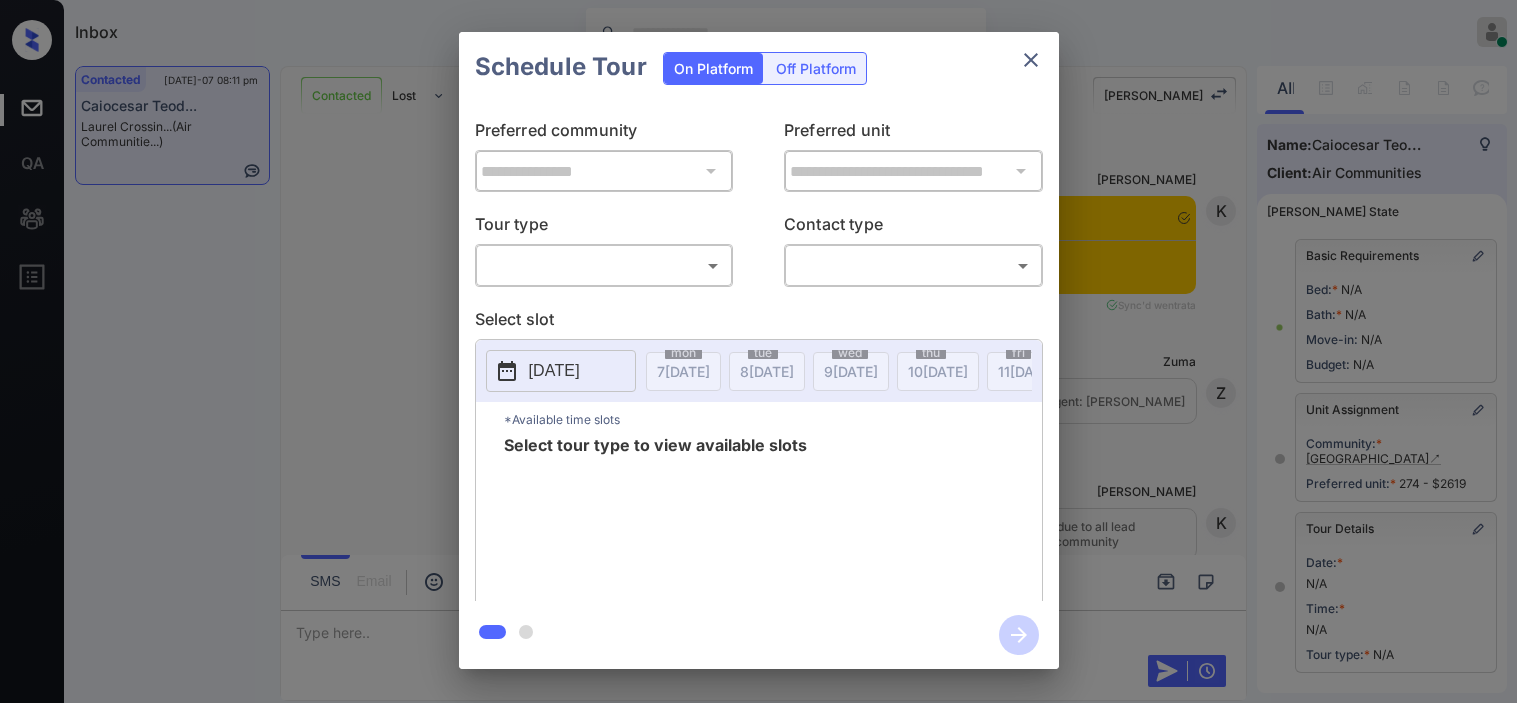 scroll, scrollTop: 0, scrollLeft: 0, axis: both 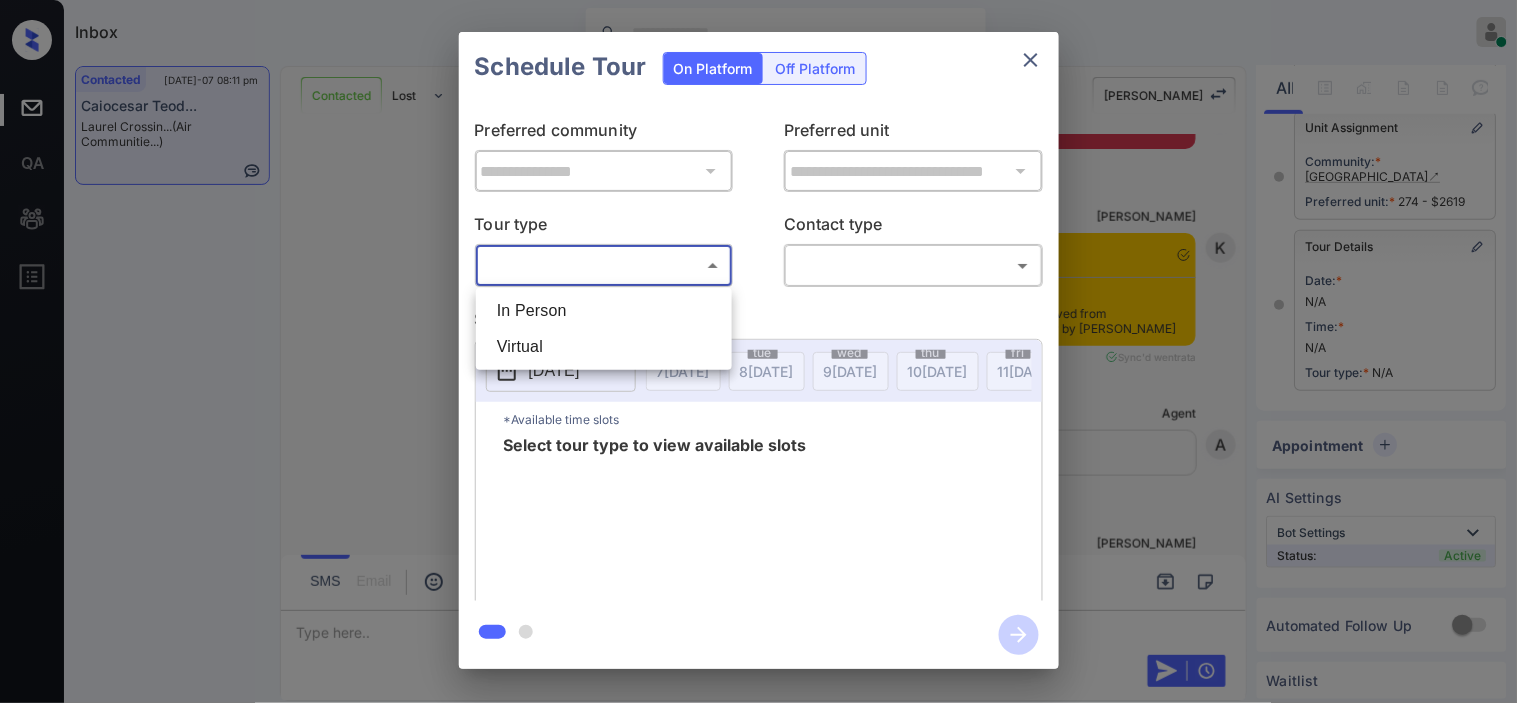 click on "In Person" at bounding box center [604, 311] 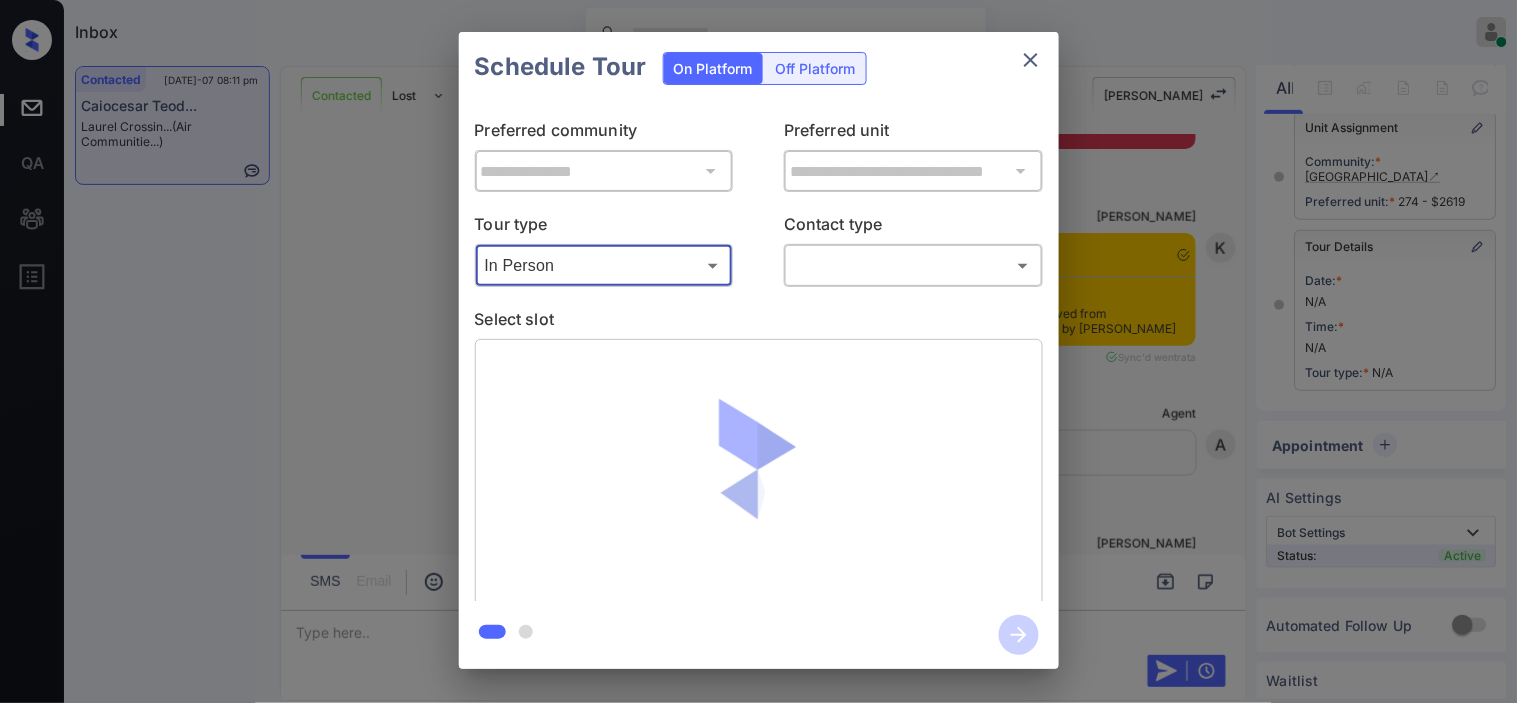 click on "Inbox Kristine Capara Online Set yourself   offline Set yourself   on break Profile Switch to  dark  mode Sign out Contacted Jul-07 08:11 pm   Caiocesar Teod... Laurel Crossin...  (Air Communitie...) Contacted Lost Lead Sentiment: Angry Upon sliding the acknowledgement:  Lead will move to lost stage. * ​ SMS and call option will be set to opt out. AFM will be turned off for the lead. Kelsey New Message Kelsey Notes Note: https://conversation.getzuma.com/6666b341b4ef14a6779202ee Jun 10, 2024 01:03 am  Sync'd w  entrata K New Message Zuma Lead transferred to leasing agent: kelsey Jun 10, 2024 01:03 am Z New Message Kelsey Lead transfer skipped in PMS due to all lead transfers are disabled for the community Jun 10, 2024 01:03 am K New Message Agent Lead created via emailParser in Inbound stage. Jun 10, 2024 01:03 am A New Message Agent AFM Request sent to Kelsey. Jun 10, 2024 01:03 am A New Message Agent Notes Note: Structured Note:
Move In Date: 2024-06-10
ILS Note:
I would like to schedule a tour. A Kelsey" at bounding box center (758, 351) 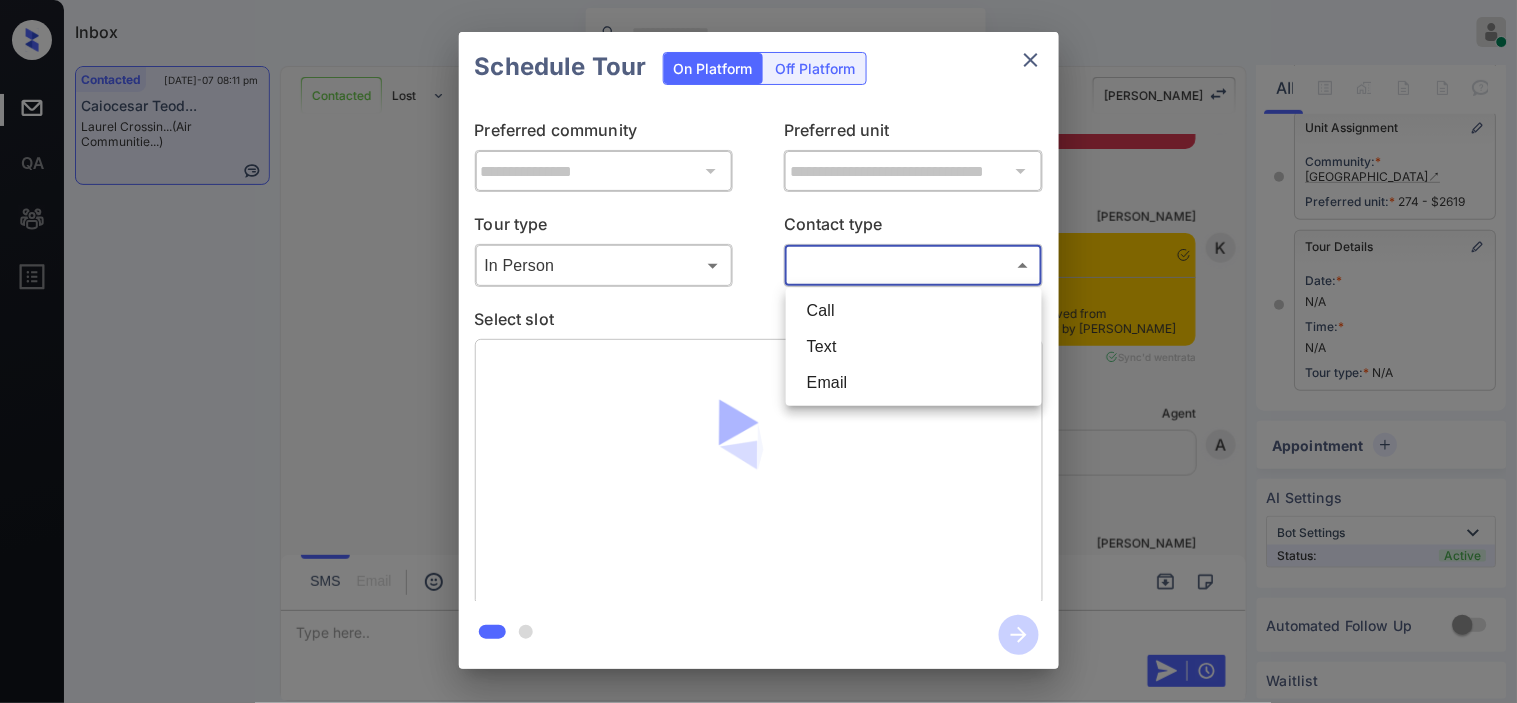 drag, startPoint x: 827, startPoint y: 336, endPoint x: 700, endPoint y: 368, distance: 130.96947 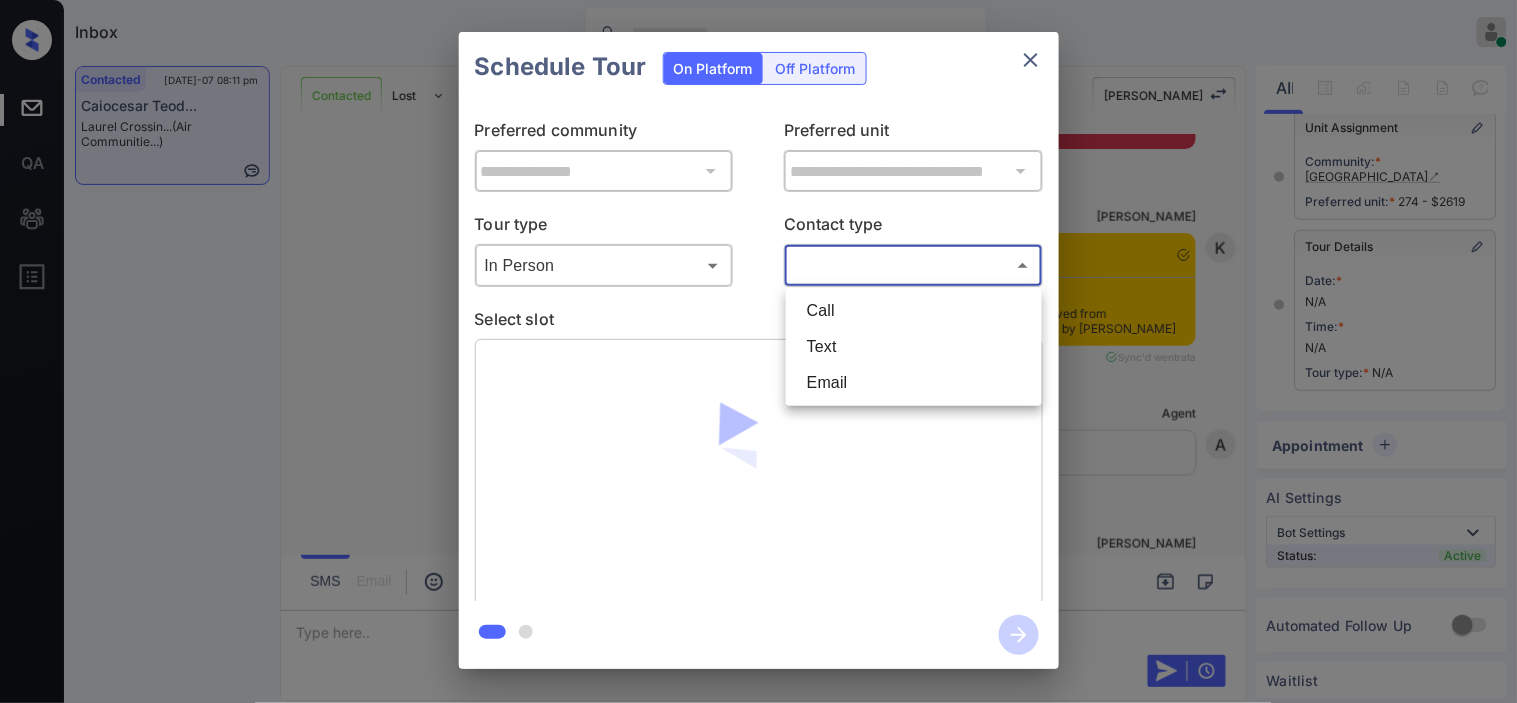 click on "Text" at bounding box center [914, 347] 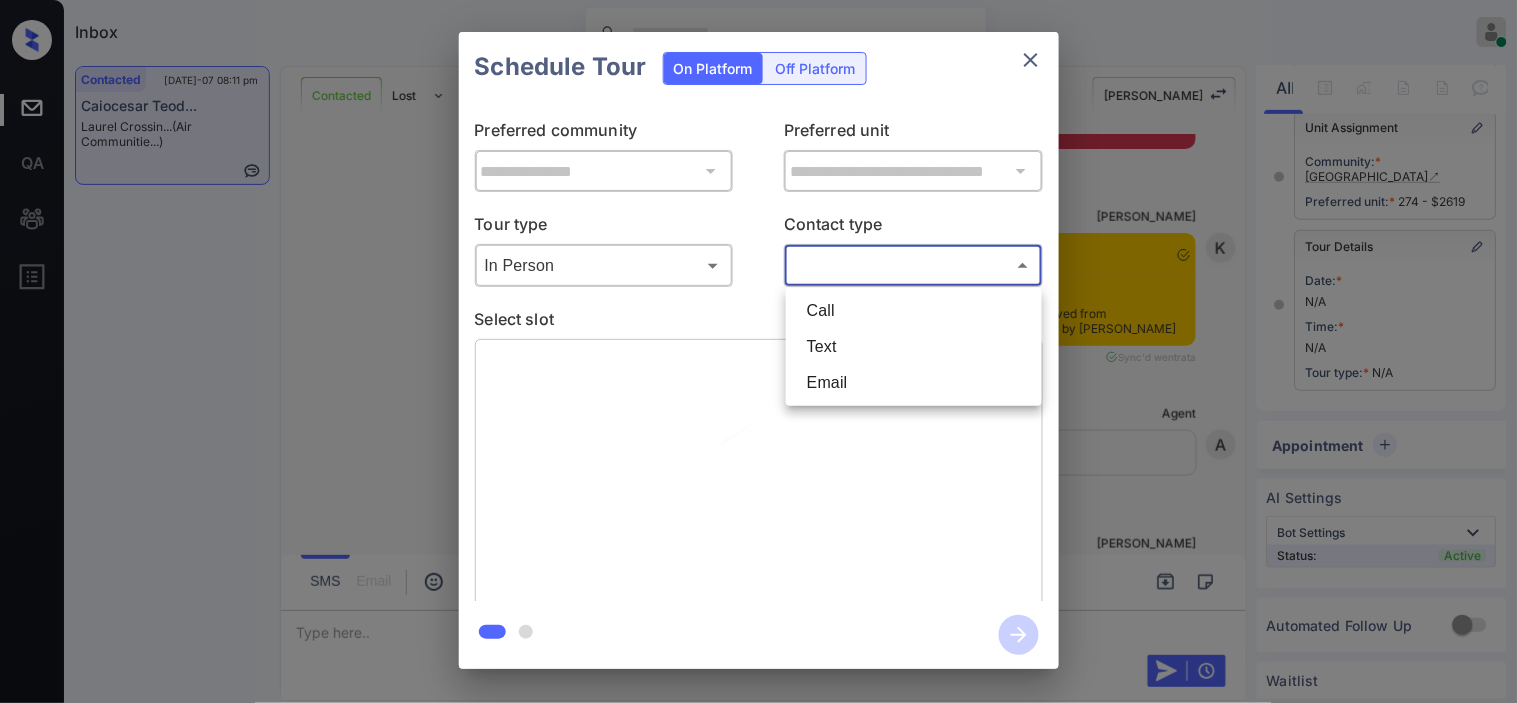 type on "****" 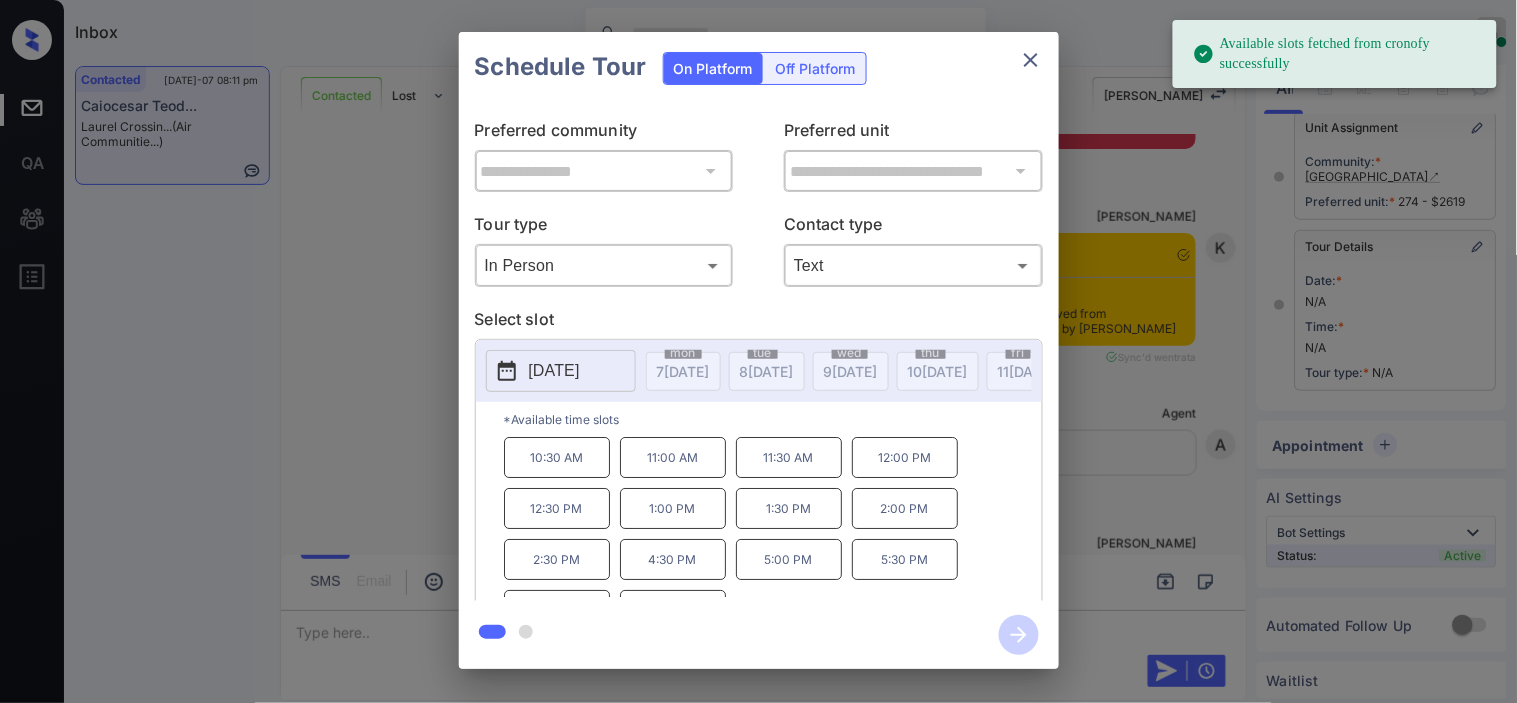 click 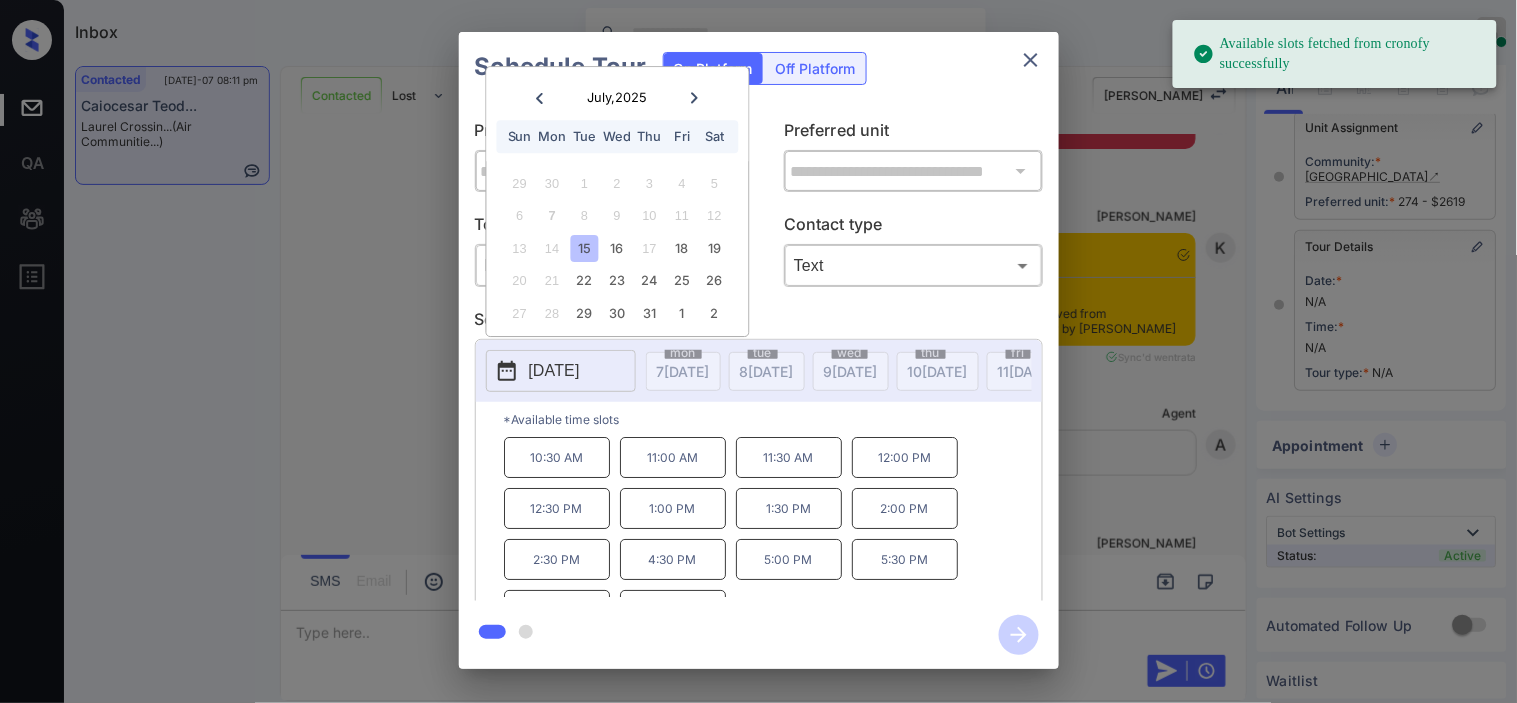 click on "10:30 AM" at bounding box center (557, 457) 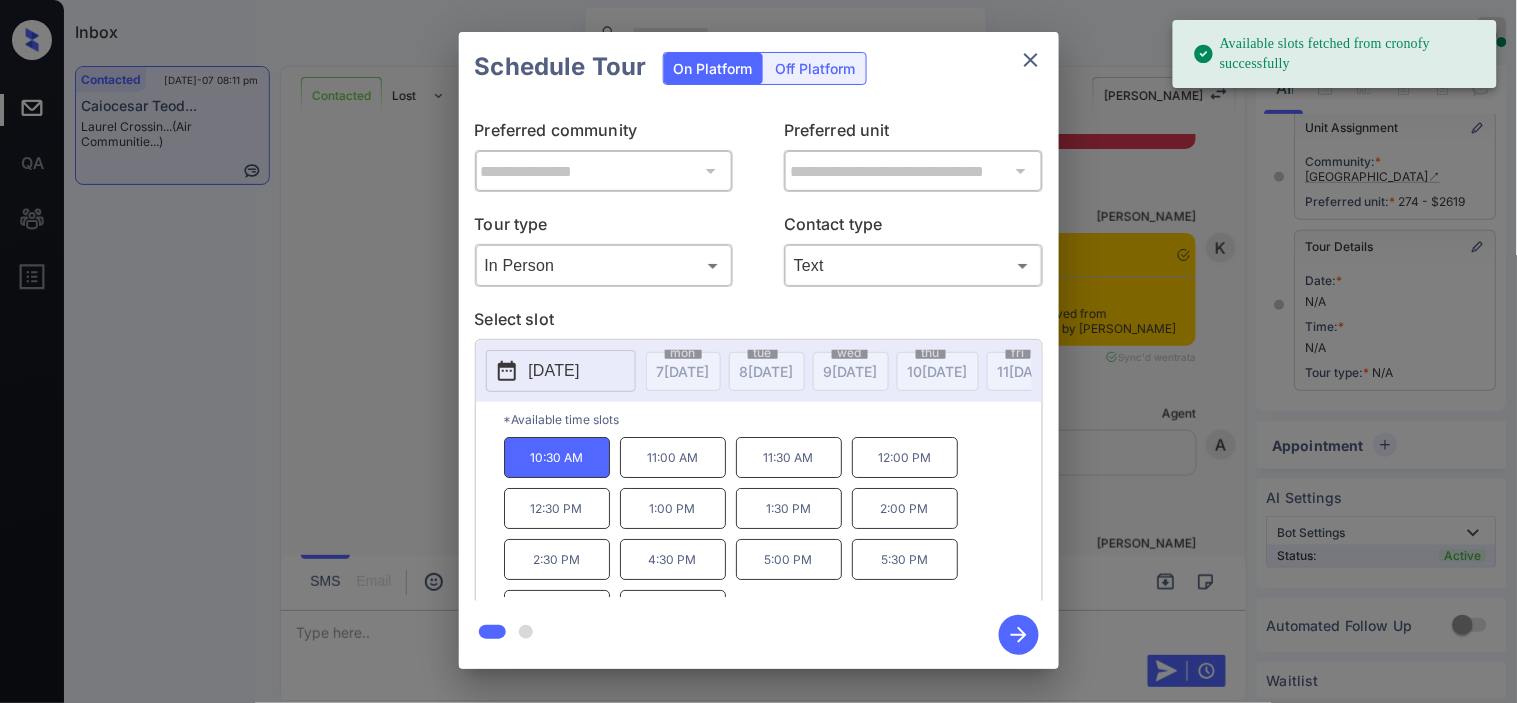 click 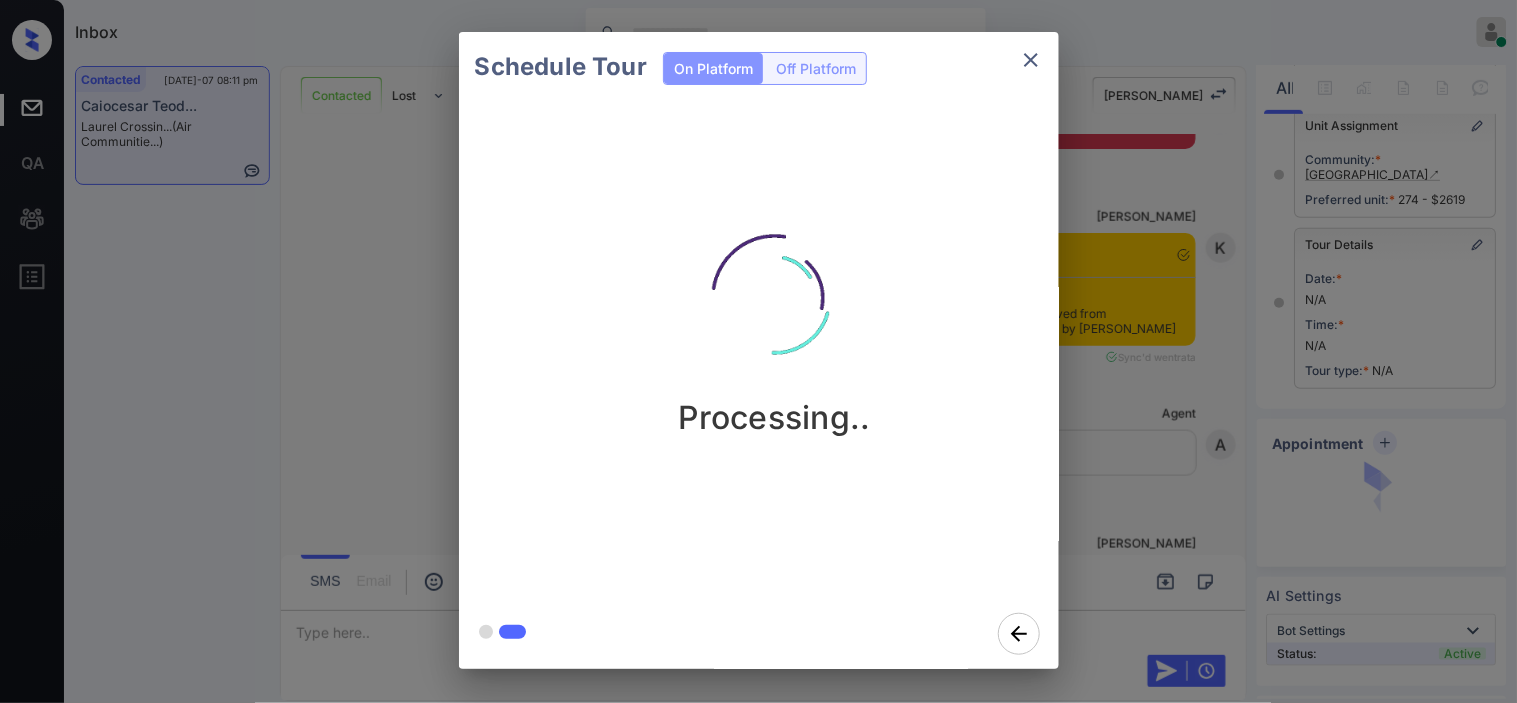 scroll, scrollTop: 333, scrollLeft: 0, axis: vertical 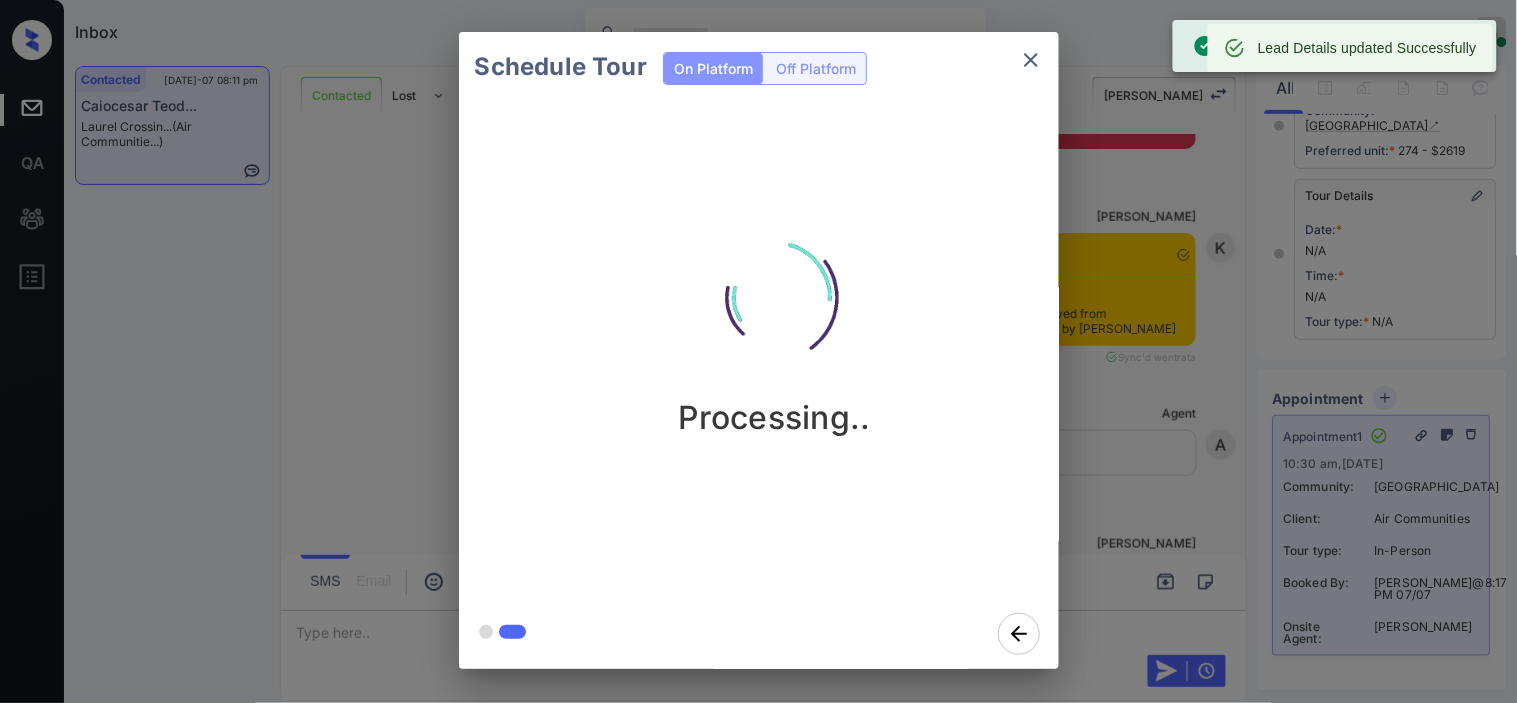 click on "Schedule Tour On Platform Off Platform Processing.." at bounding box center (758, 350) 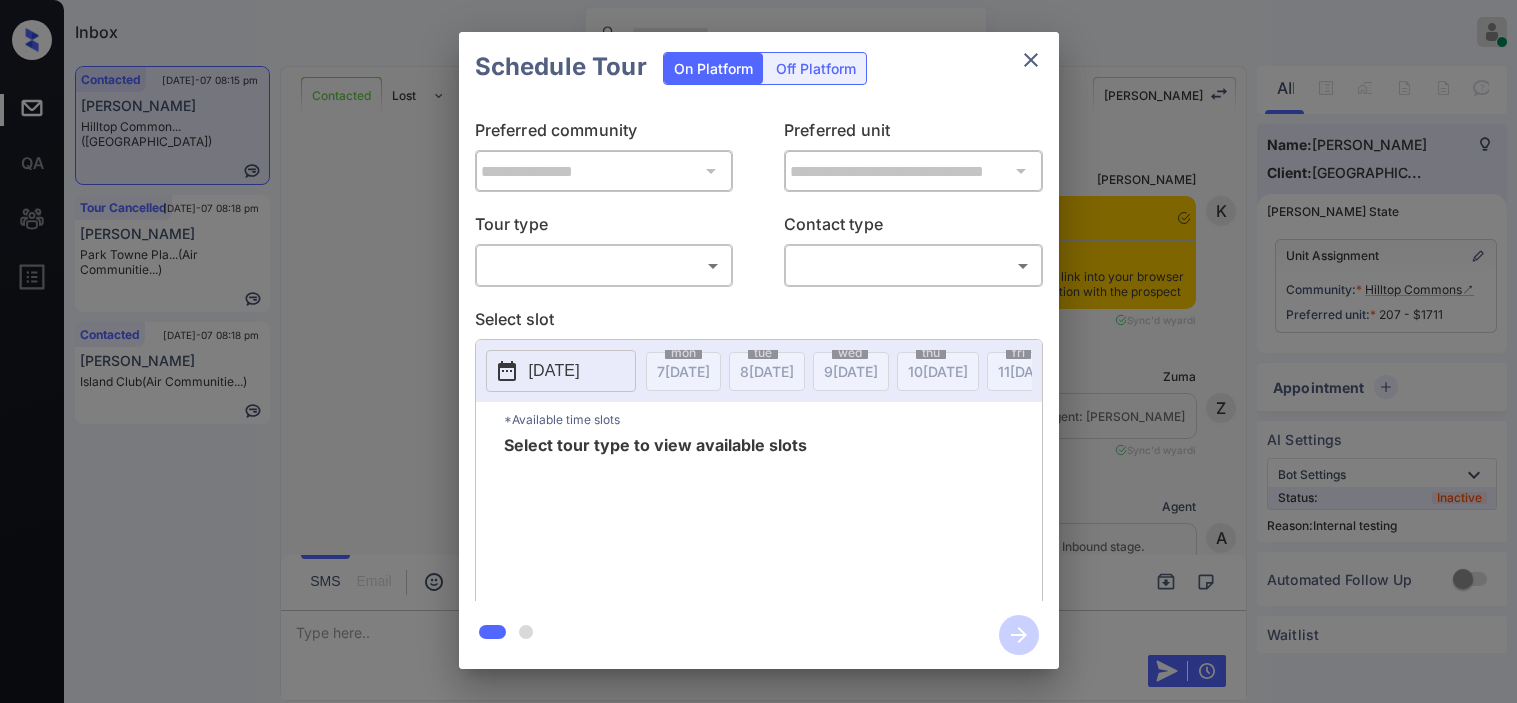 click on "Inbox Kristine Capara Online Set yourself   offline Set yourself   on break Profile Switch to  dark  mode Sign out Contacted Jul-07 08:15 pm   Ericka Dixon Hilltop Common...  (Fairfield) Tour Cancelled Jul-07 08:18 pm   Hailey Grace Park Towne Pla...  (Air Communitie...) Contacted Jul-07 08:18 pm   Sayra Duran Island Club  (Air Communitie...) Contacted Lost Lead Sentiment: Angry Upon sliding the acknowledgement:  Lead will move to lost stage. * ​ SMS and call option will be set to opt out. AFM will be turned off for the lead. Kelsey New Message Kelsey Notes Note: https://conversation.getzuma.com/671588863fba4fbce8efae4c - Paste this link into your browser to view Kelsey’s conversation with the prospect Oct 20, 2024 03:47 pm  Sync'd w  yardi K New Message Zuma Lead transferred to leasing agent: kelsey Oct 20, 2024 03:47 pm  Sync'd w  yardi Z New Message Agent Lead created via leadPoller in Inbound stage. Oct 20, 2024 03:47 pm A New Message Agent AFM Request sent to Kelsey. Oct 20, 2024 03:47 pm A Agent A" at bounding box center (758, 351) 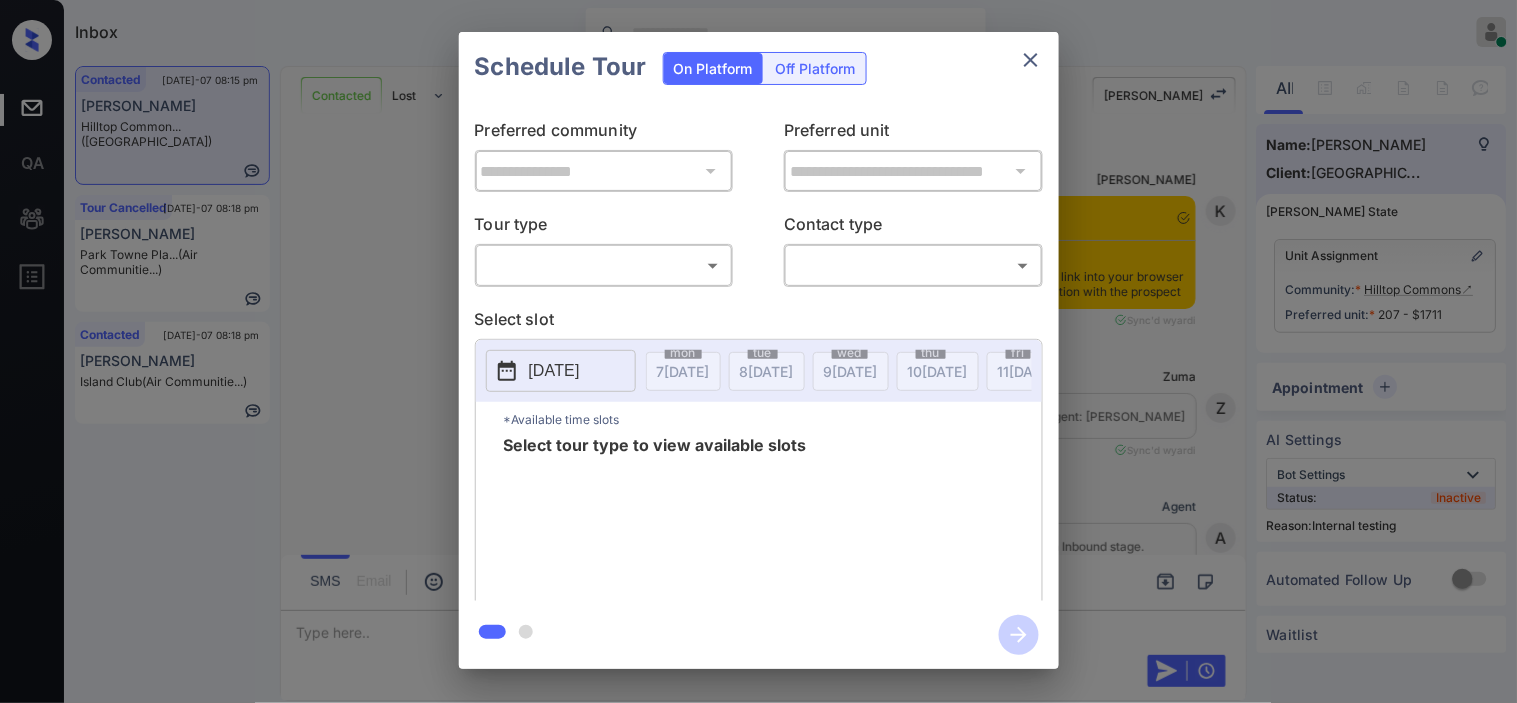scroll, scrollTop: 8930, scrollLeft: 0, axis: vertical 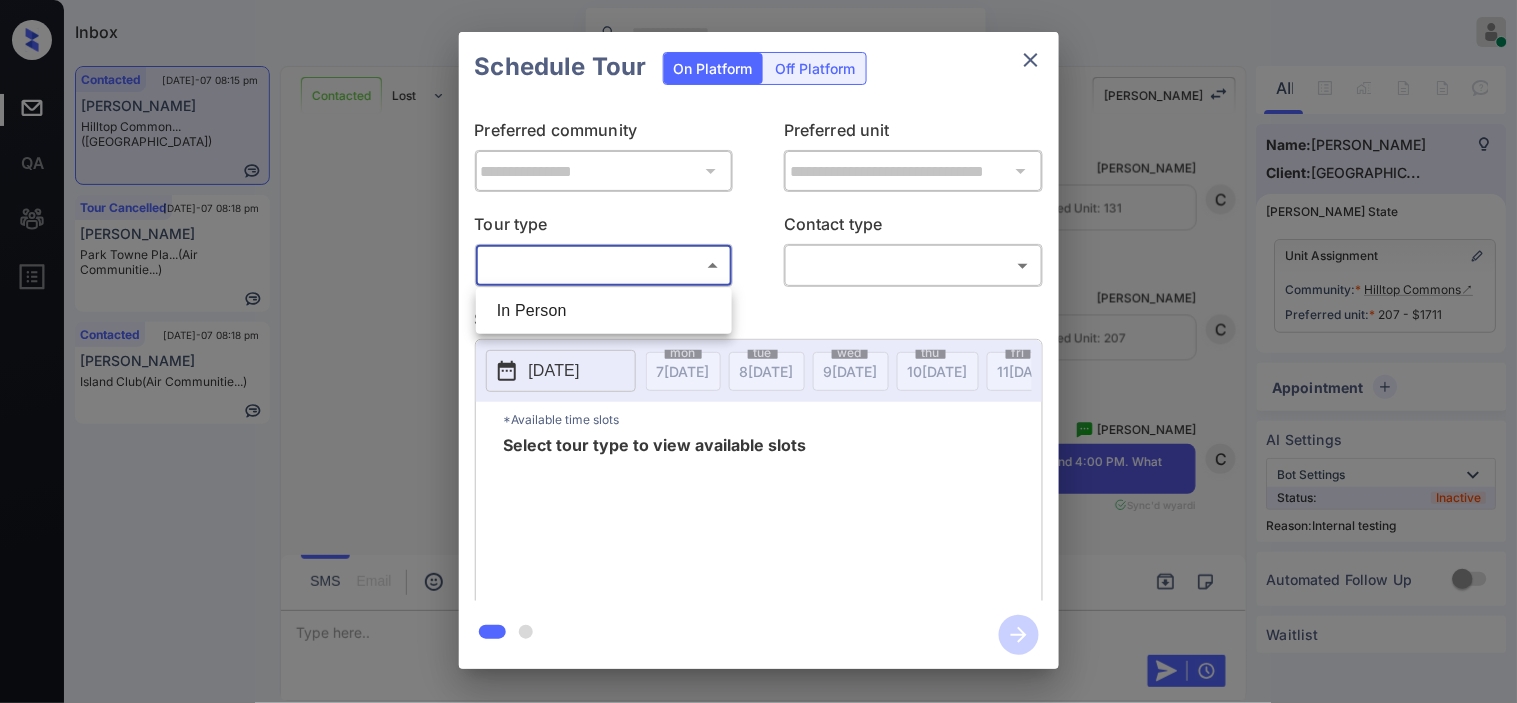 click on "In Person" at bounding box center (604, 311) 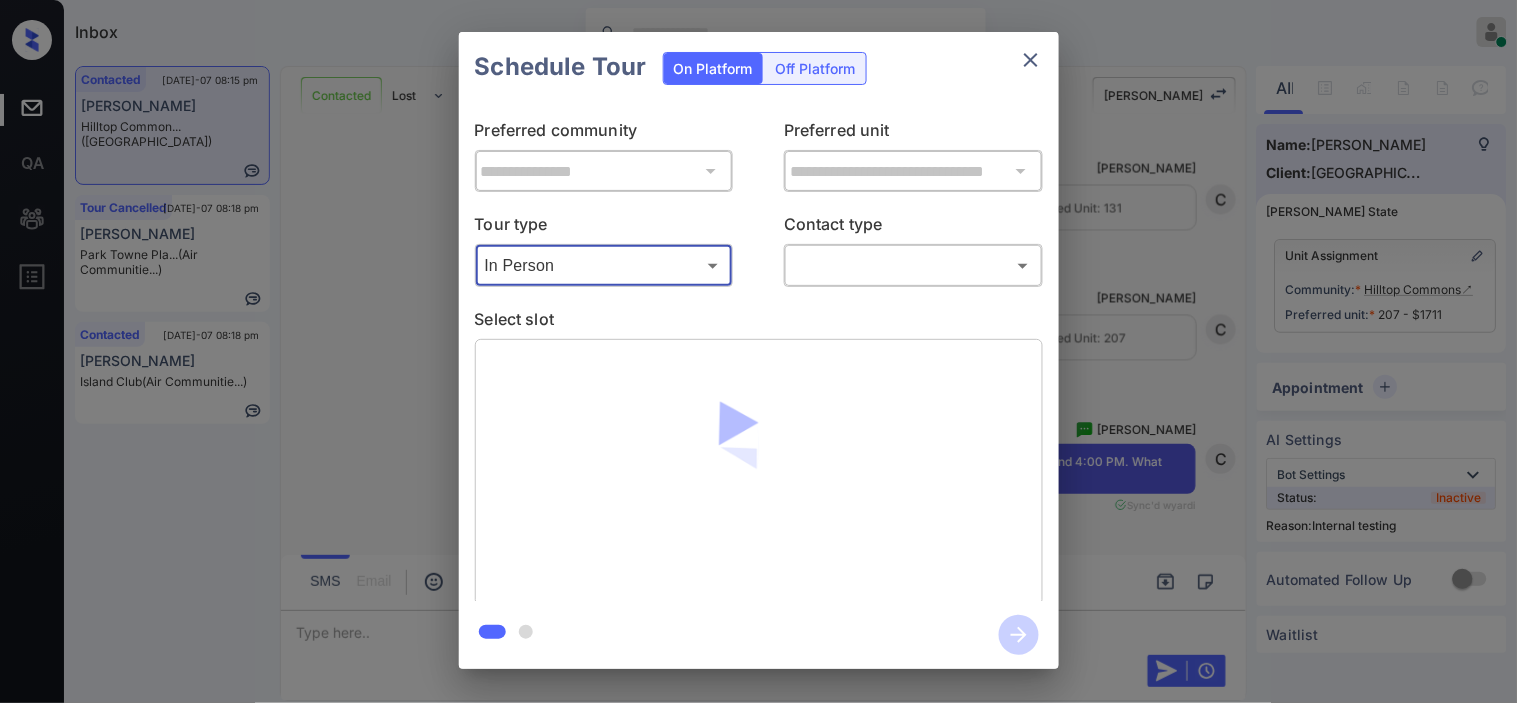 click on "Inbox Kristine Capara Online Set yourself   offline Set yourself   on break Profile Switch to  dark  mode Sign out Contacted Jul-07 08:15 pm   Ericka Dixon Hilltop Common...  (Fairfield) Tour Cancelled Jul-07 08:18 pm   Hailey Grace Park Towne Pla...  (Air Communitie...) Contacted Jul-07 08:18 pm   Sayra Duran Island Club  (Air Communitie...) Contacted Lost Lead Sentiment: Angry Upon sliding the acknowledgement:  Lead will move to lost stage. * ​ SMS and call option will be set to opt out. AFM will be turned off for the lead. Kelsey New Message Kelsey Notes Note: https://conversation.getzuma.com/671588863fba4fbce8efae4c - Paste this link into your browser to view Kelsey’s conversation with the prospect Oct 20, 2024 03:47 pm  Sync'd w  yardi K New Message Zuma Lead transferred to leasing agent: kelsey Oct 20, 2024 03:47 pm  Sync'd w  yardi Z New Message Agent Lead created via leadPoller in Inbound stage. Oct 20, 2024 03:47 pm A New Message Agent AFM Request sent to Kelsey. Oct 20, 2024 03:47 pm A Agent A" at bounding box center [758, 351] 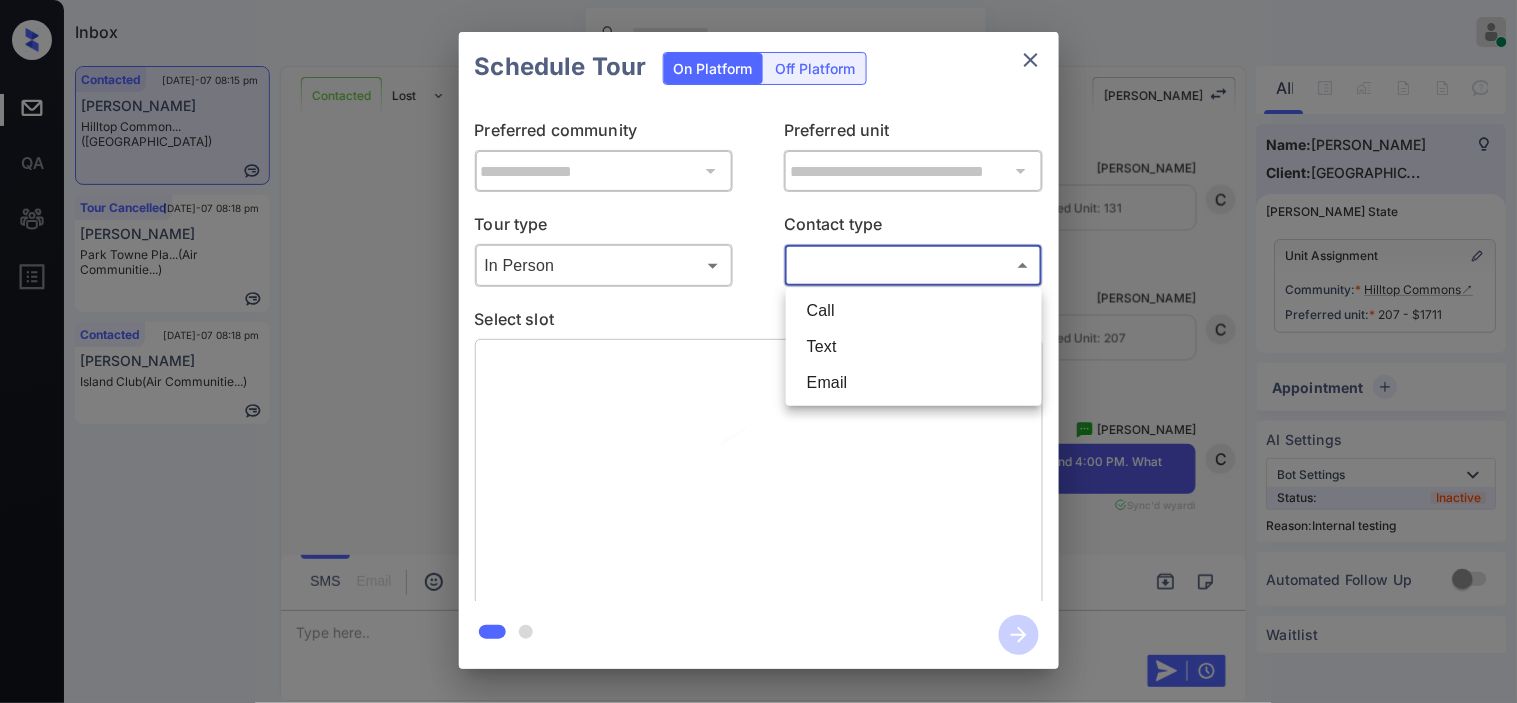 click on "Text" at bounding box center (914, 347) 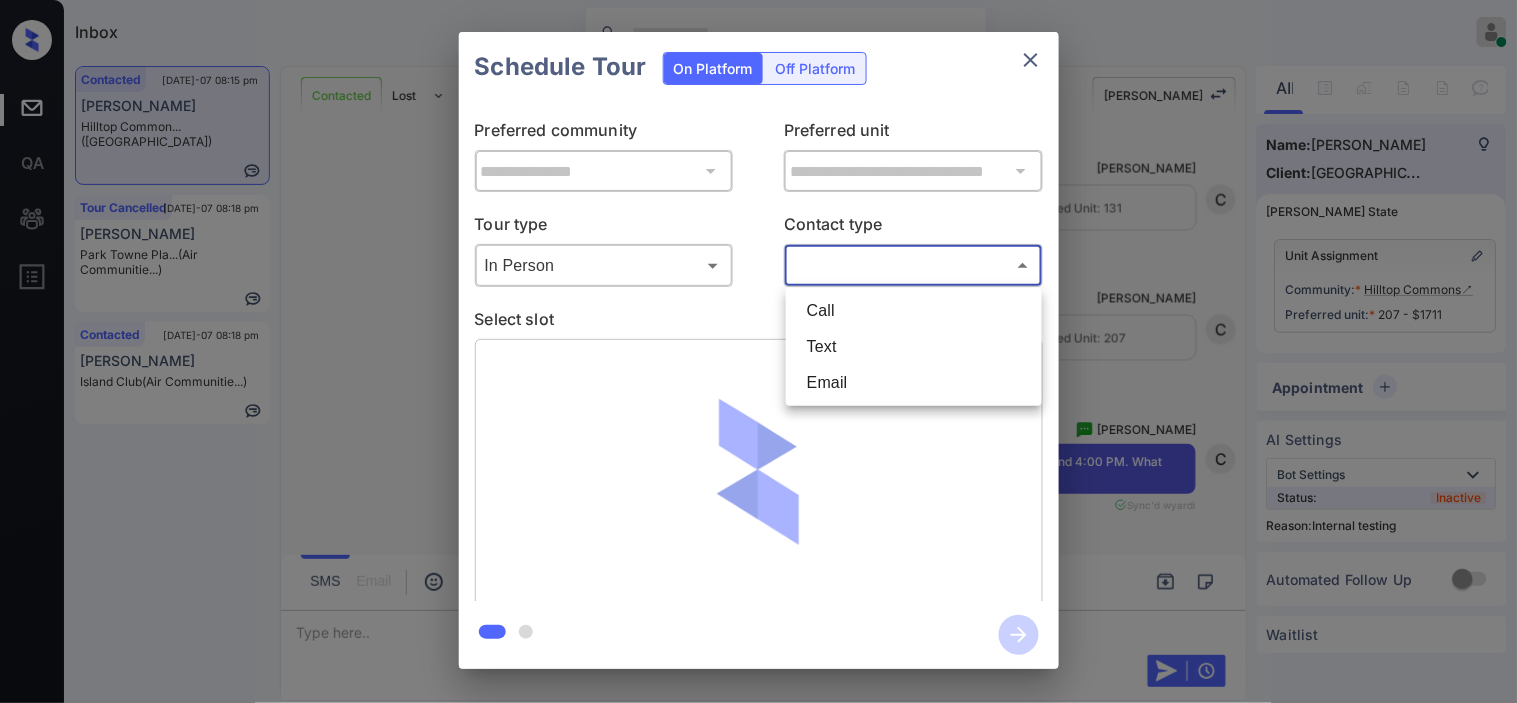 type on "****" 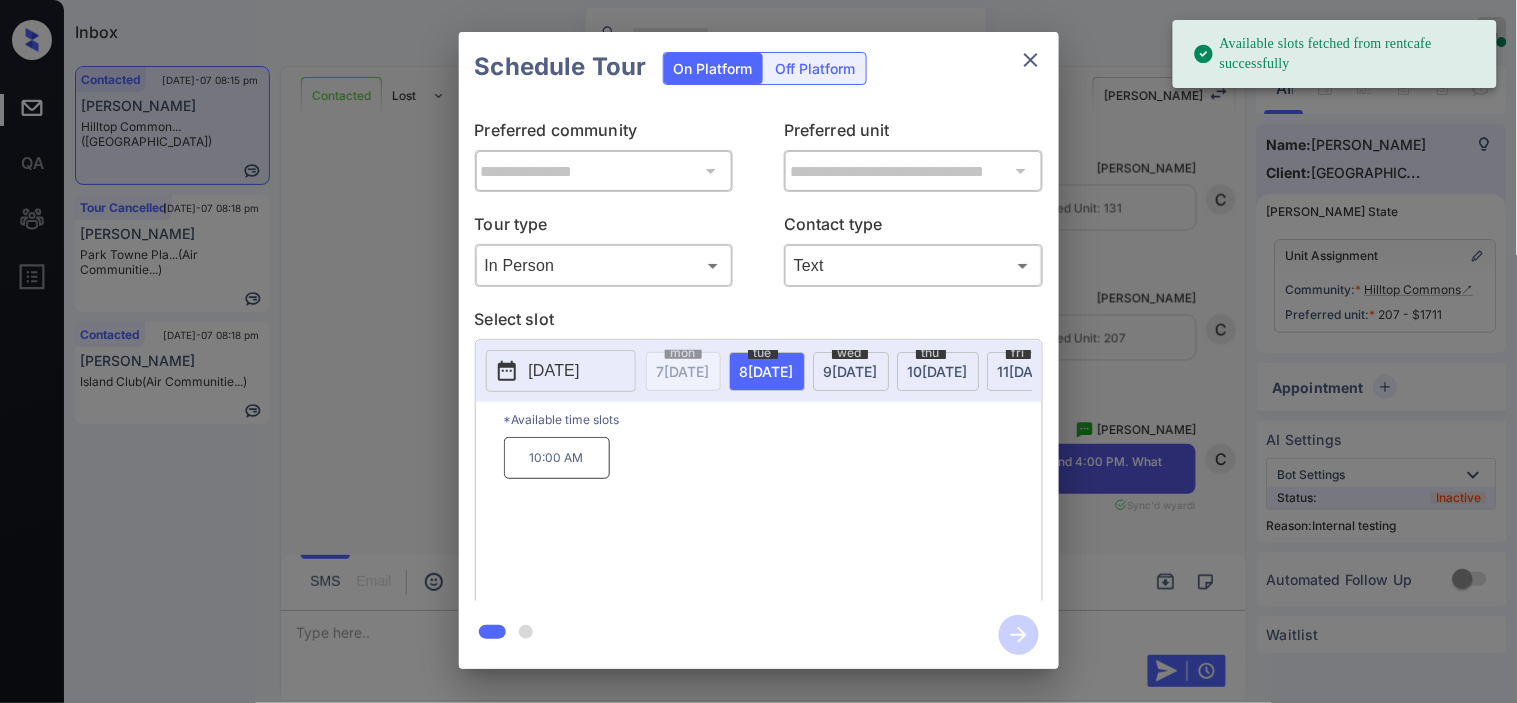 click on "[DATE]" at bounding box center [561, 371] 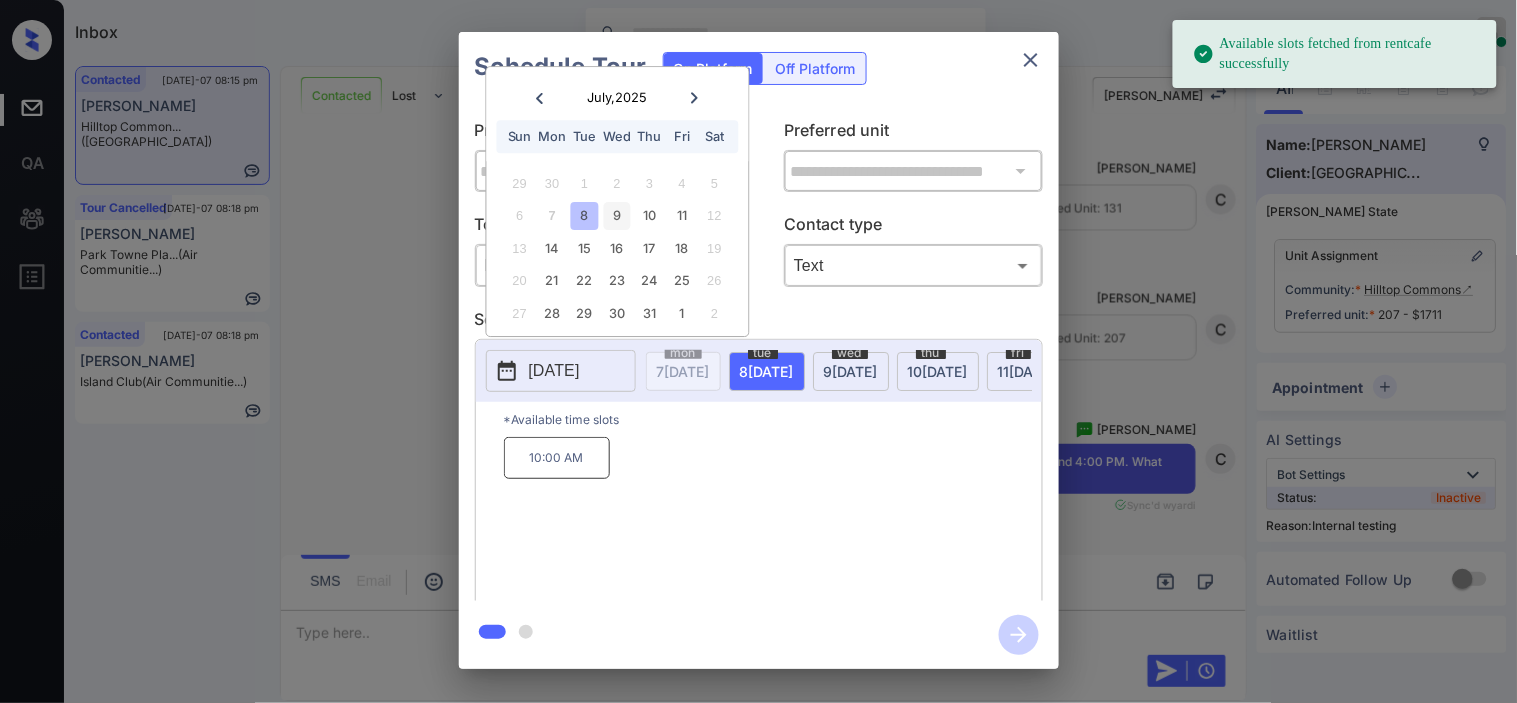 click on "9" at bounding box center [617, 216] 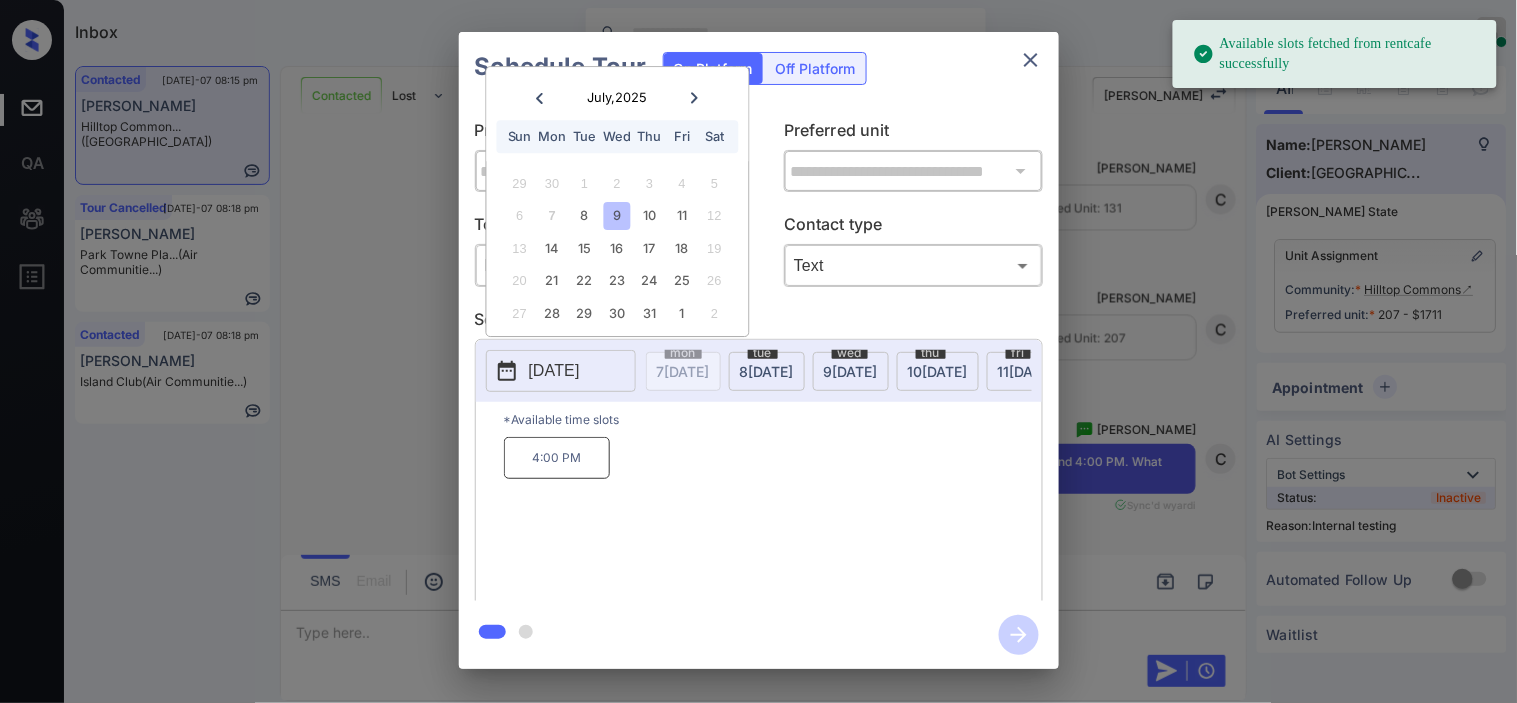 click on "4:00 PM" at bounding box center [557, 458] 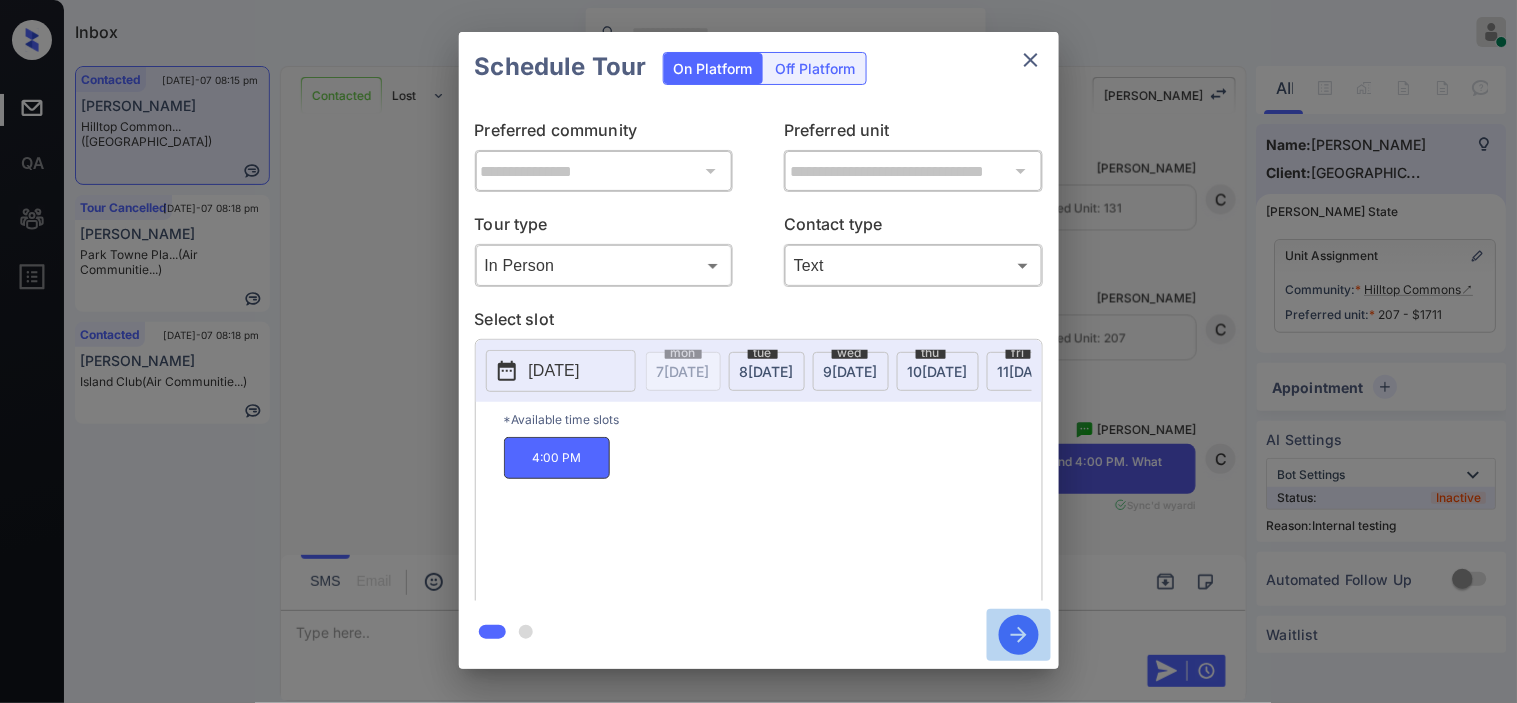 click 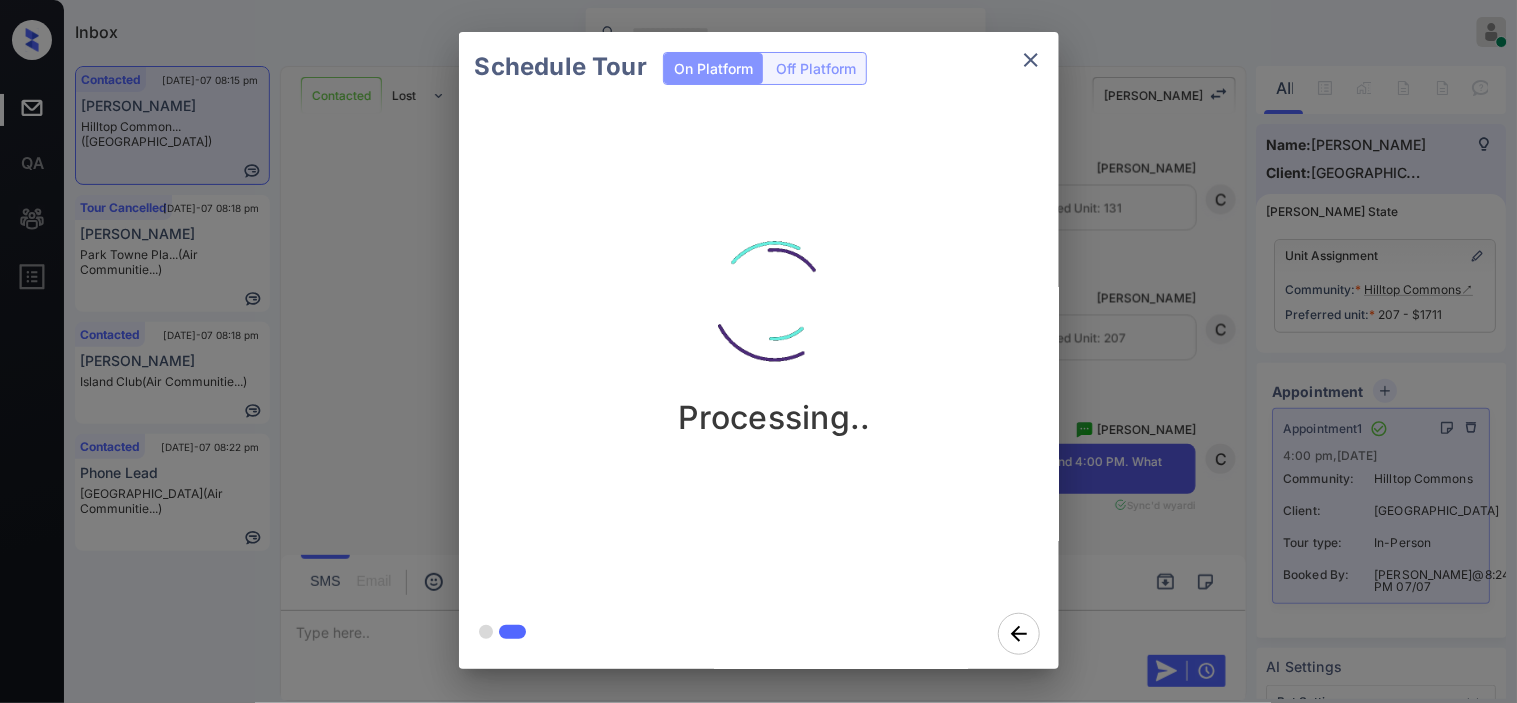 click on "Schedule Tour On Platform Off Platform Processing.." at bounding box center [758, 350] 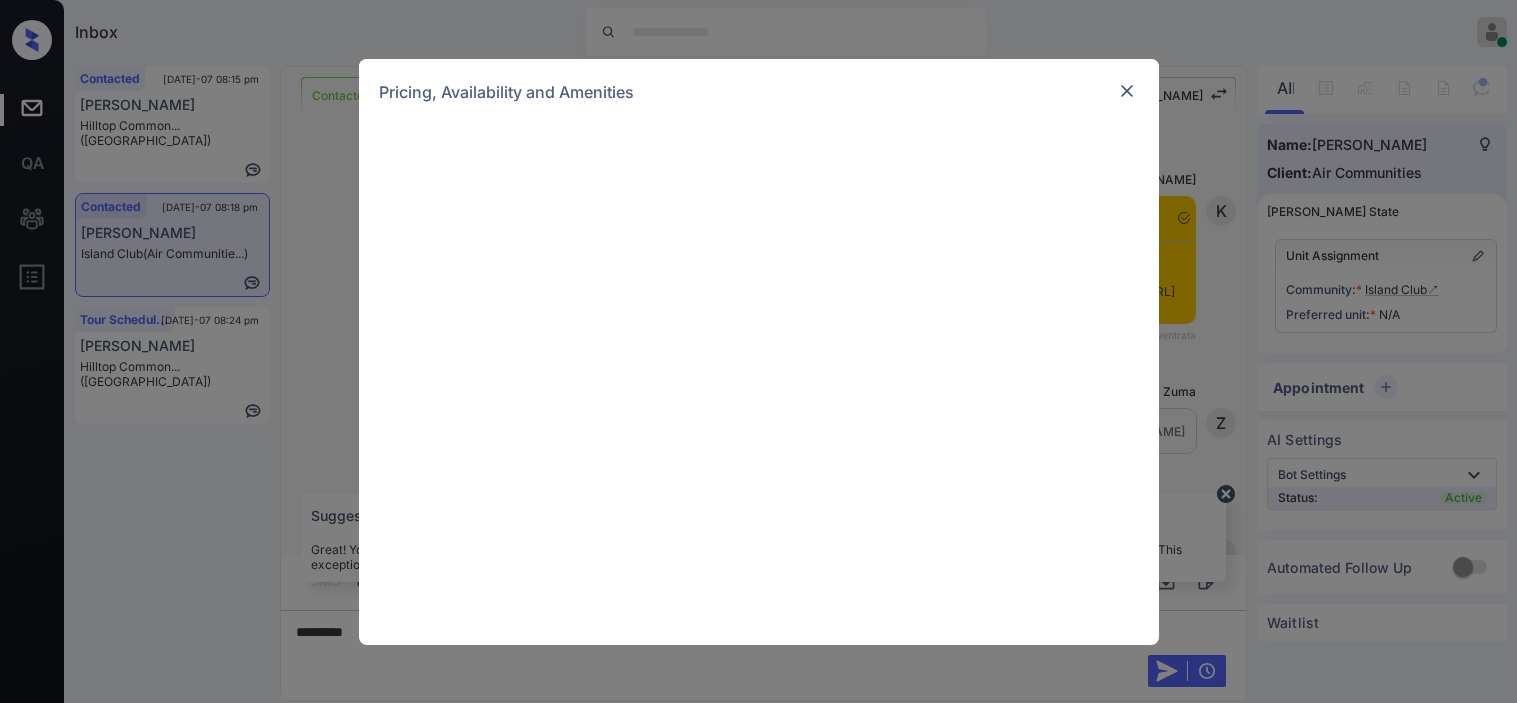 scroll, scrollTop: 0, scrollLeft: 0, axis: both 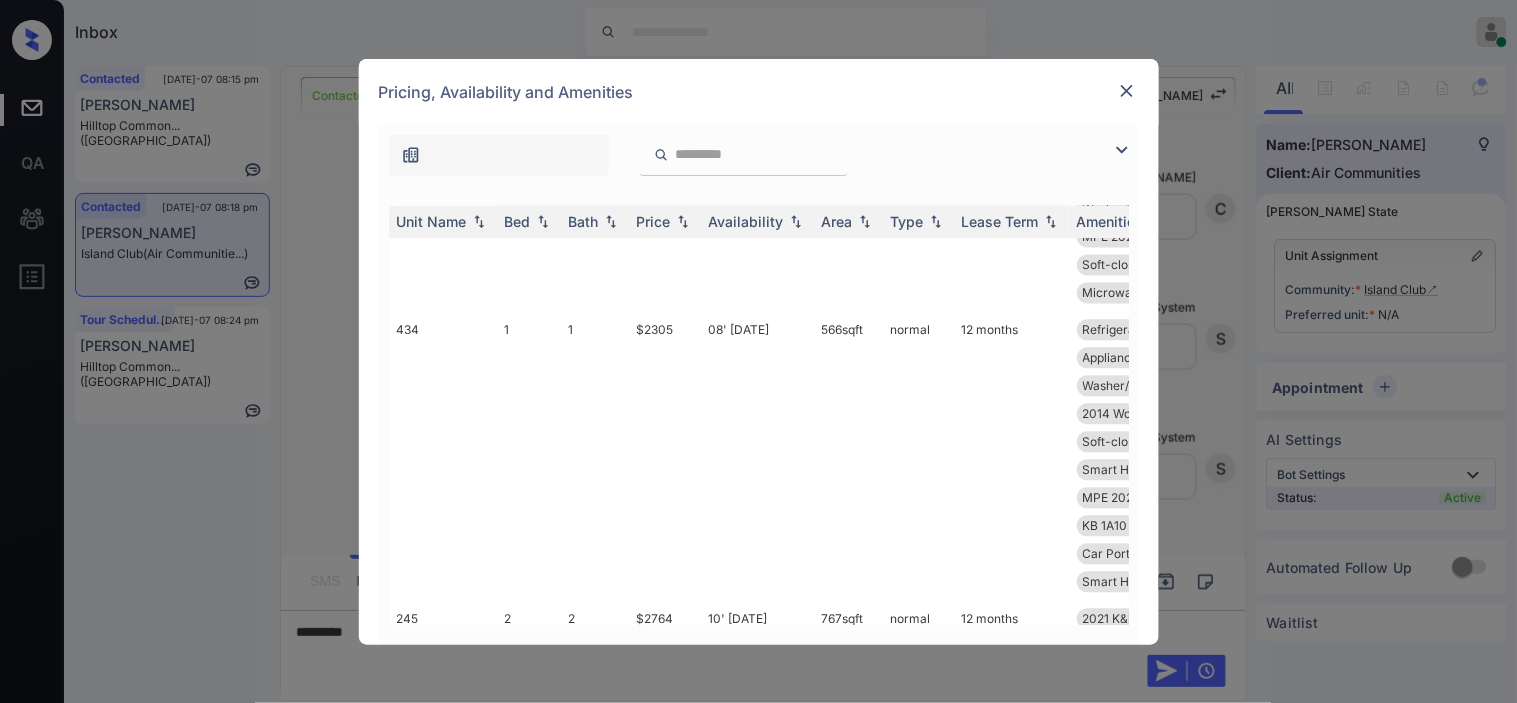 click at bounding box center (1127, 91) 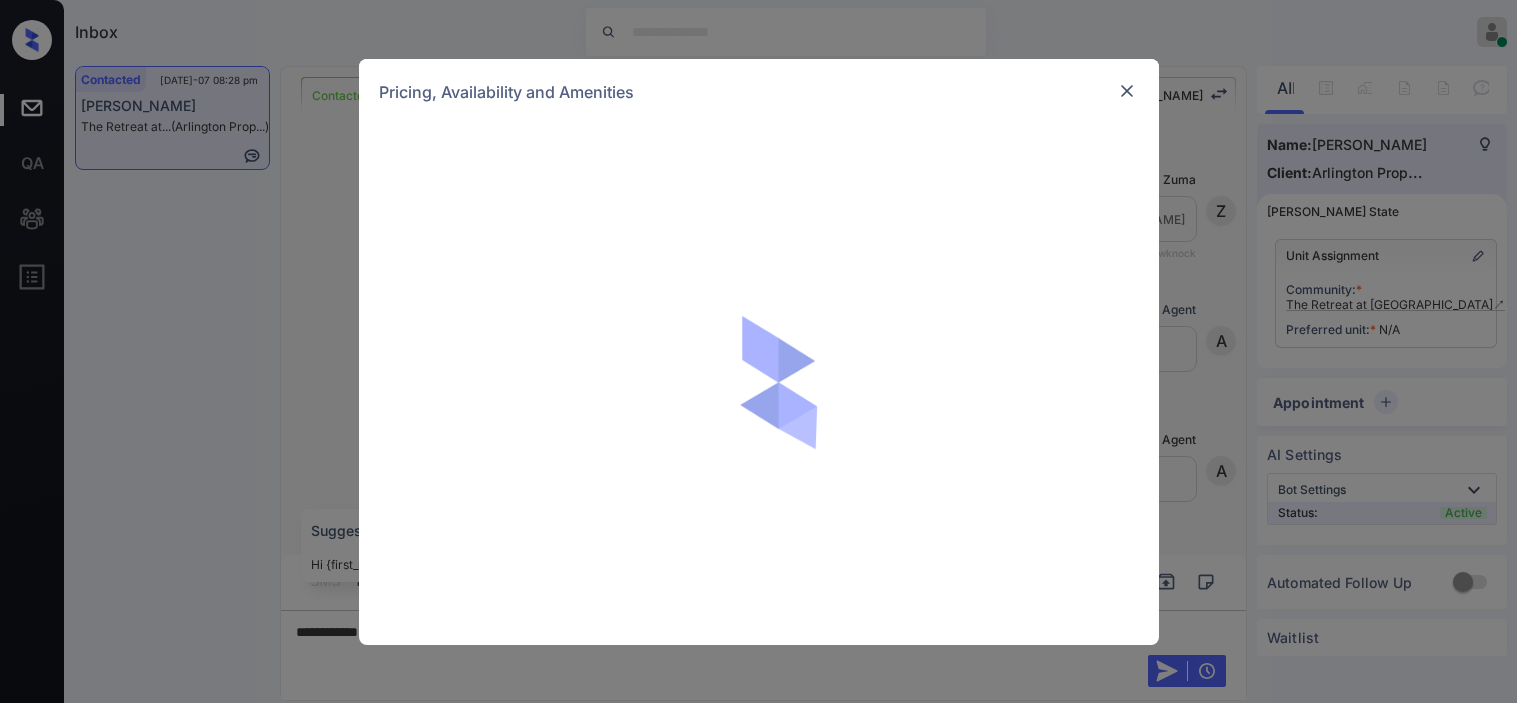 scroll, scrollTop: 0, scrollLeft: 0, axis: both 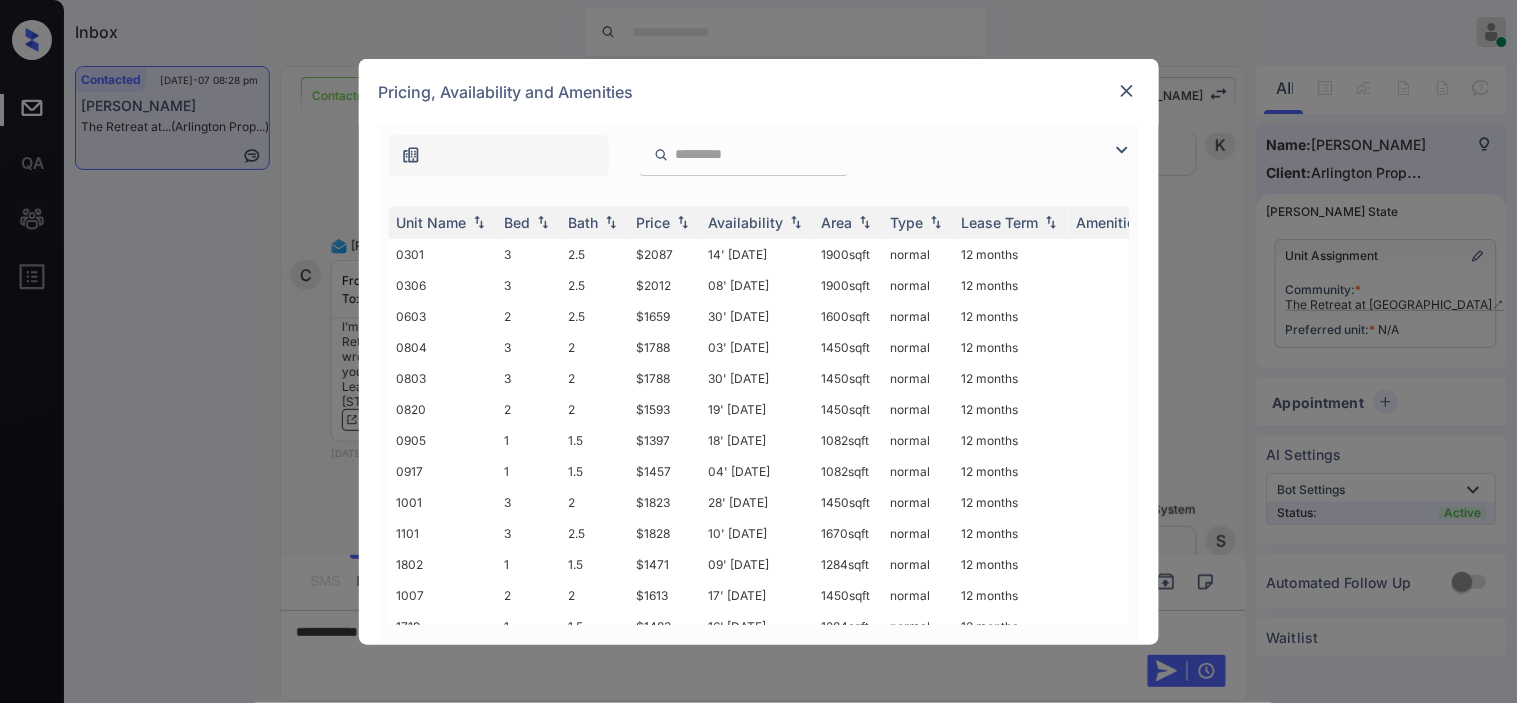 click at bounding box center (1122, 150) 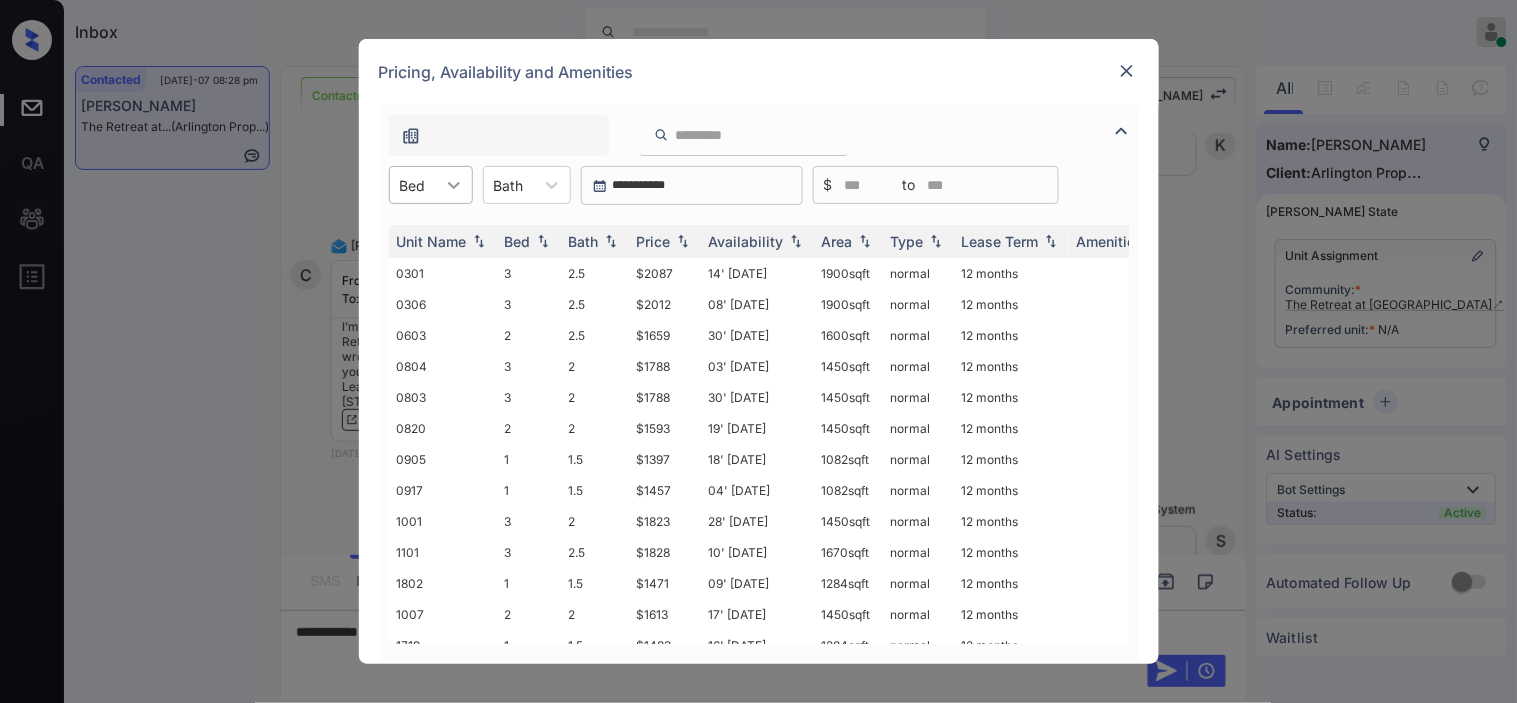 click at bounding box center [454, 185] 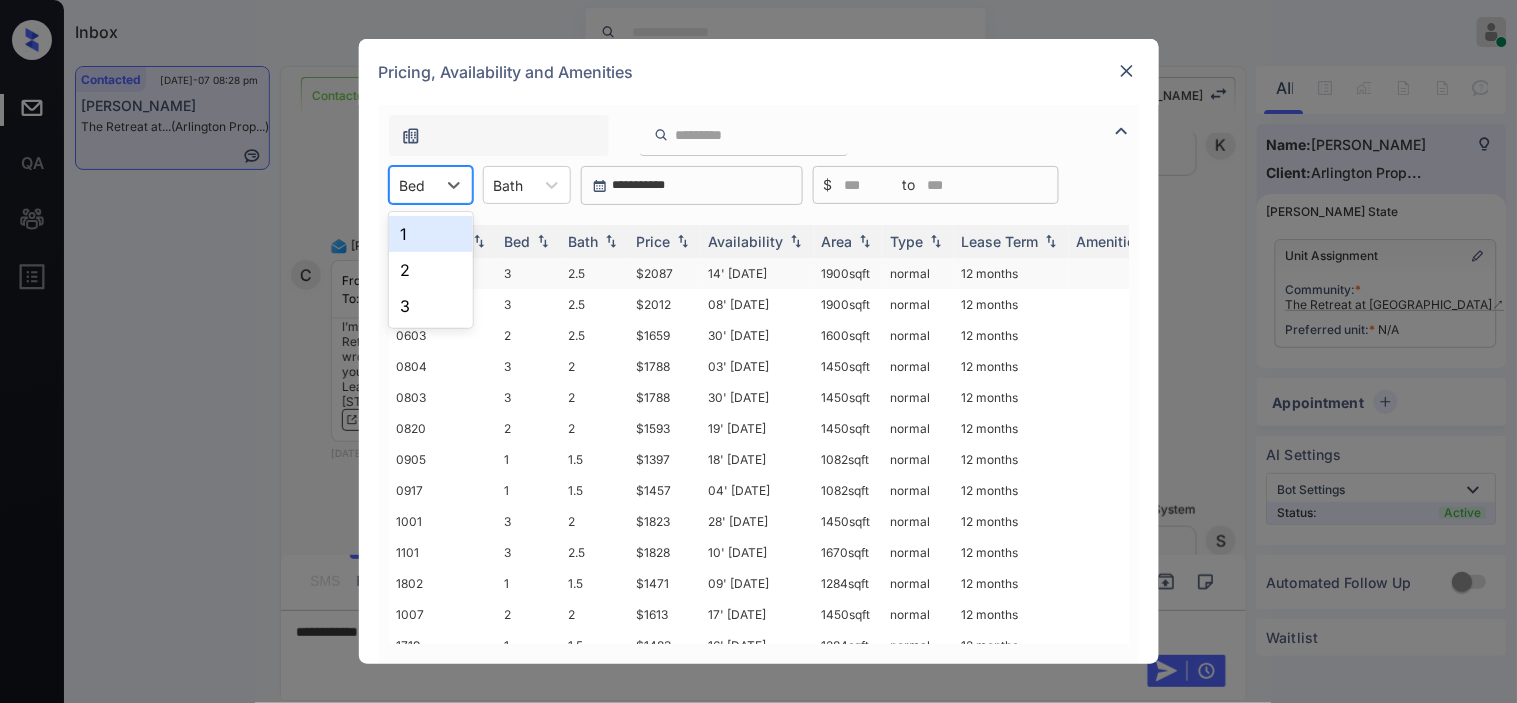 click on "2" at bounding box center (431, 270) 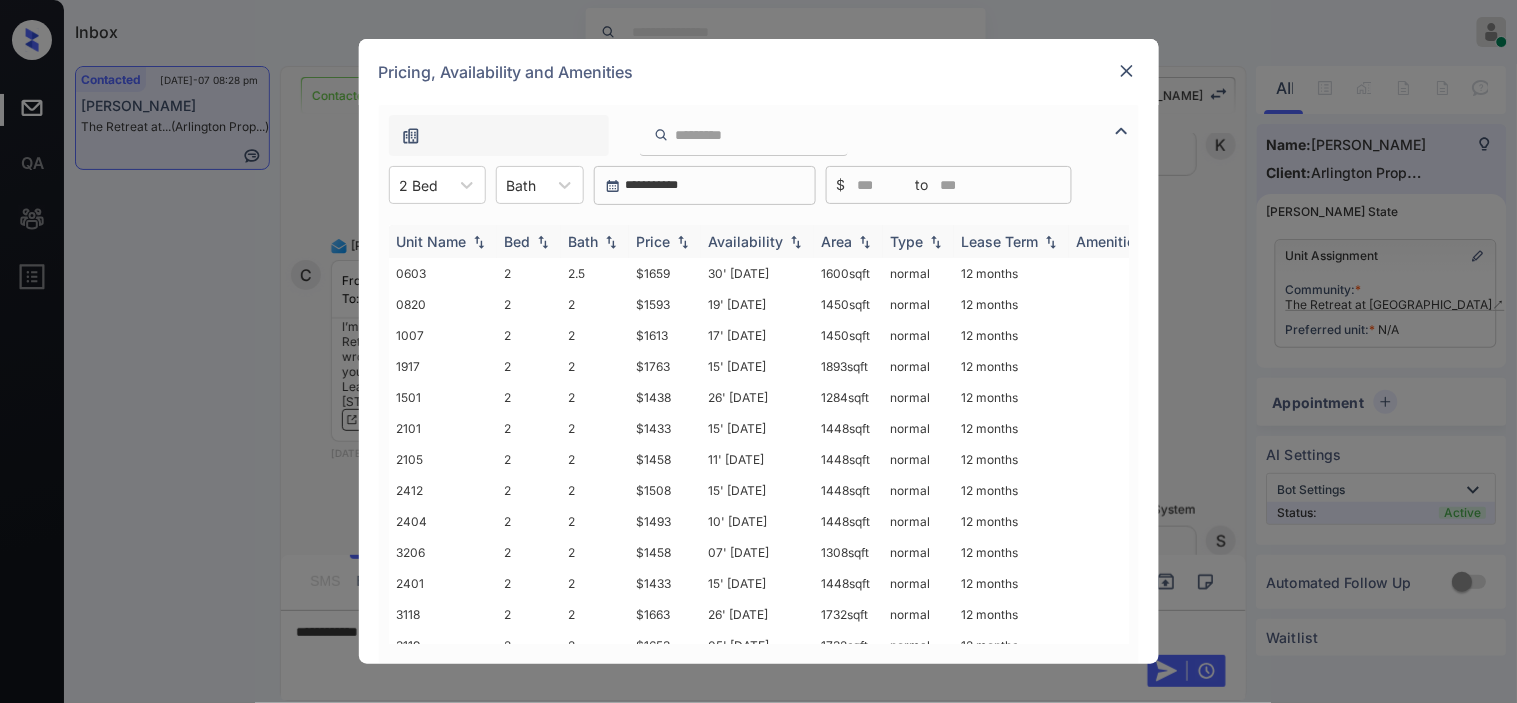 click at bounding box center (683, 242) 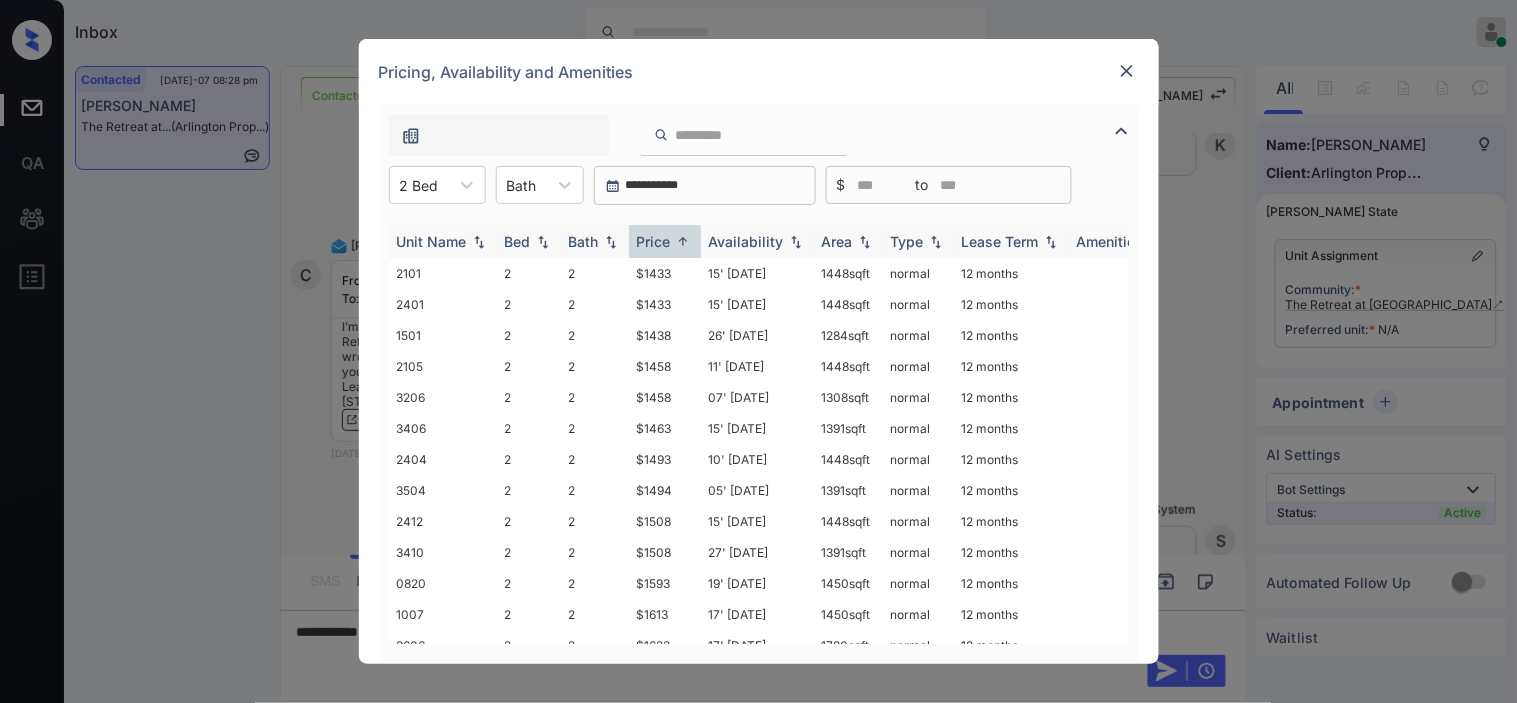 click at bounding box center (796, 242) 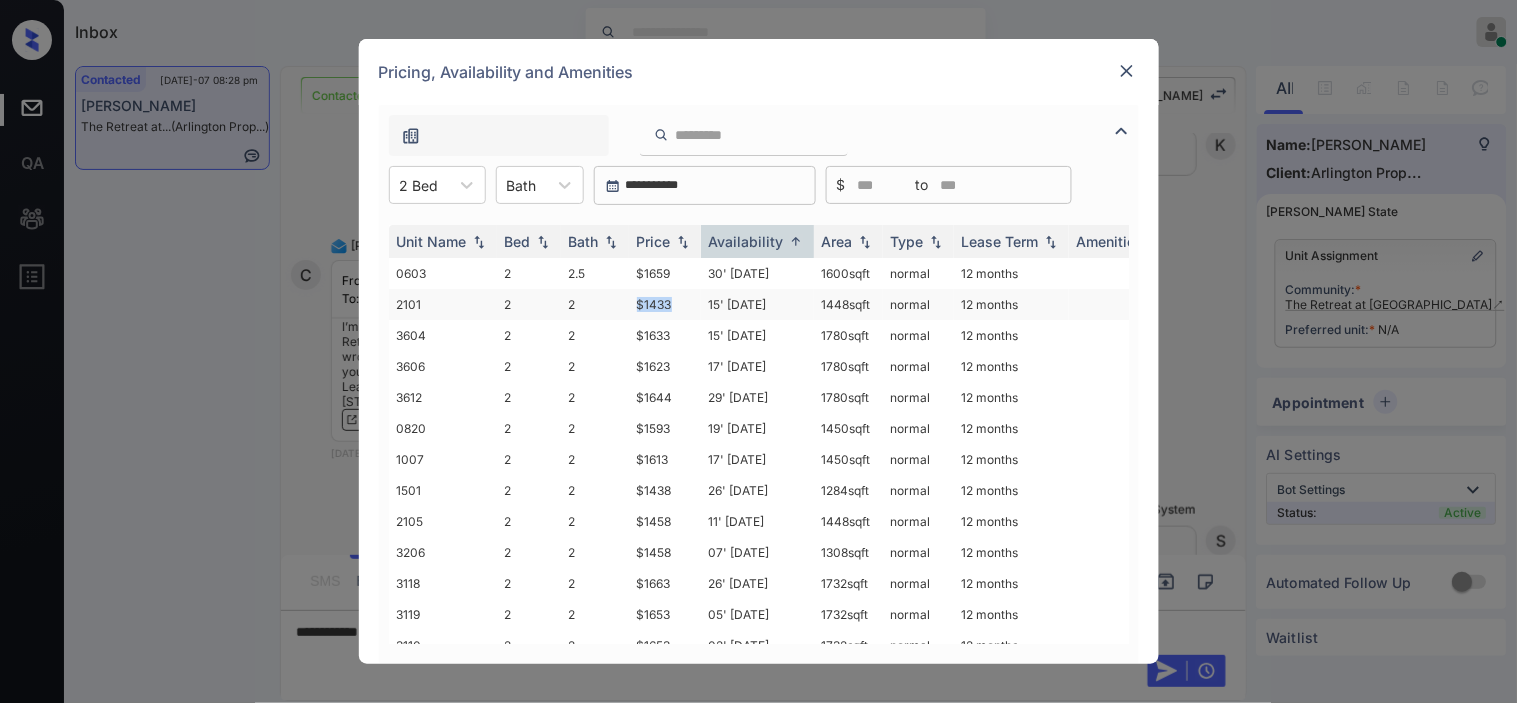drag, startPoint x: 634, startPoint y: 304, endPoint x: 693, endPoint y: 304, distance: 59 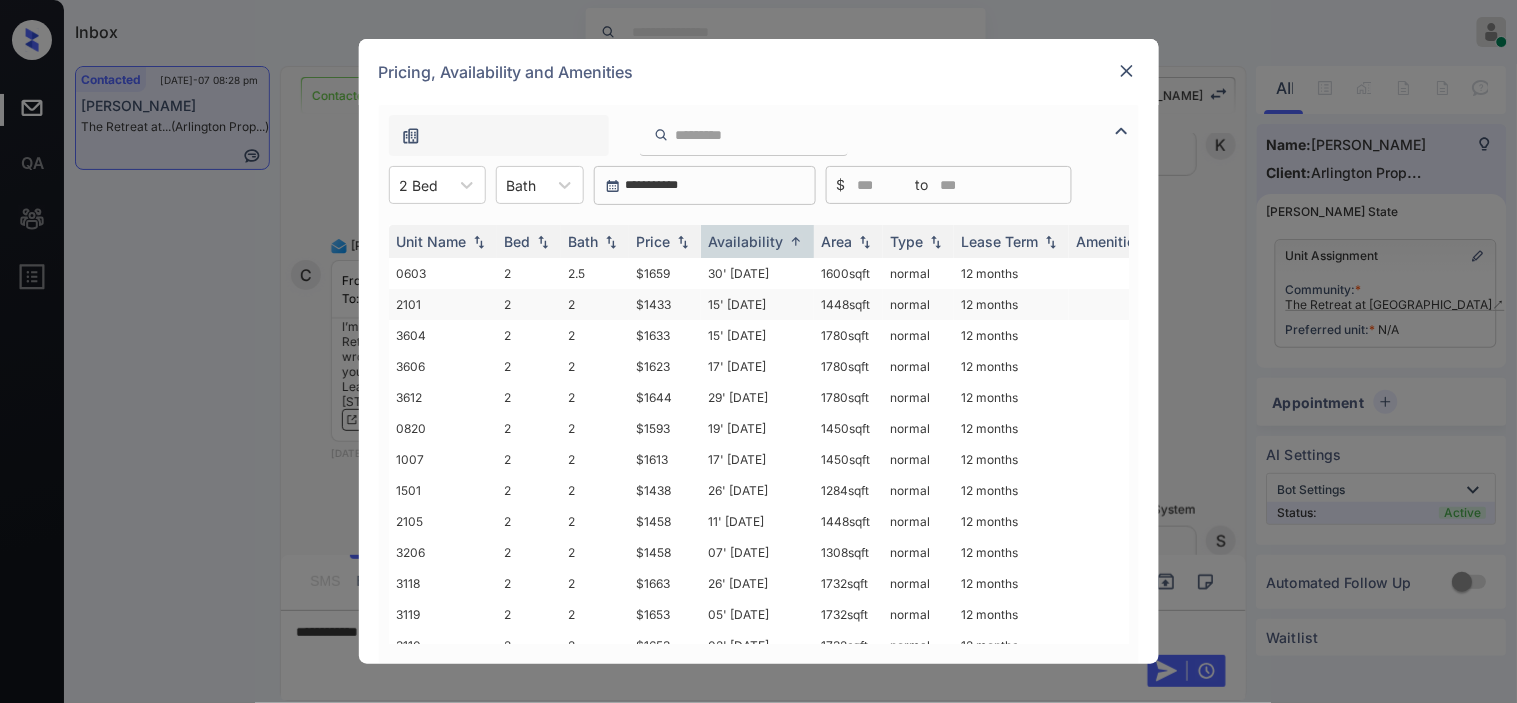 click on "$1433" at bounding box center [665, 304] 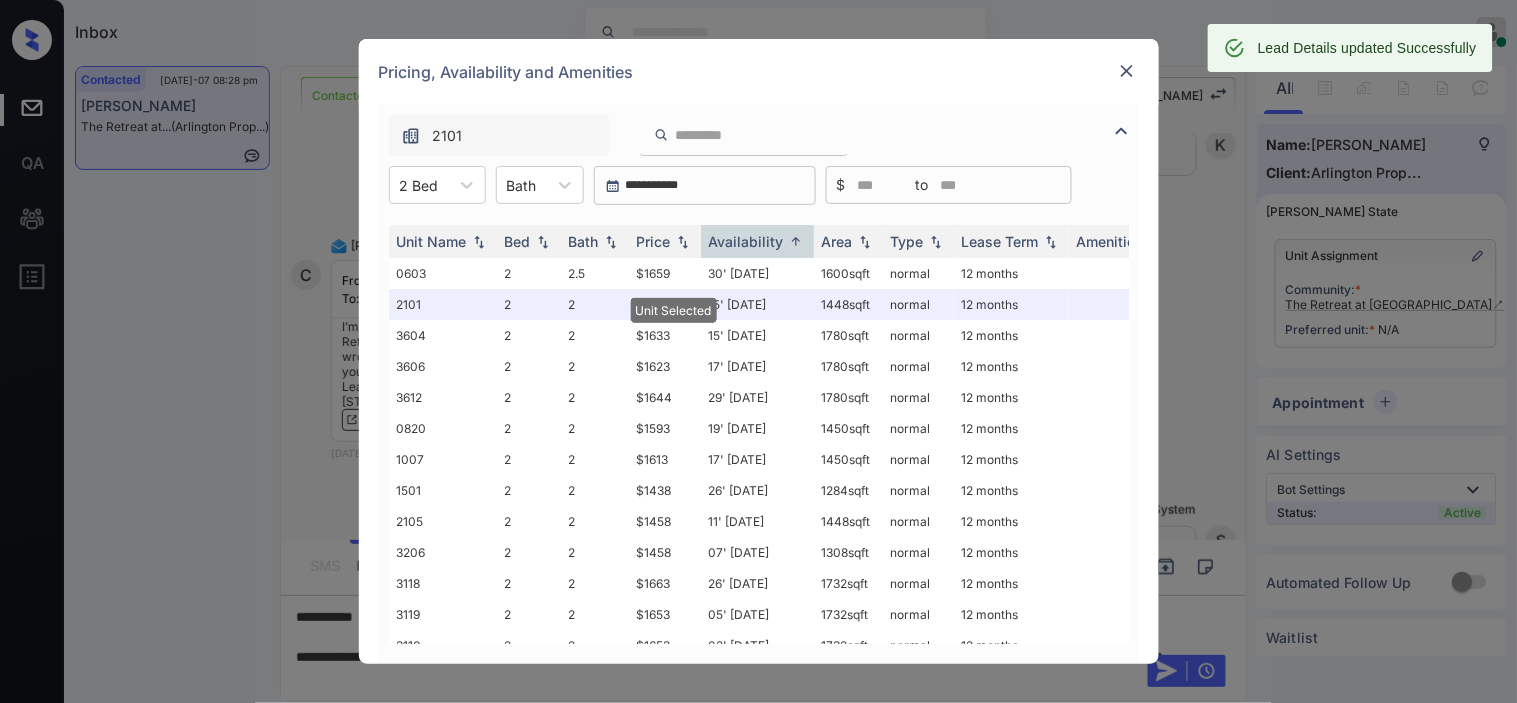 click at bounding box center (1127, 71) 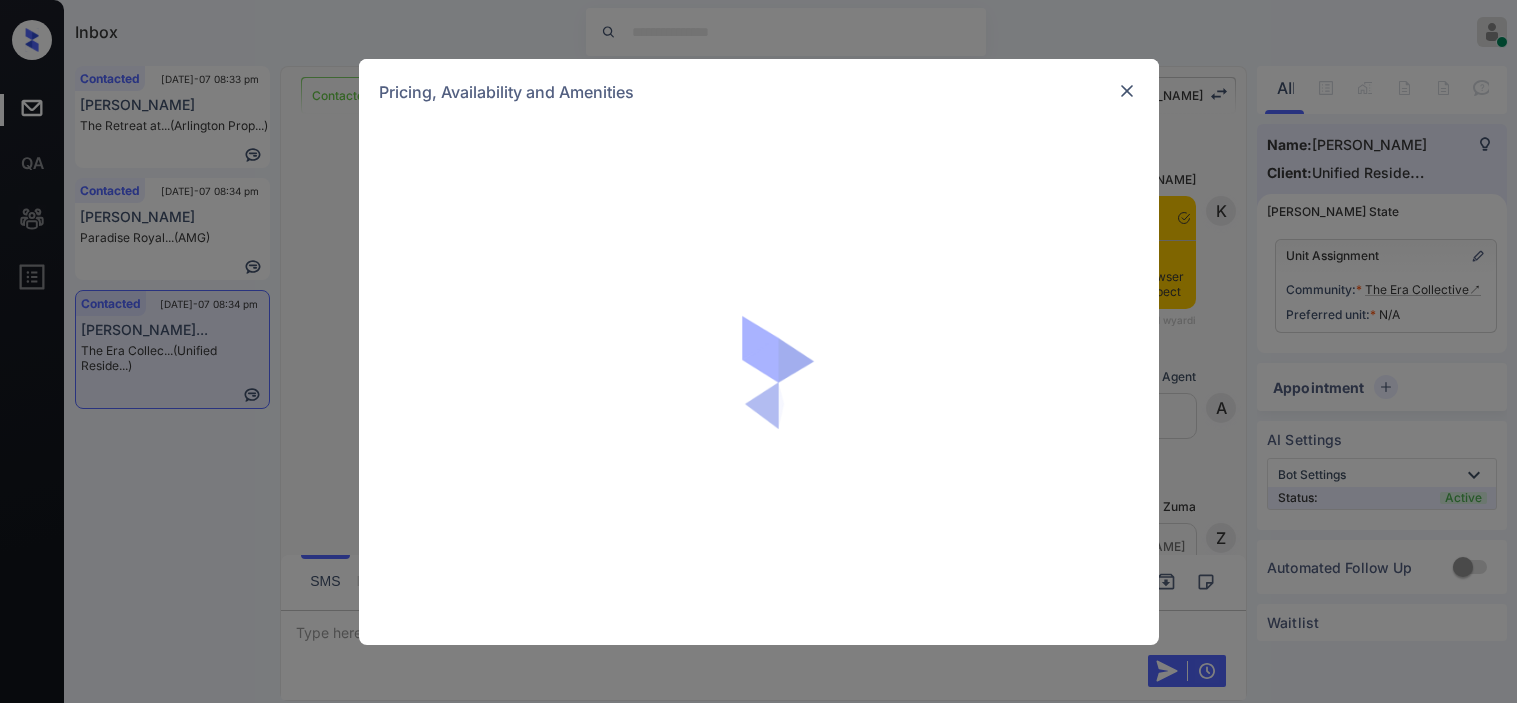 scroll, scrollTop: 0, scrollLeft: 0, axis: both 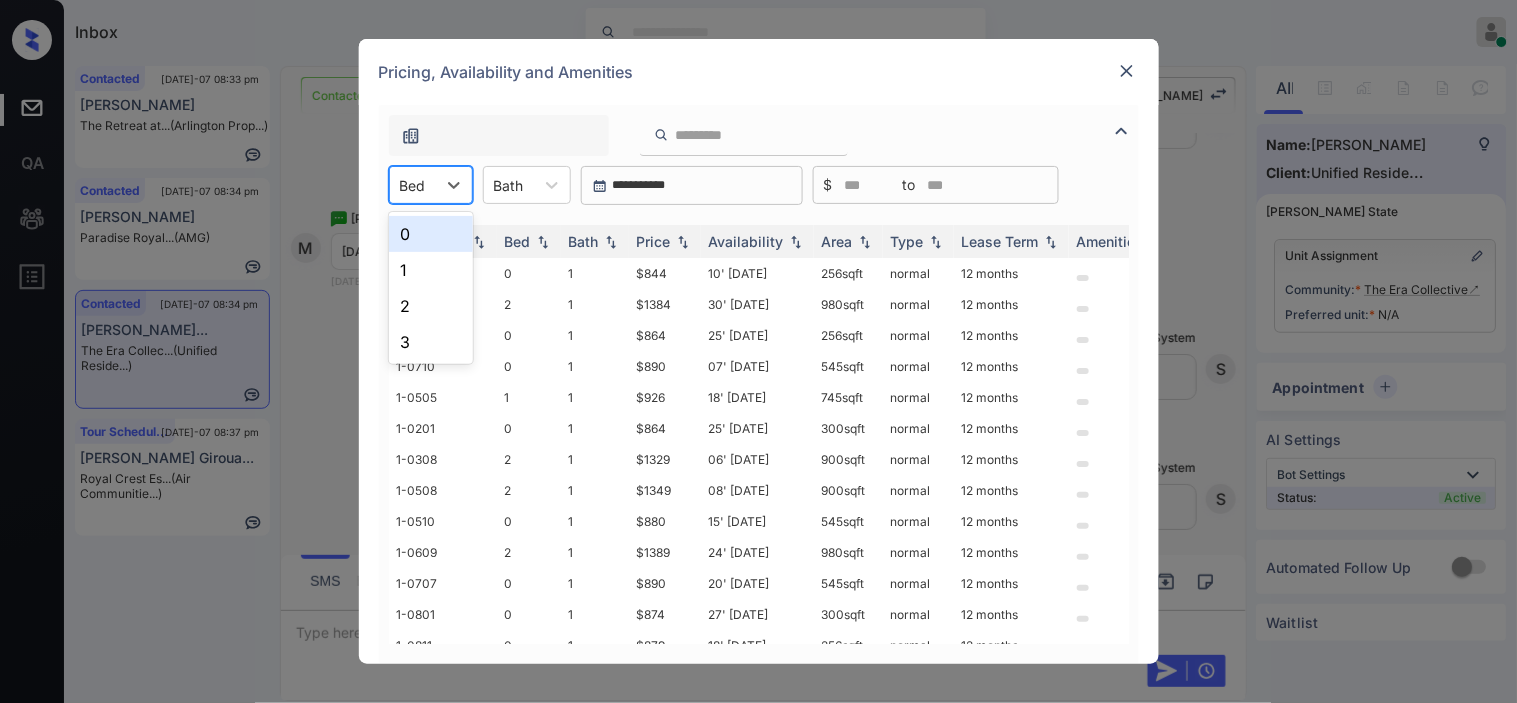 click at bounding box center [413, 185] 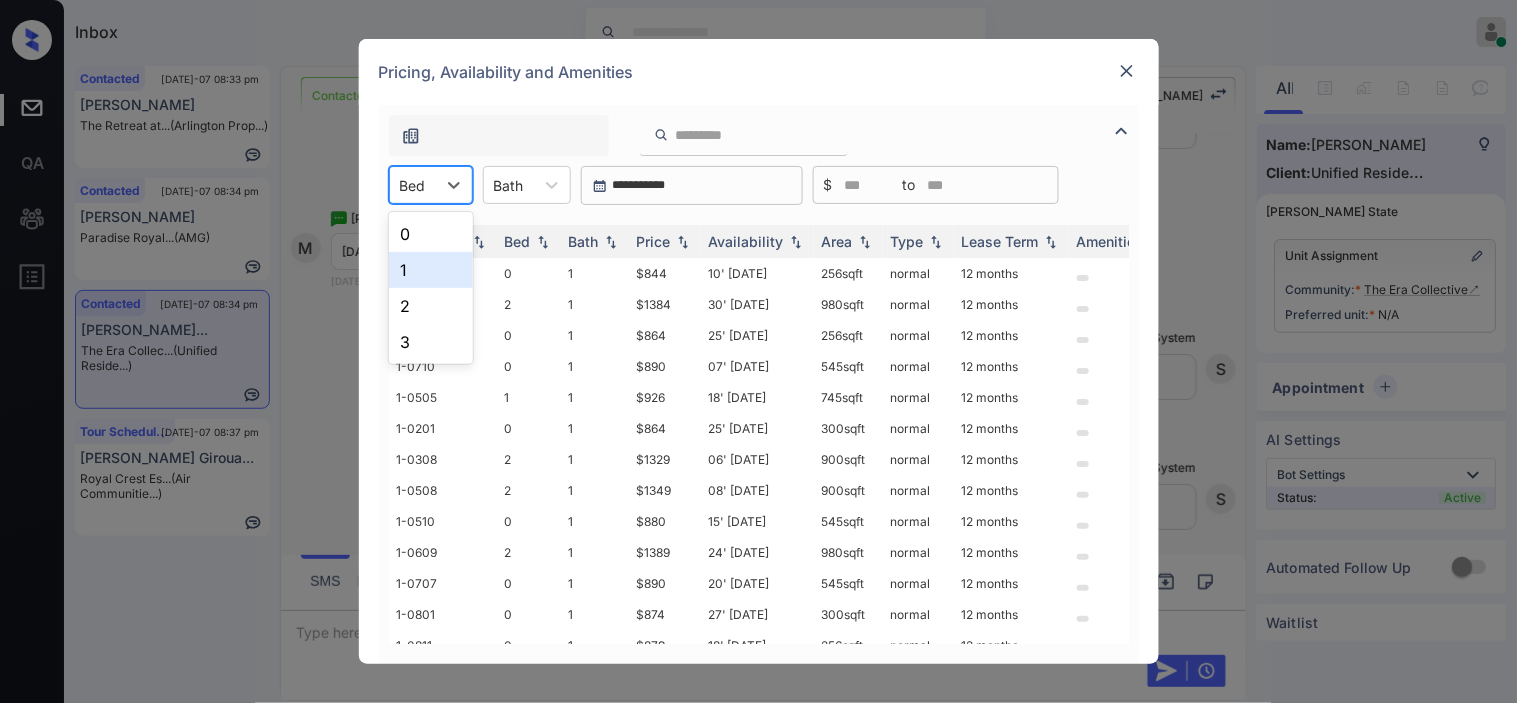 click on "1" at bounding box center [431, 270] 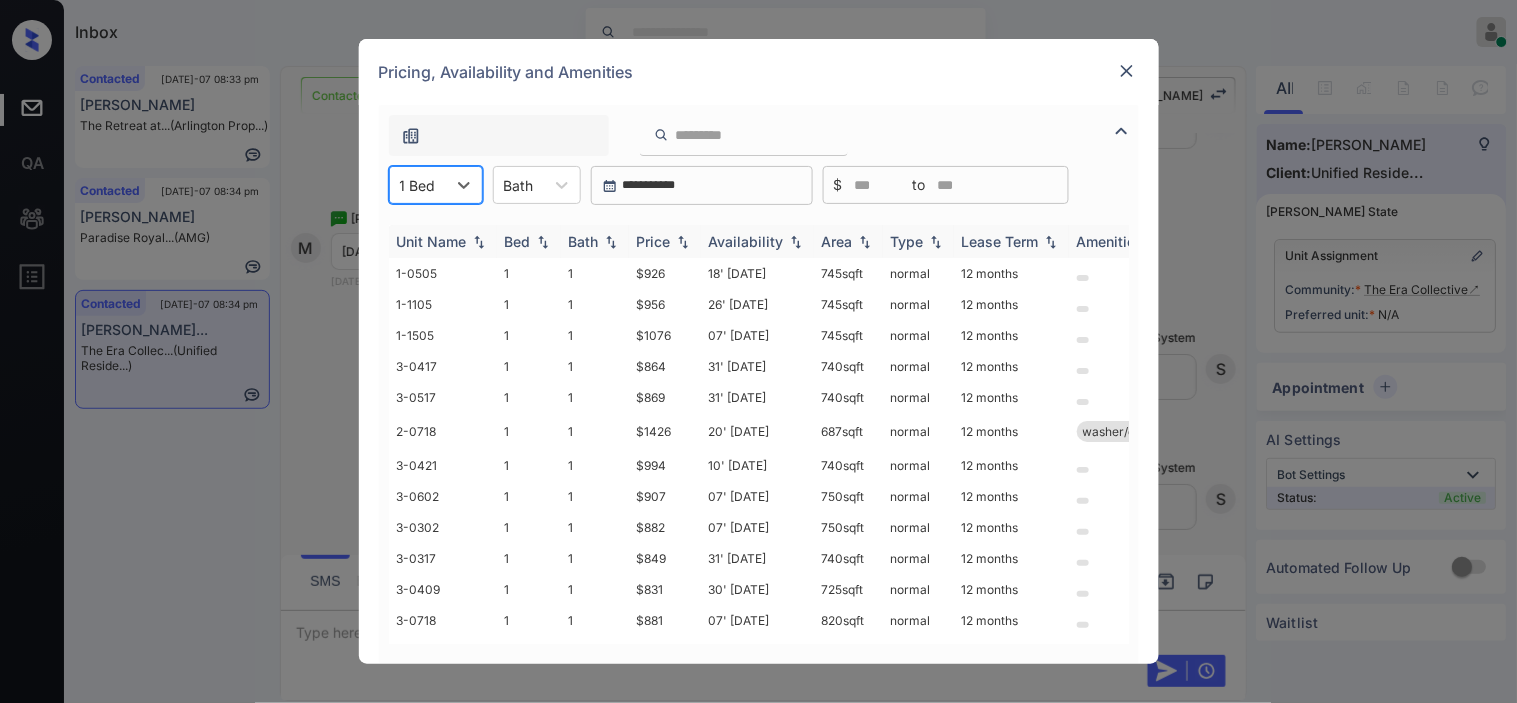 click at bounding box center (683, 242) 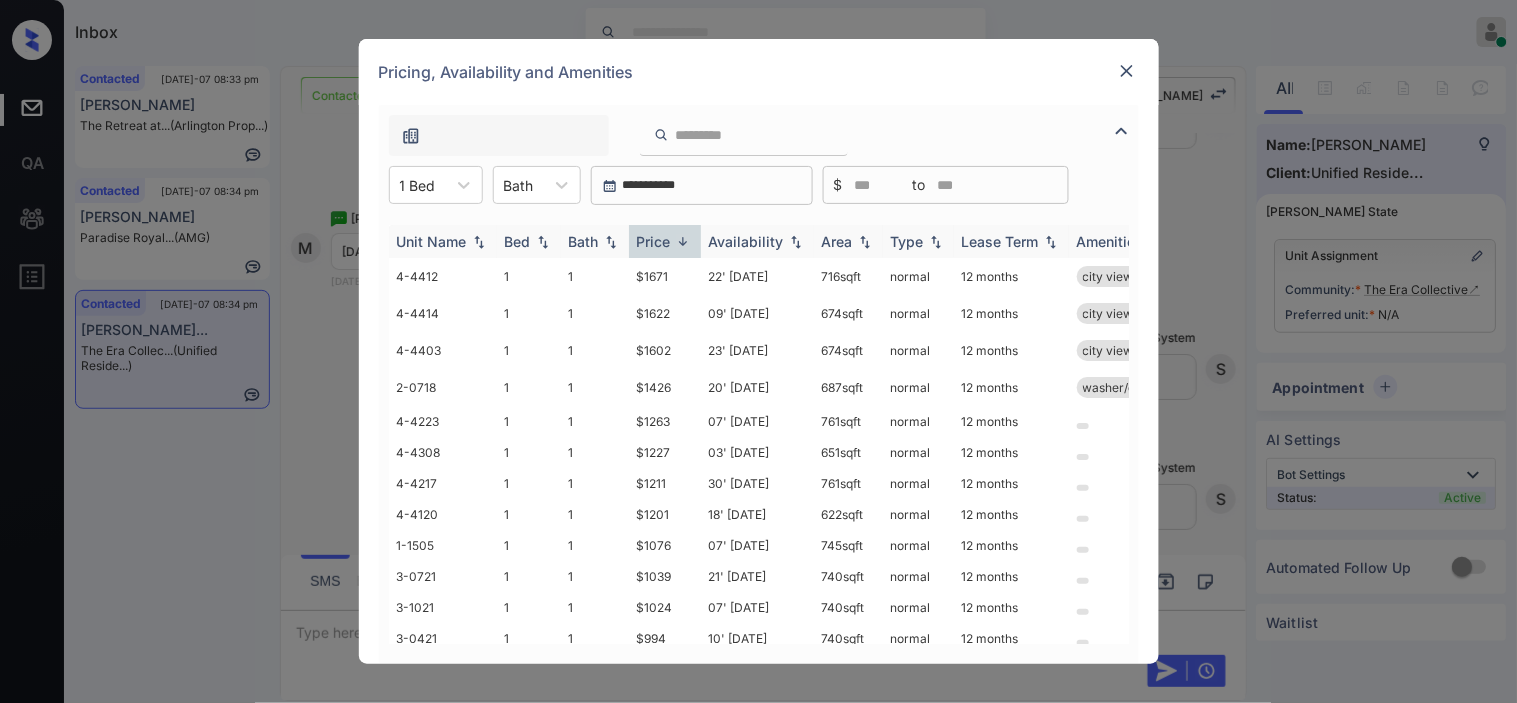 click at bounding box center [683, 241] 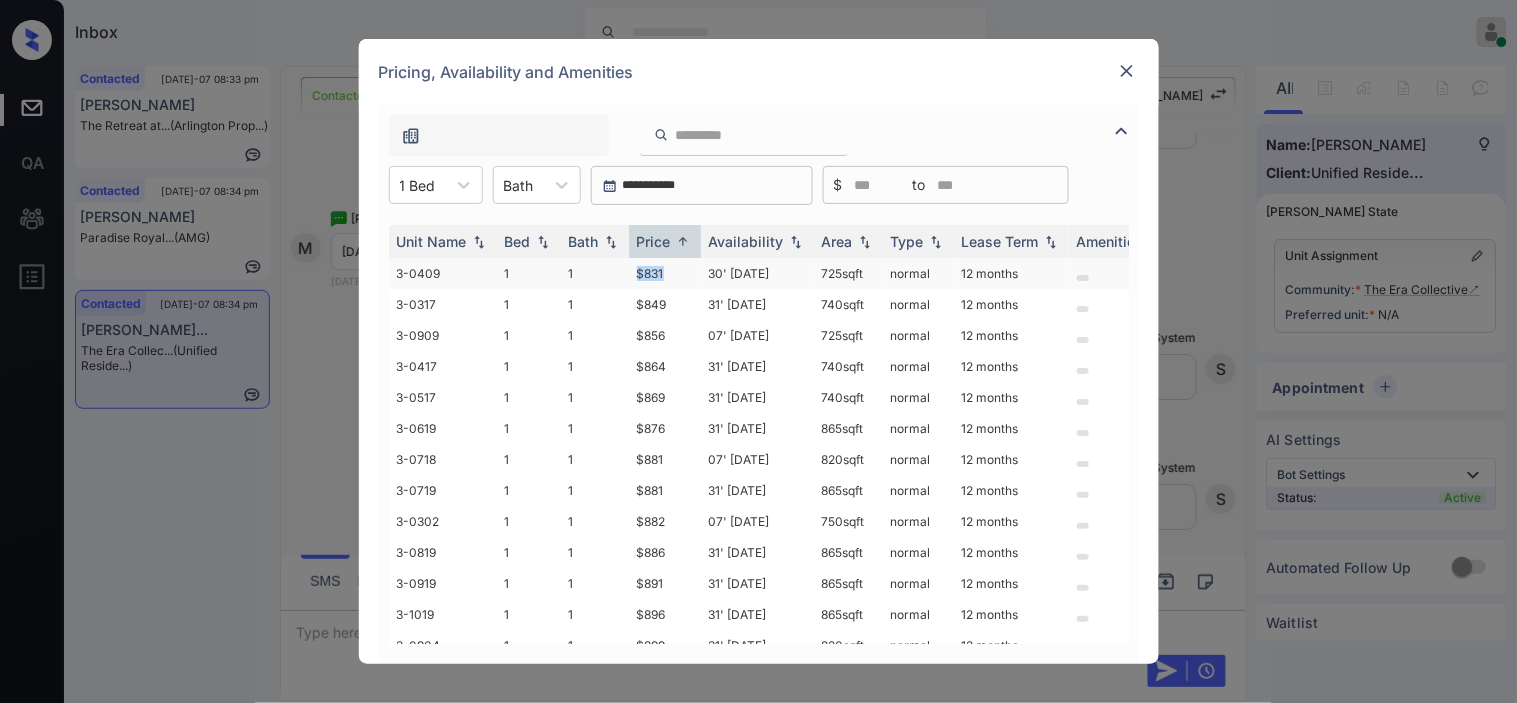 drag, startPoint x: 615, startPoint y: 271, endPoint x: 686, endPoint y: 271, distance: 71 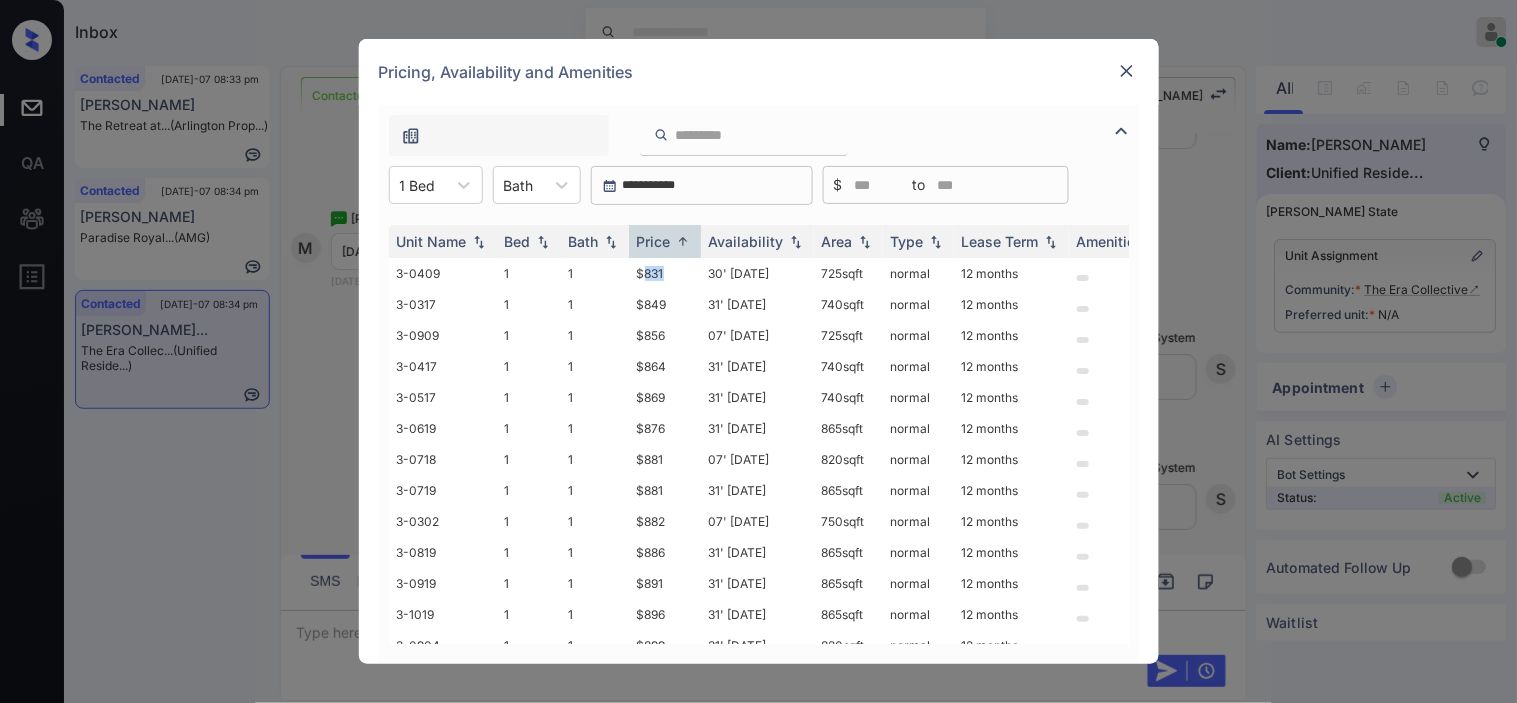 drag, startPoint x: 653, startPoint y: 270, endPoint x: 851, endPoint y: 13, distance: 324.4272 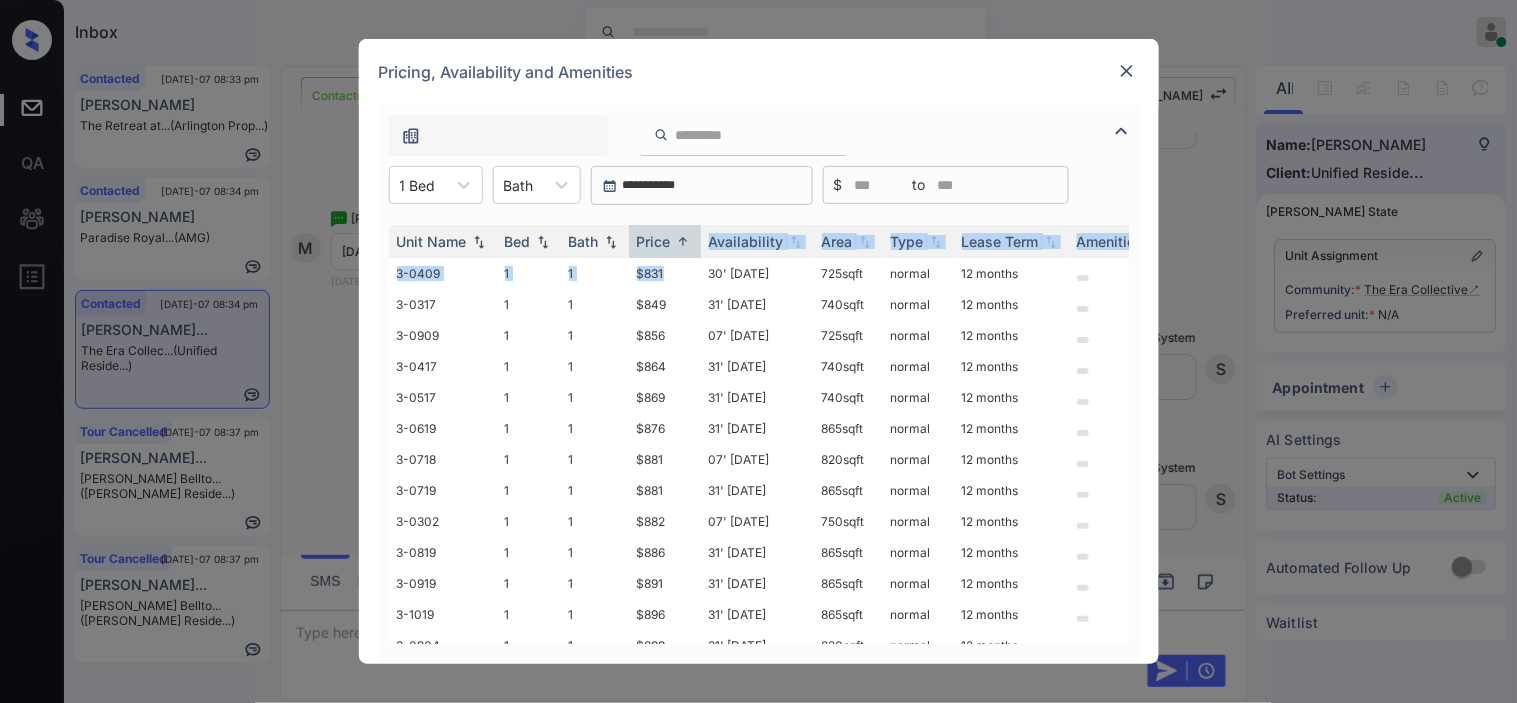 click on "Pricing, Availability and Amenities" at bounding box center [759, 72] 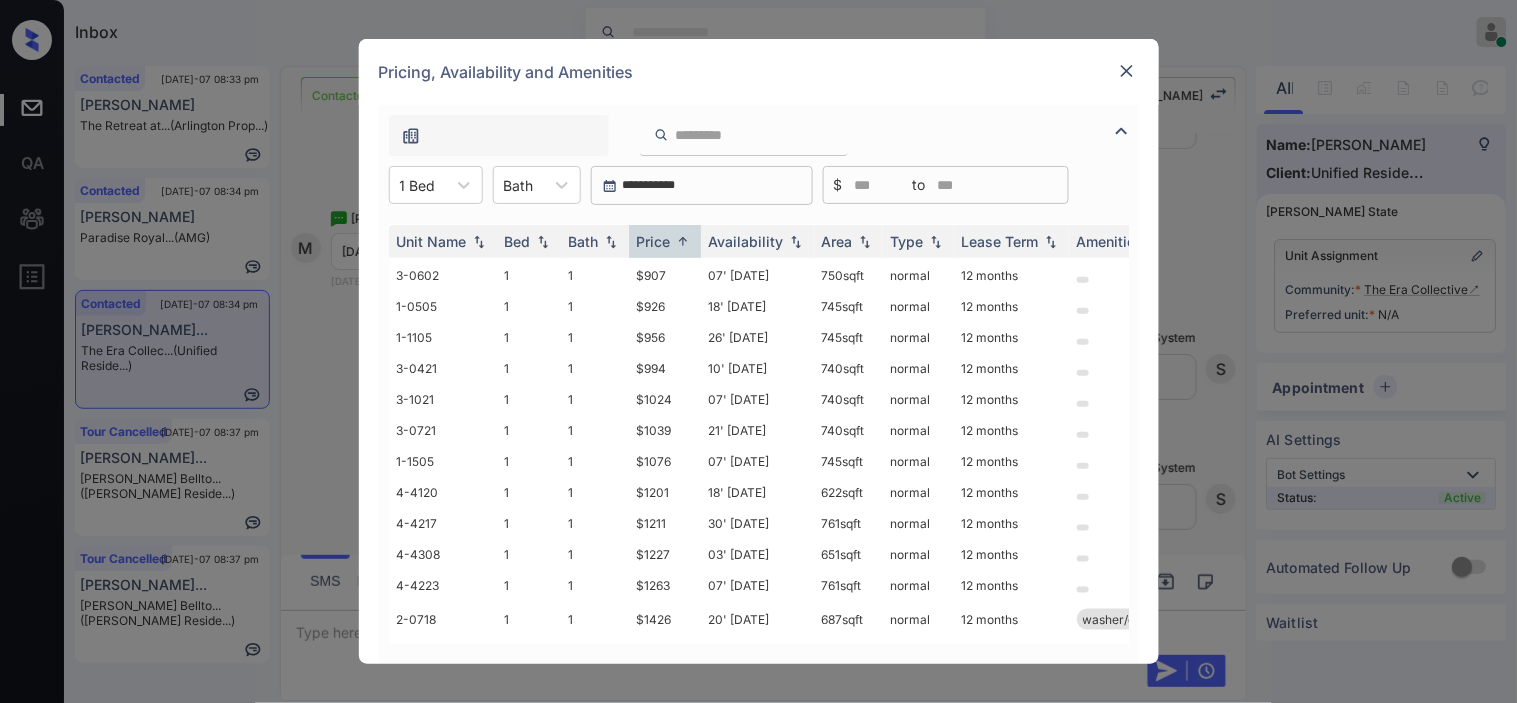 scroll, scrollTop: 444, scrollLeft: 0, axis: vertical 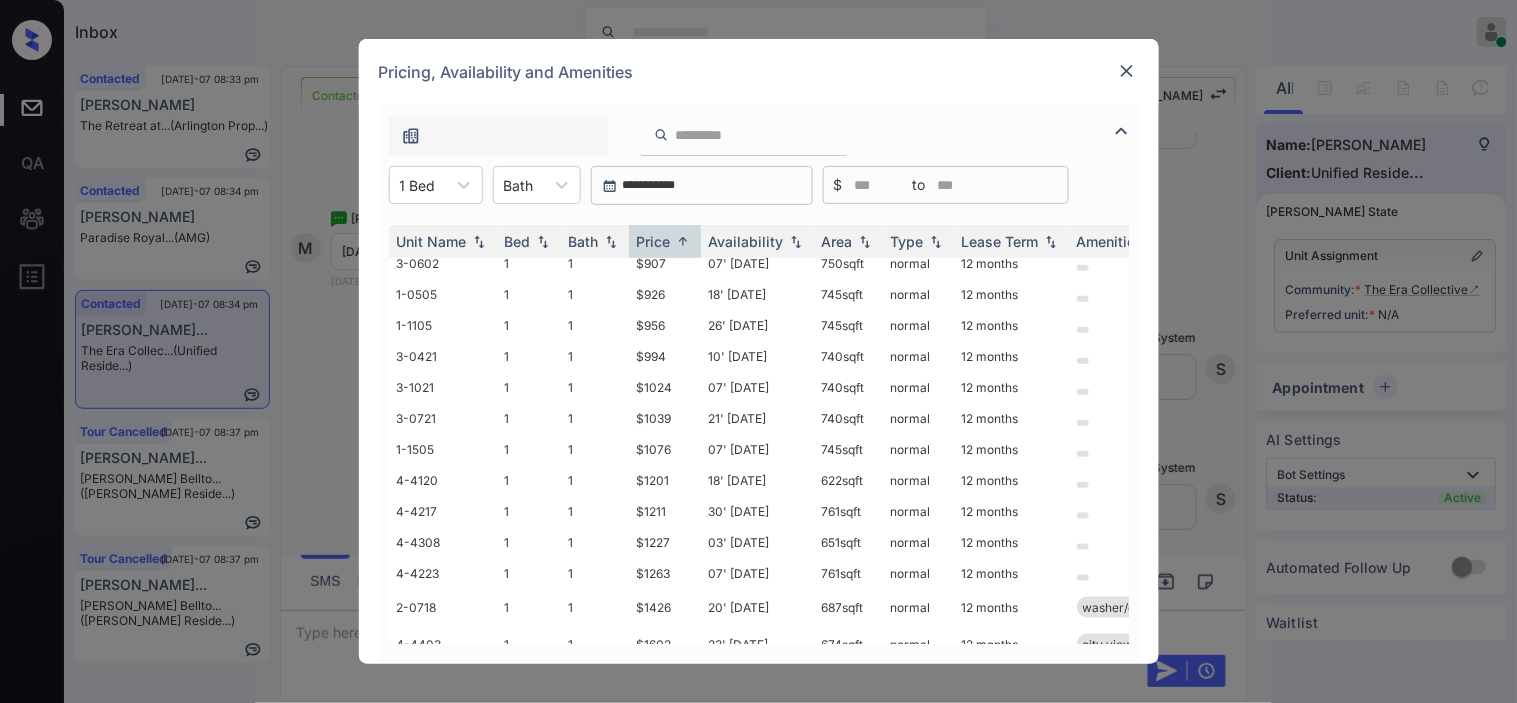 click at bounding box center (1127, 71) 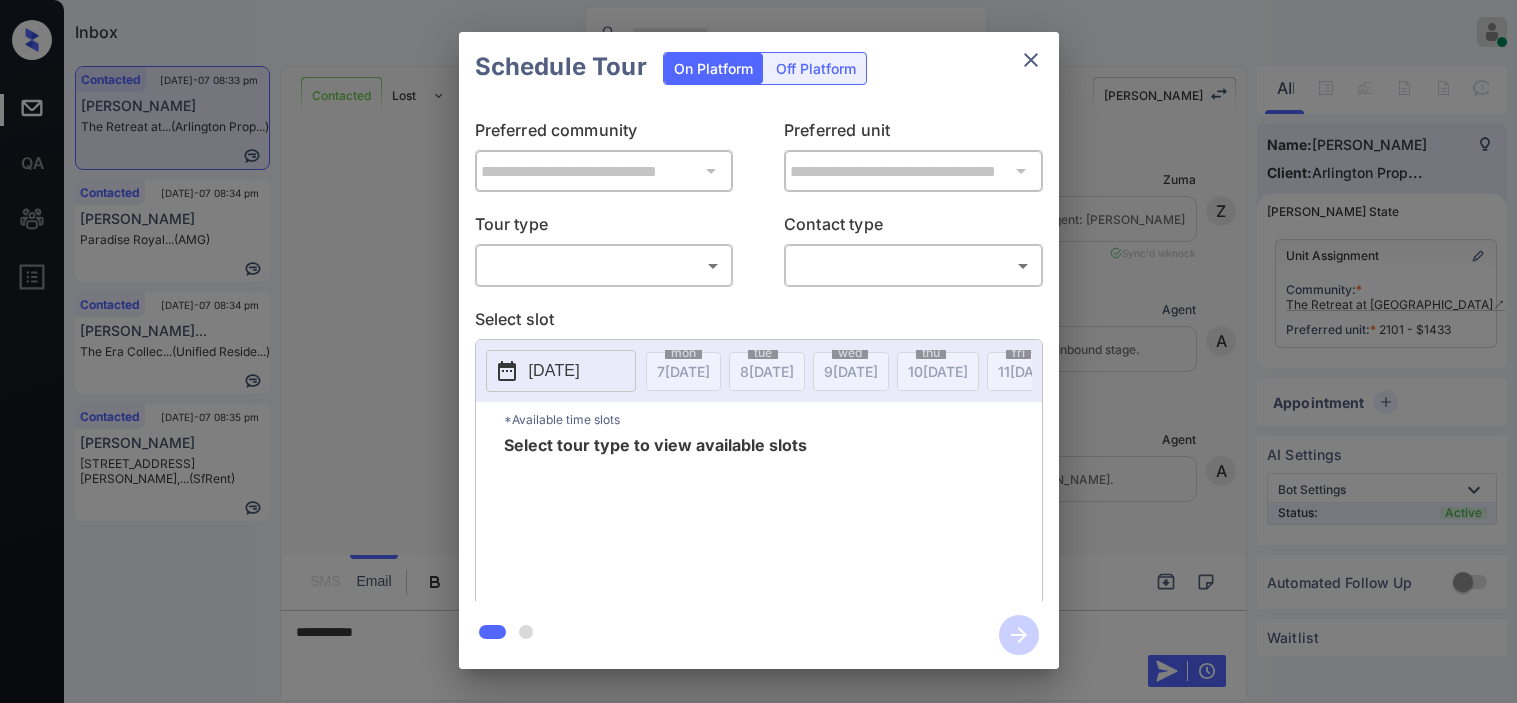 click on "Inbox [PERSON_NAME] Online Set yourself   offline Set yourself   on break Profile Switch to  dark  mode Sign out Contacted [DATE]-07 08:33 pm   [PERSON_NAME] The Retreat at...  (Arlington Prop...) Contacted [DATE]-07 08:34 pm   [PERSON_NAME] Paradise Royal...  (AMG) Contacted [DATE]-07 08:34 pm   [PERSON_NAME]... The Era Collec...  (Unified Reside...) Contacted [DATE]-07 08:35 pm   [PERSON_NAME] [STREET_ADDRESS][PERSON_NAME],...  (SfRent) Contacted Lost Lead Sentiment: Angry Upon sliding the acknowledgement:  Lead will move to lost stage. * ​ SMS and call option will be set to opt out. AFM will be turned off for the lead. Kelsey New Message [PERSON_NAME] Lead transferred to leasing agent: [PERSON_NAME] [DATE] 03:57 pm  Sync'd w  knock Z New Message Agent Lead created via webhook in Inbound stage. [DATE] 03:57 pm A New Message Agent AFM Request sent to [PERSON_NAME]. [DATE] 03:57 pm A New Message [PERSON_NAME] From:   [EMAIL_ADDRESS][DOMAIN_NAME] To:   [EMAIL_ADDRESS][DOMAIN_NAME] Hi [PERSON_NAME],
Best, [PERSON_NAME]
[DATE] 03:57 pm   knock" at bounding box center (758, 351) 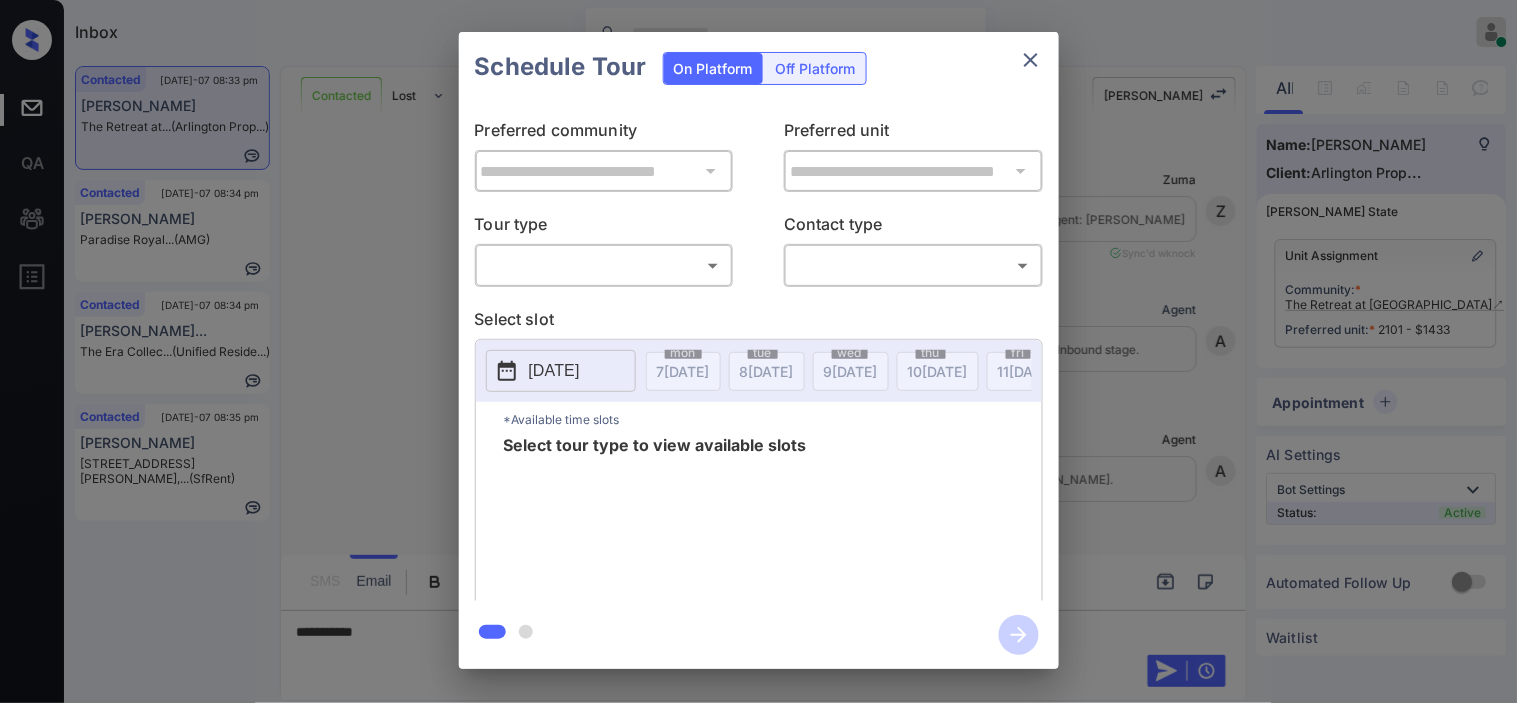 scroll, scrollTop: 1372, scrollLeft: 0, axis: vertical 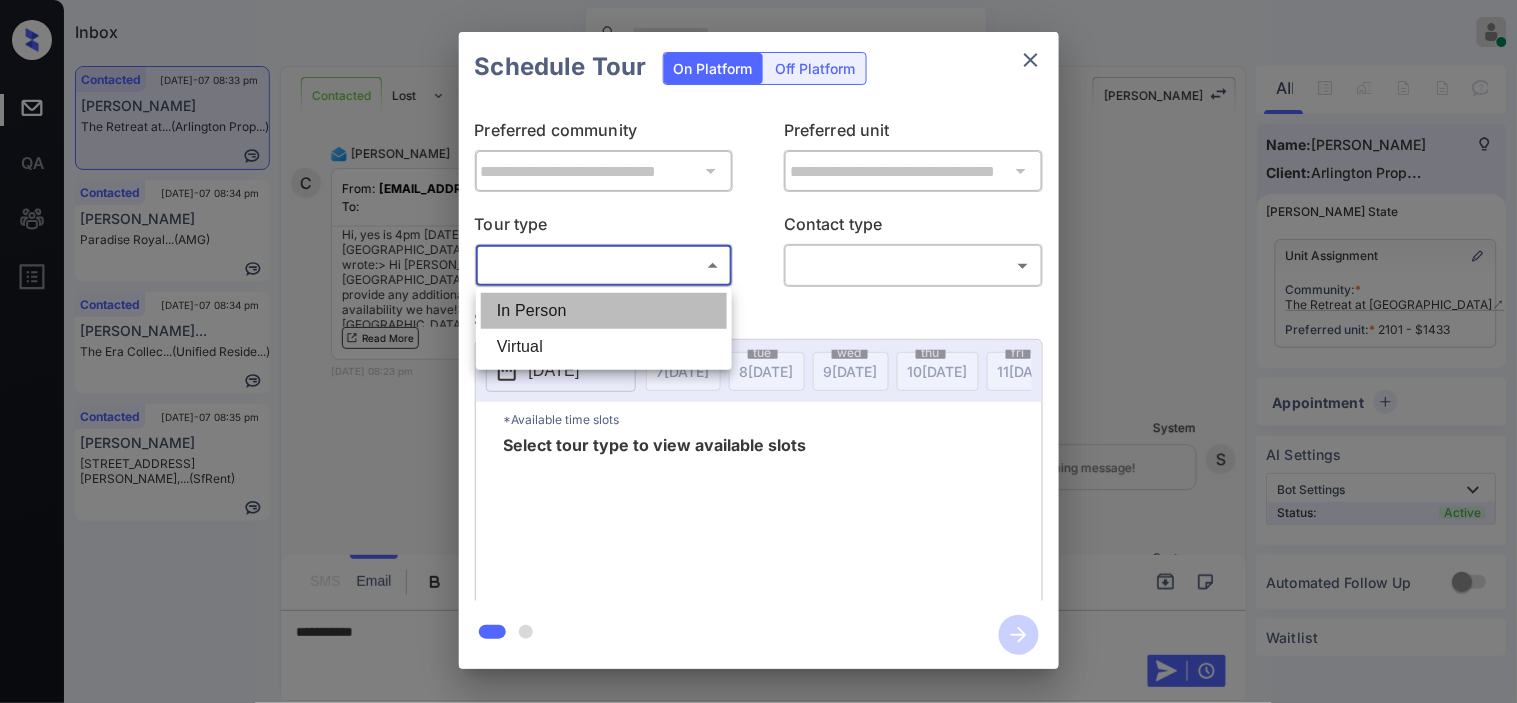 click on "In Person" at bounding box center (604, 311) 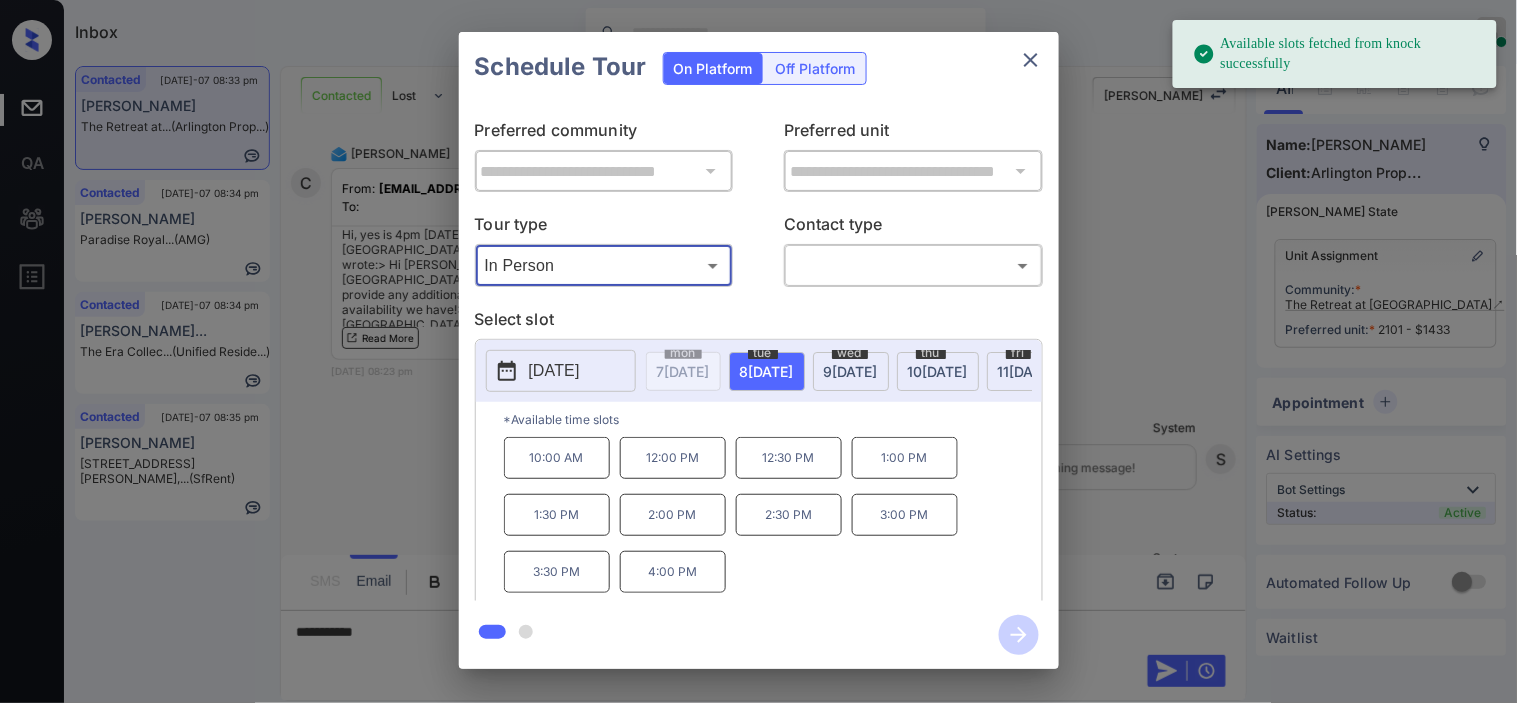 drag, startPoint x: 508, startPoint y: 374, endPoint x: 524, endPoint y: 366, distance: 17.888544 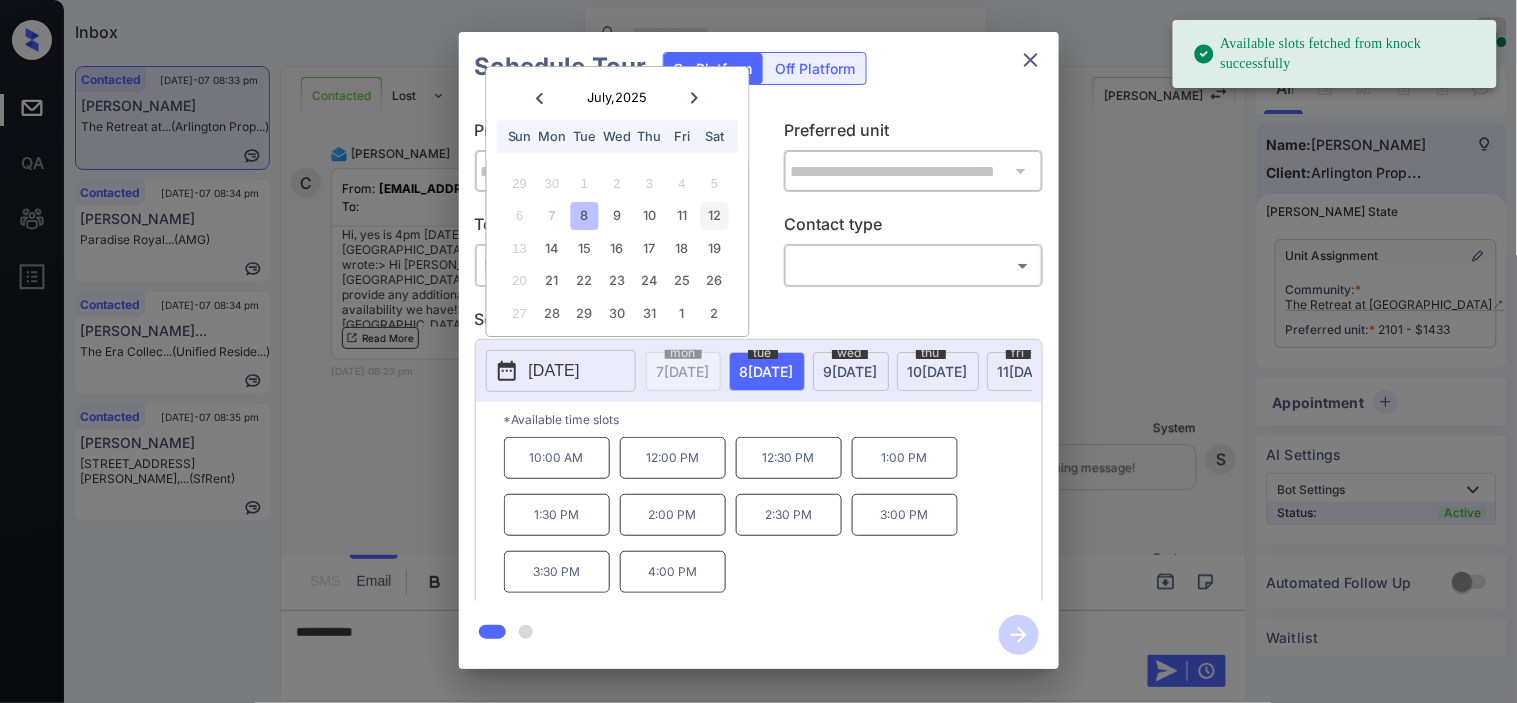 click on "12" at bounding box center (714, 216) 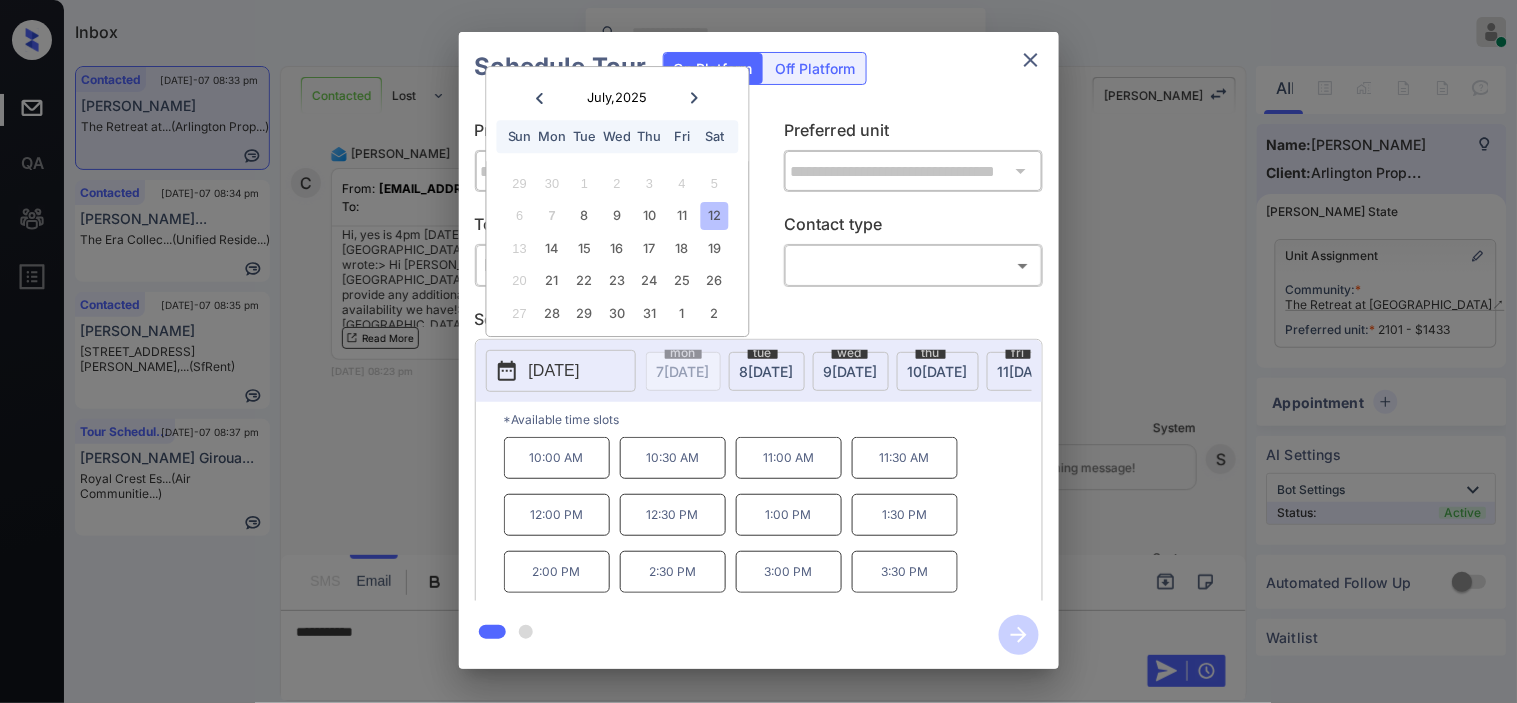 click on "**********" at bounding box center (758, 350) 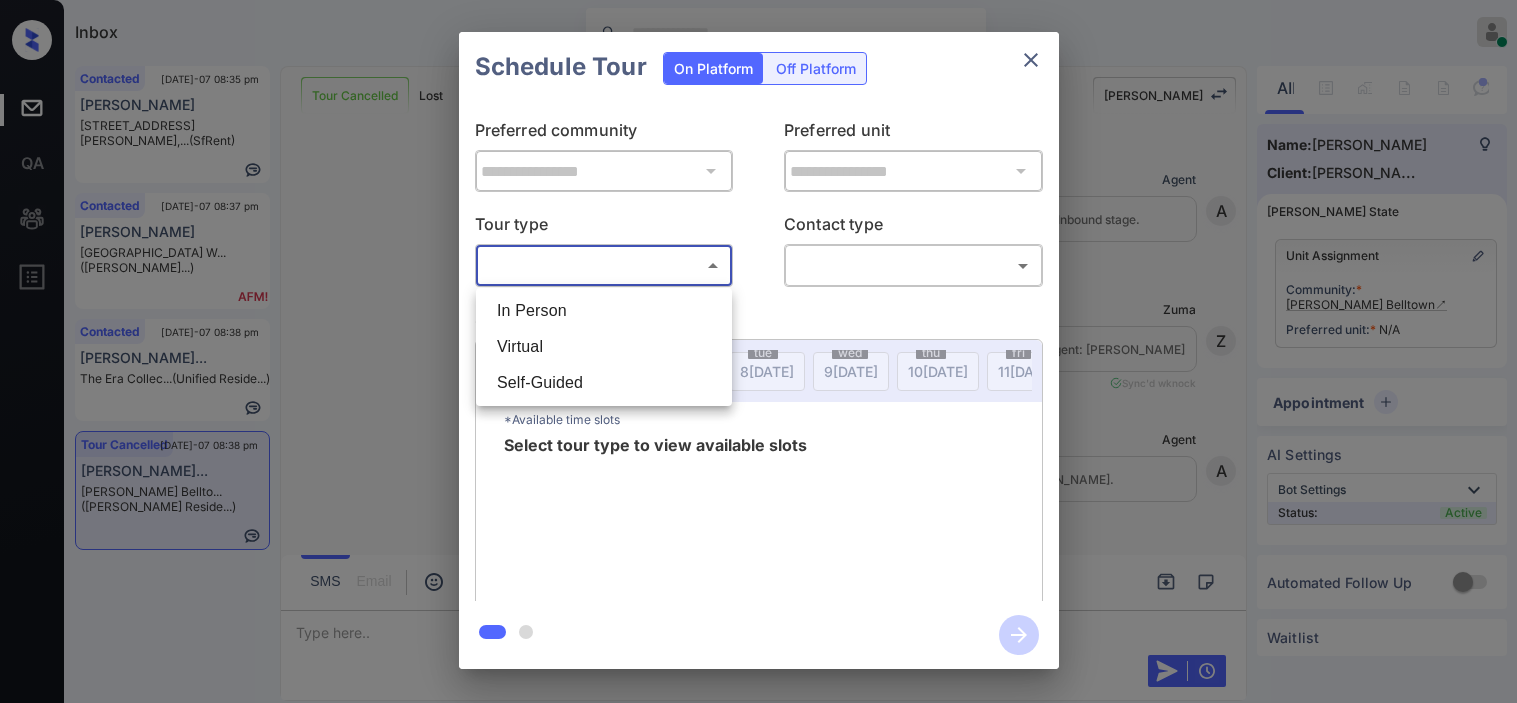 click on "Inbox [PERSON_NAME] Online Set yourself   offline Set yourself   on break Profile Switch to  dark  mode Sign out Contacted [DATE]-07 08:35 pm   [PERSON_NAME] [STREET_ADDRESS][PERSON_NAME]  (SfRent) Contacted [DATE]-07 08:37 pm   [PERSON_NAME] [GEOGRAPHIC_DATA] W...  ([PERSON_NAME]...) Contacted [DATE]-07 08:38 pm   [PERSON_NAME]... The Era Collec...  (Unified Reside...) Tour Cancelled [DATE]-07 08:38 pm   [PERSON_NAME]... [PERSON_NAME] Bellto...  ([PERSON_NAME] Reside...) Tour Cancelled Lost Lead Sentiment: Angry Upon sliding the acknowledgement:  Lead will move to lost stage. * ​ SMS and call option will be set to opt out. AFM will be turned off for the lead. [PERSON_NAME] New Message Agent Lead created via webhook in Inbound stage. [DATE] 12:59 pm A New Message [PERSON_NAME] Lead transferred to leasing agent: [PERSON_NAME] [DATE] 12:59 pm  Sync'd w  knock Z New Message Agent AFM Request sent to [PERSON_NAME]. [DATE] 12:59 pm A New Message Agent Notes Note: Structured Note:
Move In Date: [DATE]
[DATE] 12:59 pm A New Message [PERSON_NAME]   knock K" at bounding box center [758, 351] 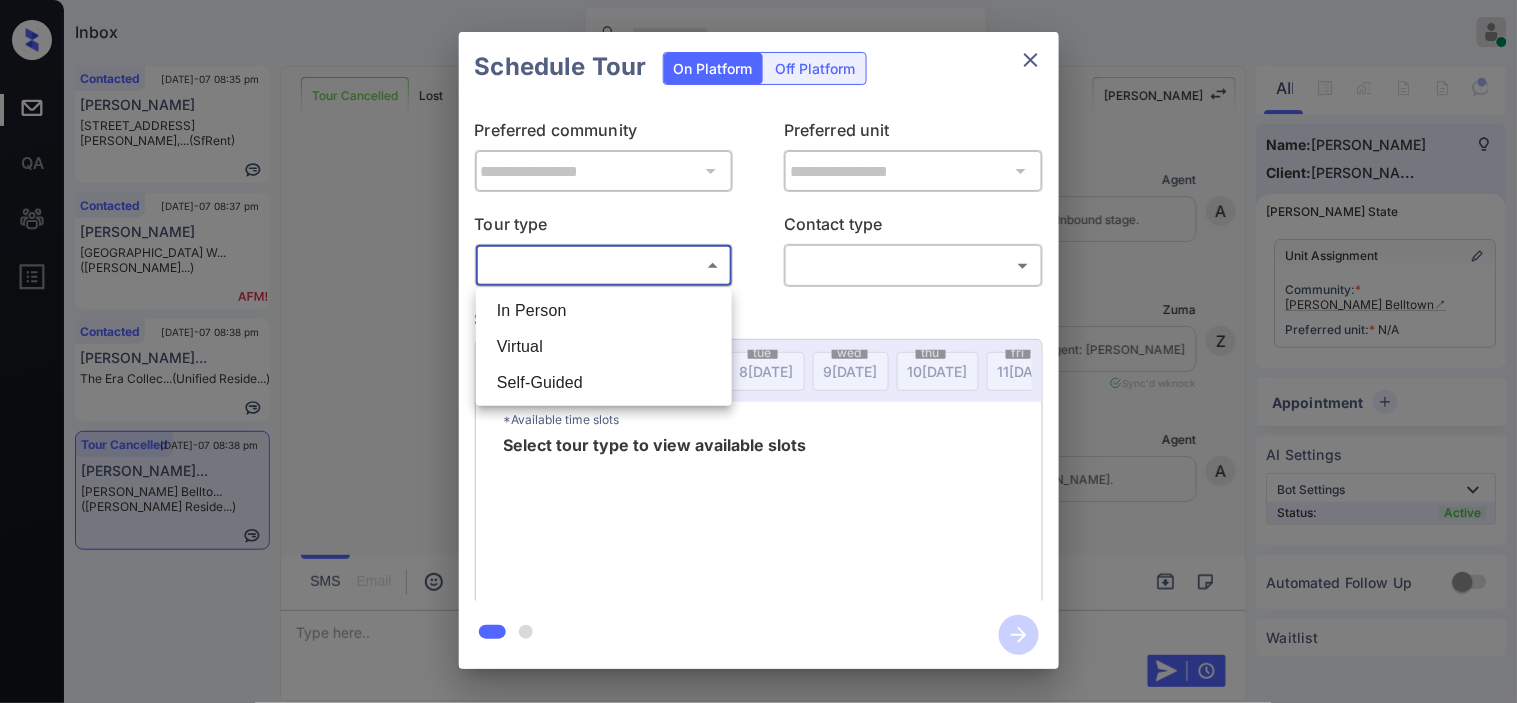 scroll, scrollTop: 6817, scrollLeft: 0, axis: vertical 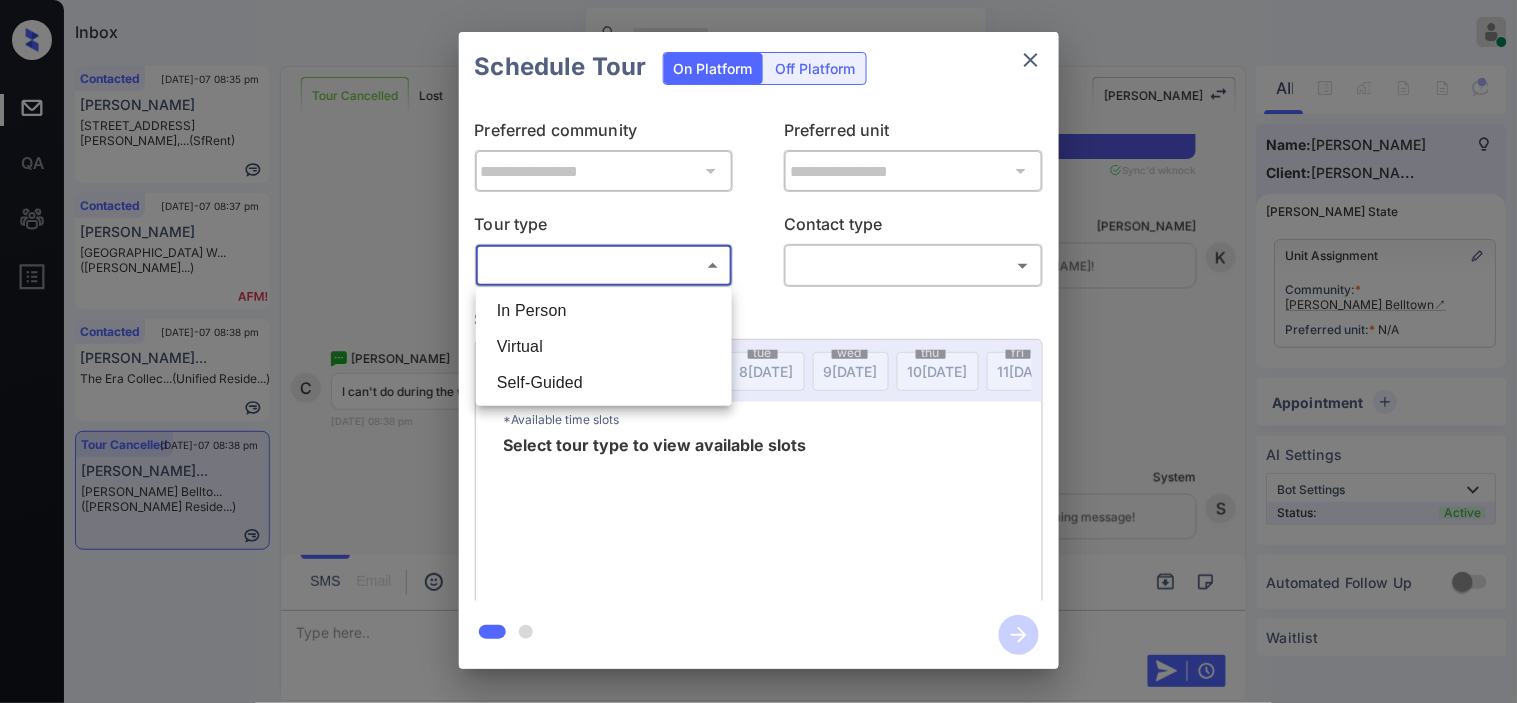 click on "In Person" at bounding box center [604, 311] 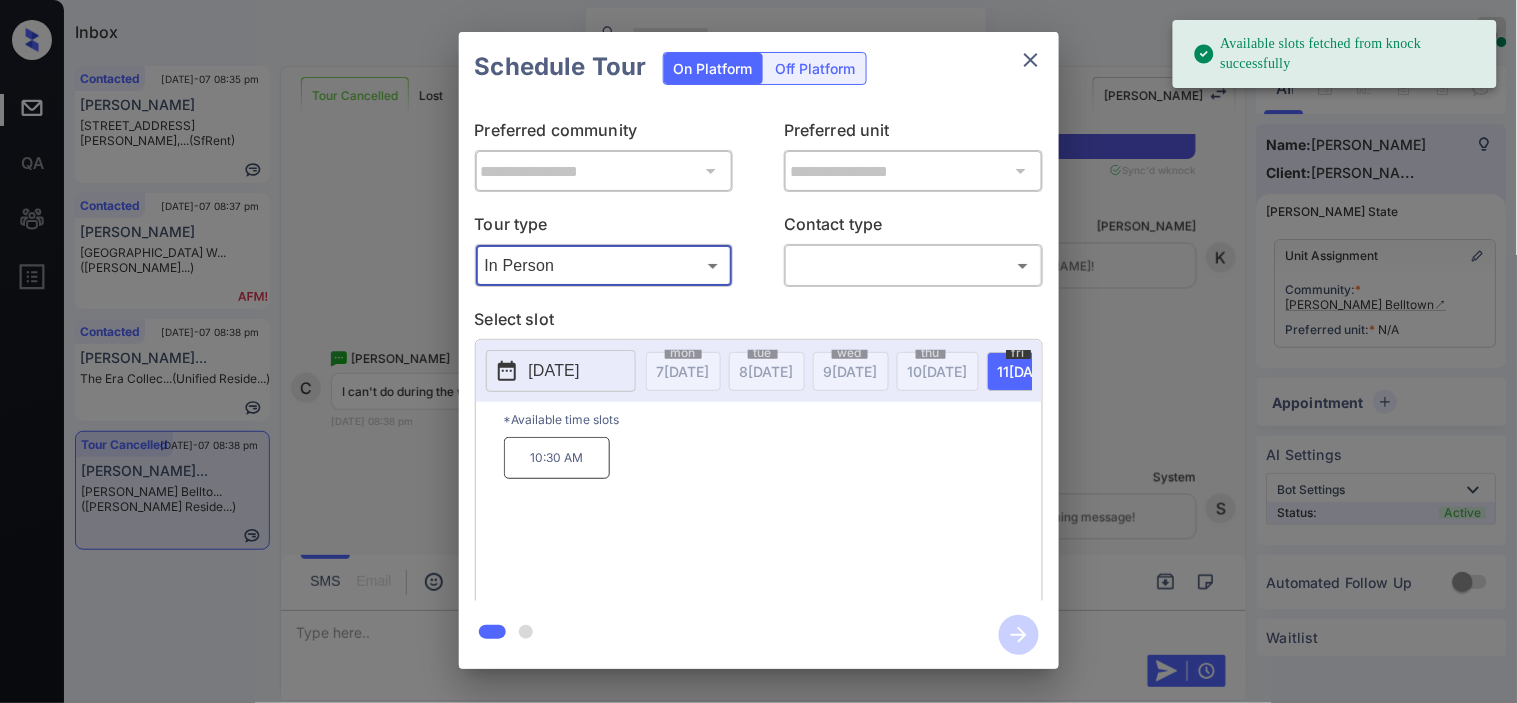 click on "2025-07-11" at bounding box center (561, 371) 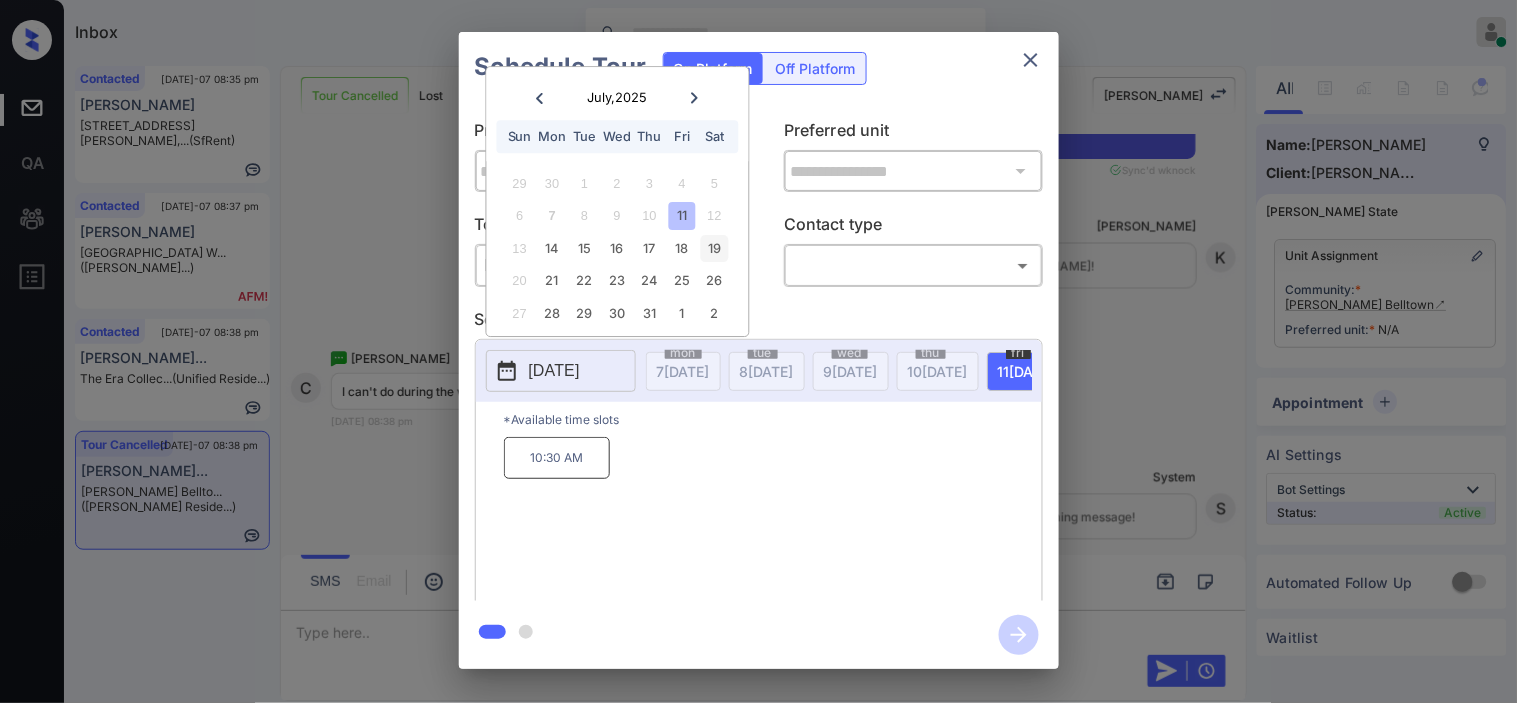 click on "19" at bounding box center (714, 248) 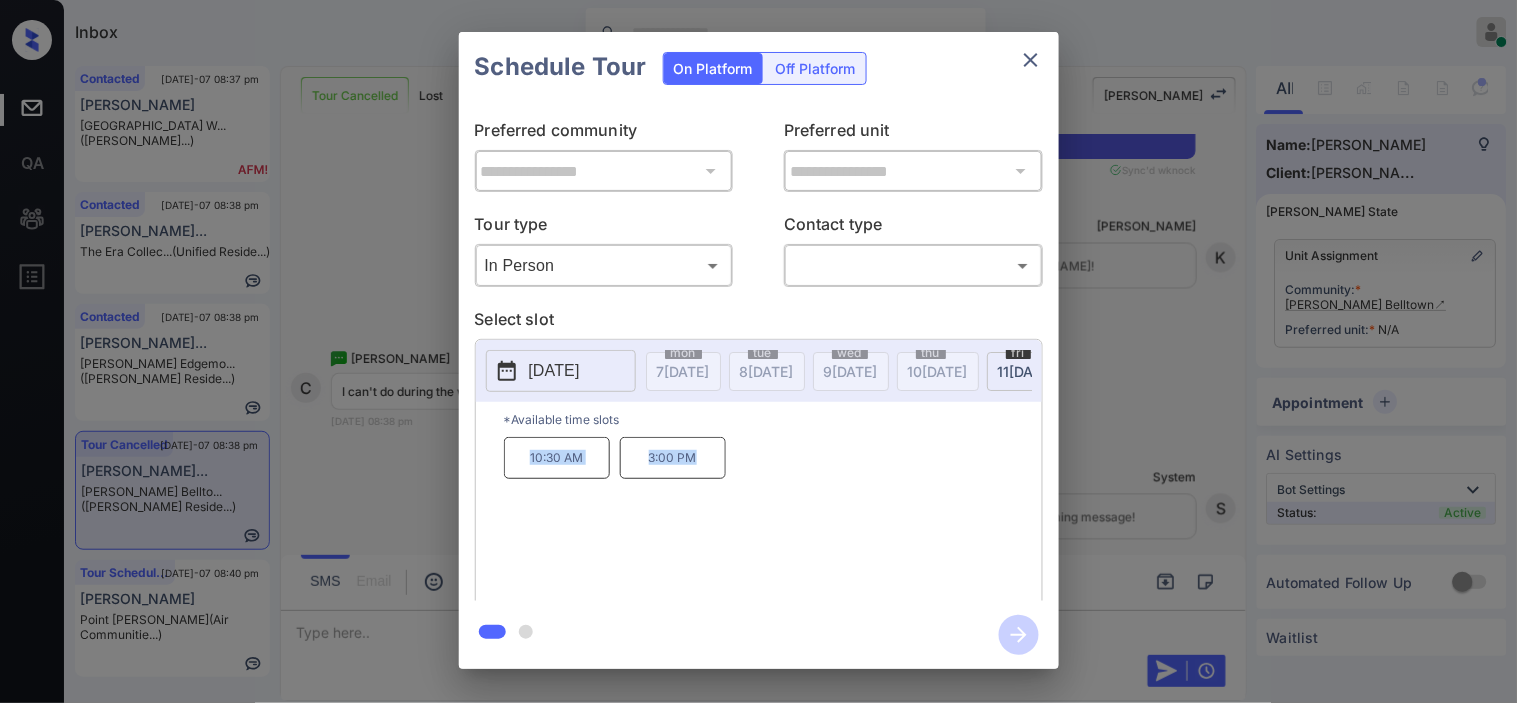 drag, startPoint x: 531, startPoint y: 470, endPoint x: 711, endPoint y: 463, distance: 180.13606 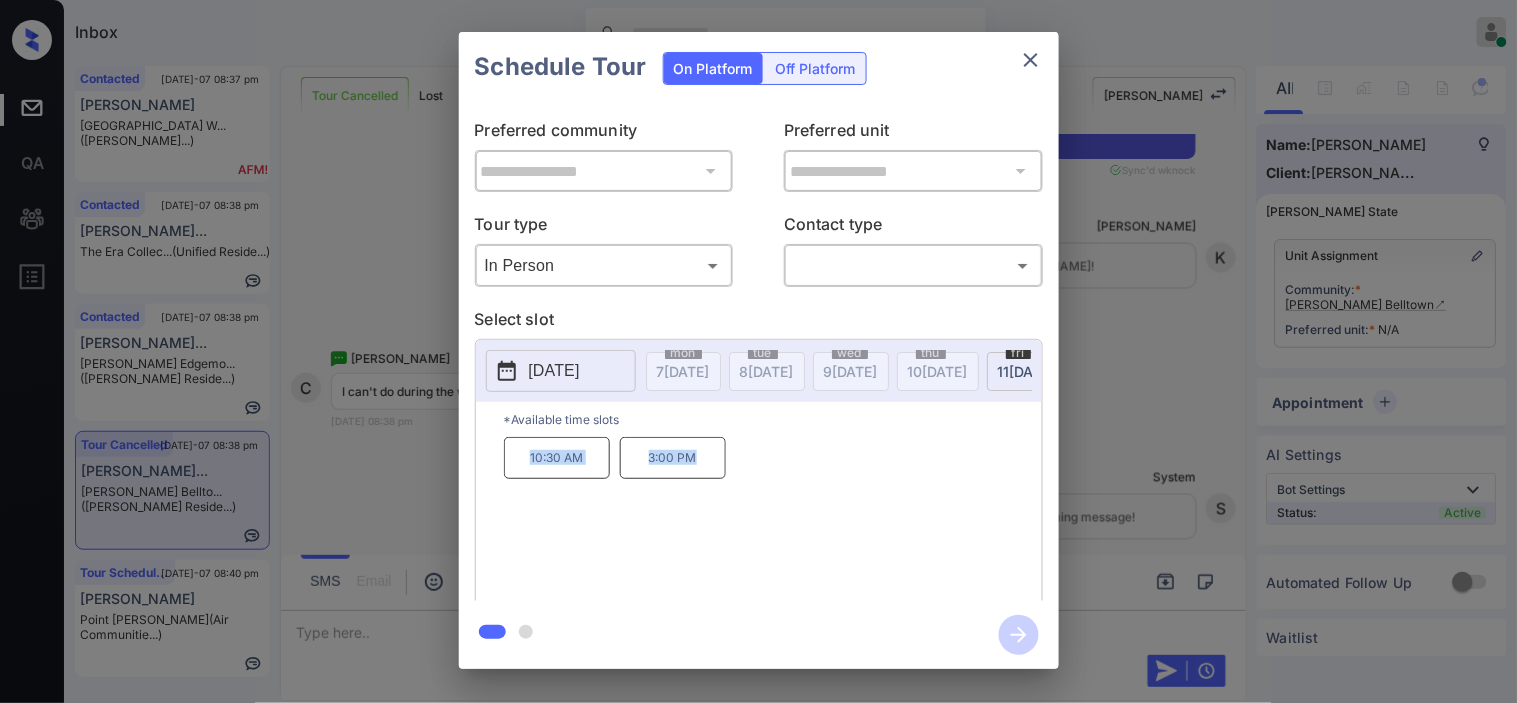 click on "2025-07-19" at bounding box center [554, 371] 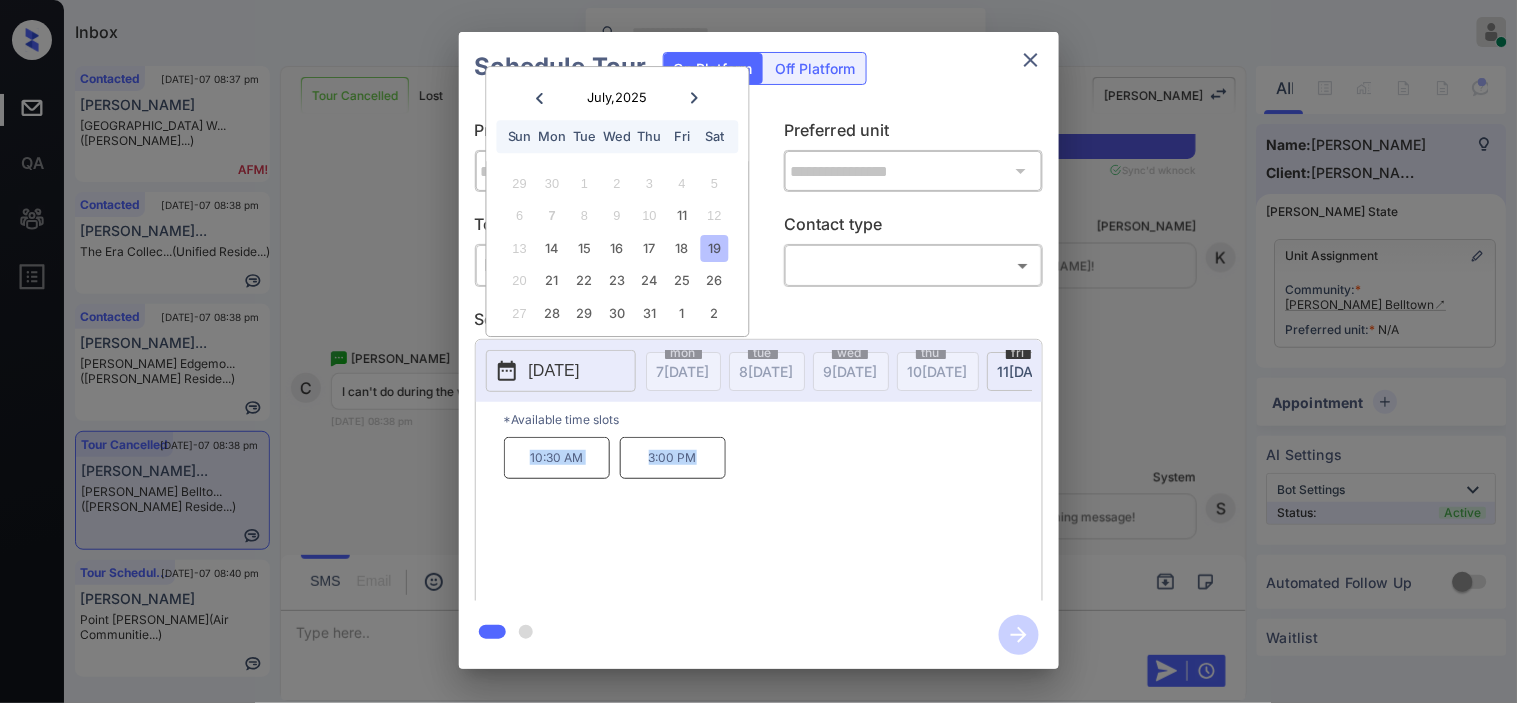 type 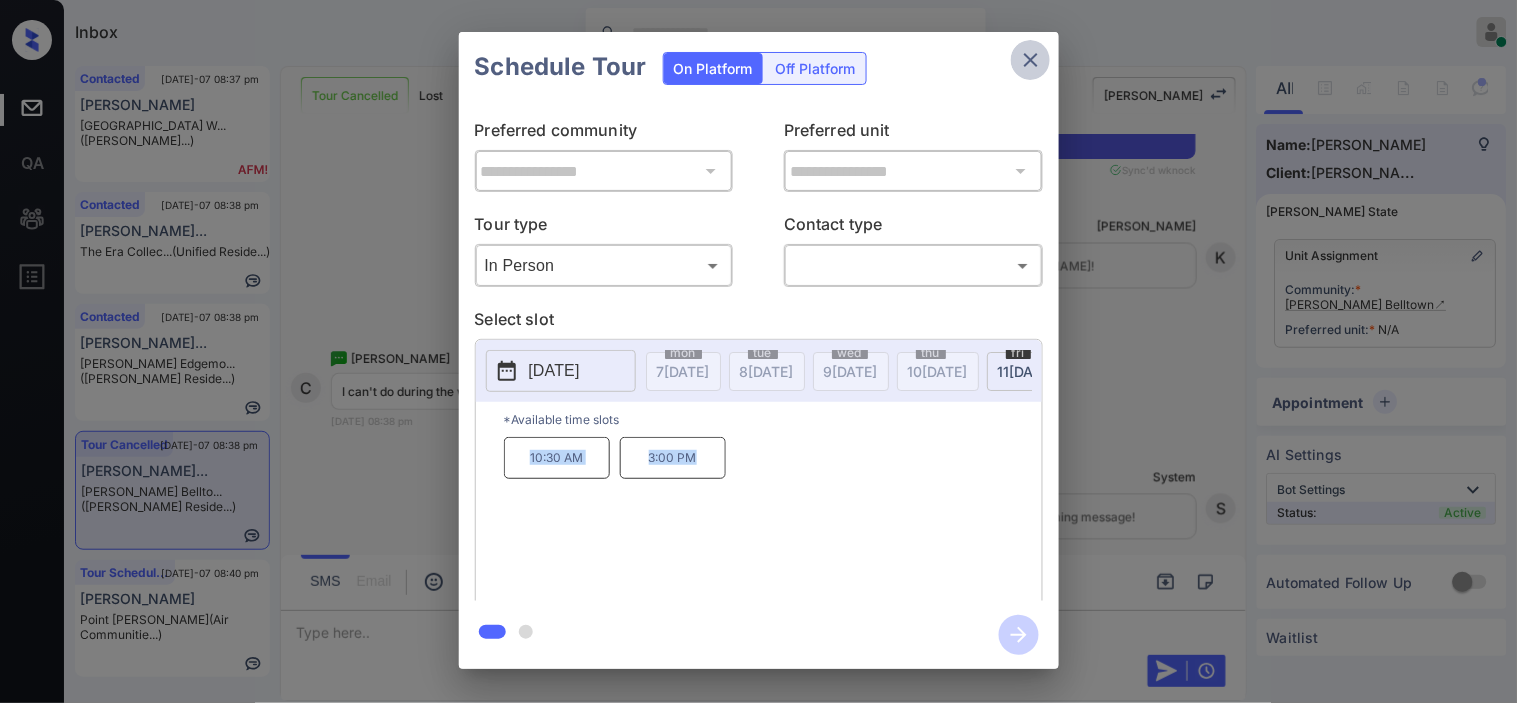 click 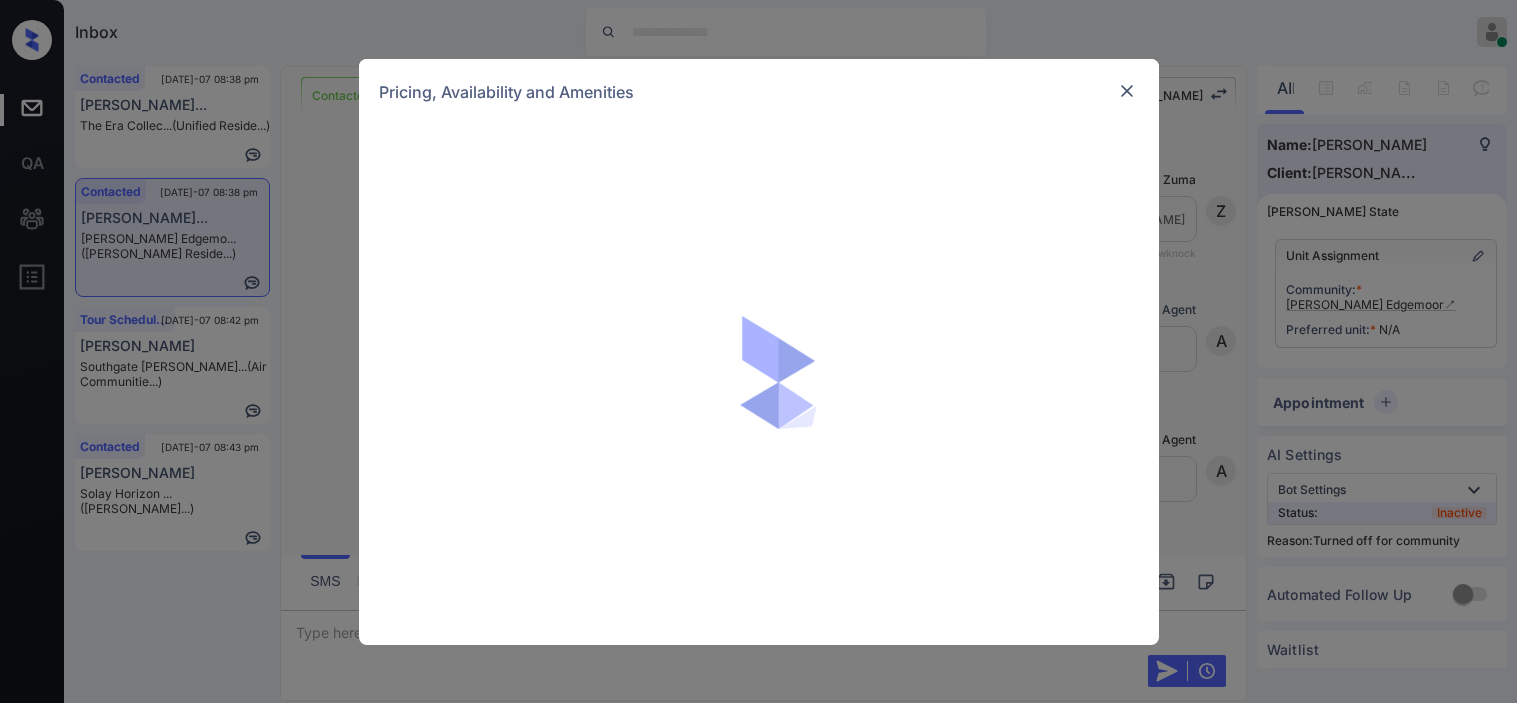 scroll, scrollTop: 0, scrollLeft: 0, axis: both 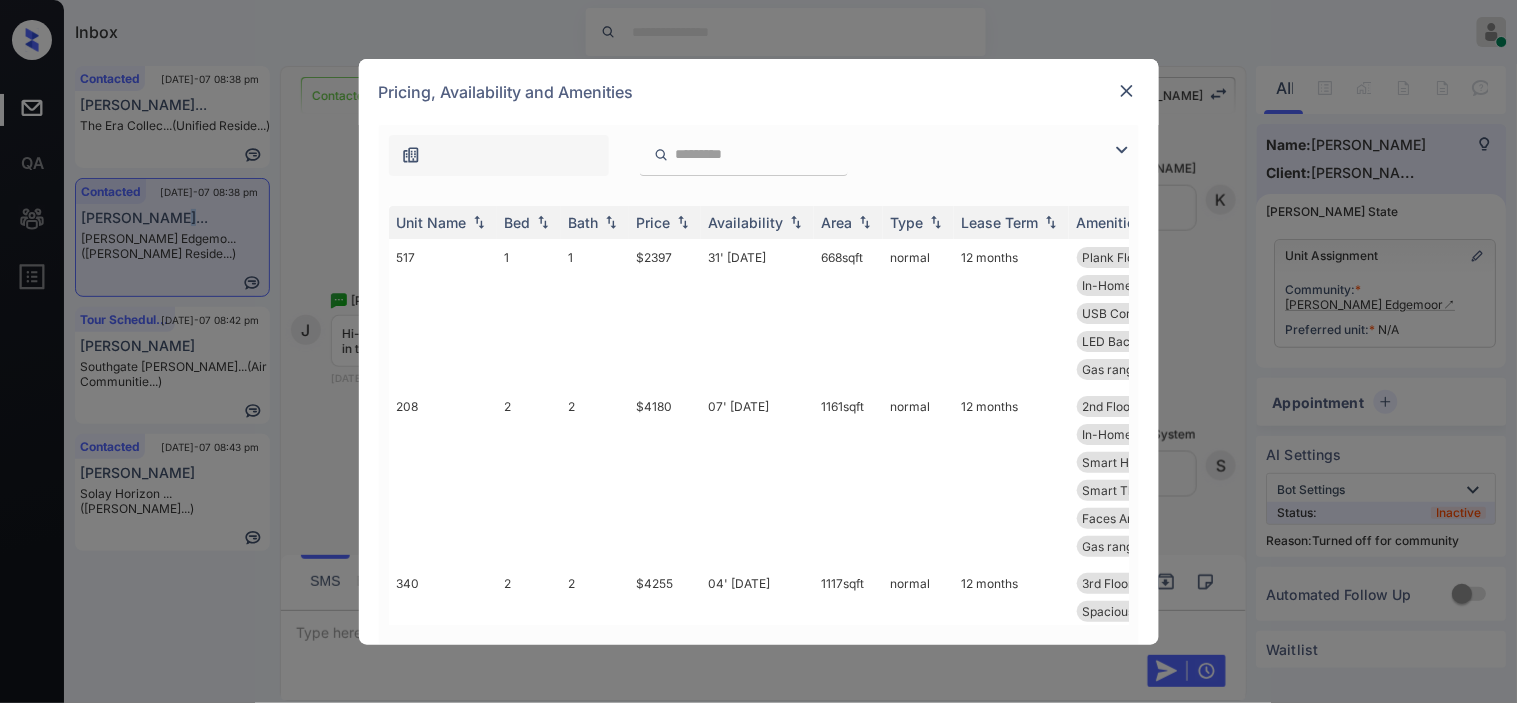 click at bounding box center [1122, 150] 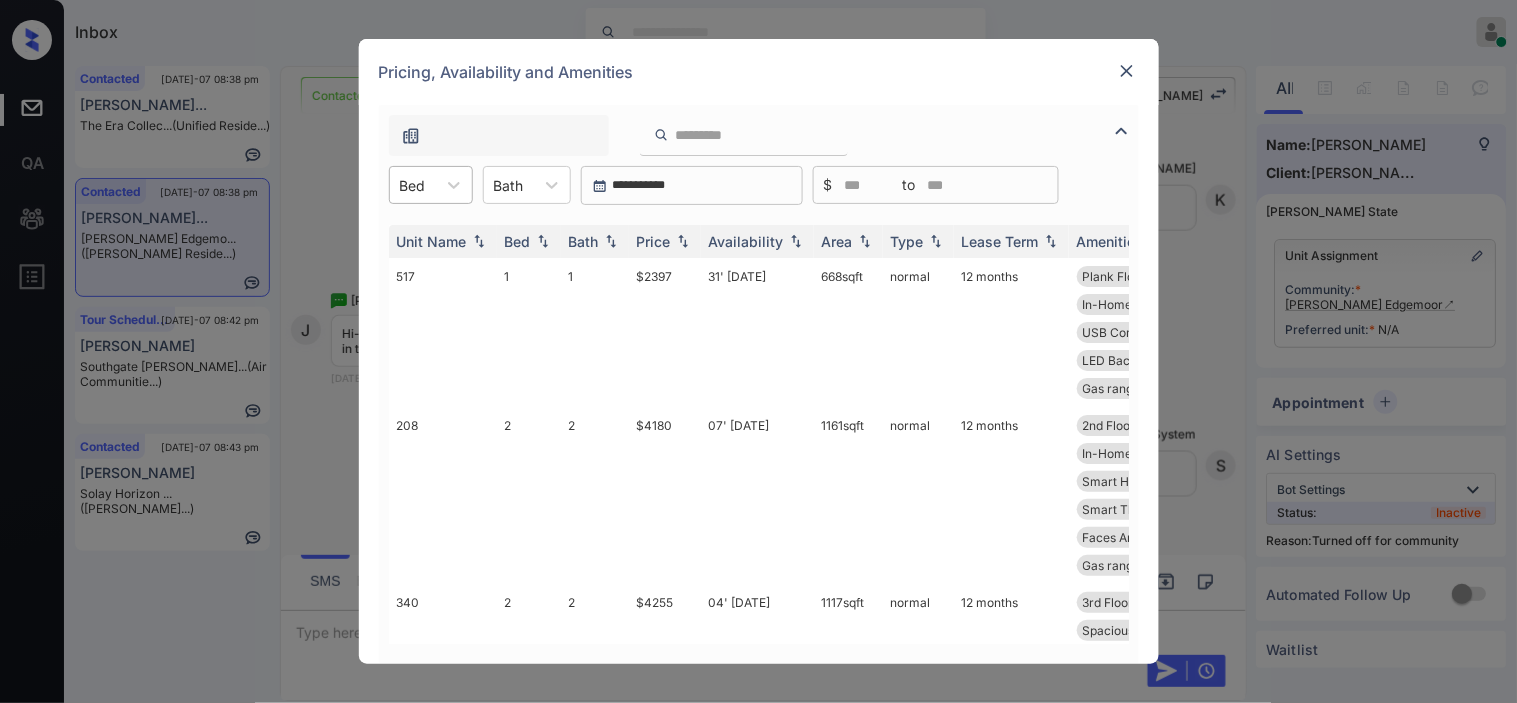drag, startPoint x: 406, startPoint y: 183, endPoint x: 418, endPoint y: 201, distance: 21.633308 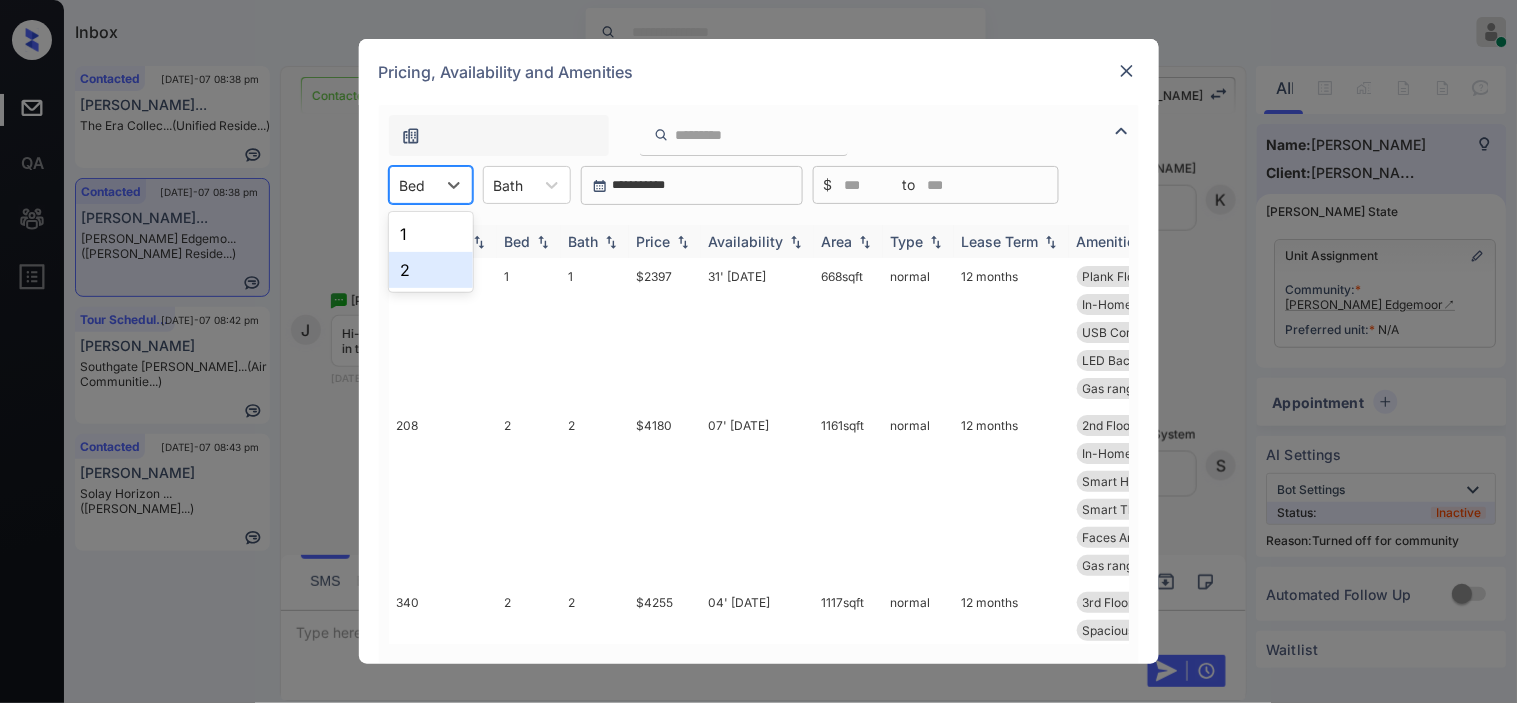 drag, startPoint x: 422, startPoint y: 258, endPoint x: 607, endPoint y: 253, distance: 185.06755 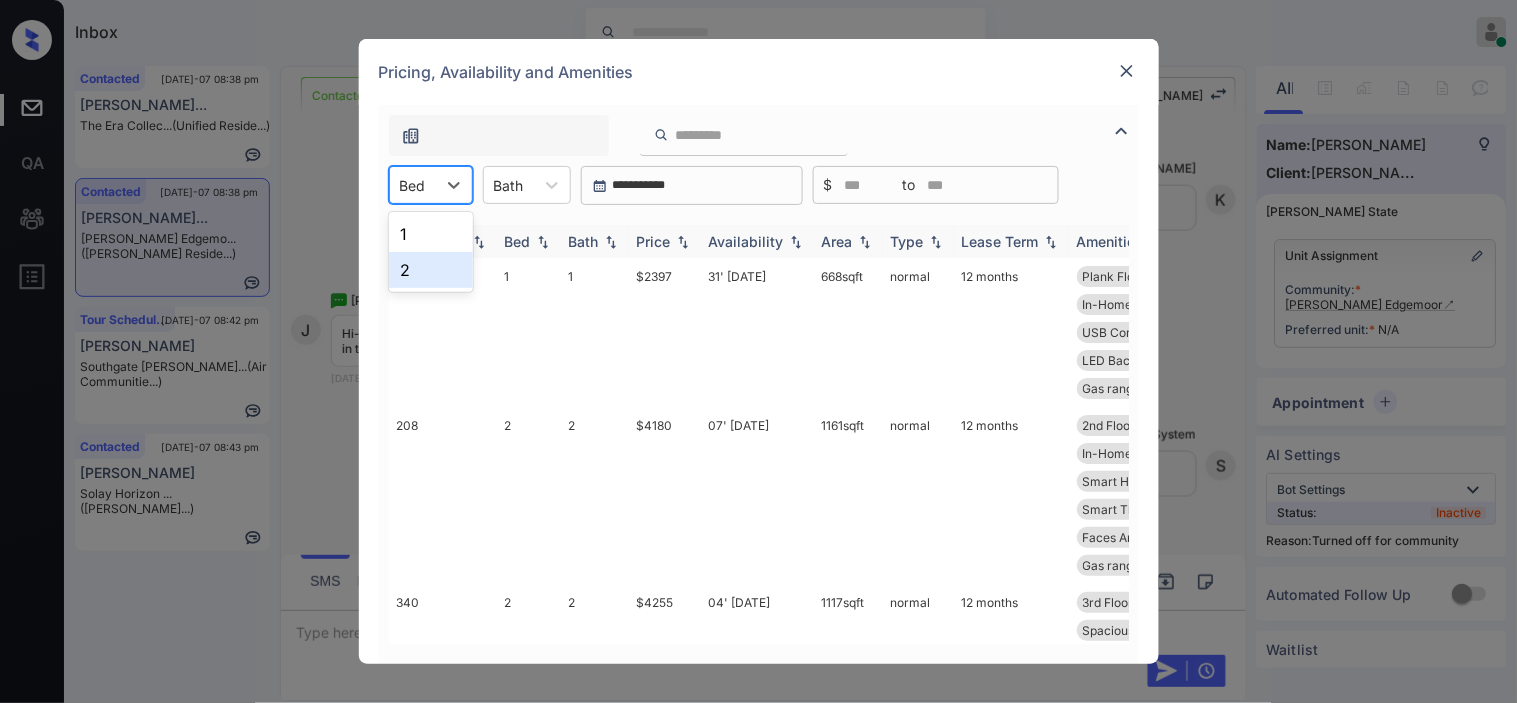 click on "2" at bounding box center [431, 270] 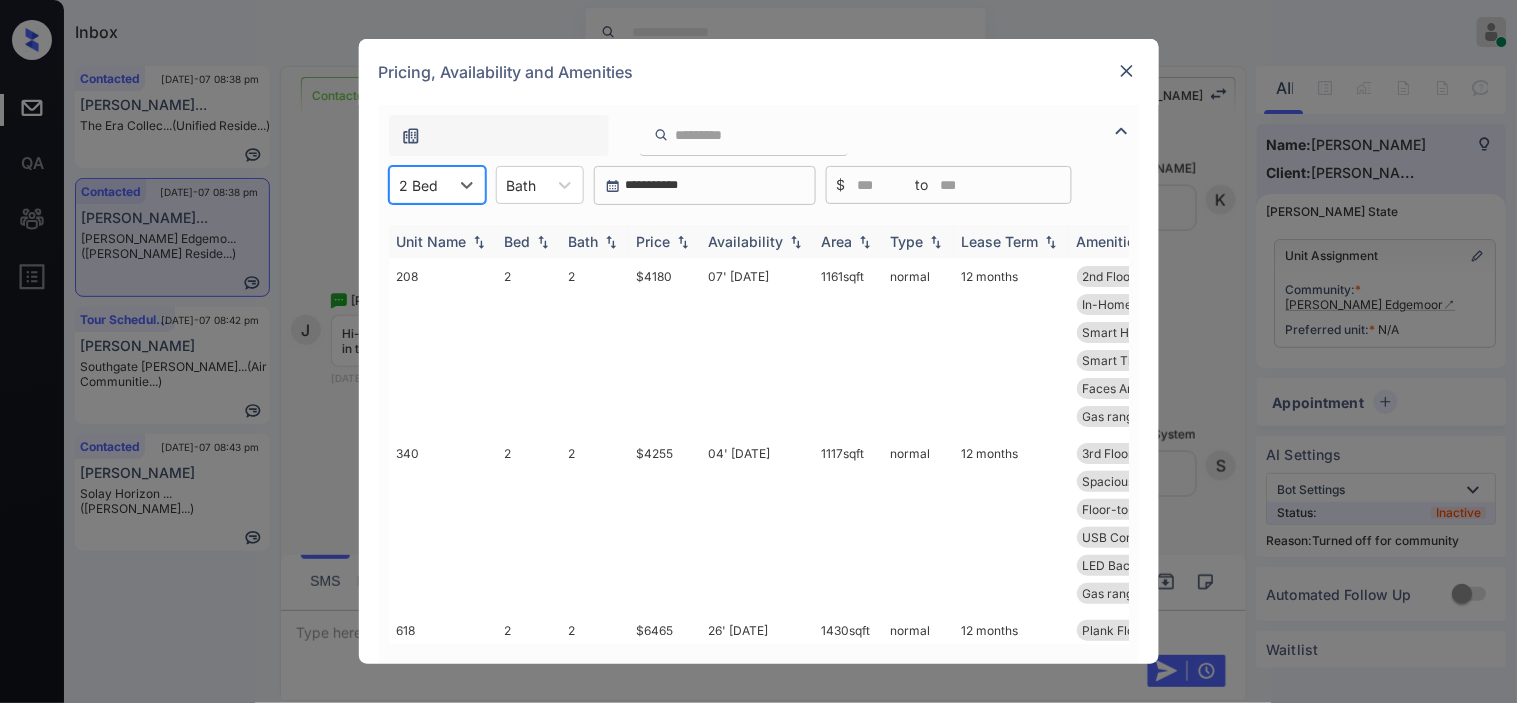 click at bounding box center [683, 242] 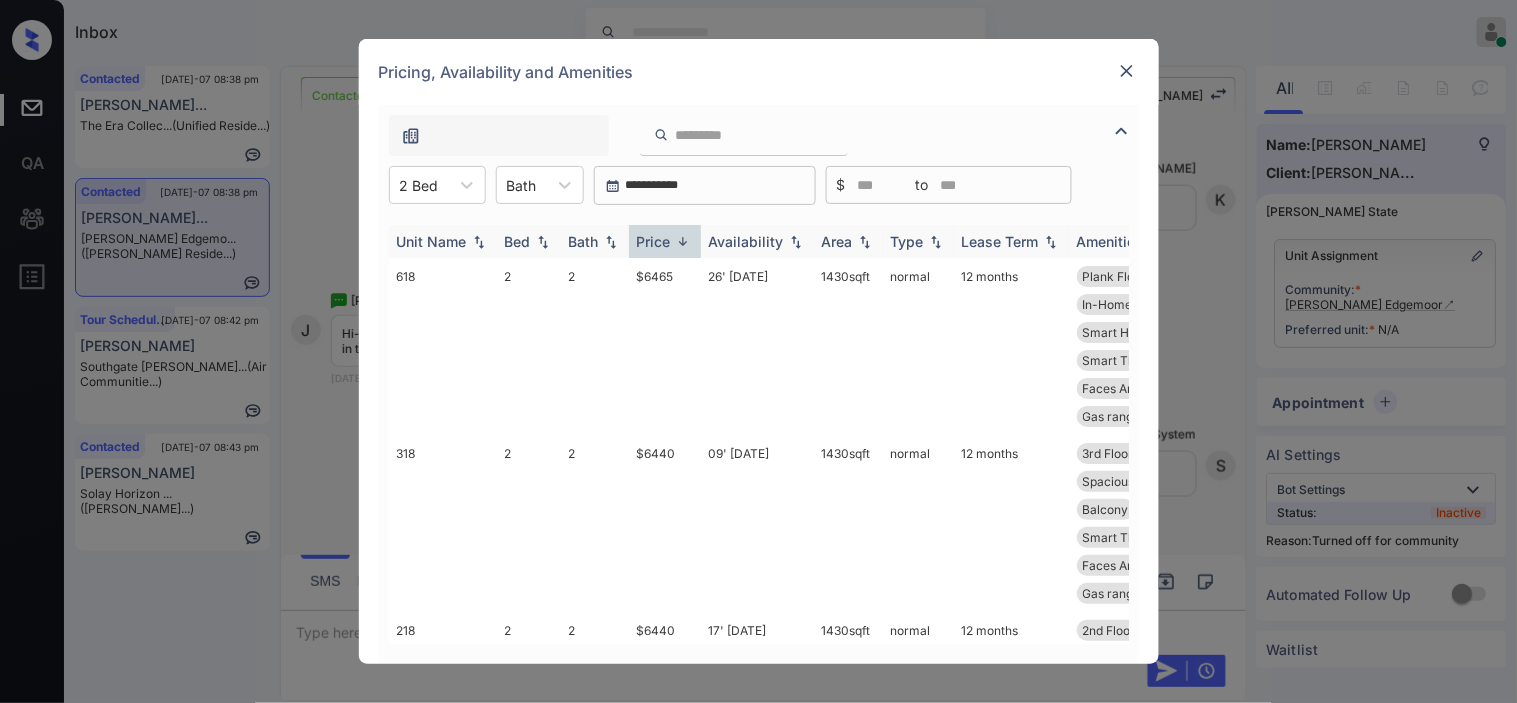 click at bounding box center [683, 241] 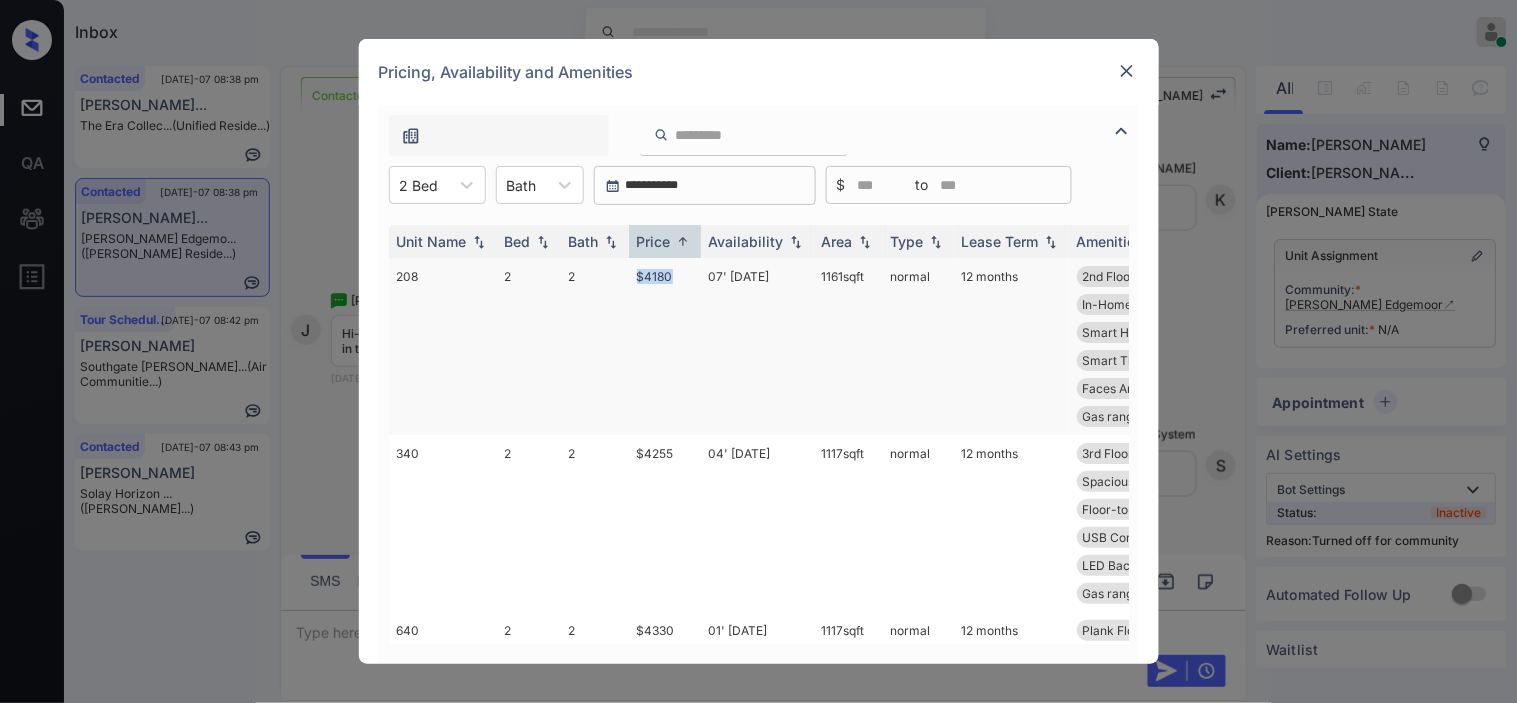 drag, startPoint x: 624, startPoint y: 272, endPoint x: 690, endPoint y: 277, distance: 66.189125 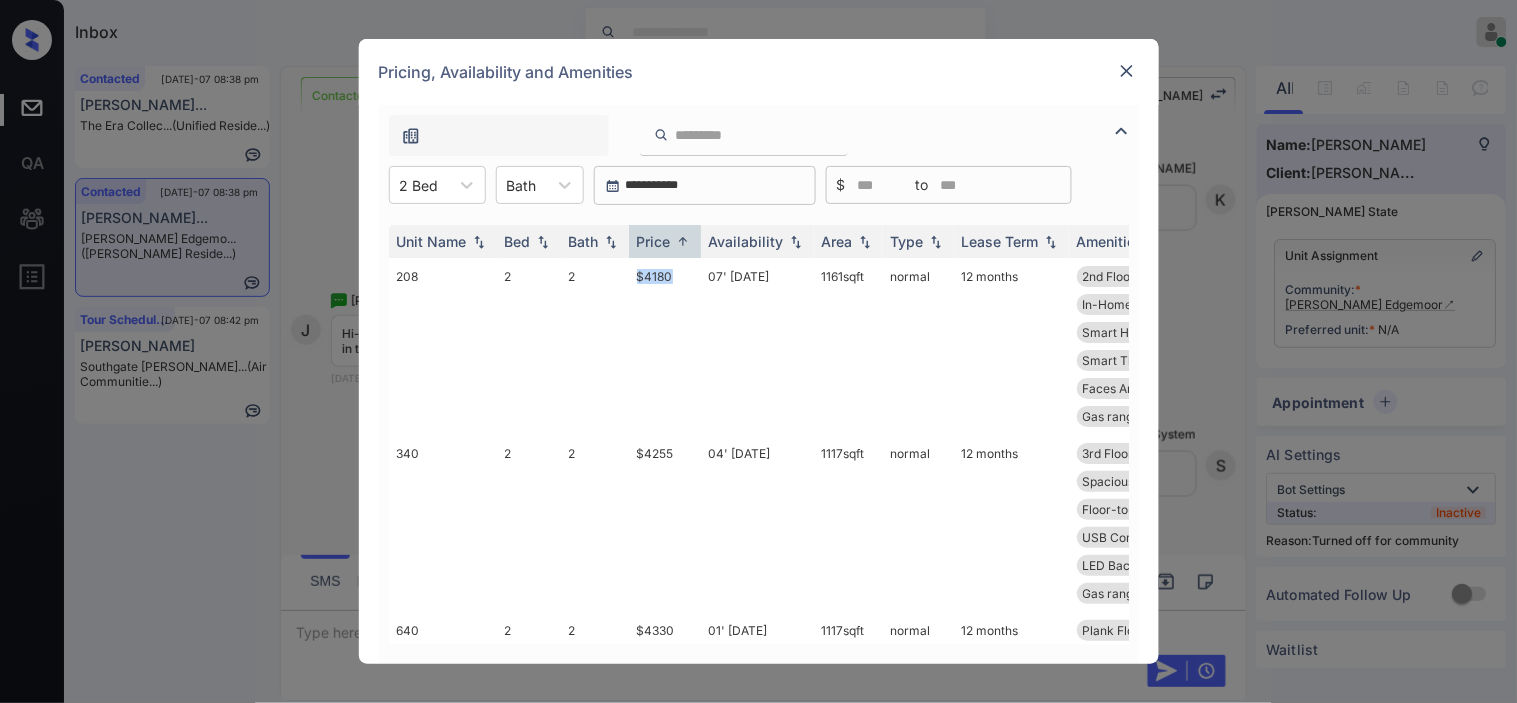 click at bounding box center [1127, 71] 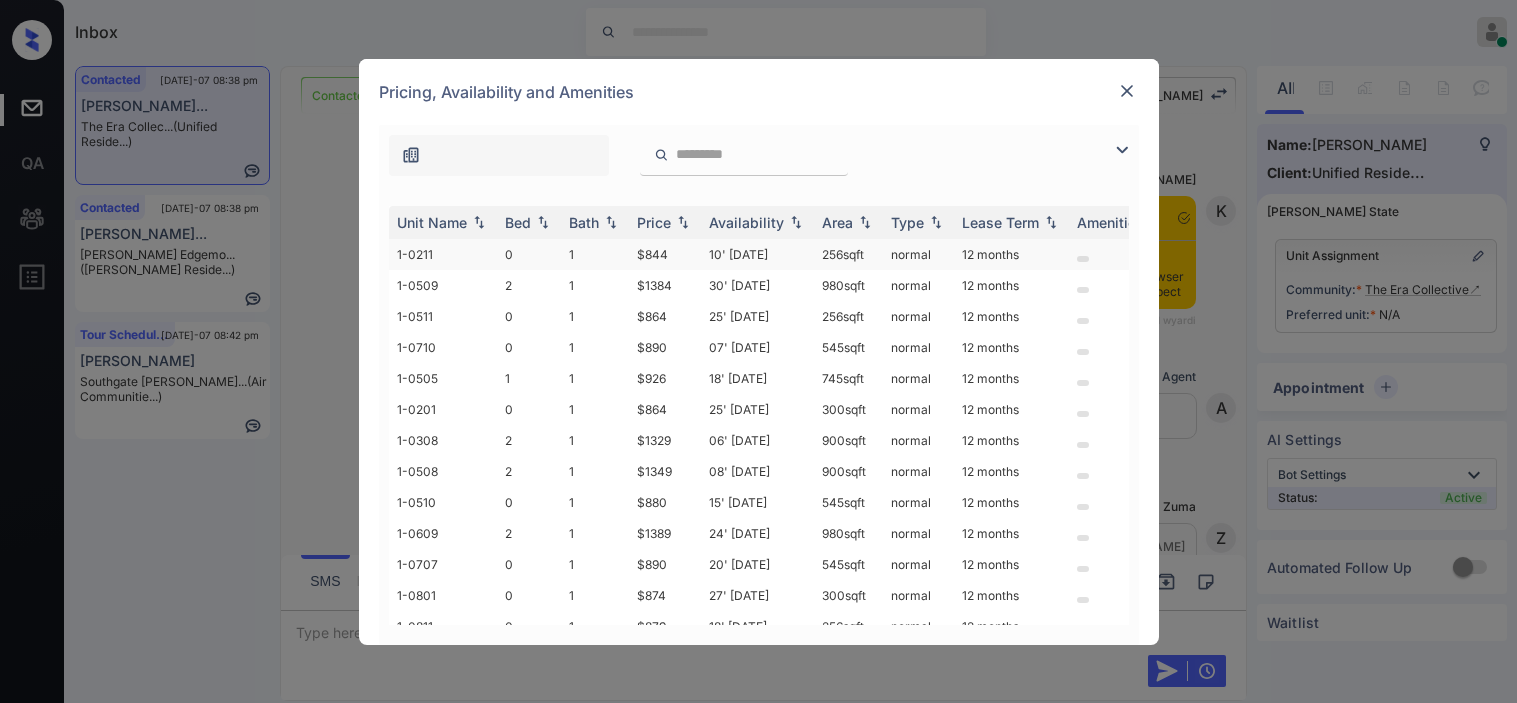 scroll, scrollTop: 0, scrollLeft: 0, axis: both 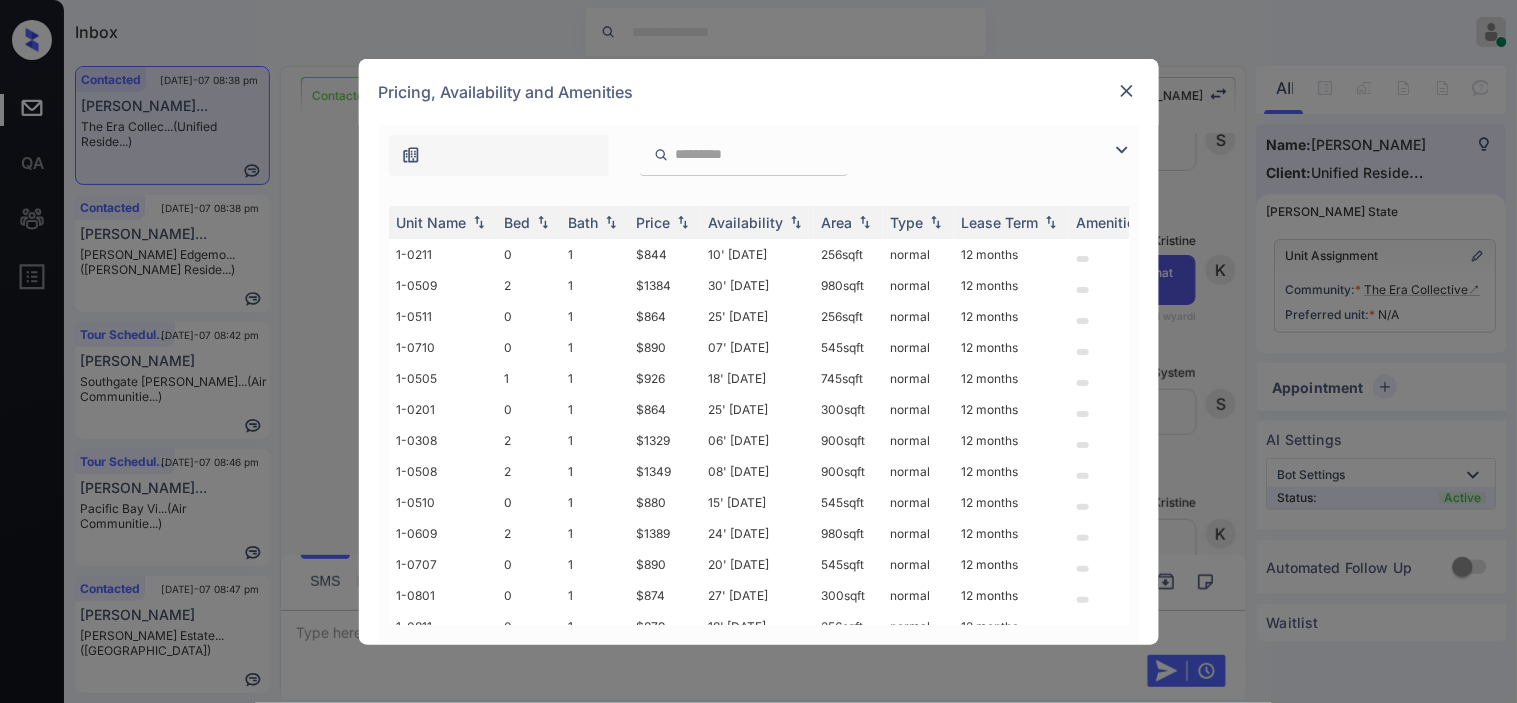 click at bounding box center [1122, 150] 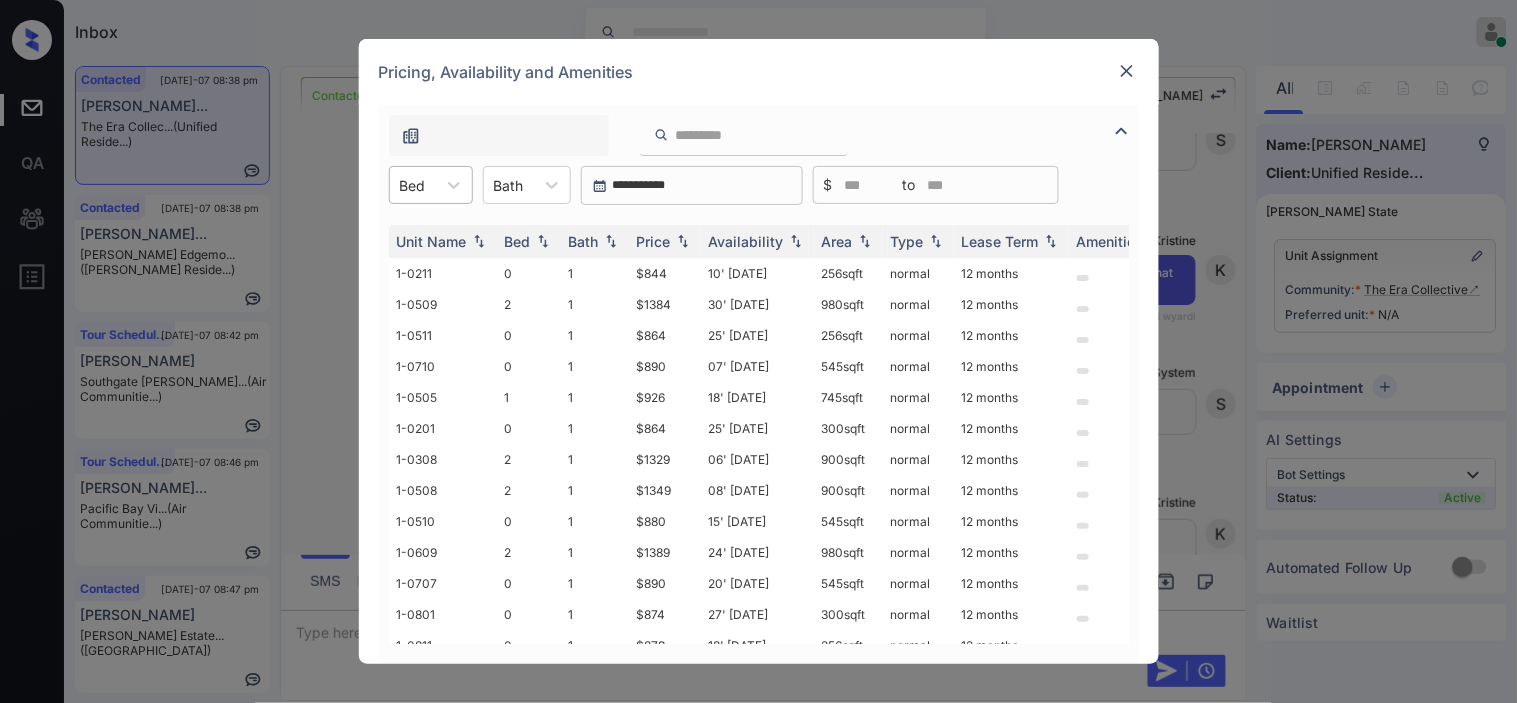 click at bounding box center (413, 185) 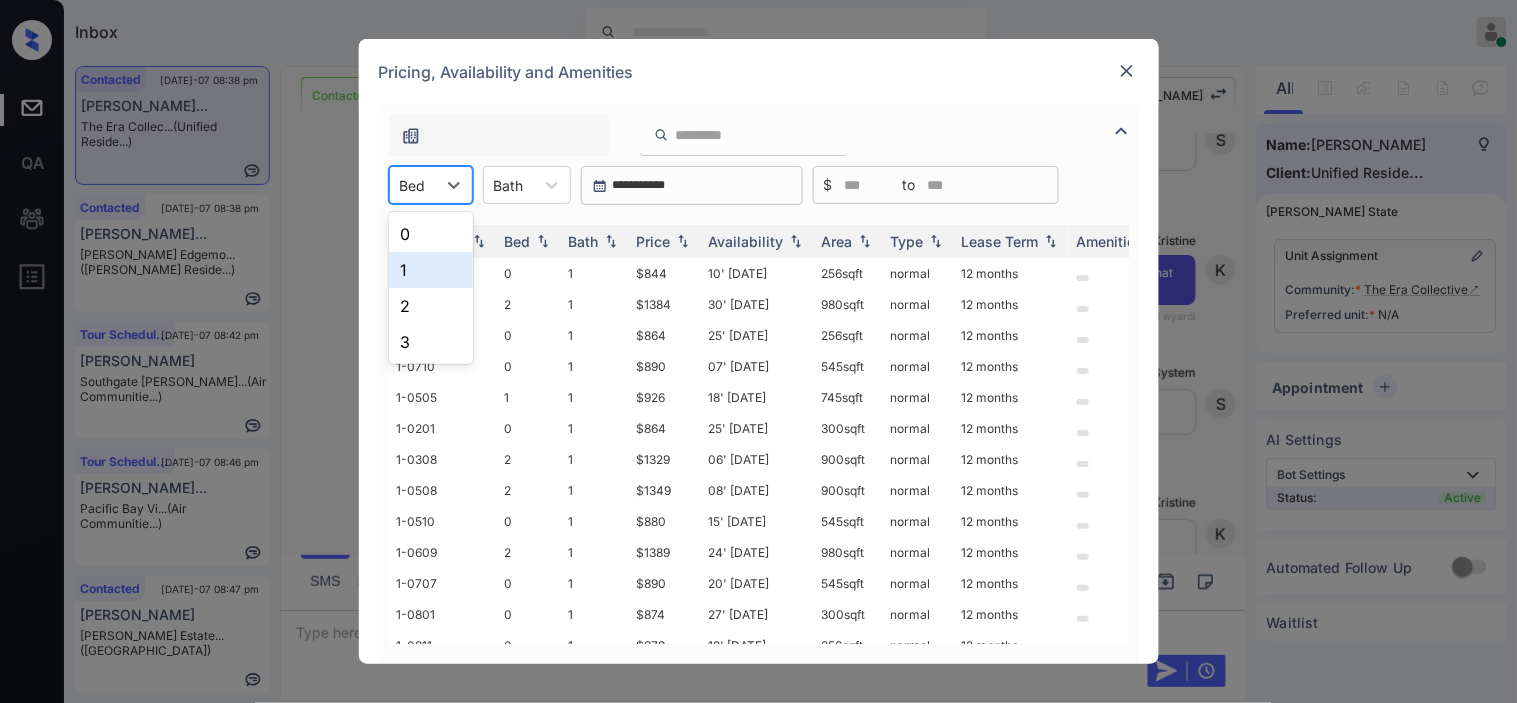 click on "1" at bounding box center [431, 270] 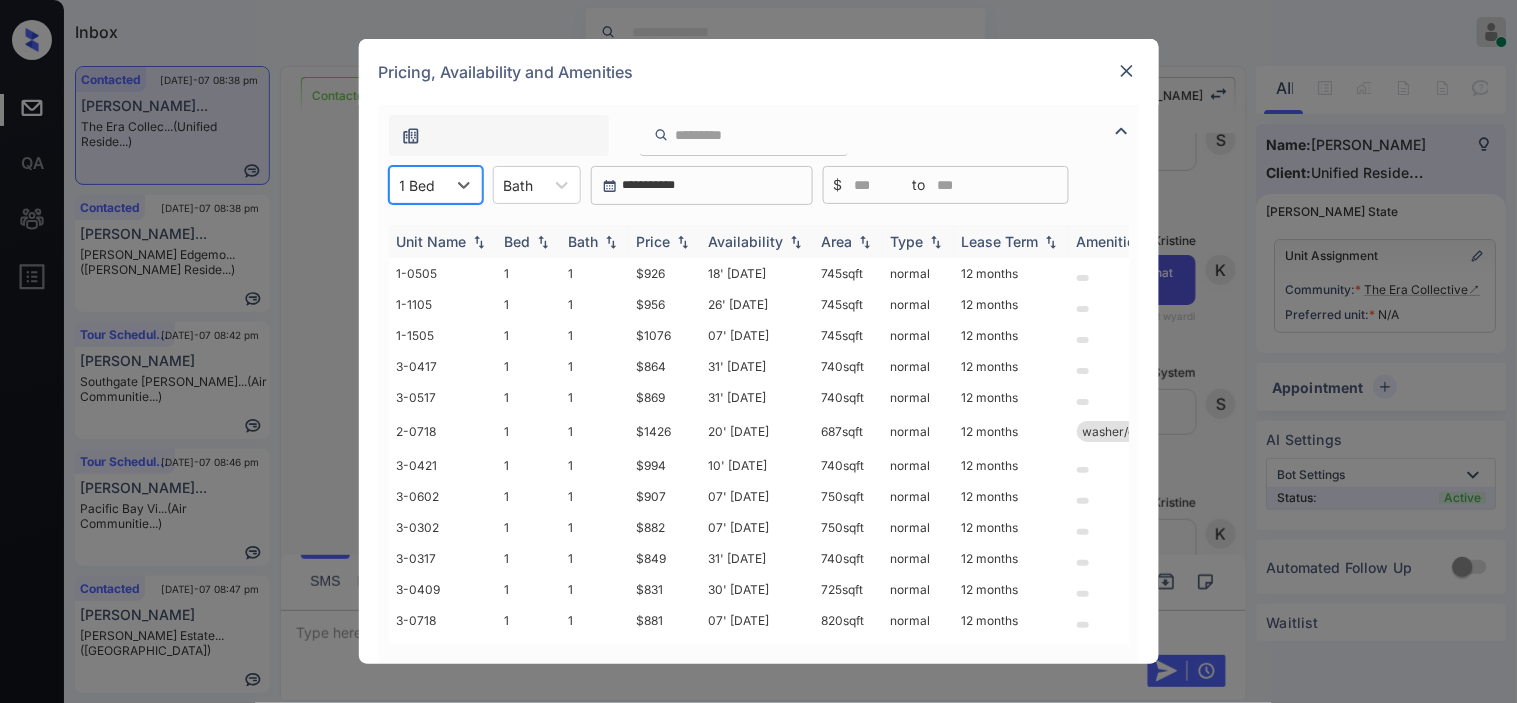 click at bounding box center [683, 242] 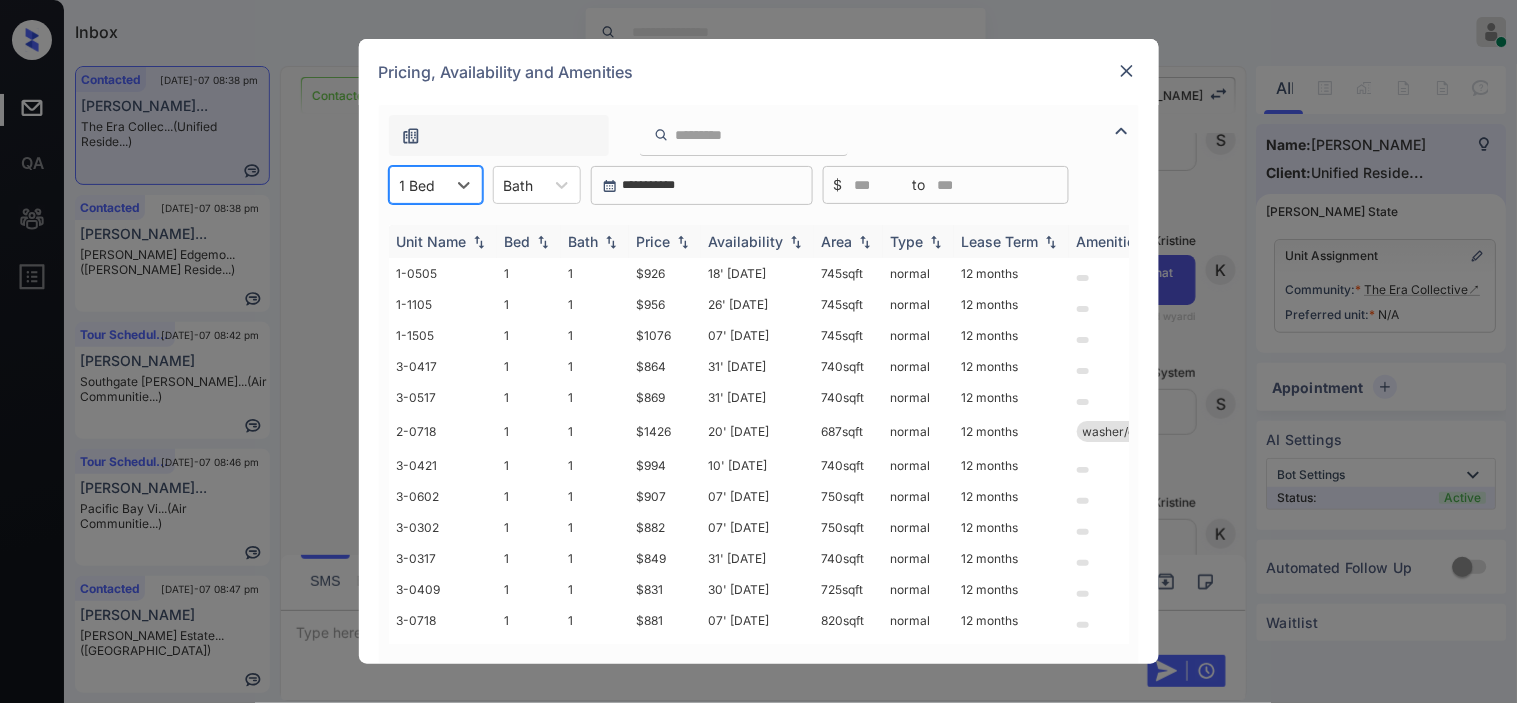 click at bounding box center (683, 242) 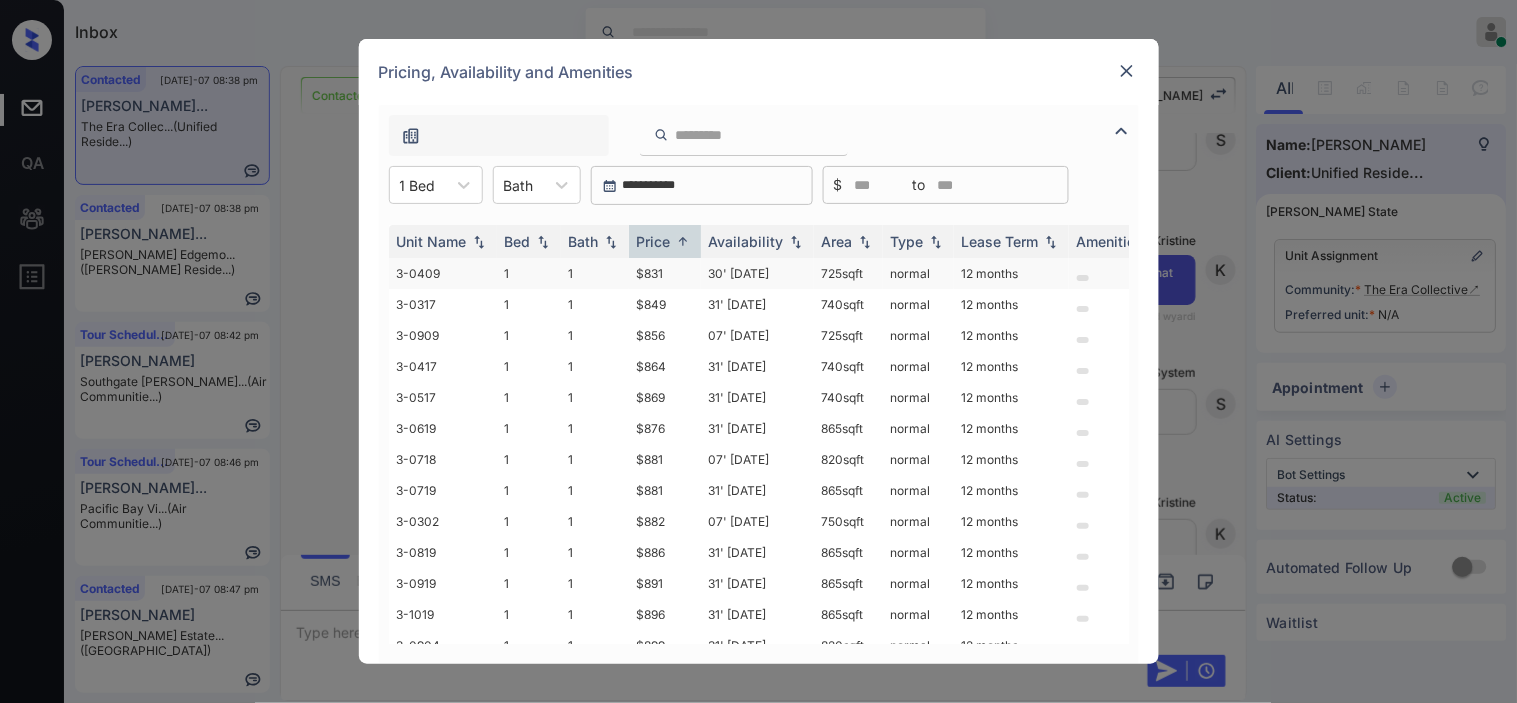 drag, startPoint x: 821, startPoint y: 271, endPoint x: 870, endPoint y: 271, distance: 49 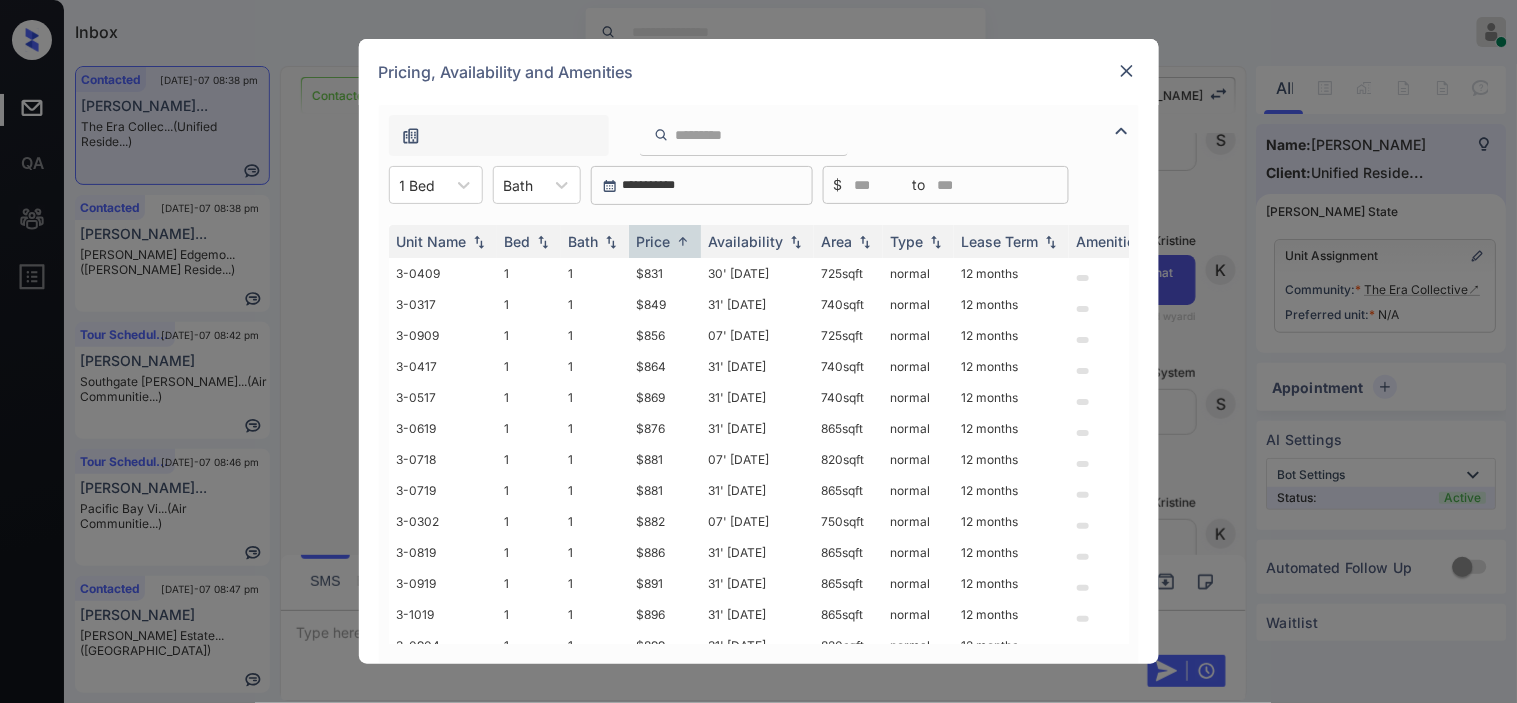 copy on "725  sqft" 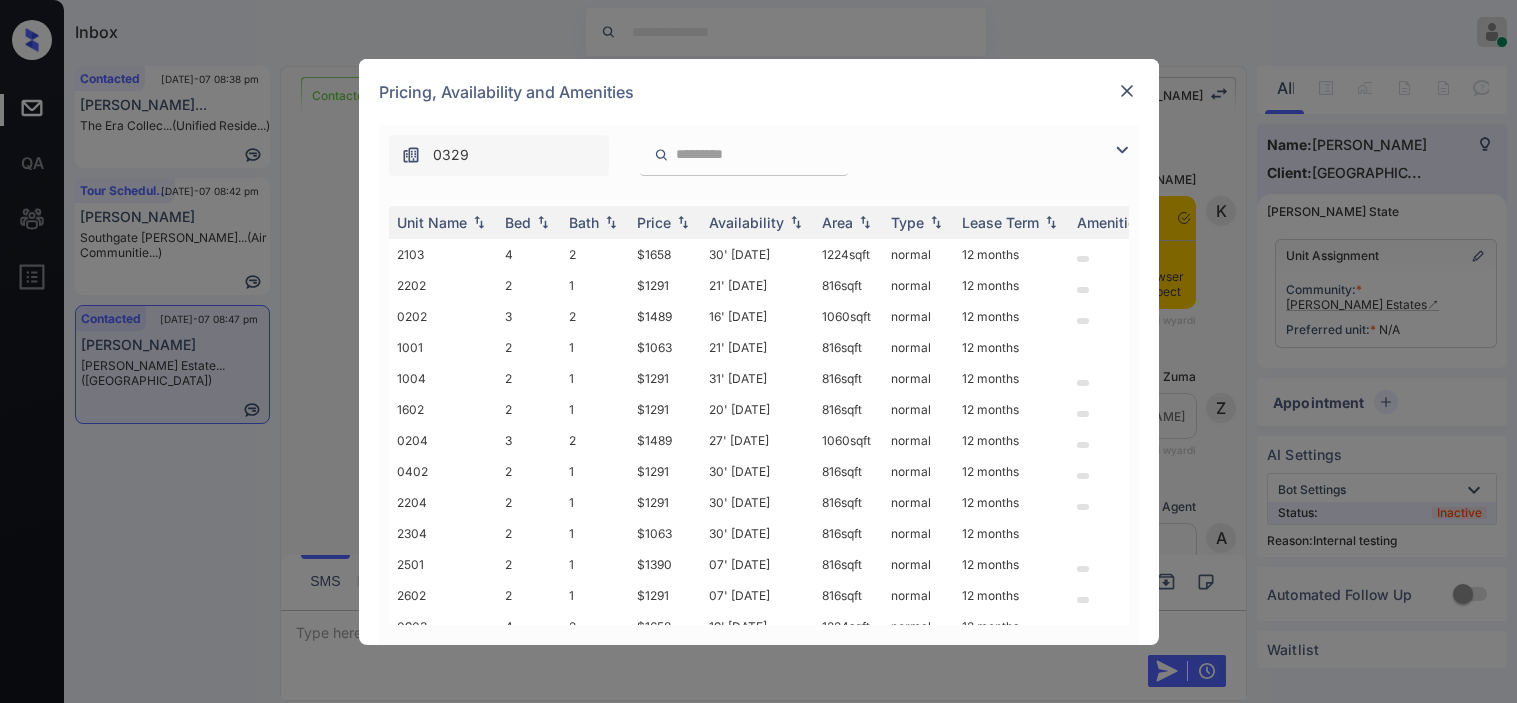 scroll, scrollTop: 0, scrollLeft: 0, axis: both 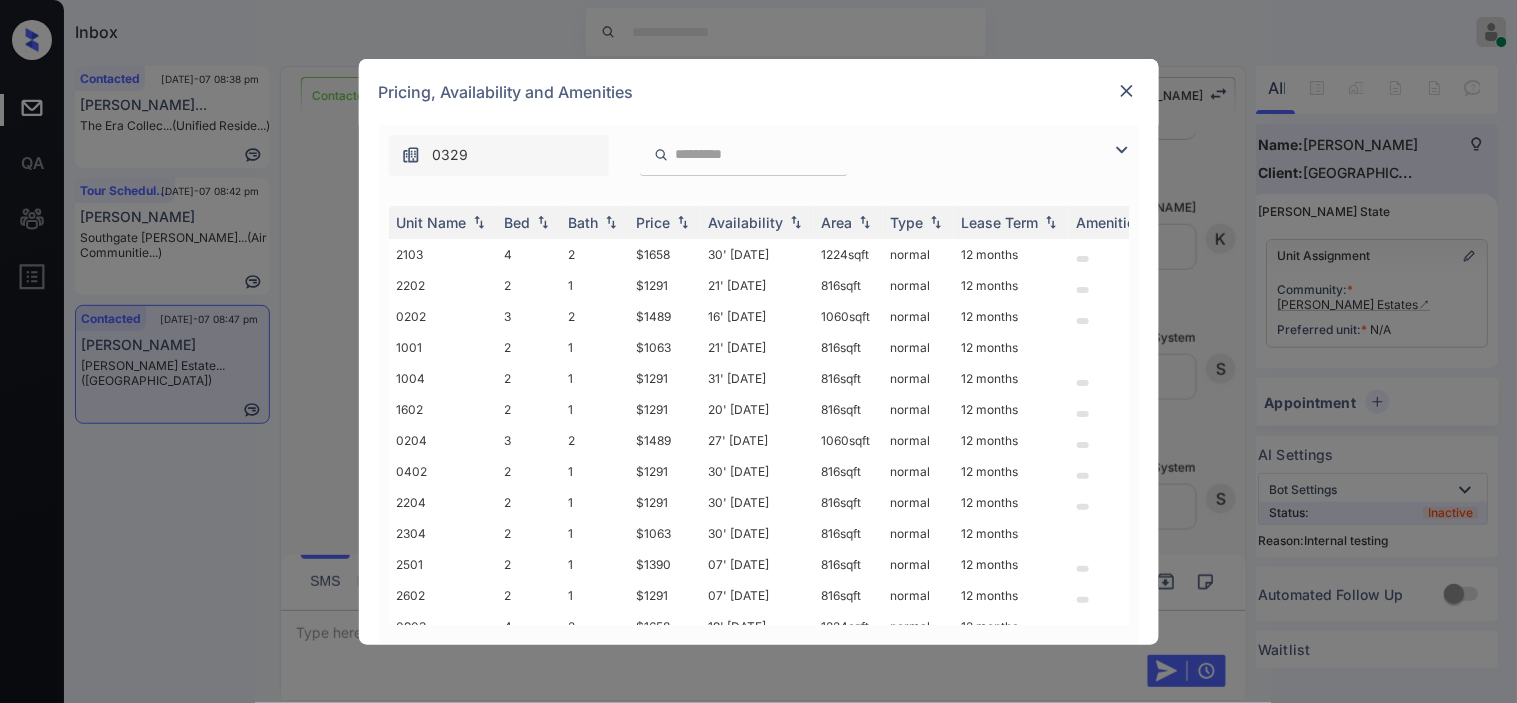 click at bounding box center [1122, 150] 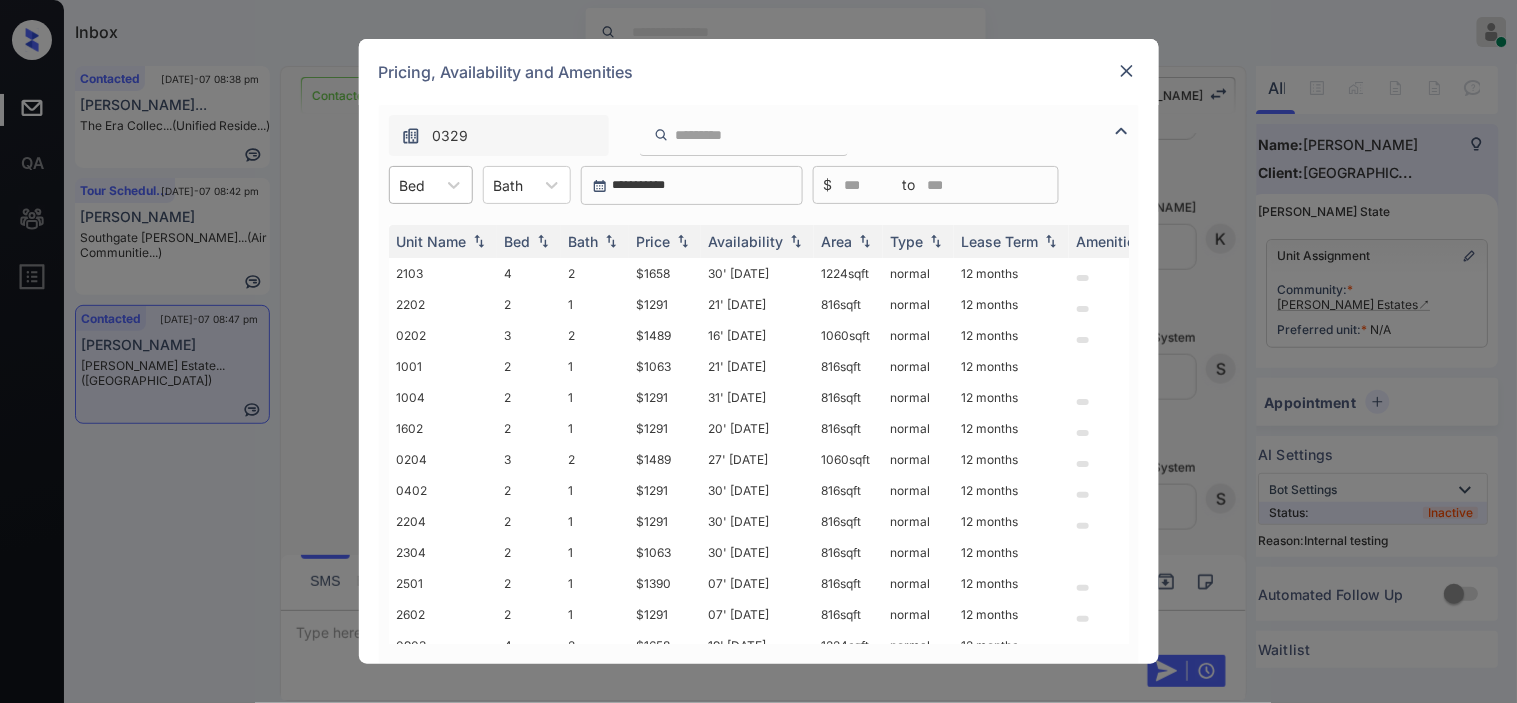 click on "Bed" at bounding box center [413, 185] 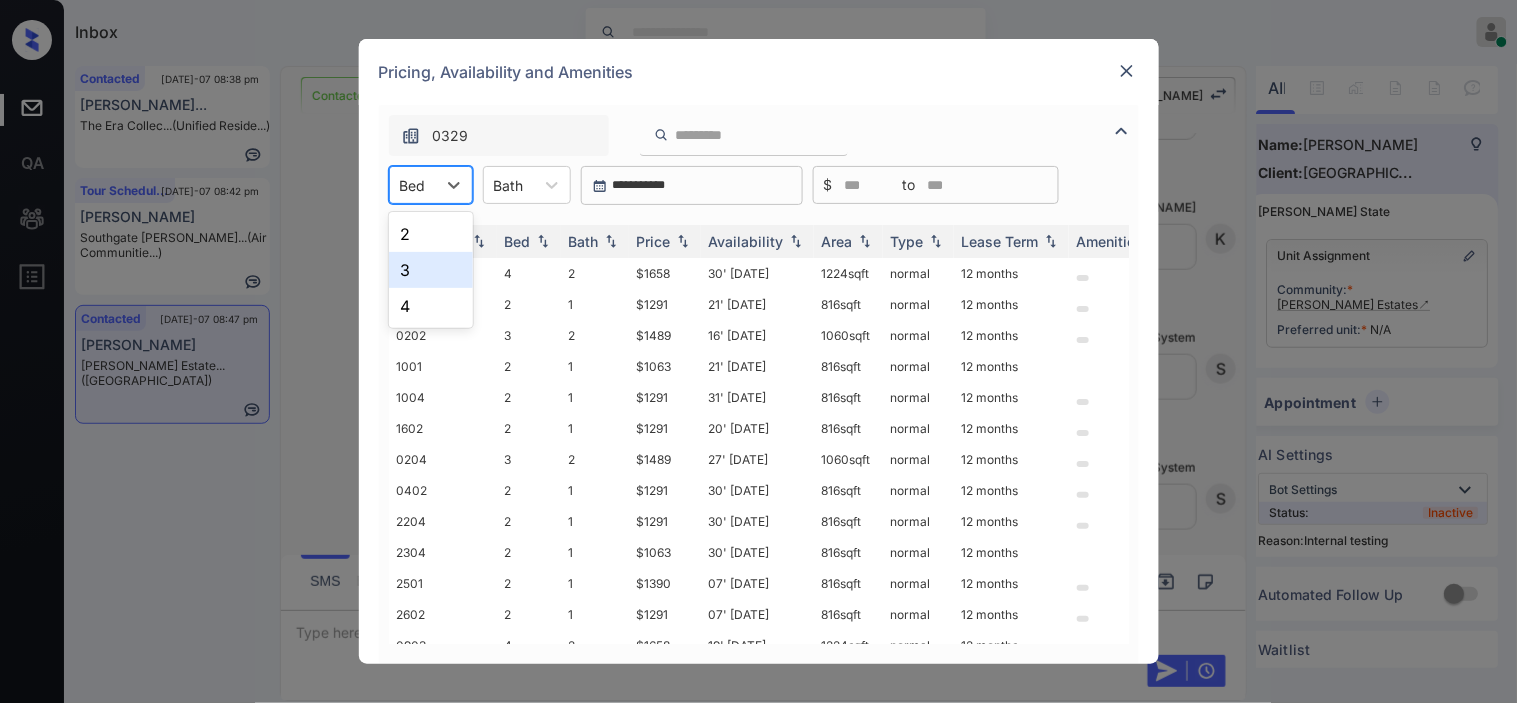 click on "3" at bounding box center [431, 270] 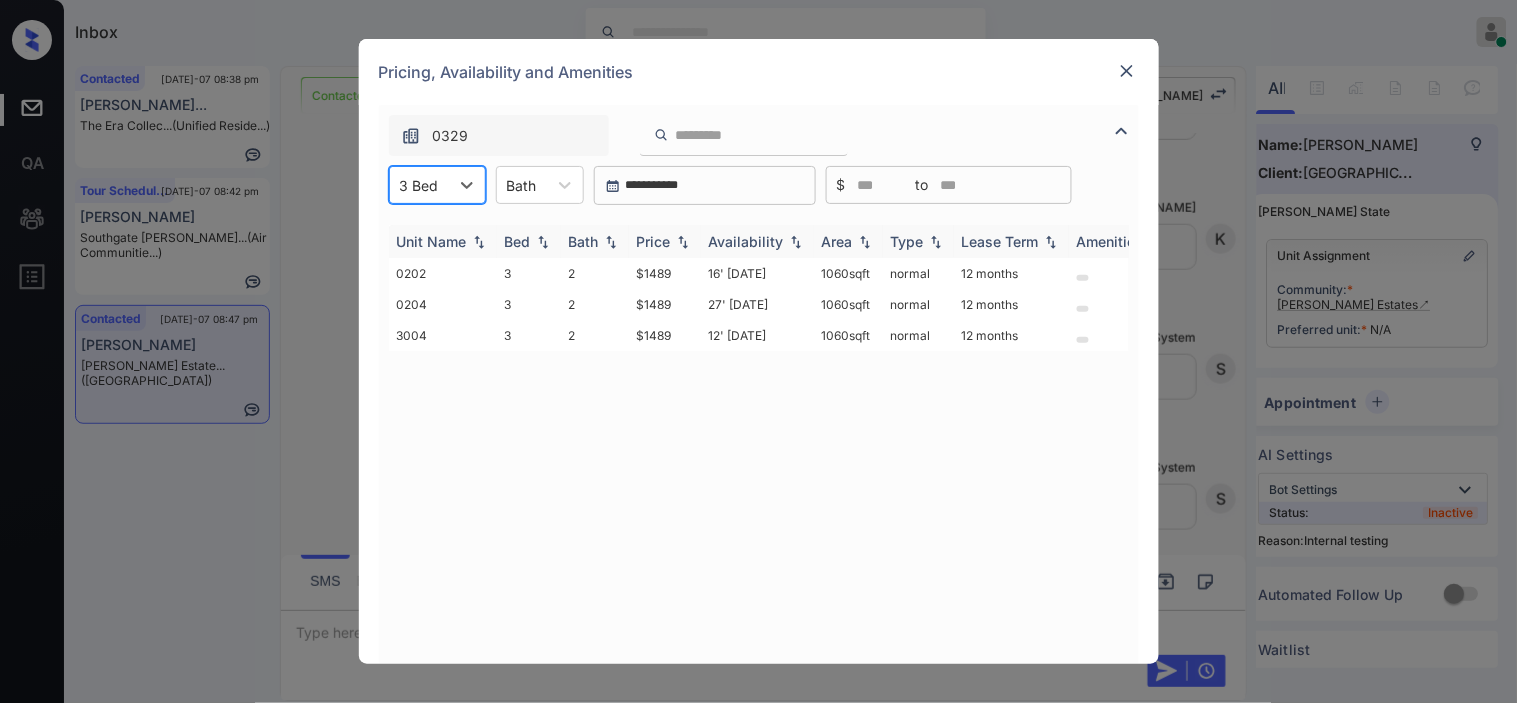 click on "Price" at bounding box center [665, 241] 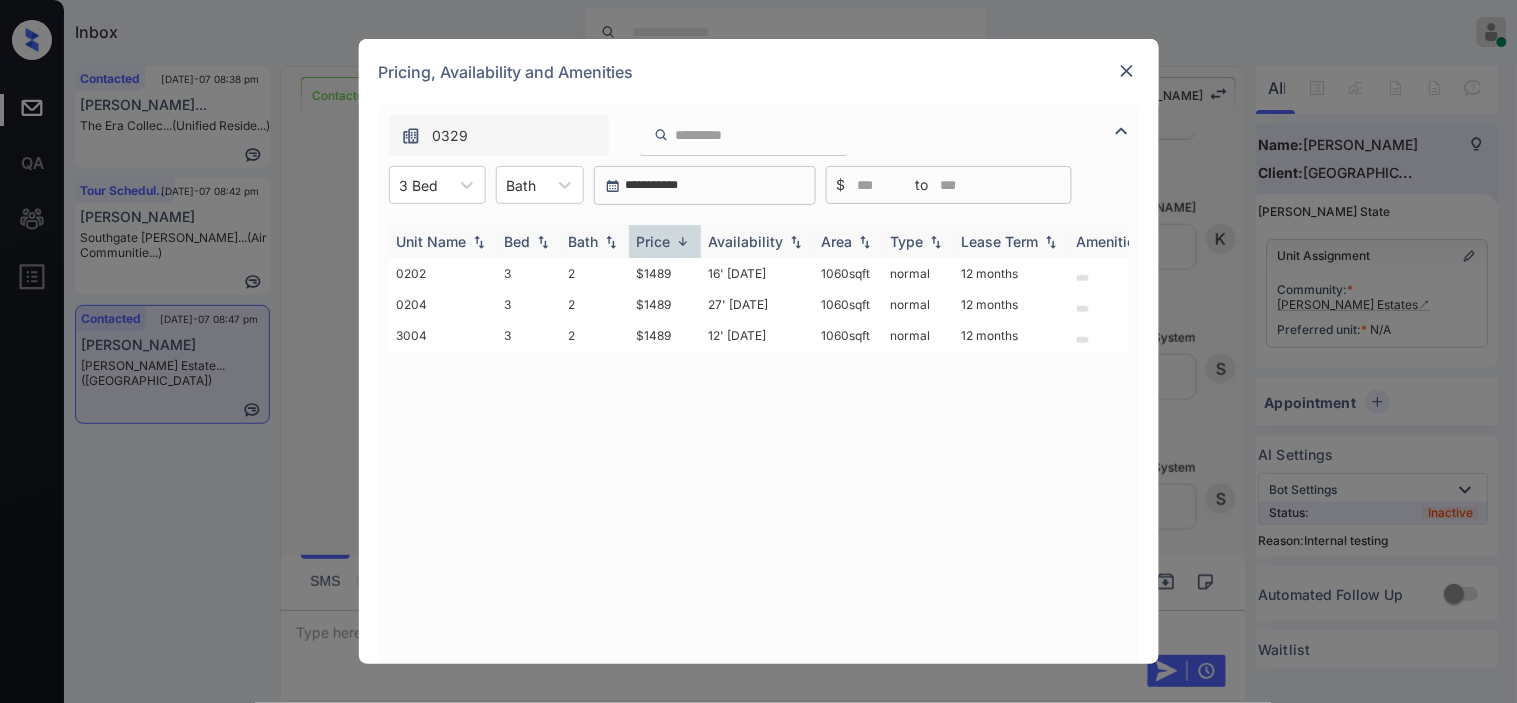 click on "Price" at bounding box center [665, 241] 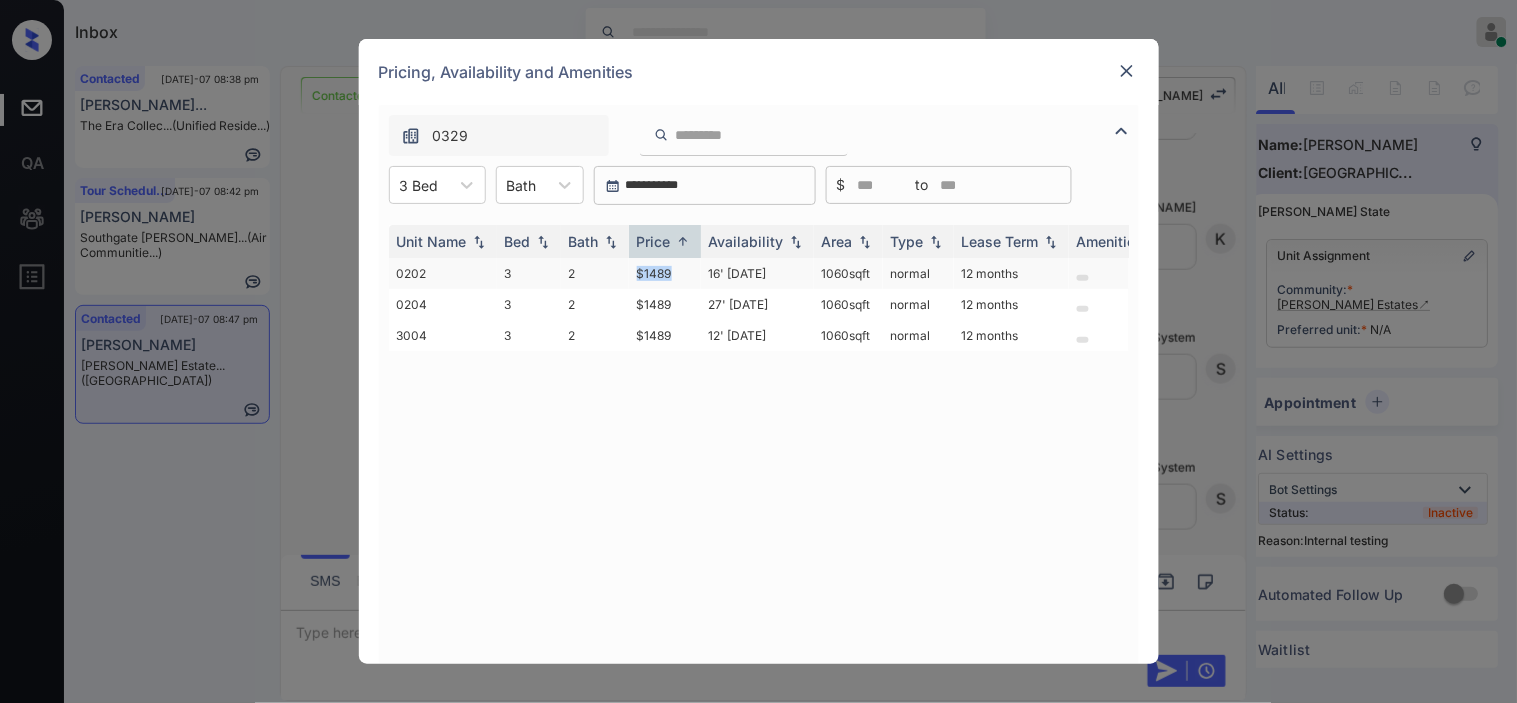 drag, startPoint x: 626, startPoint y: 275, endPoint x: 687, endPoint y: 273, distance: 61.03278 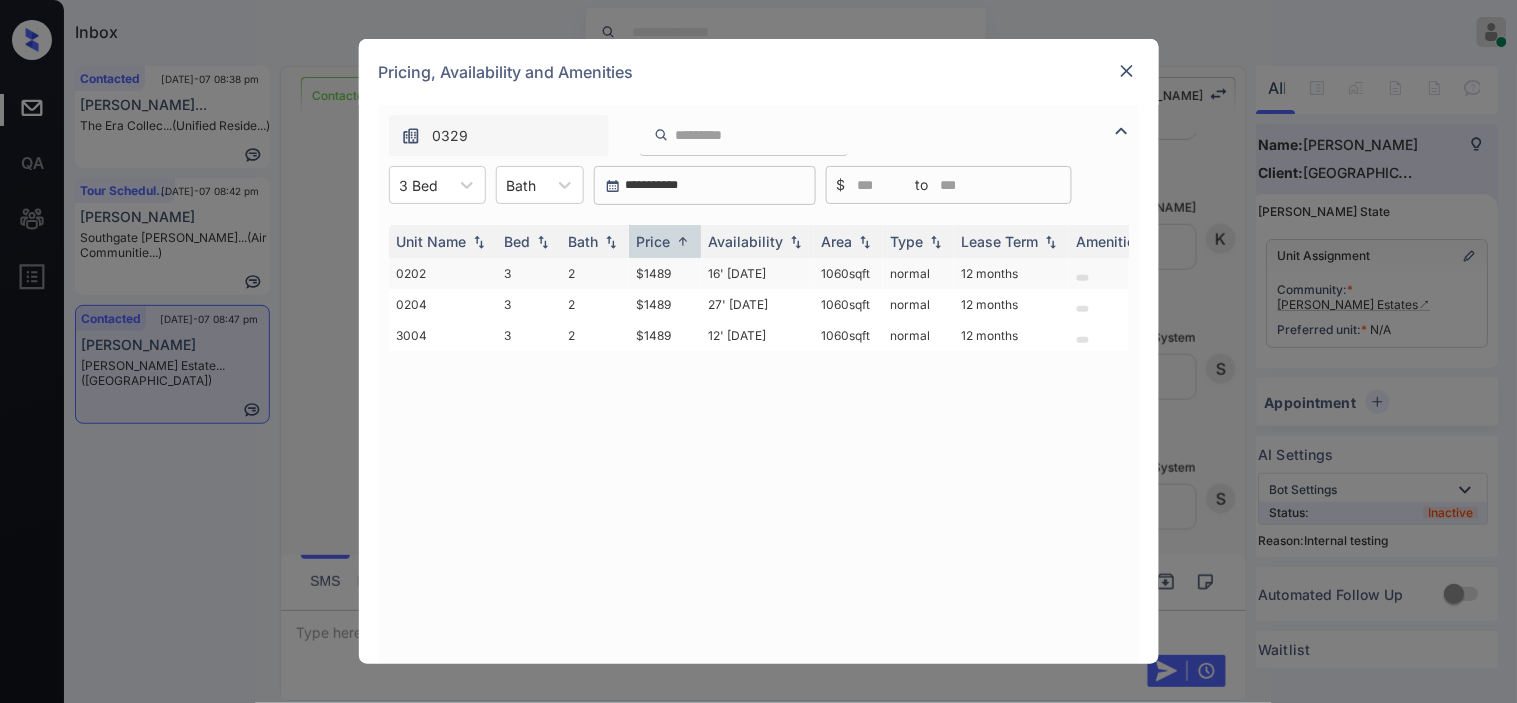 click on "$1489" at bounding box center [665, 273] 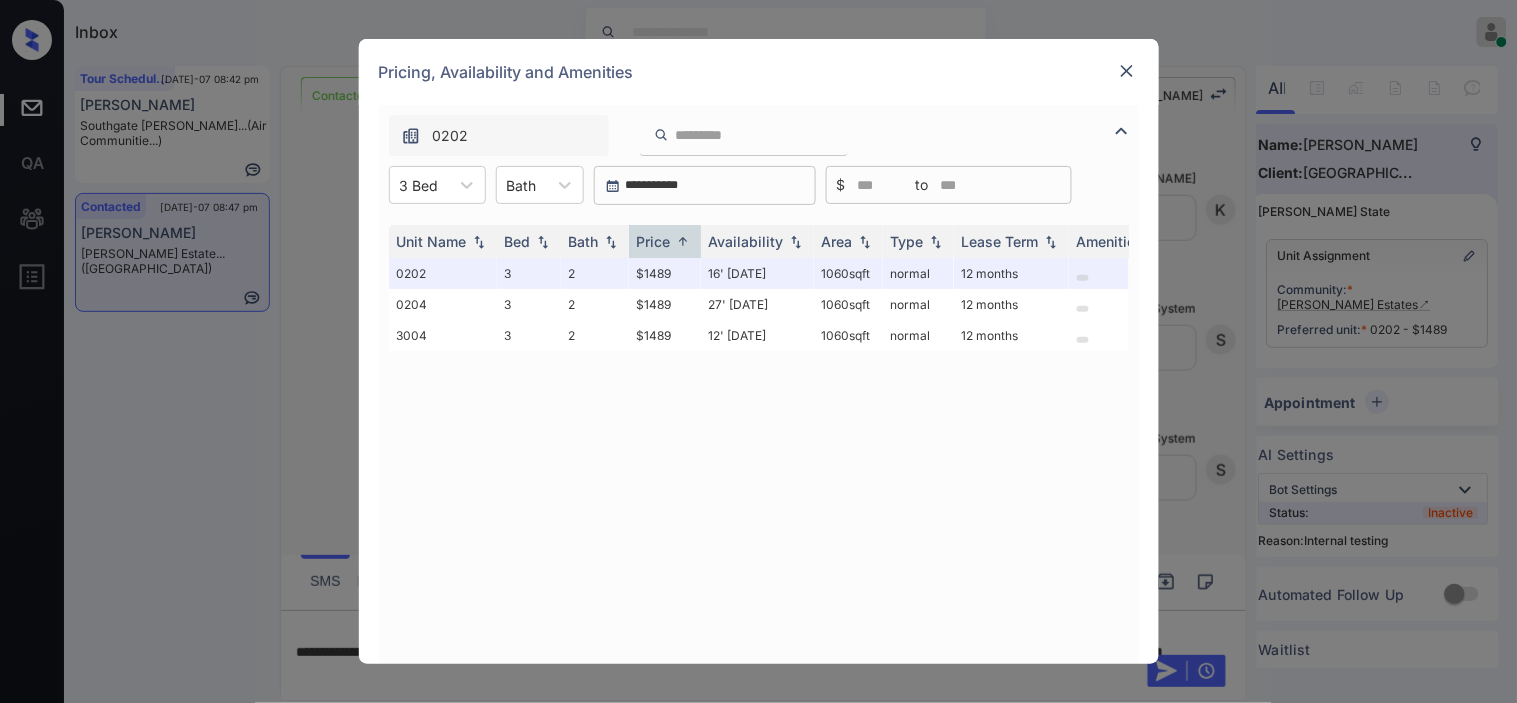 click at bounding box center [1127, 71] 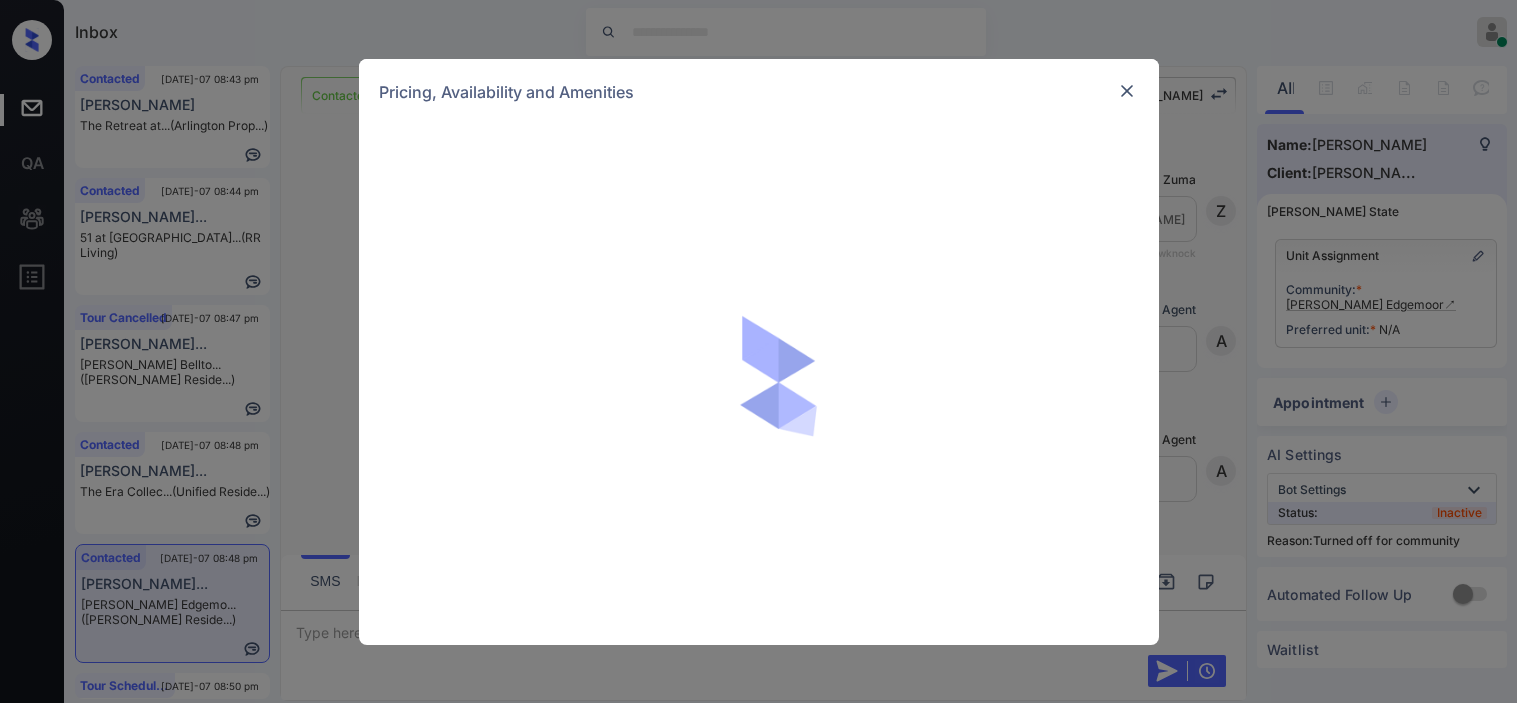 scroll, scrollTop: 0, scrollLeft: 0, axis: both 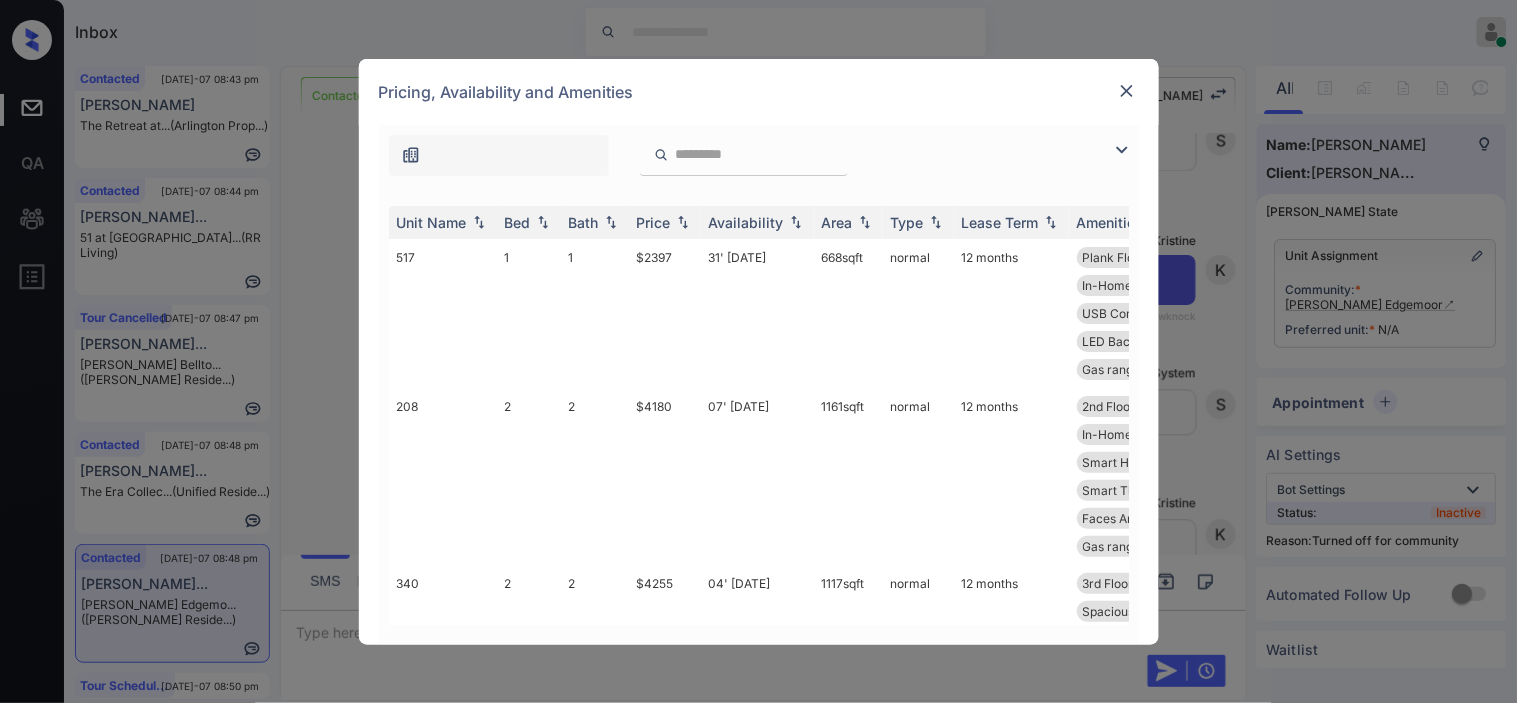 click at bounding box center (1122, 150) 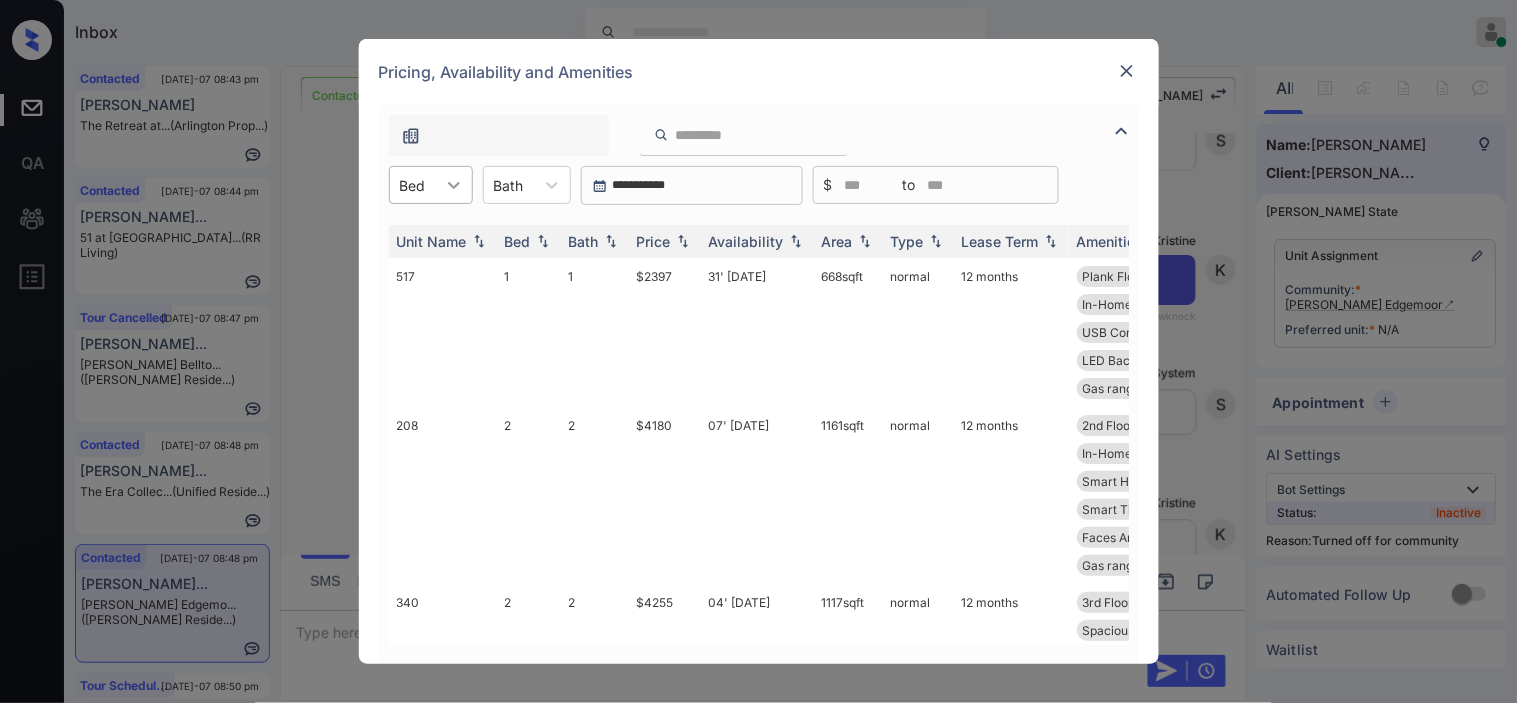 click at bounding box center (454, 185) 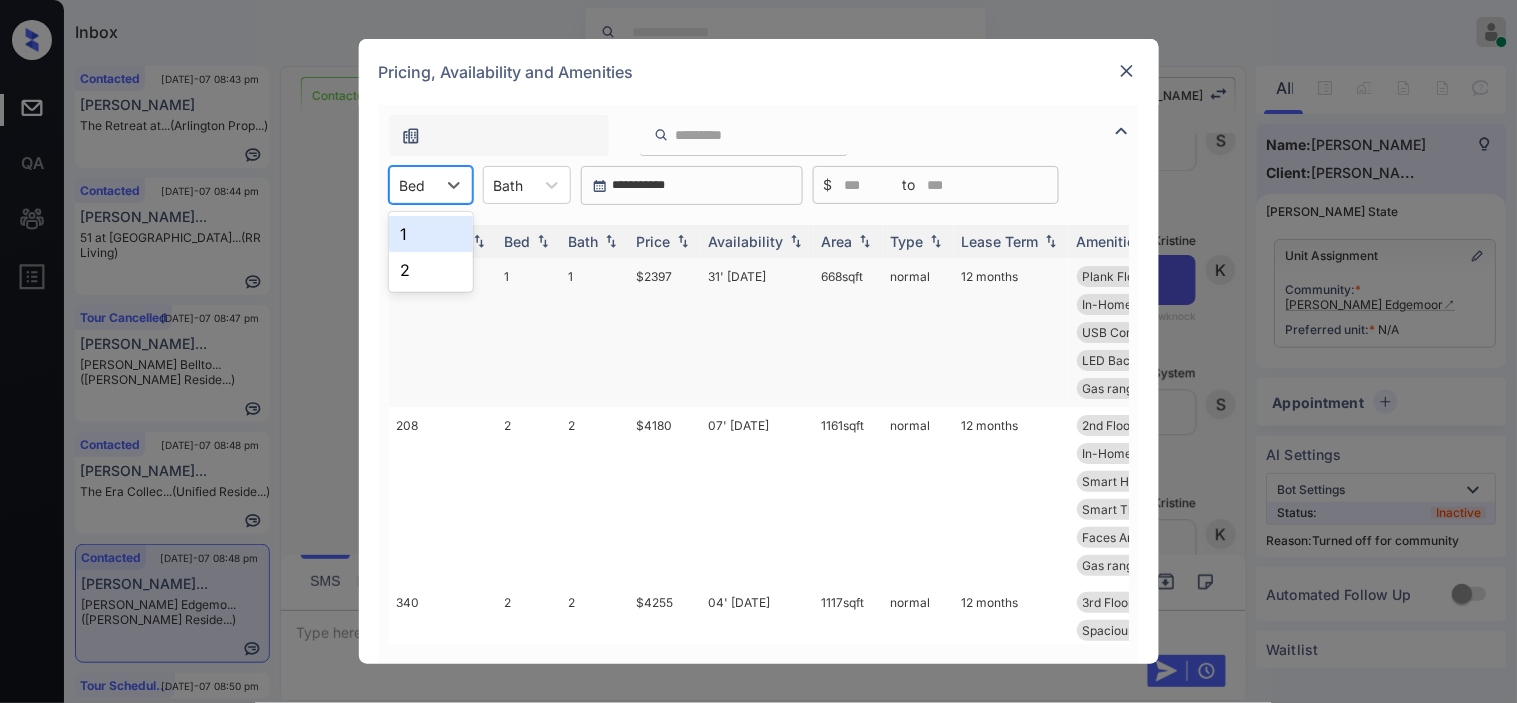 click on "2" at bounding box center (431, 270) 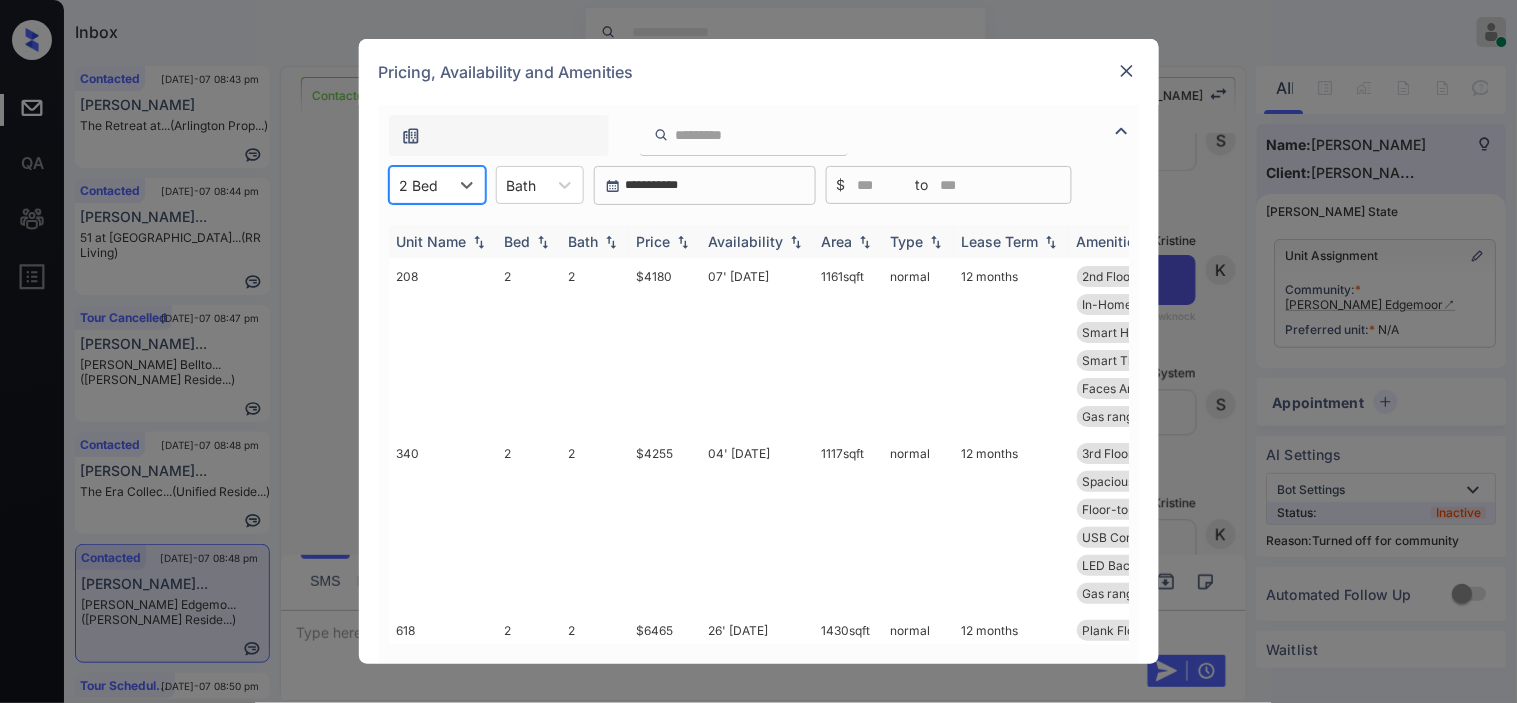click at bounding box center [683, 242] 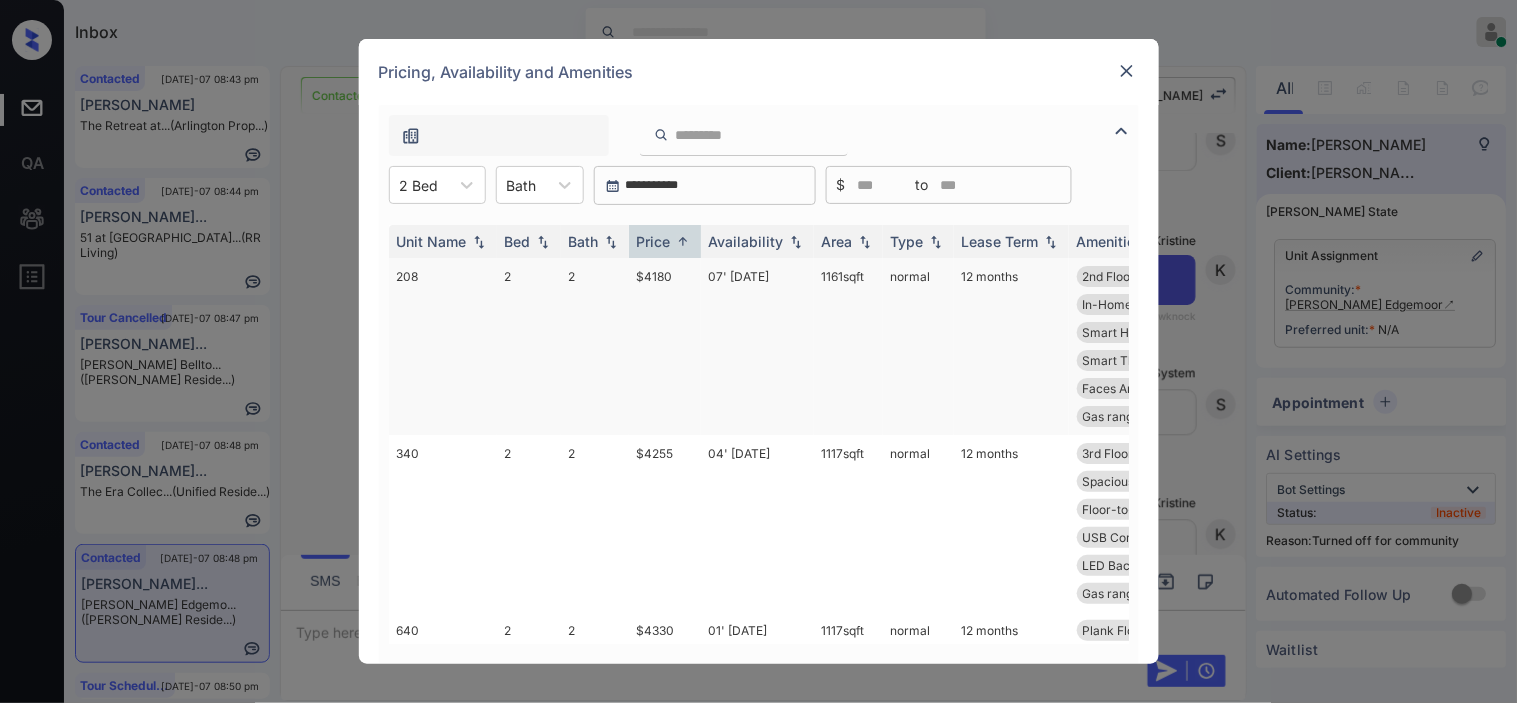 drag, startPoint x: 821, startPoint y: 278, endPoint x: 874, endPoint y: 278, distance: 53 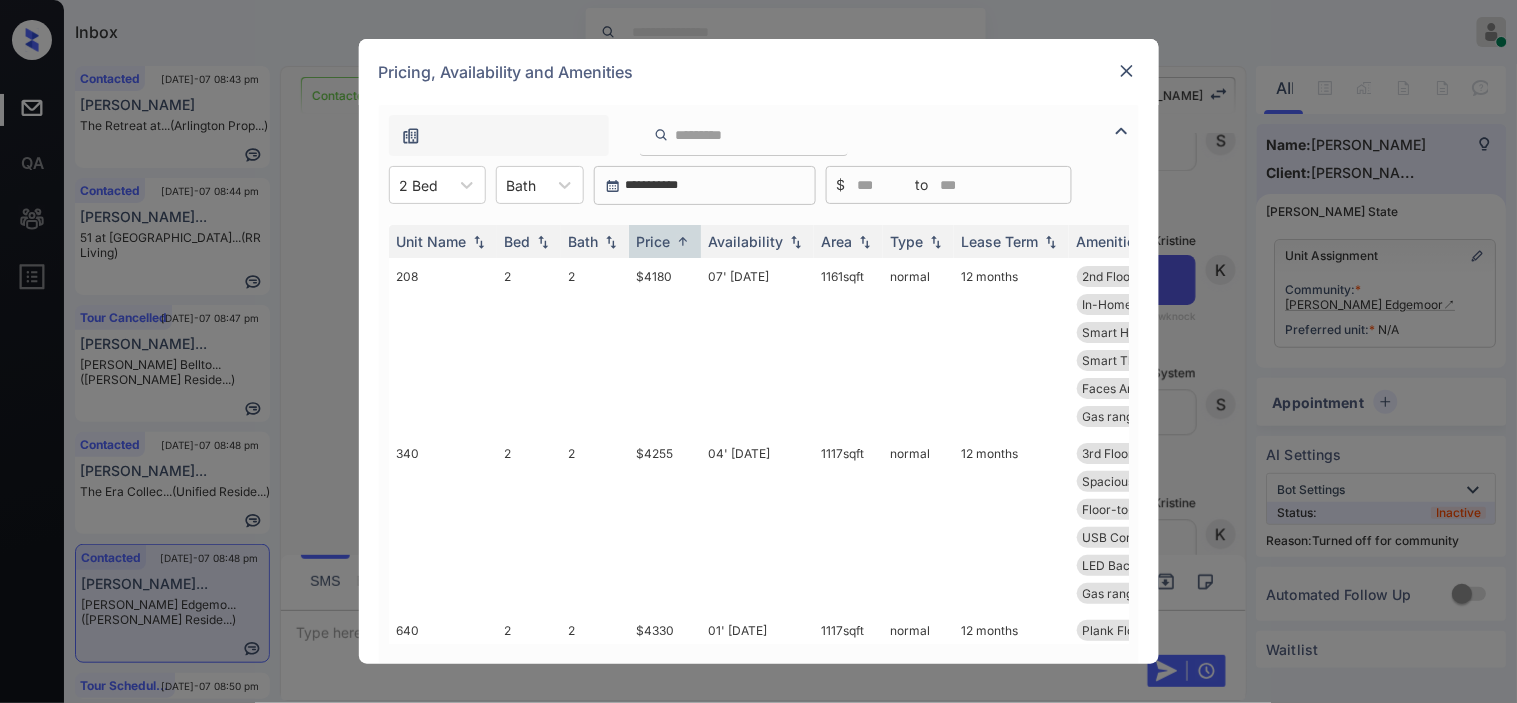 click on "Pricing, Availability and Amenities" at bounding box center [759, 72] 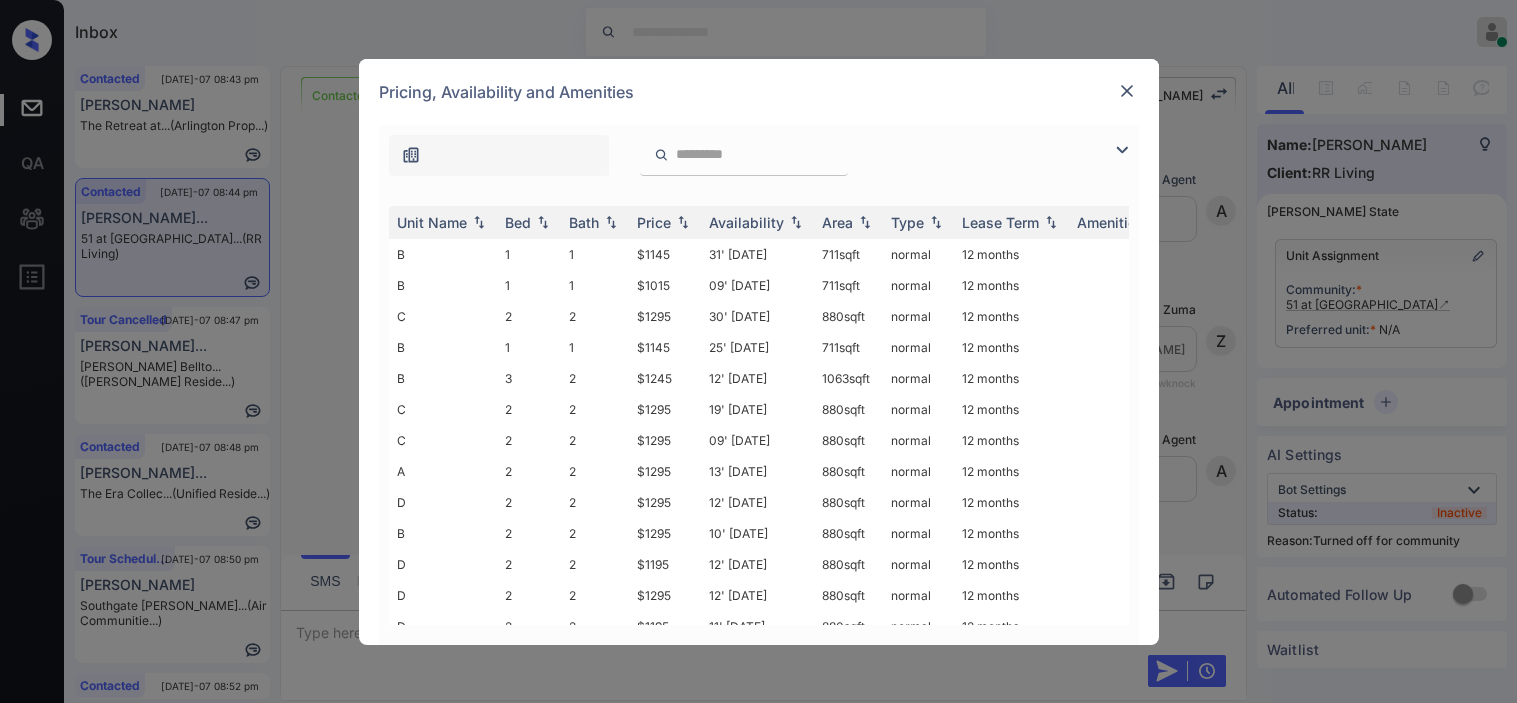 scroll, scrollTop: 0, scrollLeft: 0, axis: both 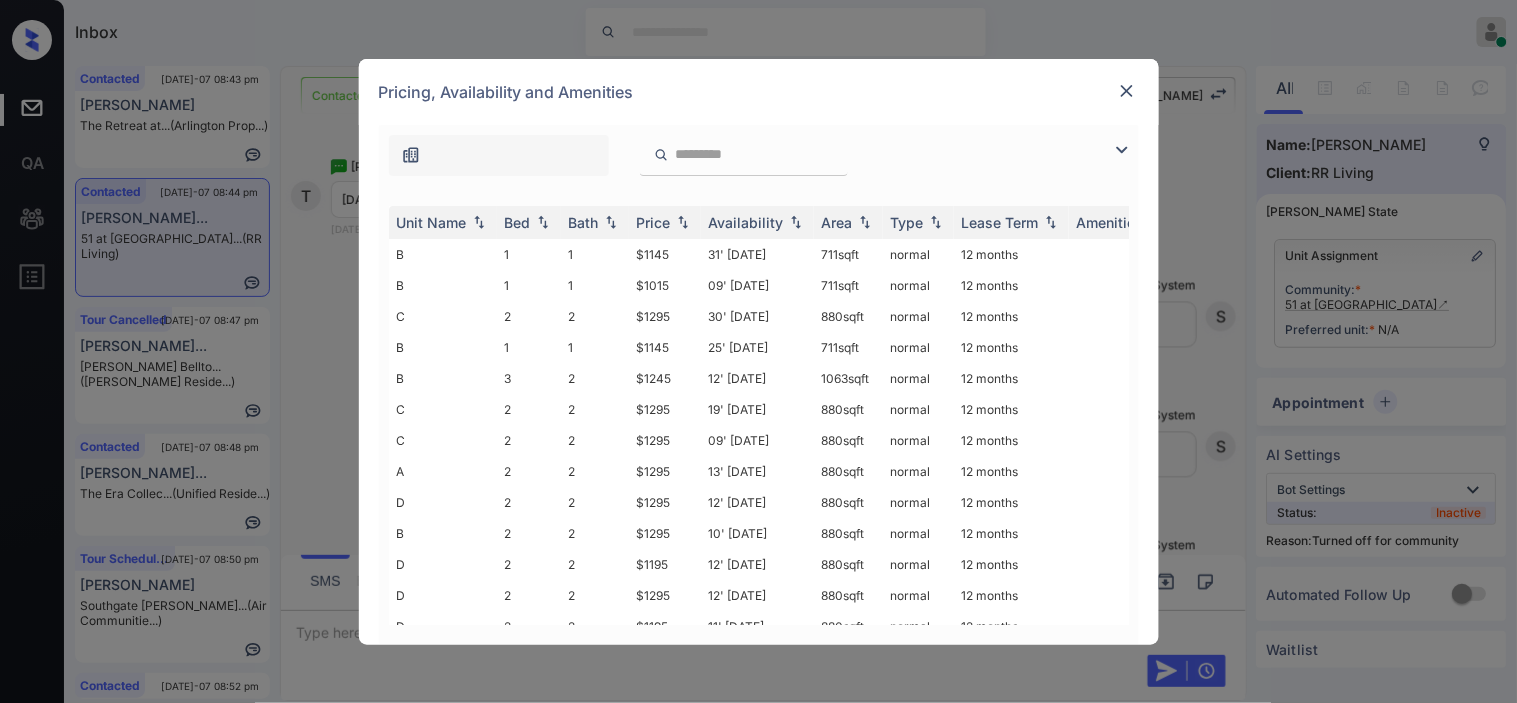click at bounding box center (1122, 150) 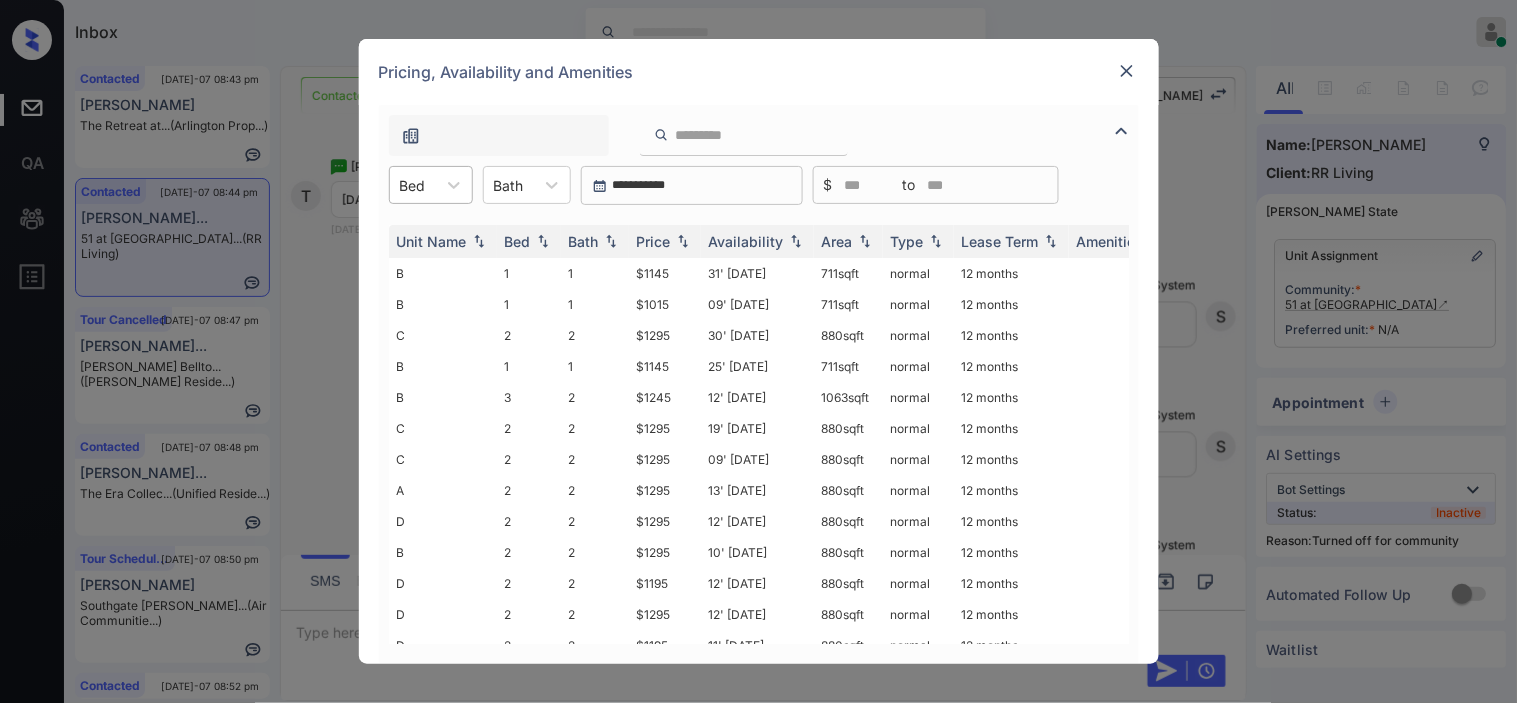 click at bounding box center [413, 185] 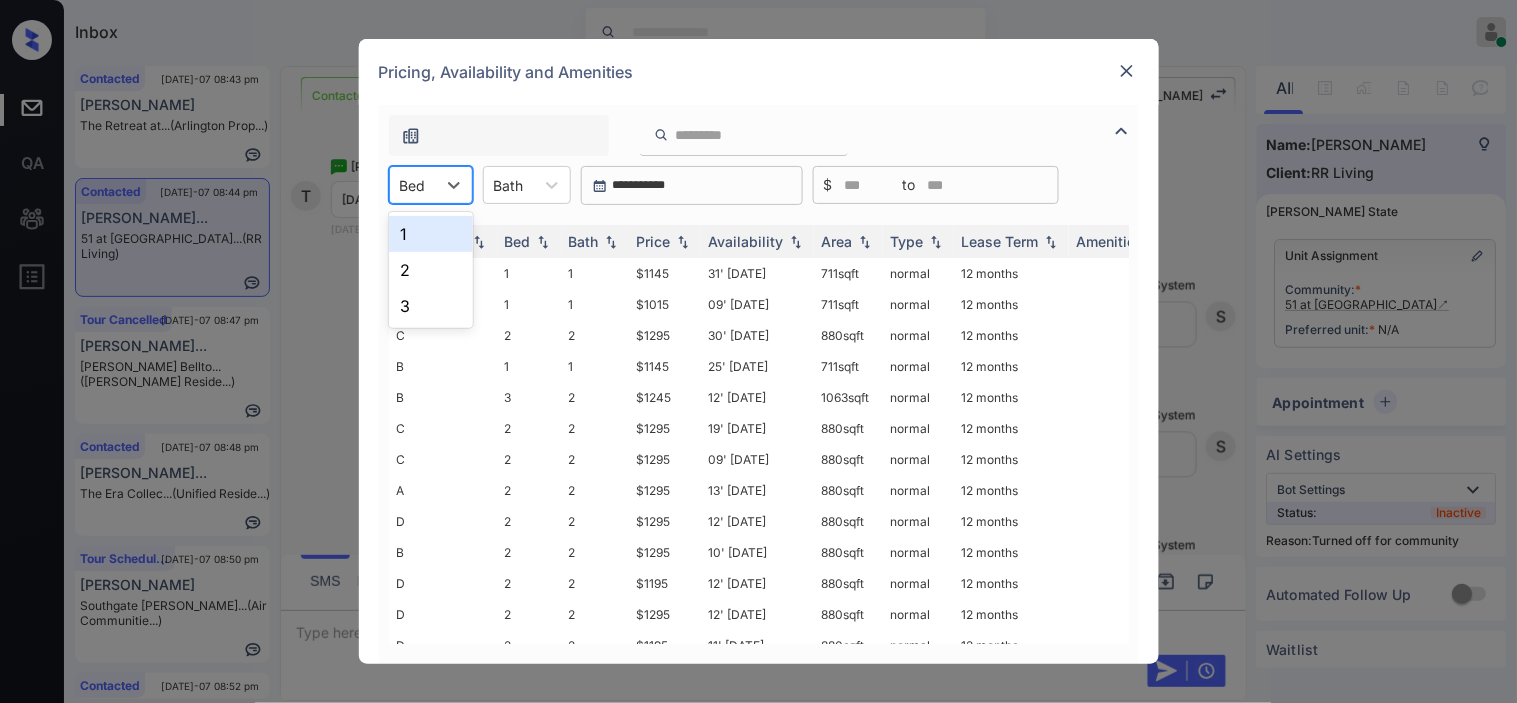 click on "1" at bounding box center [431, 234] 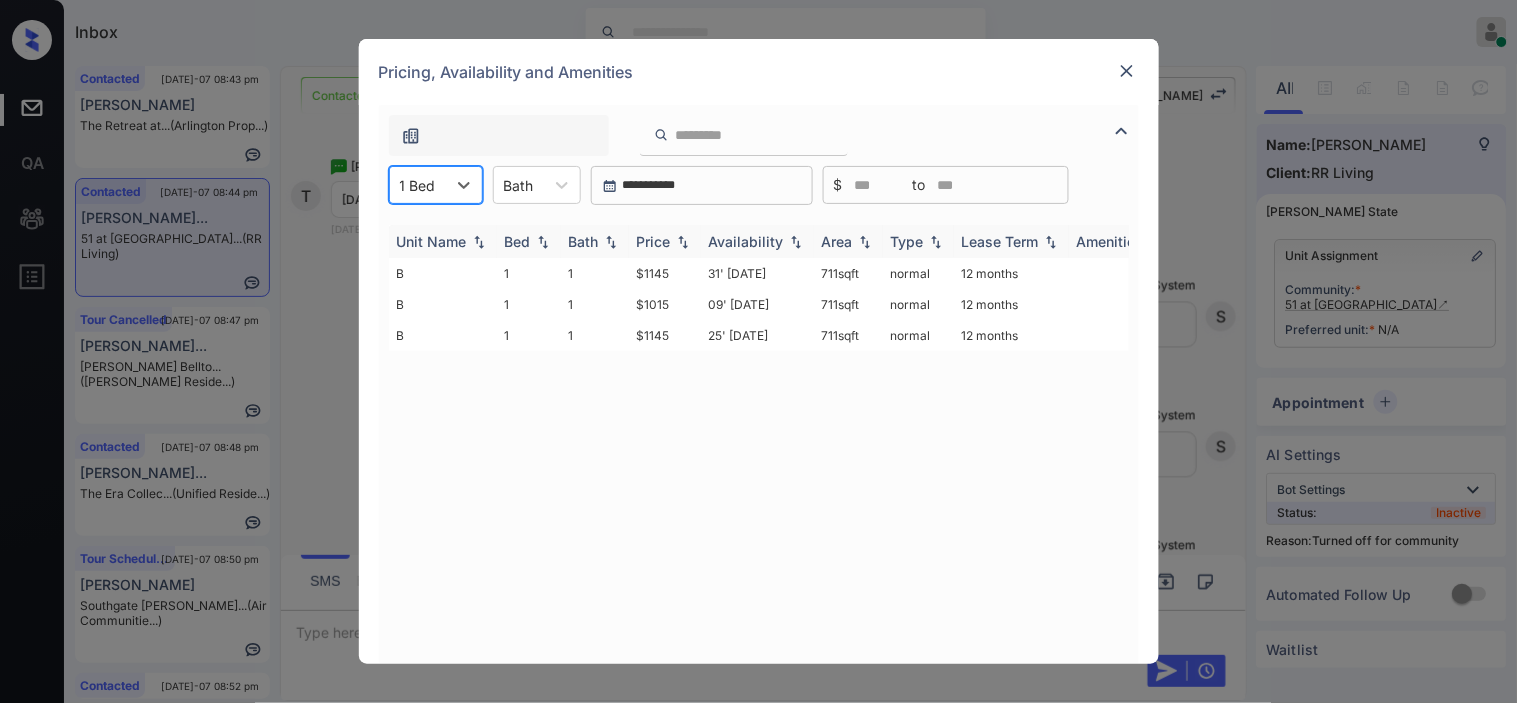 click at bounding box center [683, 242] 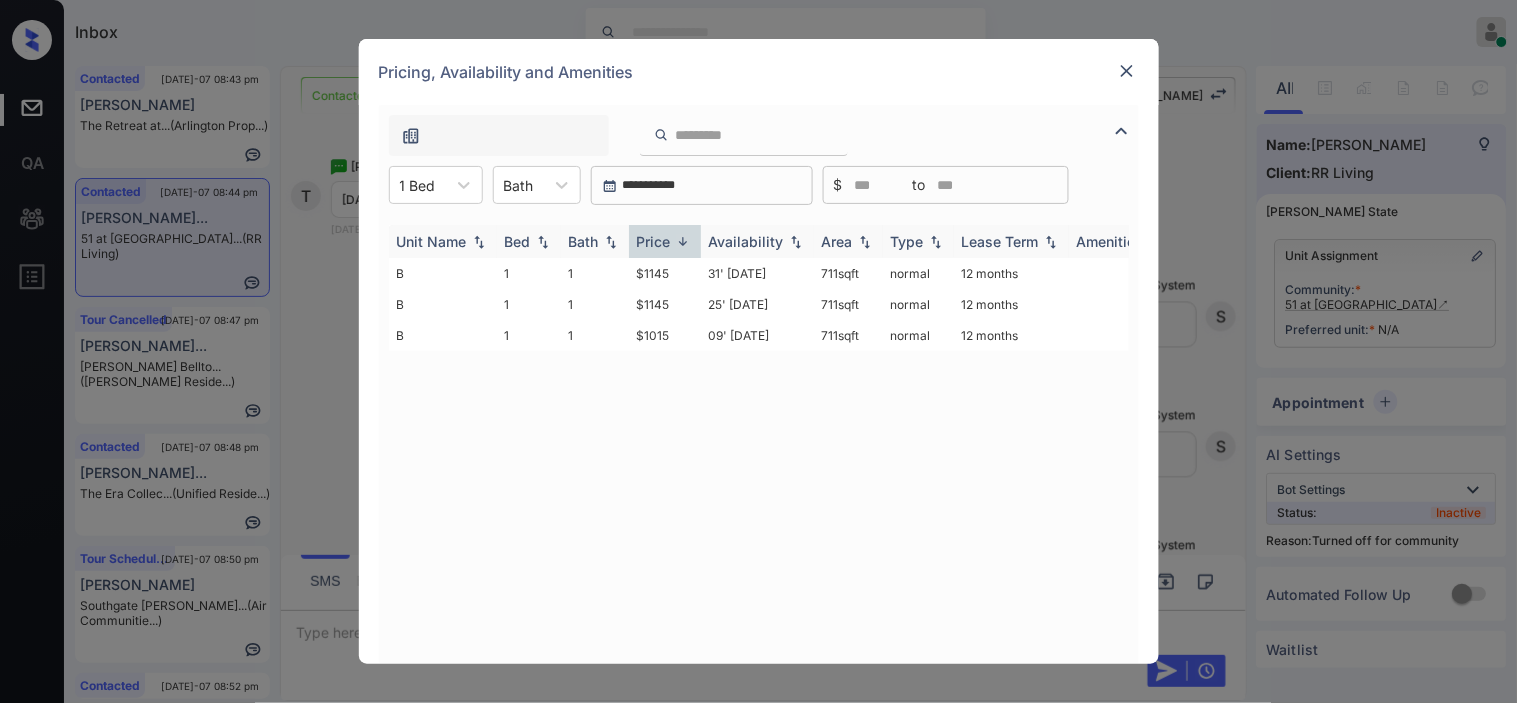 click at bounding box center [683, 241] 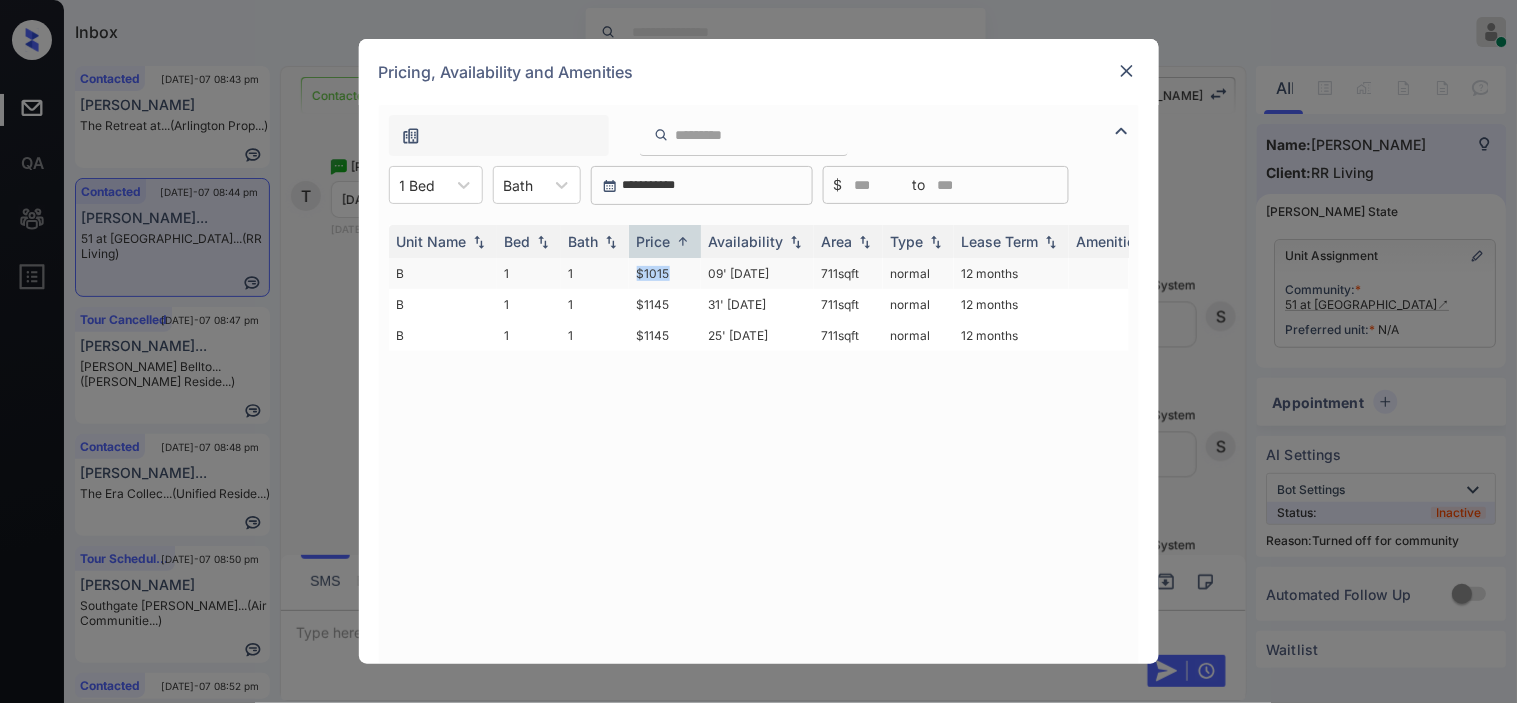 drag, startPoint x: 632, startPoint y: 272, endPoint x: 674, endPoint y: 271, distance: 42.0119 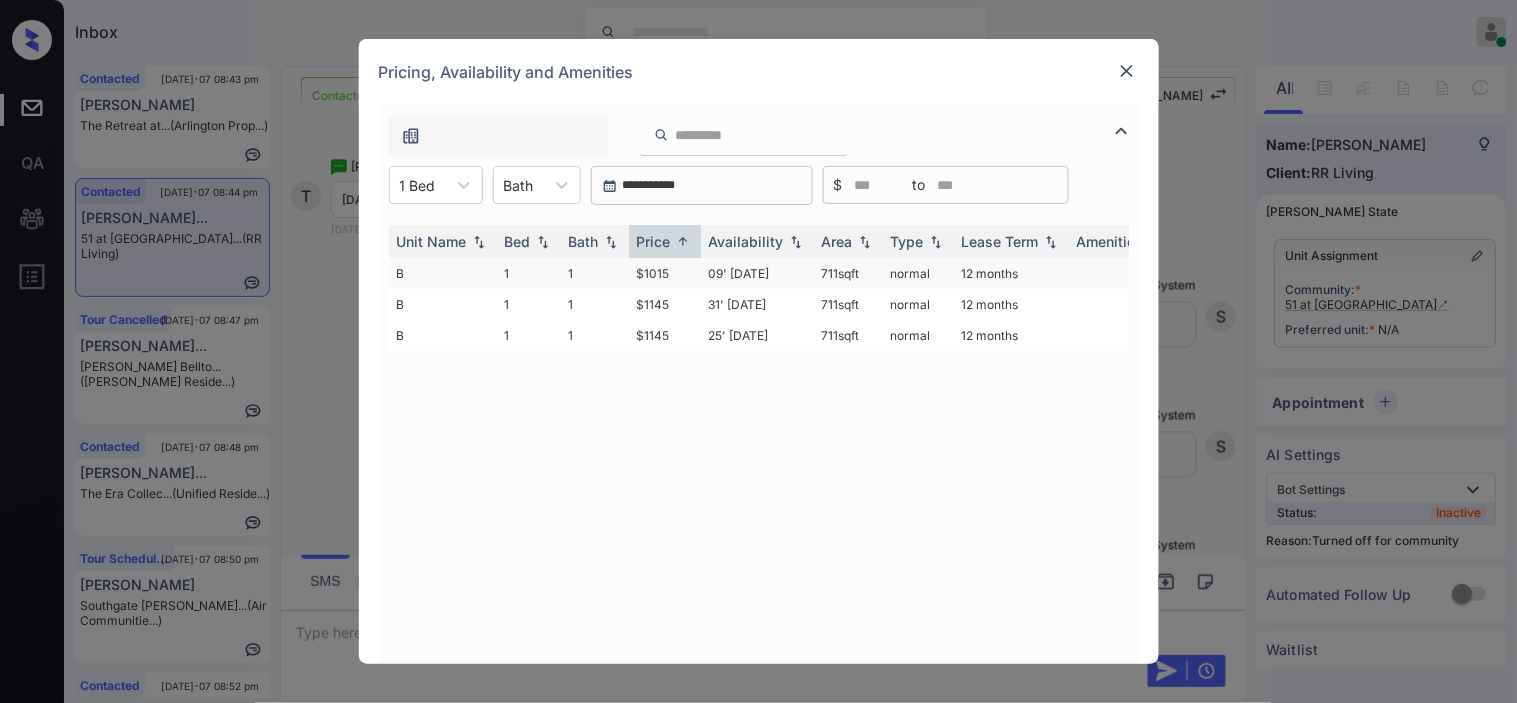 click on "$1015" at bounding box center [665, 273] 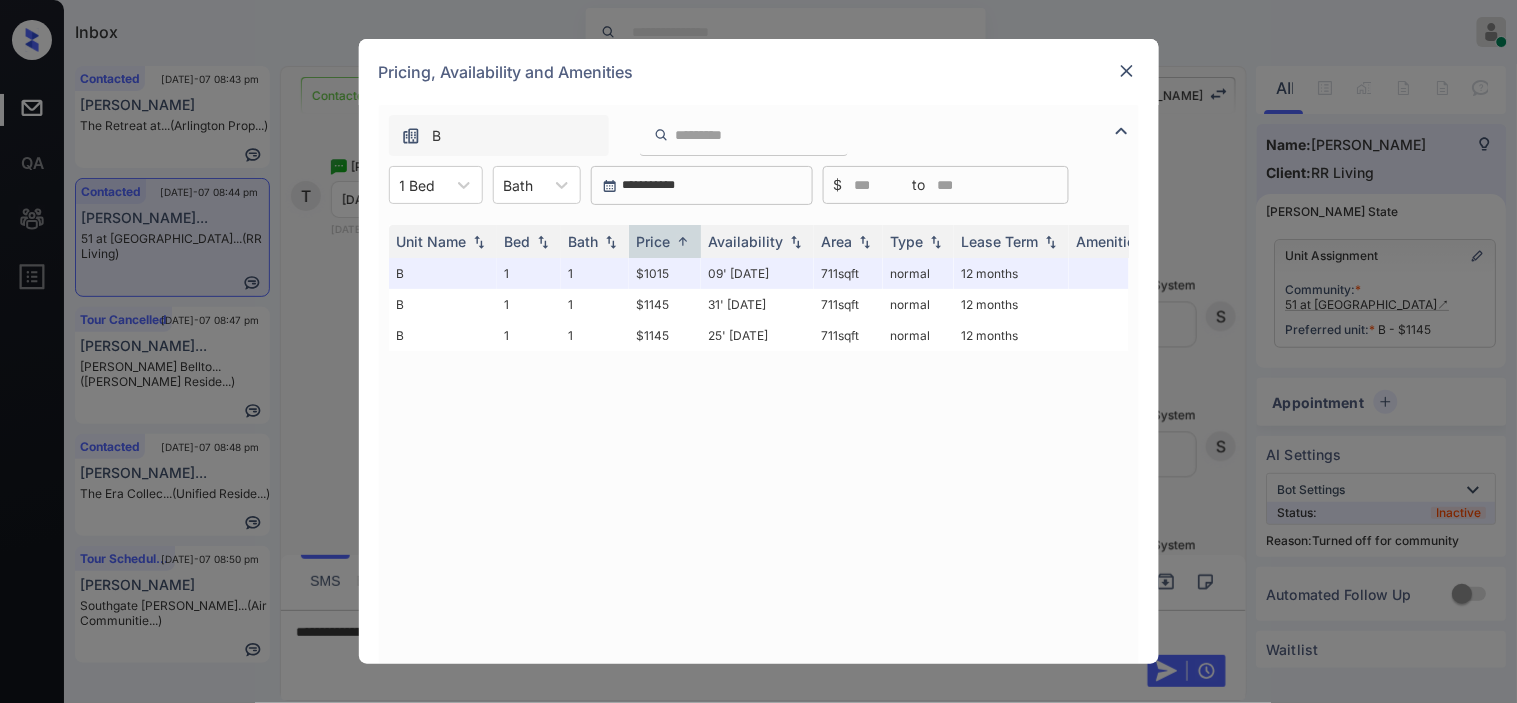click at bounding box center [1127, 71] 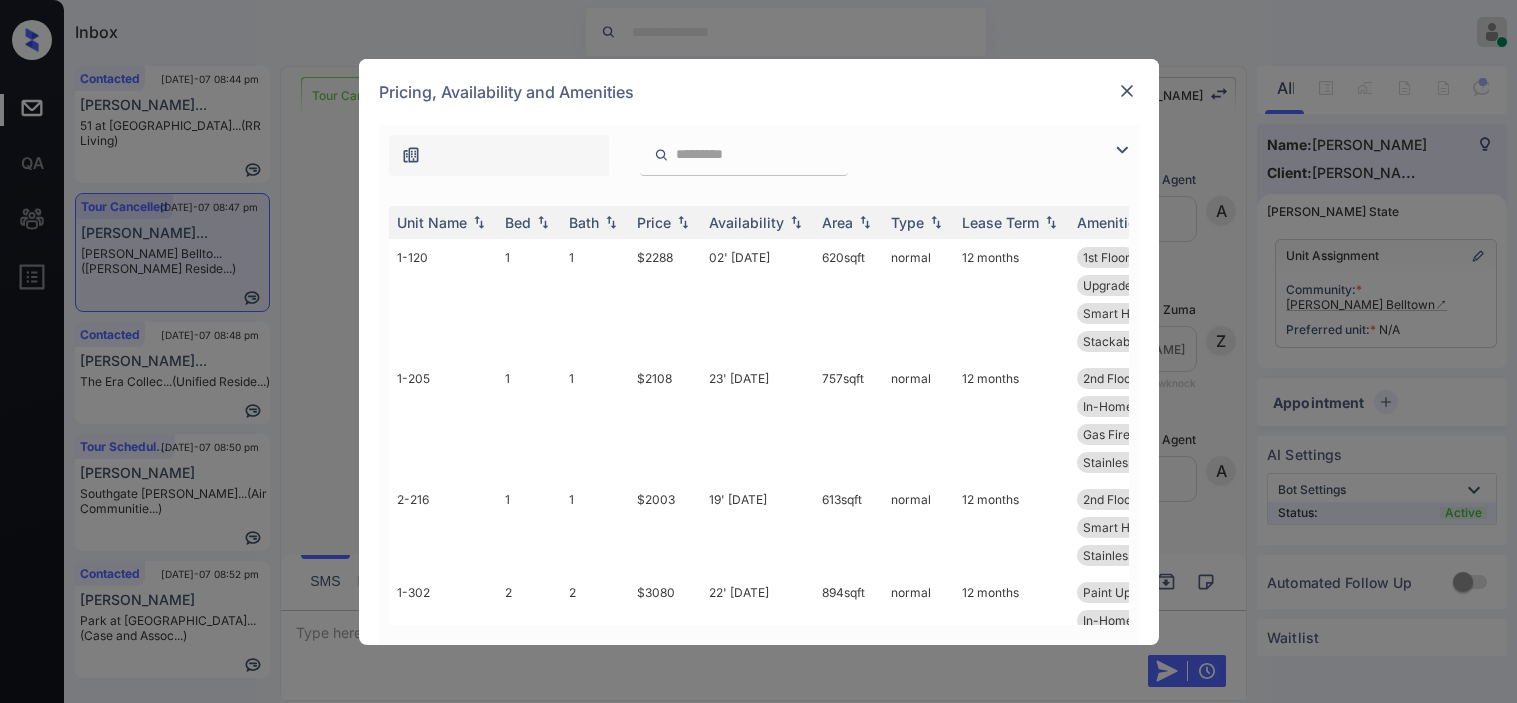 scroll, scrollTop: 0, scrollLeft: 0, axis: both 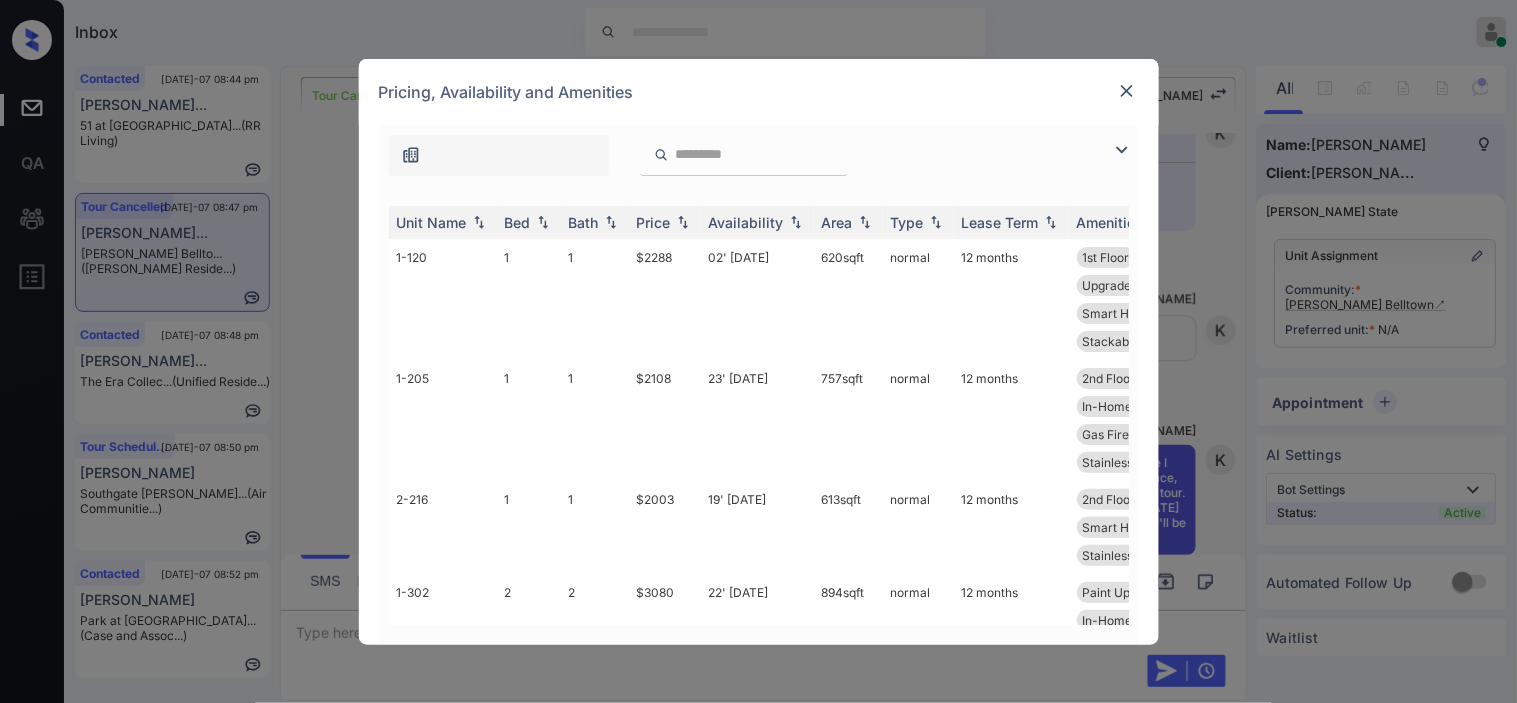 click at bounding box center [1122, 150] 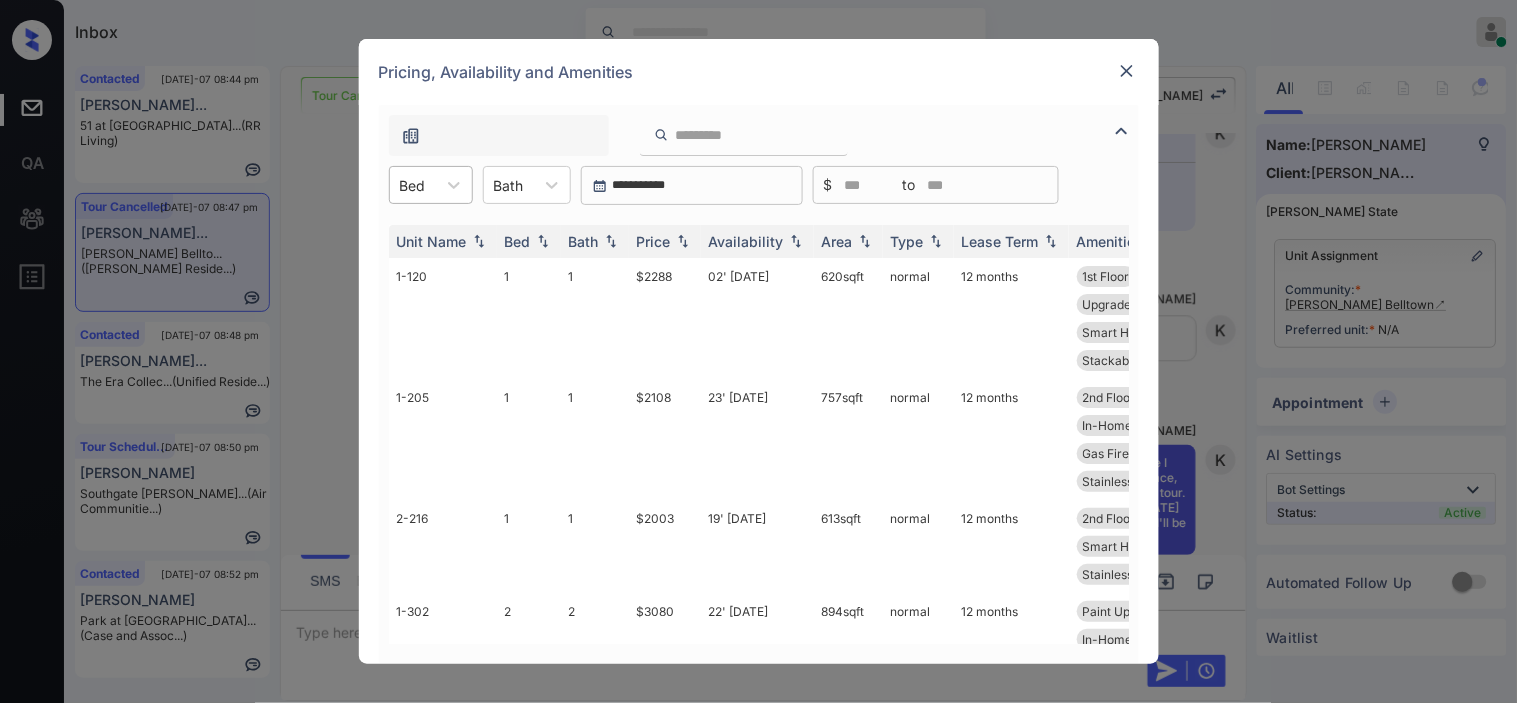 click at bounding box center (413, 185) 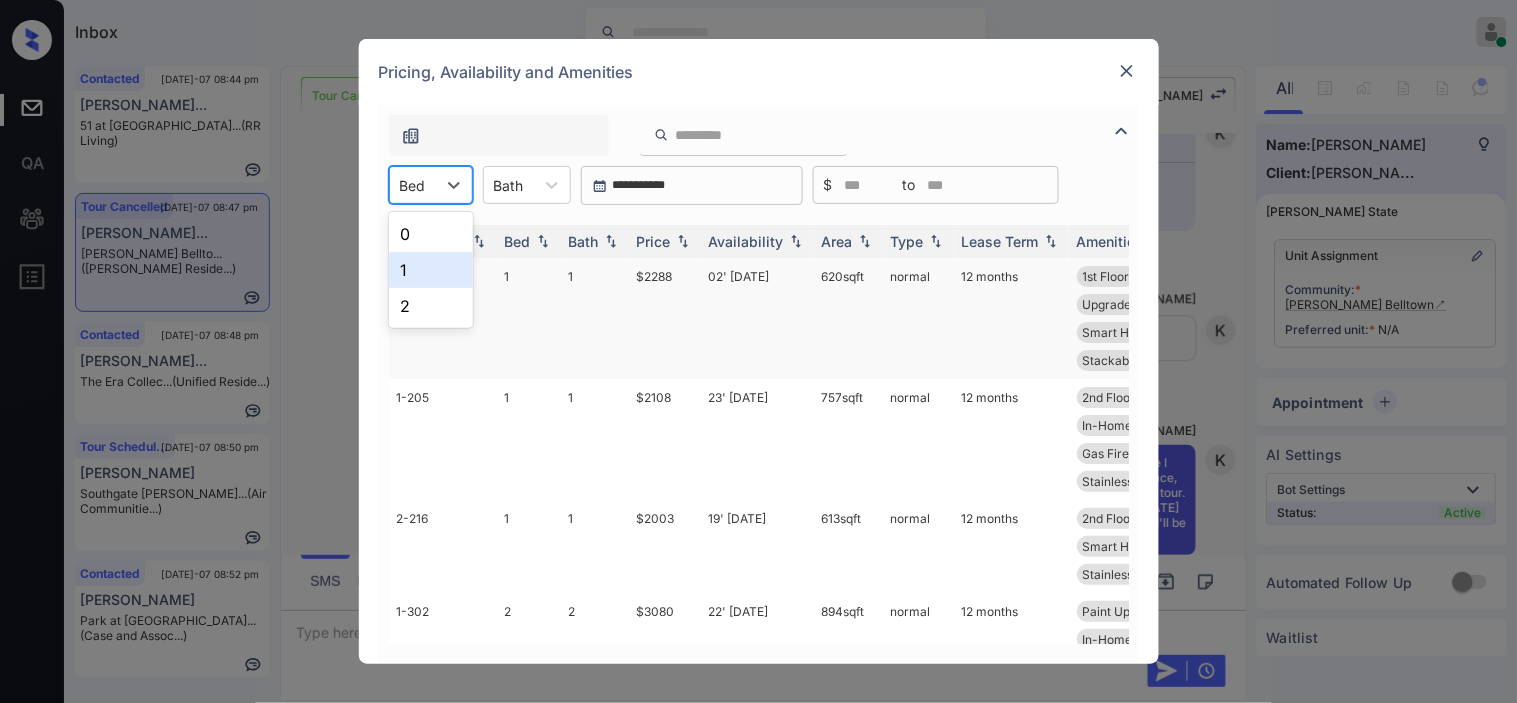 click on "1" at bounding box center (431, 270) 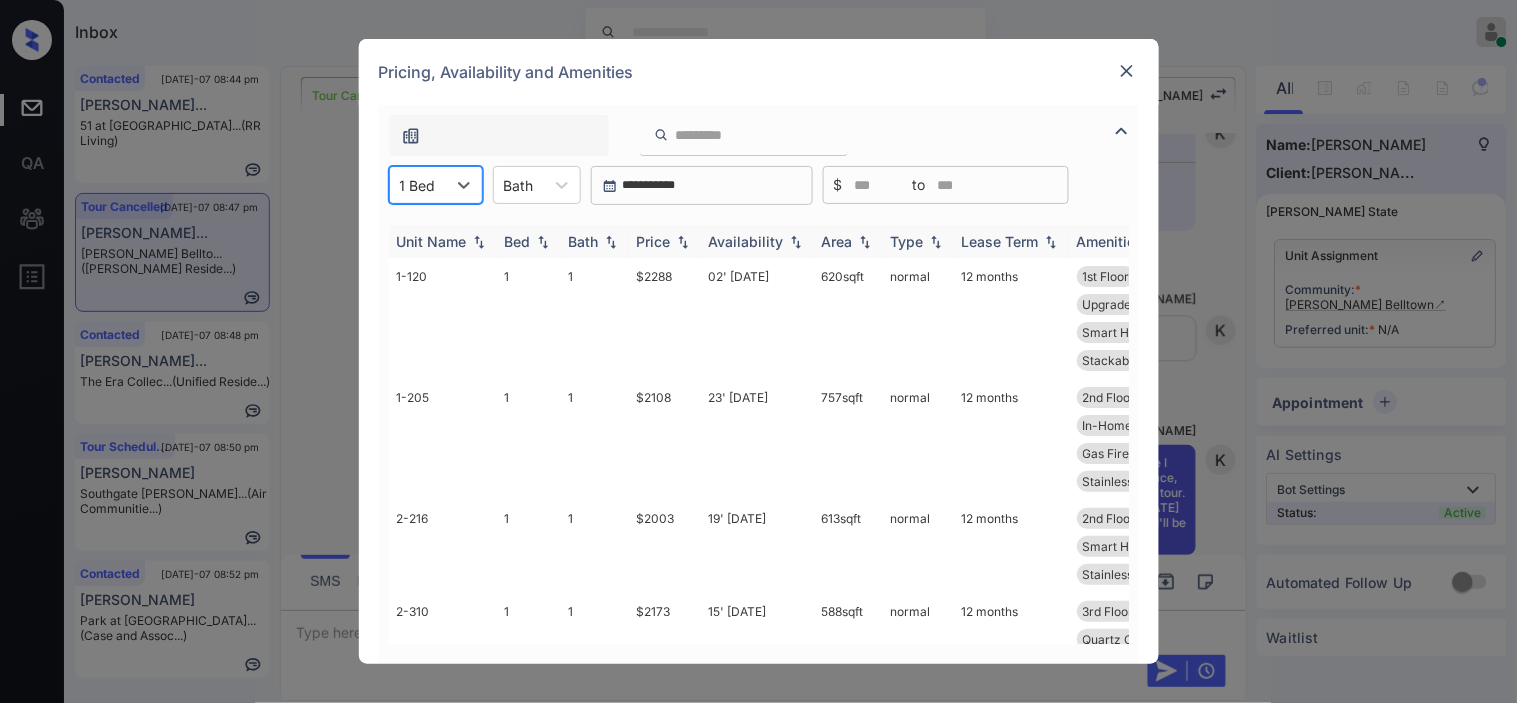 click on "Price" at bounding box center (665, 241) 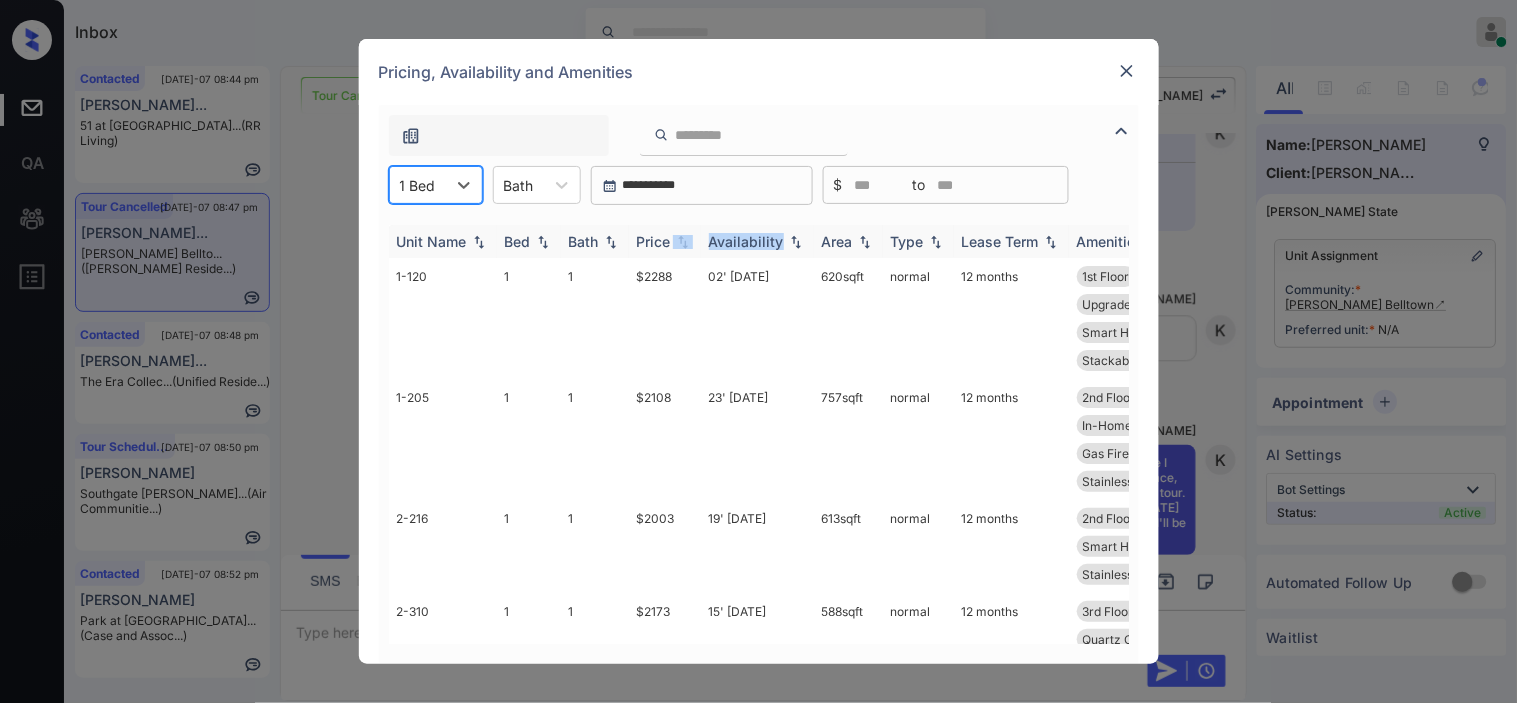 click on "Price" at bounding box center [665, 241] 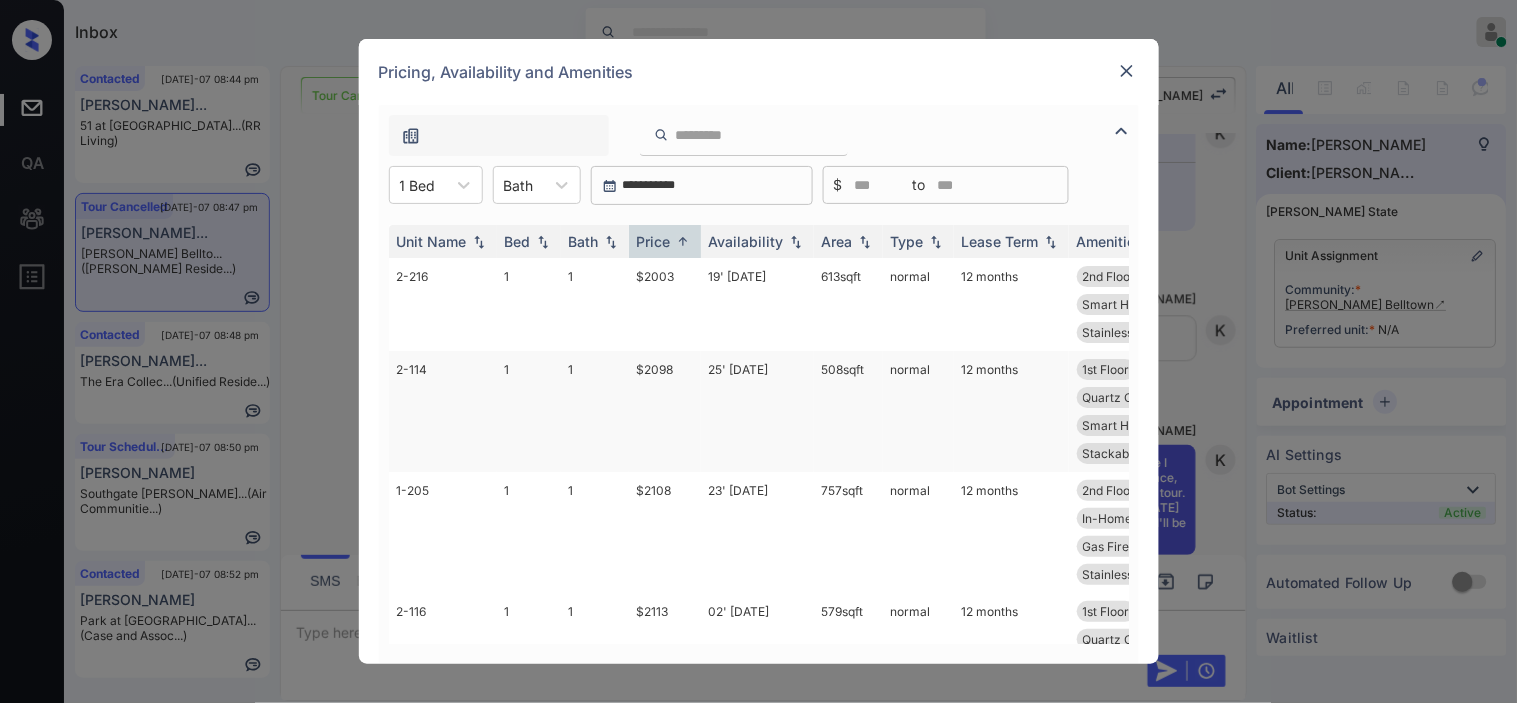 click on "$2098" at bounding box center [665, 411] 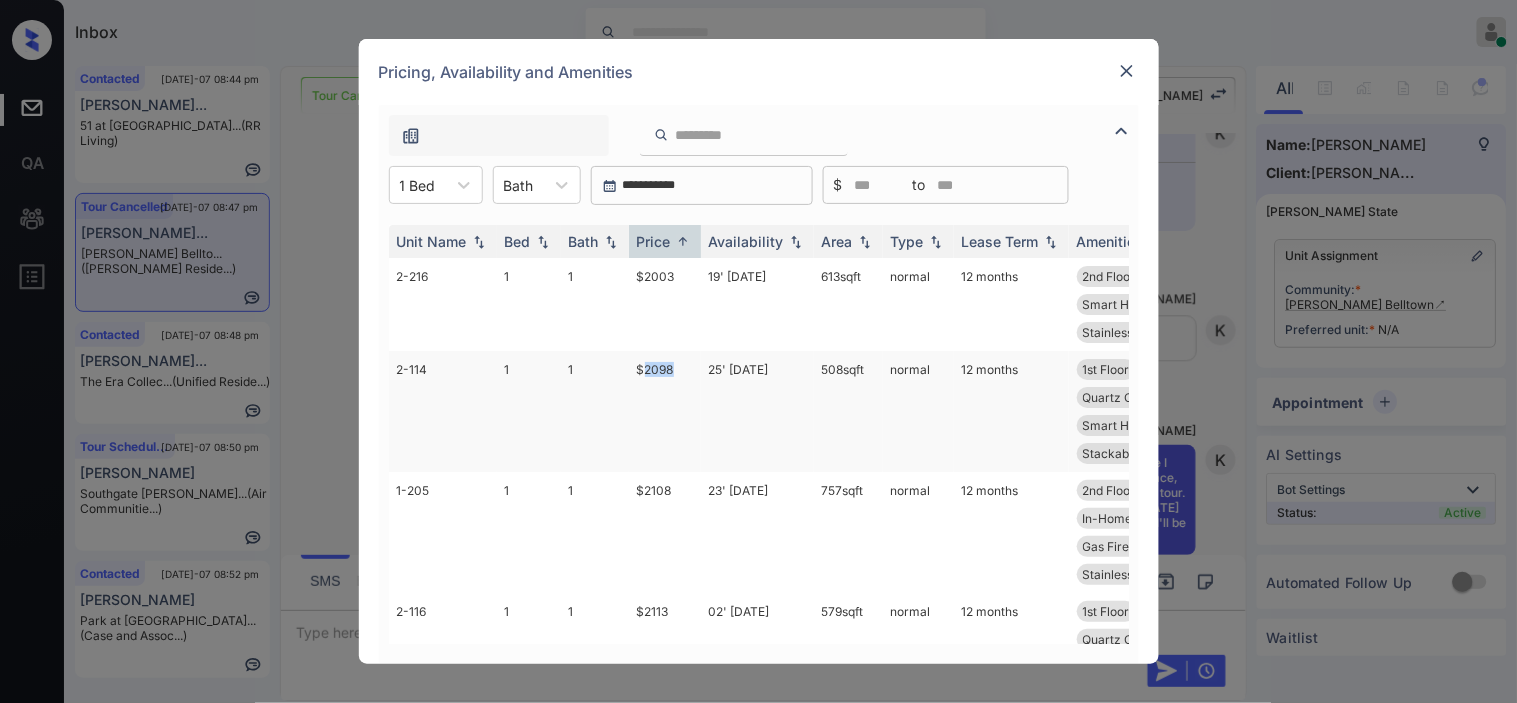 click on "$2098" at bounding box center [665, 411] 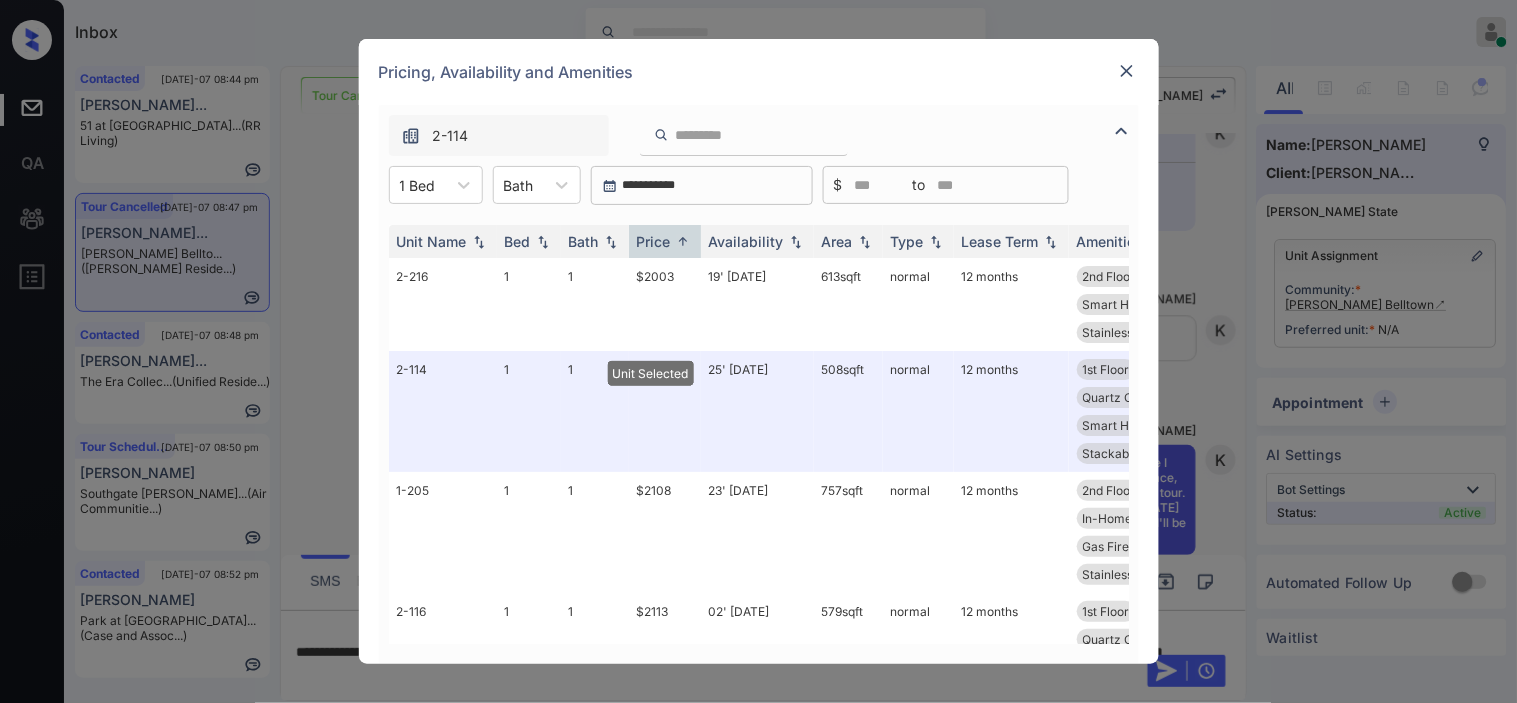 click at bounding box center (1127, 71) 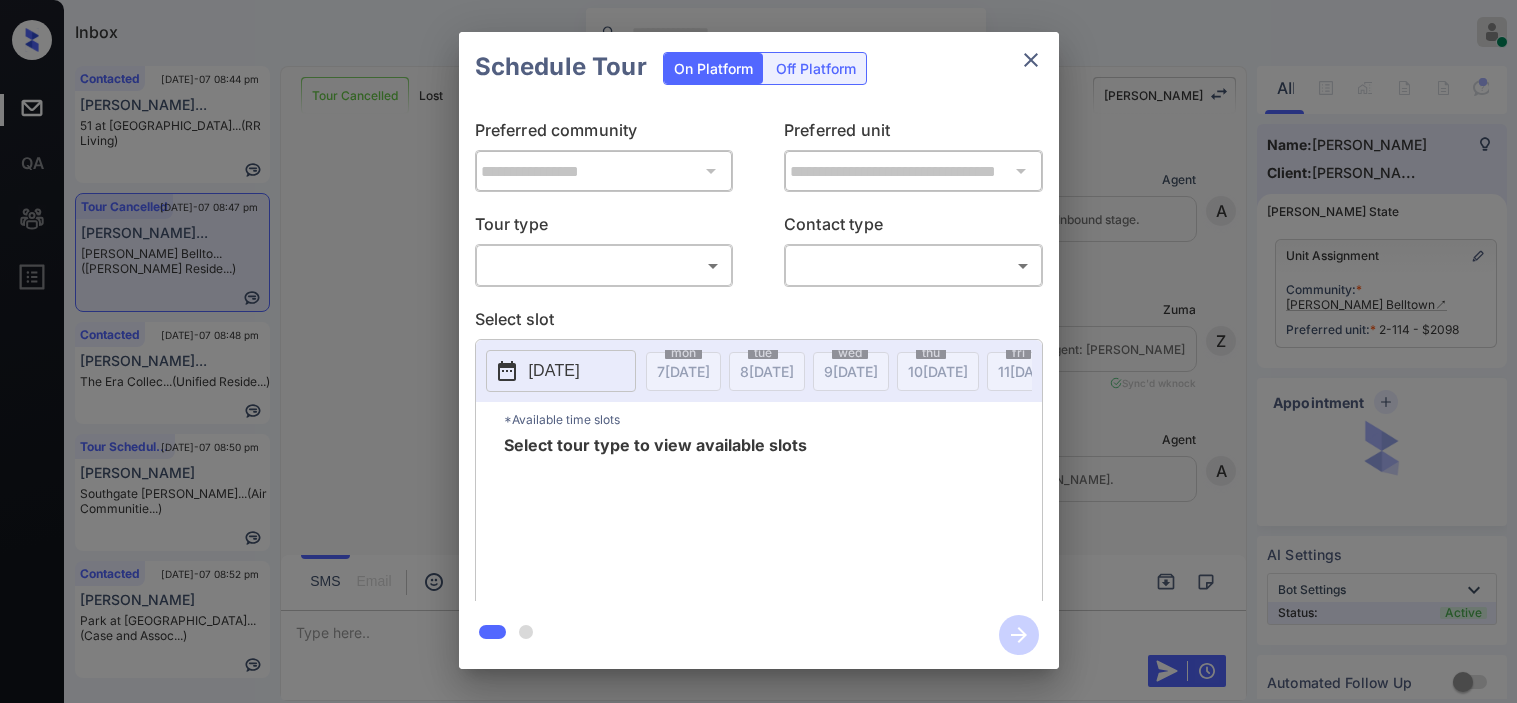 scroll, scrollTop: 0, scrollLeft: 0, axis: both 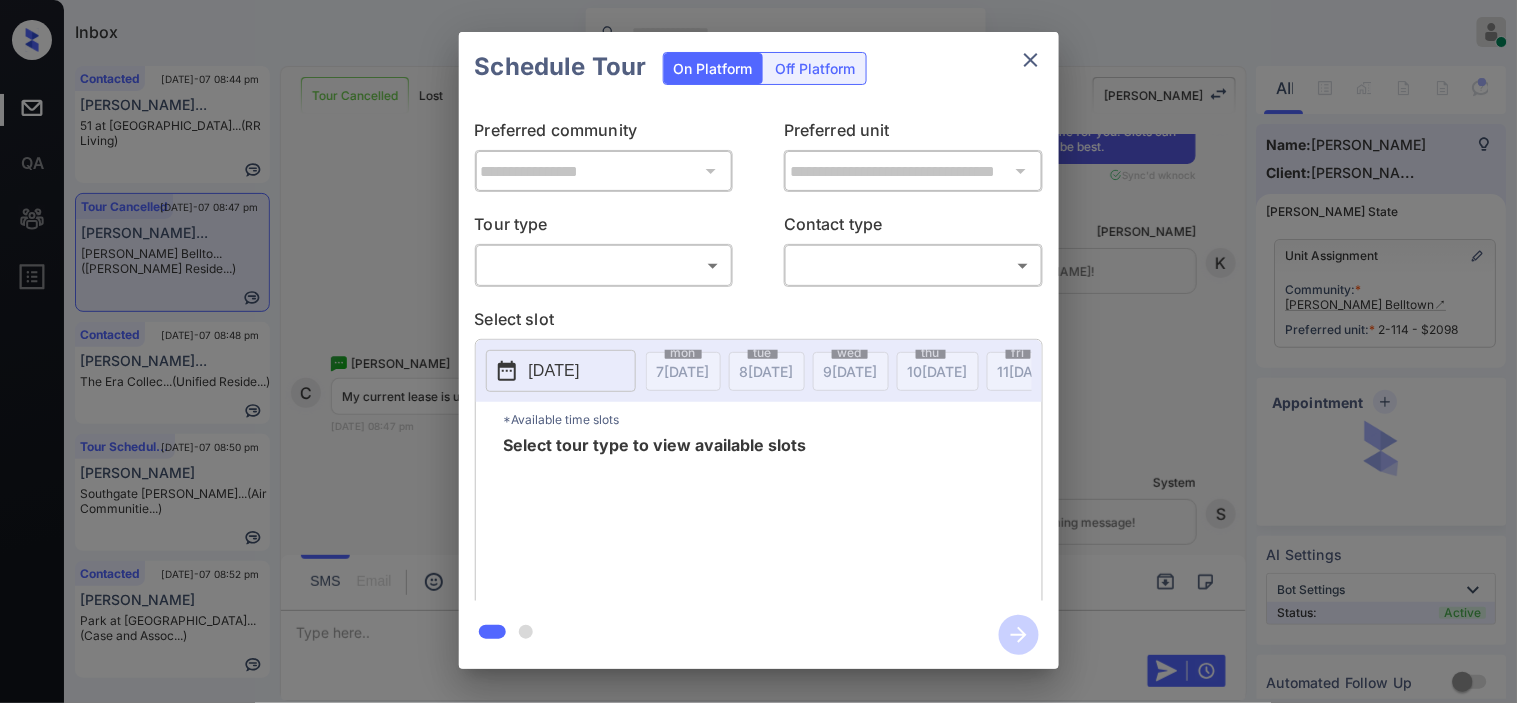 click on "Inbox [PERSON_NAME] Online Set yourself   offline Set yourself   on break Profile Switch to  dark  mode Sign out Contacted [DATE]-07 08:44 pm   [PERSON_NAME]... 51 at Southave...  (RR Living) Tour Cancelled [DATE]-07 08:47 pm   [PERSON_NAME]... [PERSON_NAME] Bellto...  ([PERSON_NAME] Reside...) Contacted [DATE]-07 08:48 pm   [PERSON_NAME]... The Era Collec...  (Unified Reside...) Tour Scheduled [DATE]-07 08:50 pm   [PERSON_NAME] Southgate [PERSON_NAME]...  (Air Communitie...) Contacted [DATE]-07 08:52 pm   [PERSON_NAME][GEOGRAPHIC_DATA] at [GEOGRAPHIC_DATA]...  (Case and Assoc...) Tour Cancelled Lost Lead Sentiment: Angry Upon sliding the acknowledgement:  Lead will move to lost stage. * ​ SMS and call option will be set to opt out. AFM will be turned off for the lead. [PERSON_NAME] New Message Agent Lead created via webhook in Inbound stage. [DATE] 12:59 pm A New Message [PERSON_NAME] Lead transferred to leasing agent: [PERSON_NAME] [DATE] 12:59 pm  Sync'd w  knock Z New Message Agent AFM Request sent to [PERSON_NAME]. [DATE] 12:59 pm A New Message Agent Notes Note: A   K" at bounding box center [758, 351] 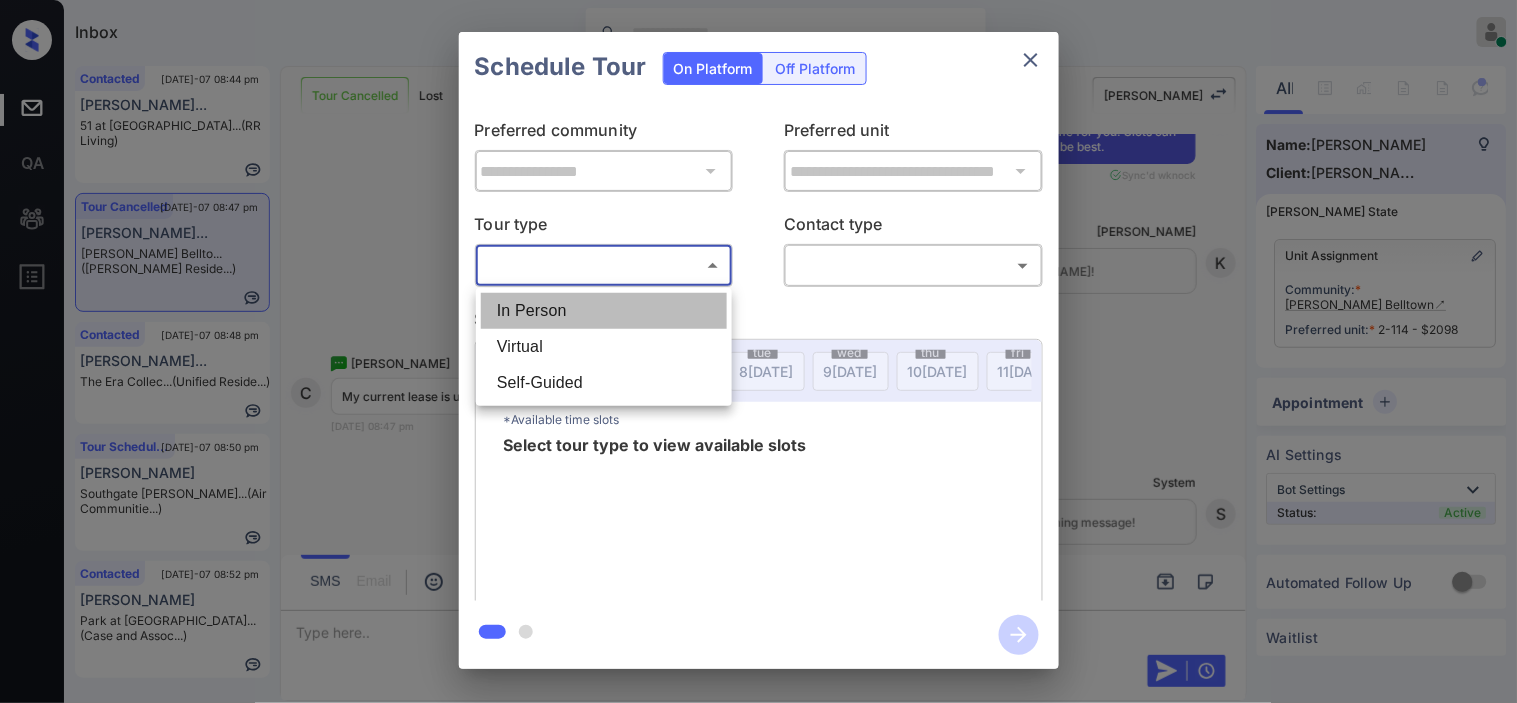 click on "In Person" at bounding box center (604, 311) 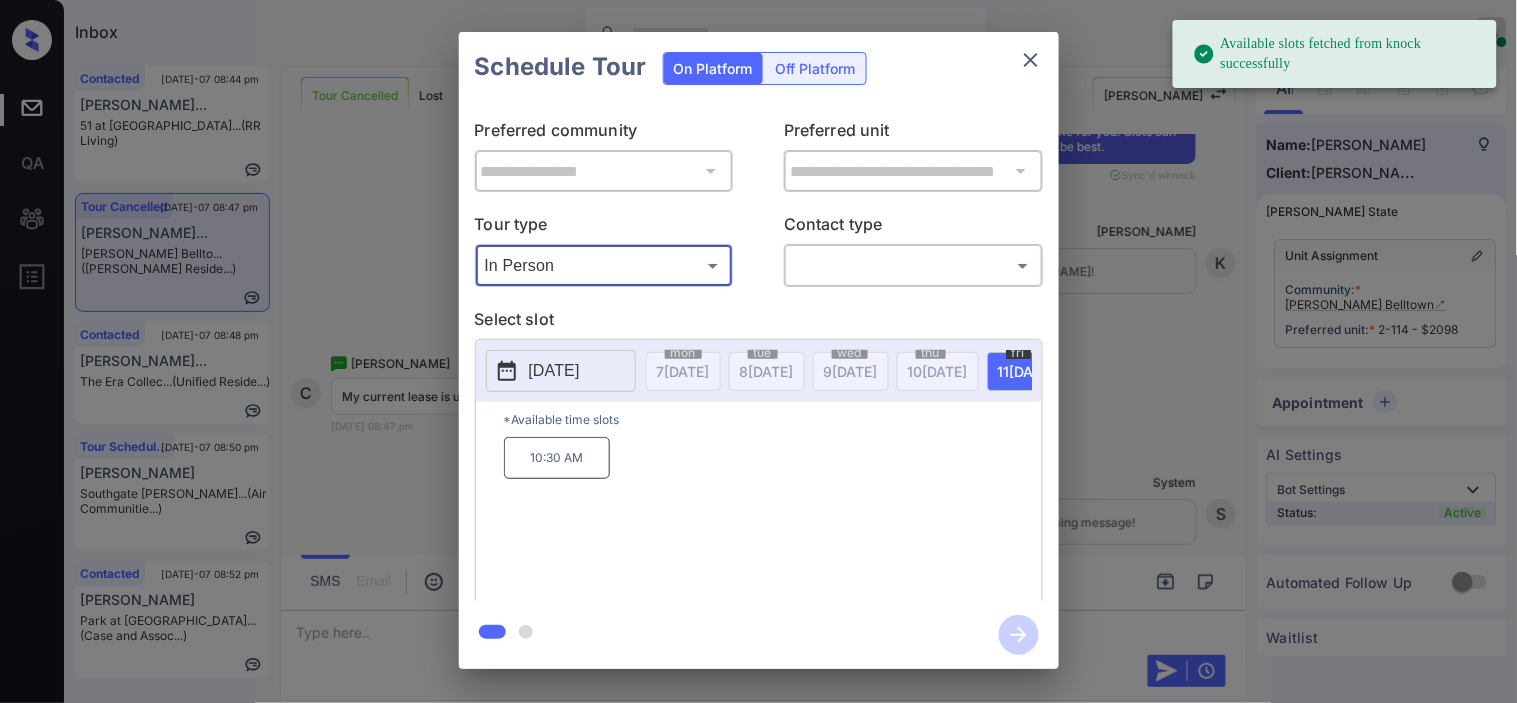 click 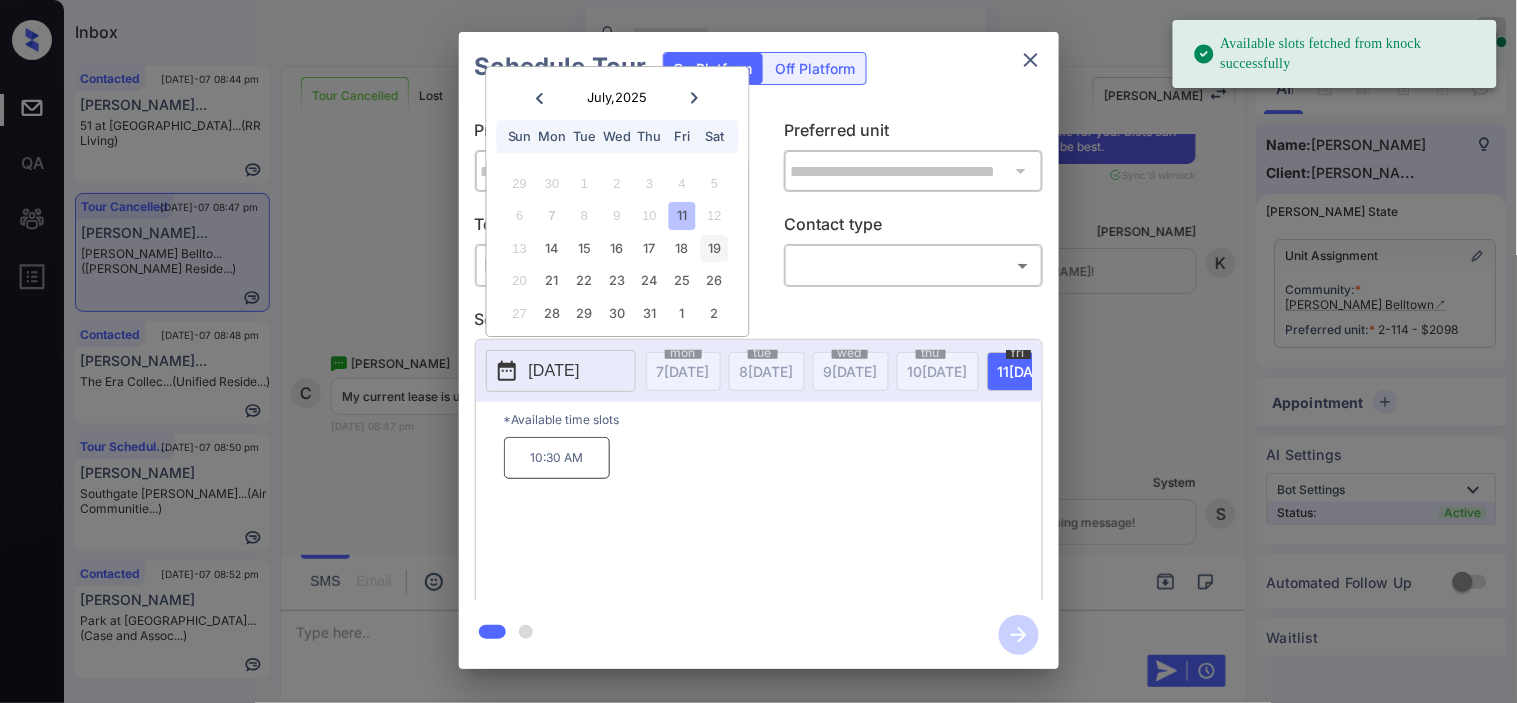 click on "19" at bounding box center (714, 248) 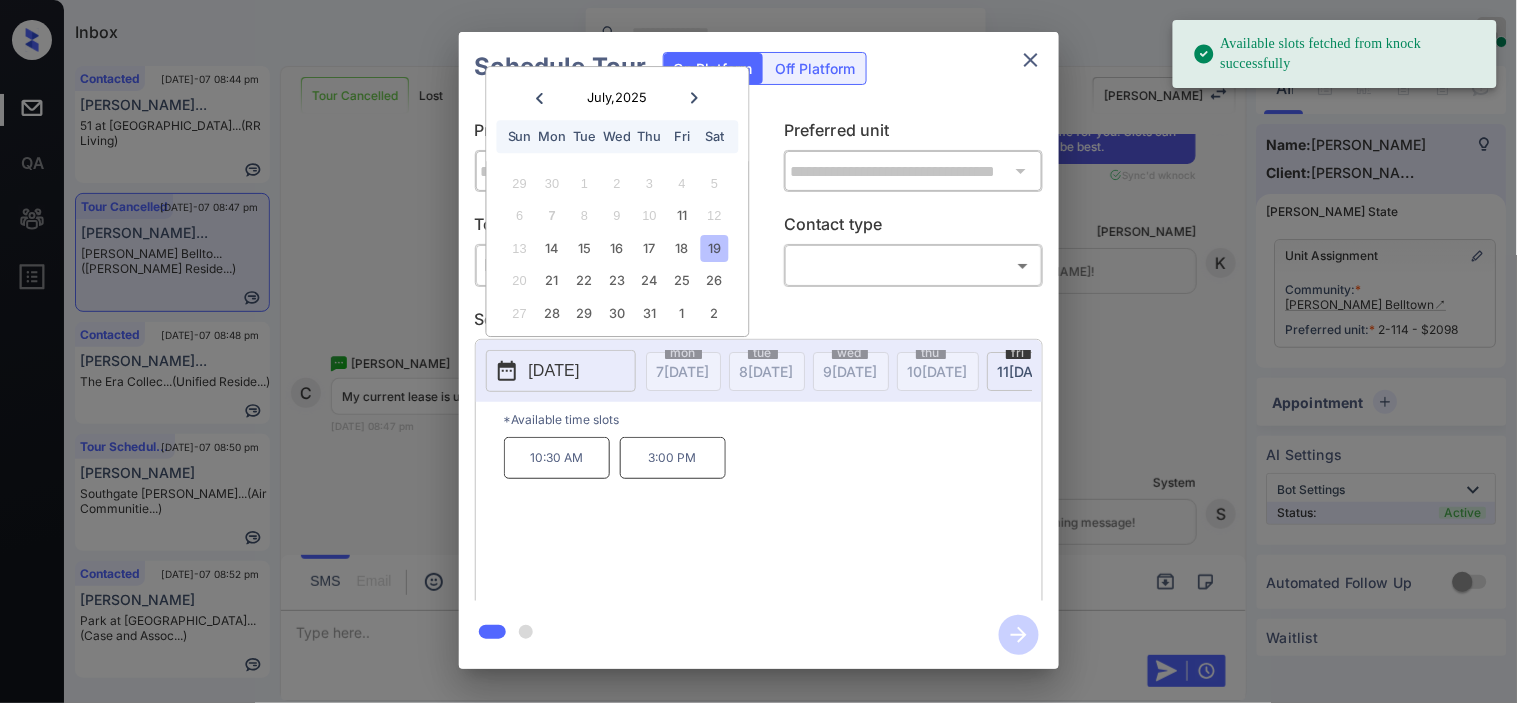 click on "**********" at bounding box center [758, 350] 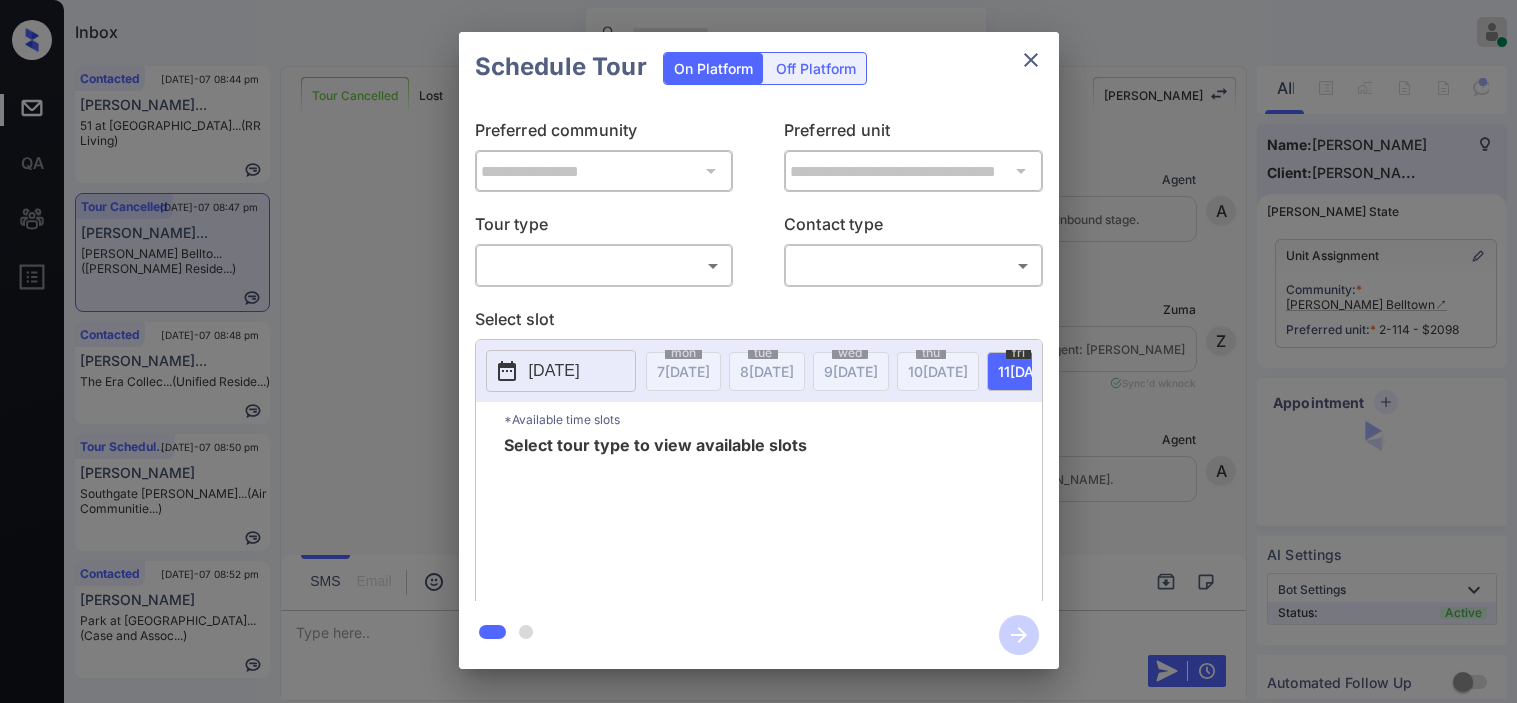 click on "Inbox Kristine Capara Online Set yourself   offline Set yourself   on break Profile Switch to  dark  mode Sign out Contacted Jul-07 08:44 pm   Tavarius Thorn... 51 at Southave...  (RR Living) Tour Cancelled Jul-07 08:47 pm   Courtney Simps... Griffis Bellto...  (Griffis Reside...) Contacted Jul-07 08:48 pm   Markeyse Bingh... The Era Collec...  (Unified Reside...) Tour Scheduled Jul-07 08:50 pm   Nick Baxter Southgate Towe...  (Air Communitie...) Contacted Jul-07 08:52 pm   Ramiro Zapata Park at Westpo...  (Case and Assoc...) Tour Cancelled Lost Lead Sentiment: Angry Upon sliding the acknowledgement:  Lead will move to lost stage. * ​ SMS and call option will be set to opt out. AFM will be turned off for the lead. Kelsey New Message Agent Lead created via webhook in Inbound stage. Jul 03, 2025 12:59 pm A New Message Zuma Lead transferred to leasing agent: kelsey Jul 03, 2025 12:59 pm  Sync'd w  knock Z New Message Agent AFM Request sent to Kelsey. Jul 03, 2025 12:59 pm A New Message Agent Notes Note: A   K" at bounding box center [758, 351] 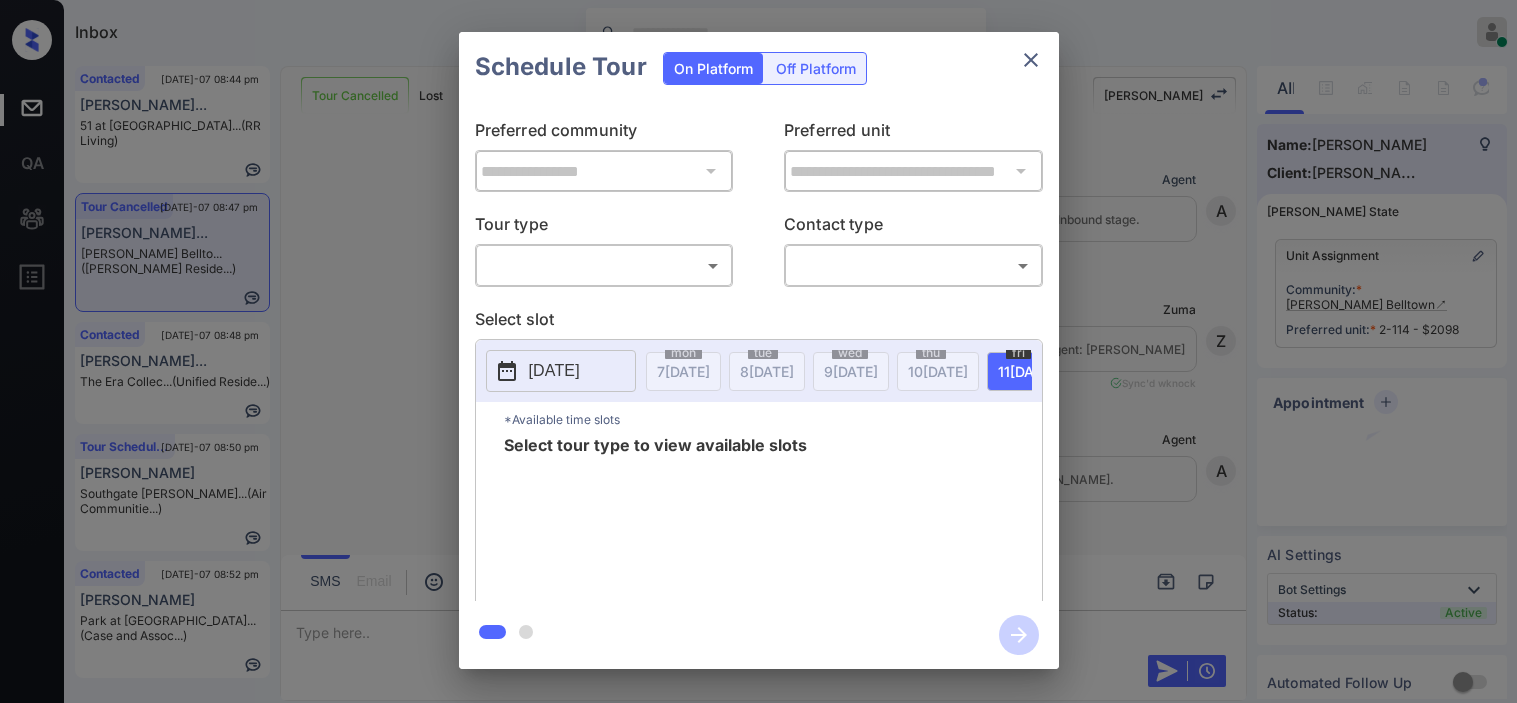 scroll, scrollTop: 0, scrollLeft: 0, axis: both 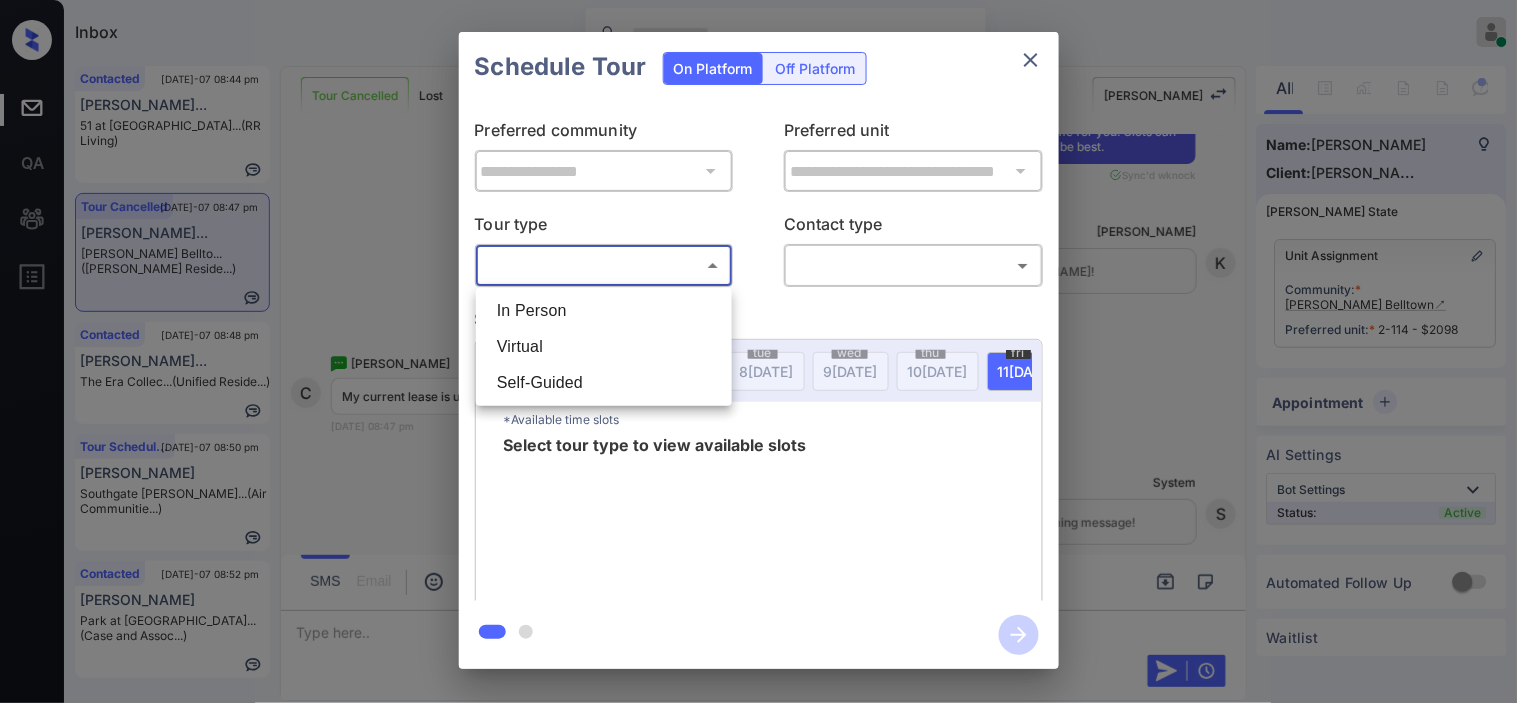drag, startPoint x: 575, startPoint y: 301, endPoint x: 818, endPoint y: 298, distance: 243.01852 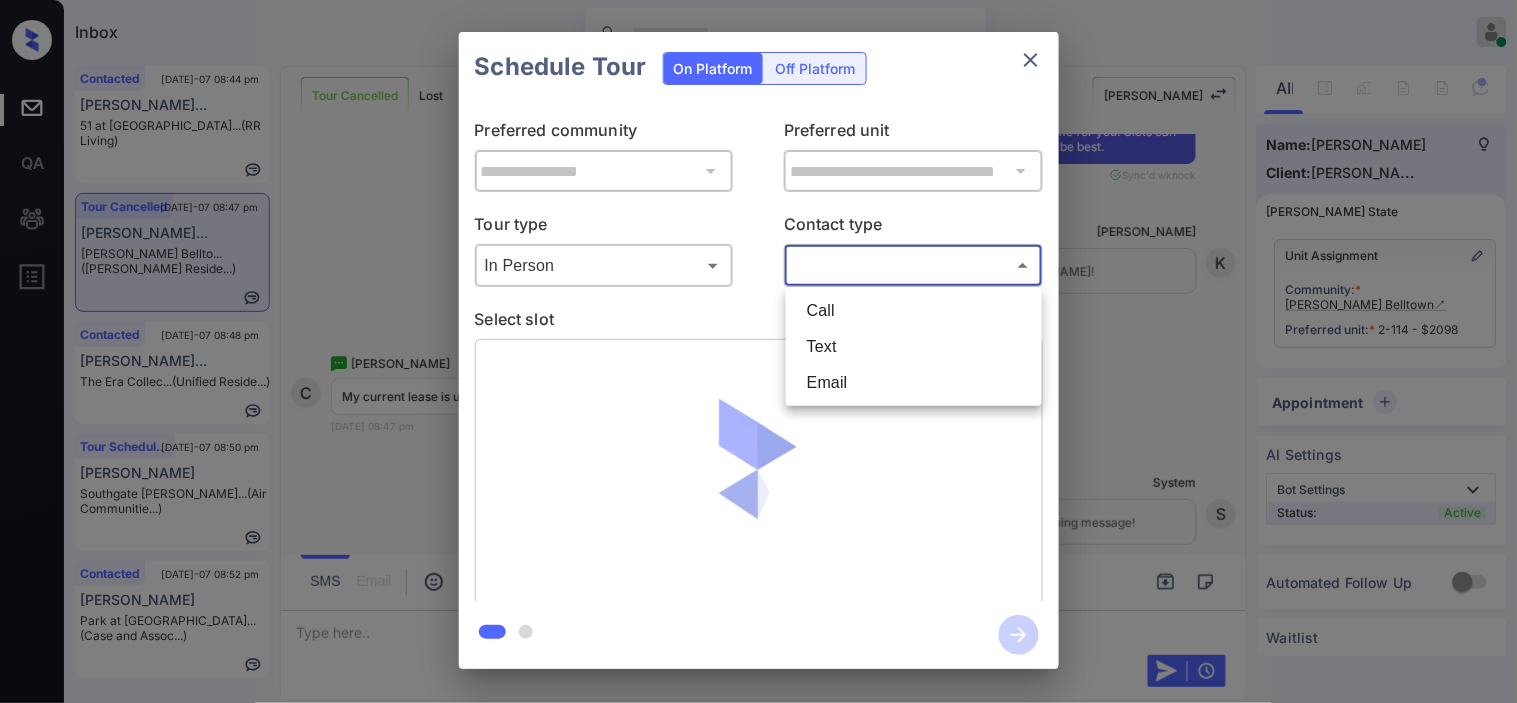click on "Inbox Kristine Capara Online Set yourself   offline Set yourself   on break Profile Switch to  dark  mode Sign out Contacted Jul-07 08:44 pm   Tavarius Thorn... 51 at Southave...  (RR Living) Tour Cancelled Jul-07 08:47 pm   Courtney Simps... Griffis Bellto...  (Griffis Reside...) Contacted Jul-07 08:48 pm   Markeyse Bingh... The Era Collec...  (Unified Reside...) Tour Scheduled Jul-07 08:50 pm   Nick Baxter Southgate Towe...  (Air Communitie...) Contacted Jul-07 08:52 pm   Ramiro Zapata Park at Westpo...  (Case and Assoc...) Tour Cancelled Lost Lead Sentiment: Angry Upon sliding the acknowledgement:  Lead will move to lost stage. * ​ SMS and call option will be set to opt out. AFM will be turned off for the lead. Kelsey New Message Agent Lead created via webhook in Inbound stage. Jul 03, 2025 12:59 pm A New Message Zuma Lead transferred to leasing agent: kelsey Jul 03, 2025 12:59 pm  Sync'd w  knock Z New Message Agent AFM Request sent to Kelsey. Jul 03, 2025 12:59 pm A New Message Agent Notes Note: A   K" at bounding box center [758, 351] 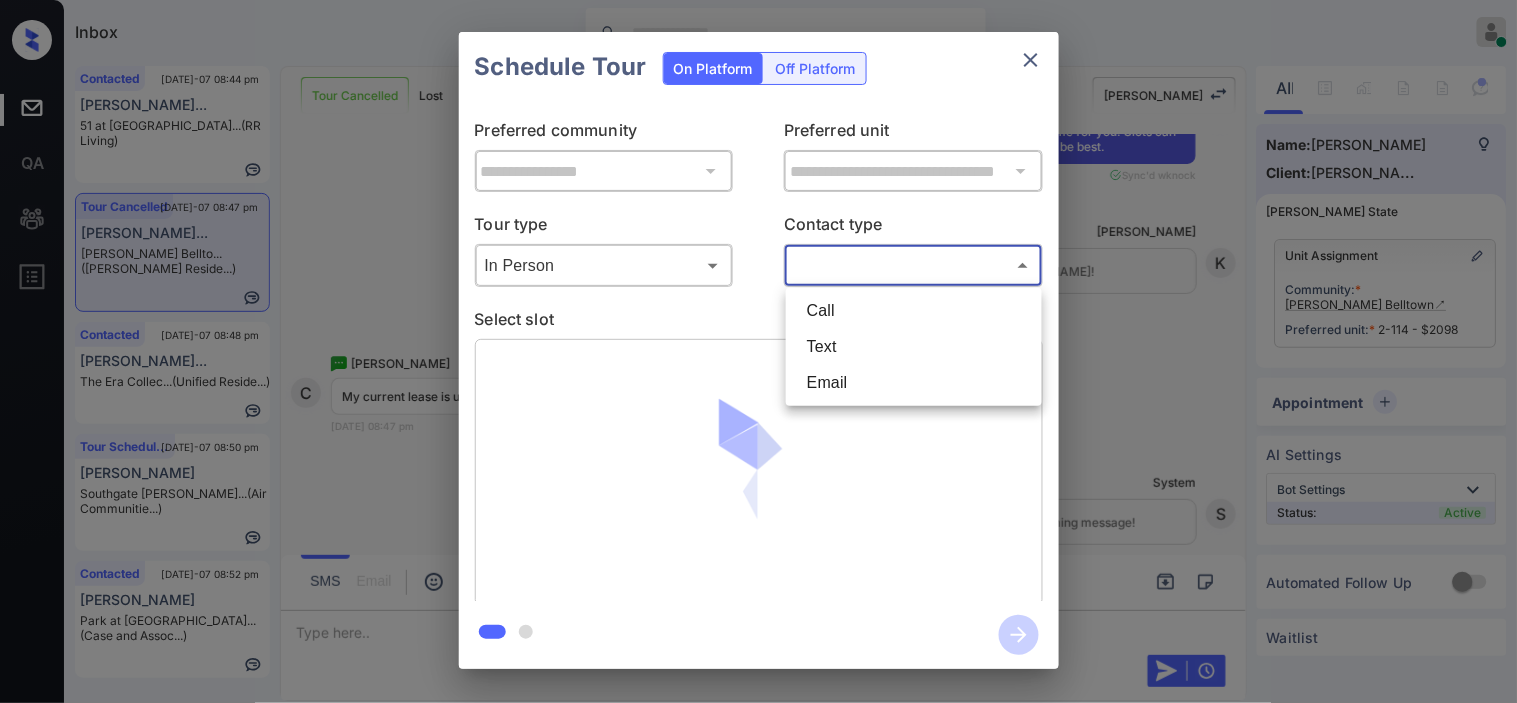 click on "Text" at bounding box center [914, 347] 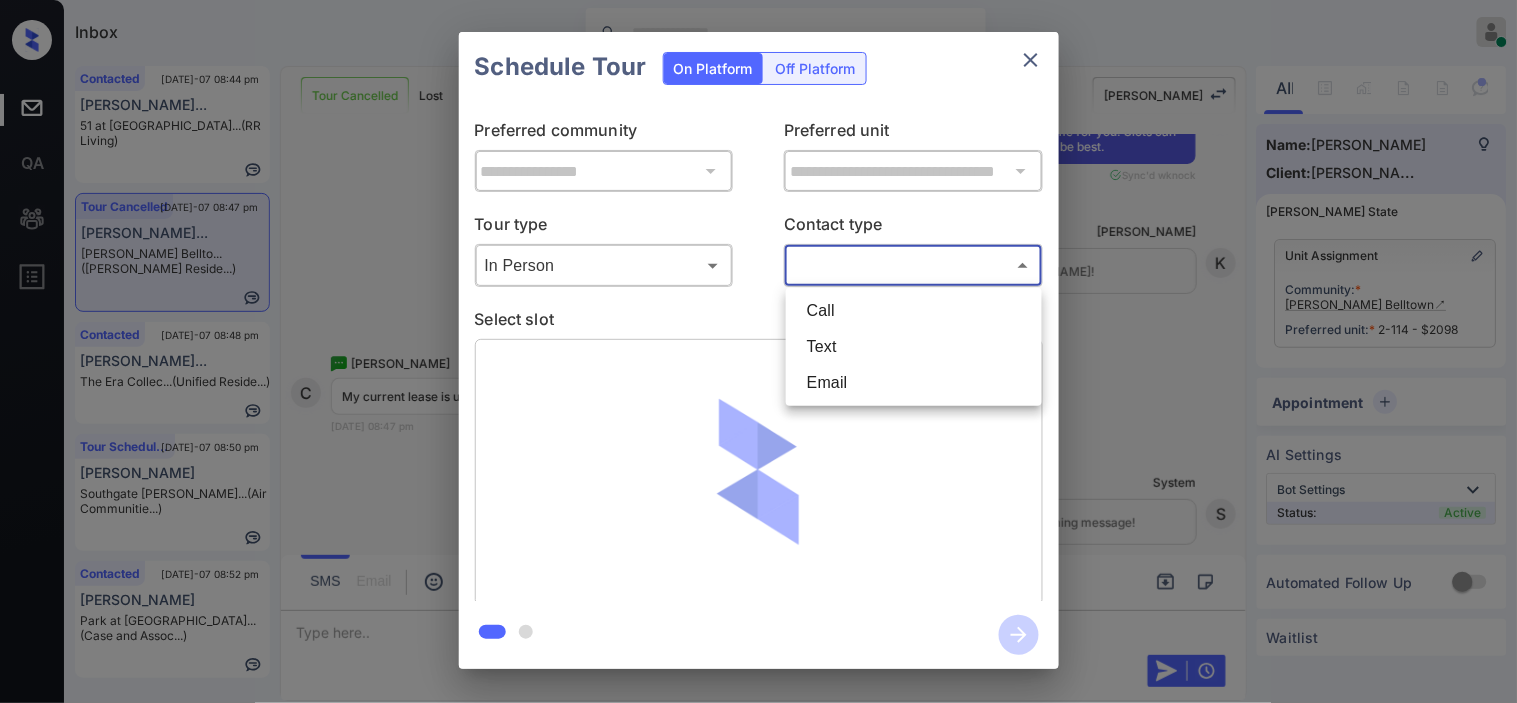 type on "****" 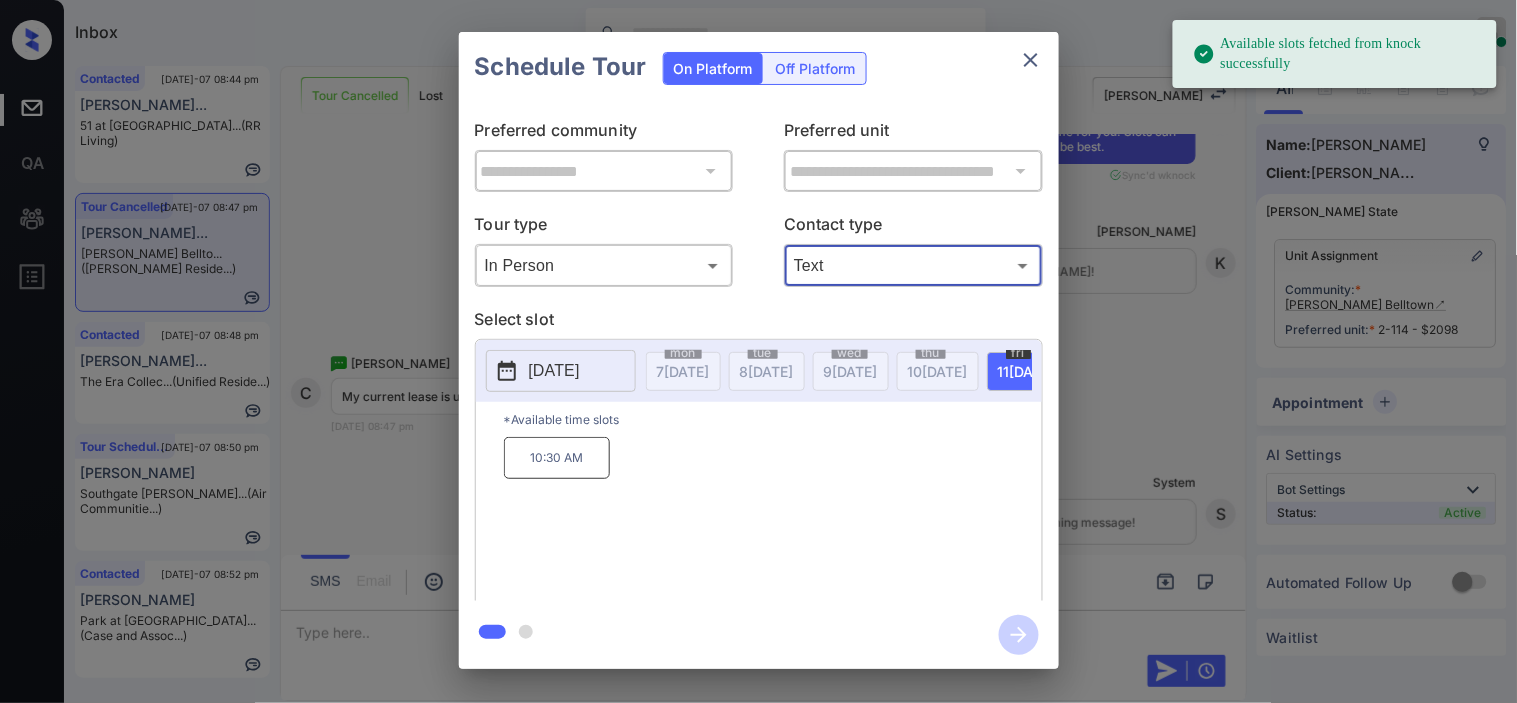 click 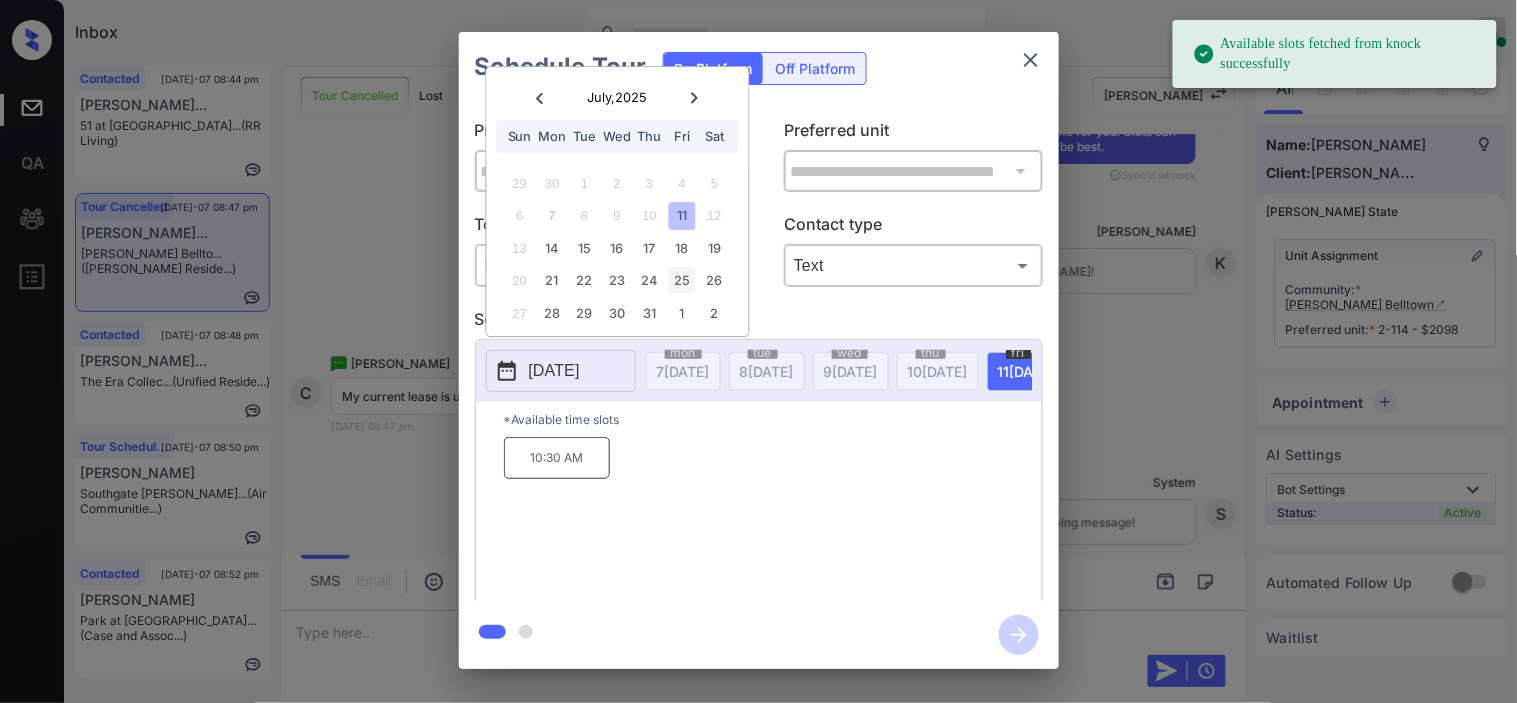 click on "19" at bounding box center [714, 248] 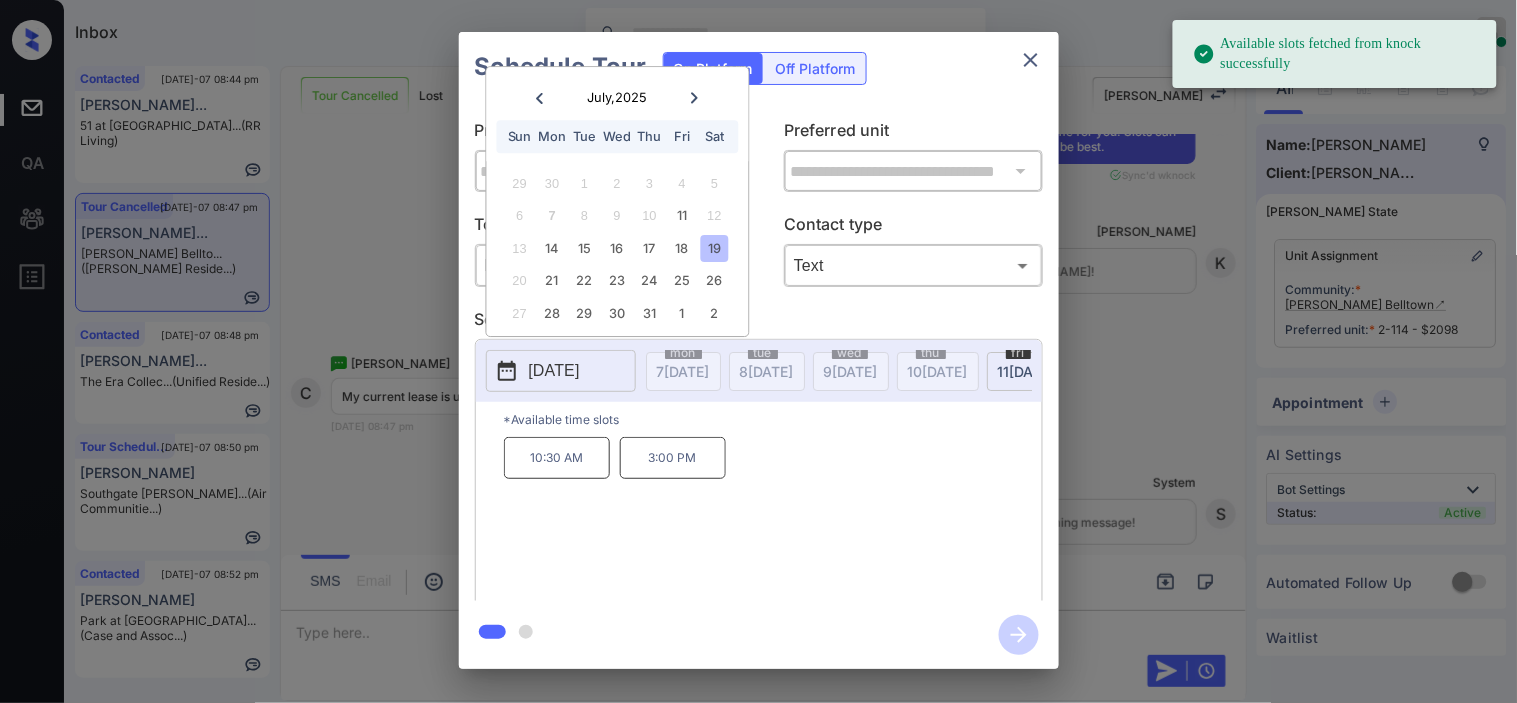click on "10:30 AM" at bounding box center (557, 458) 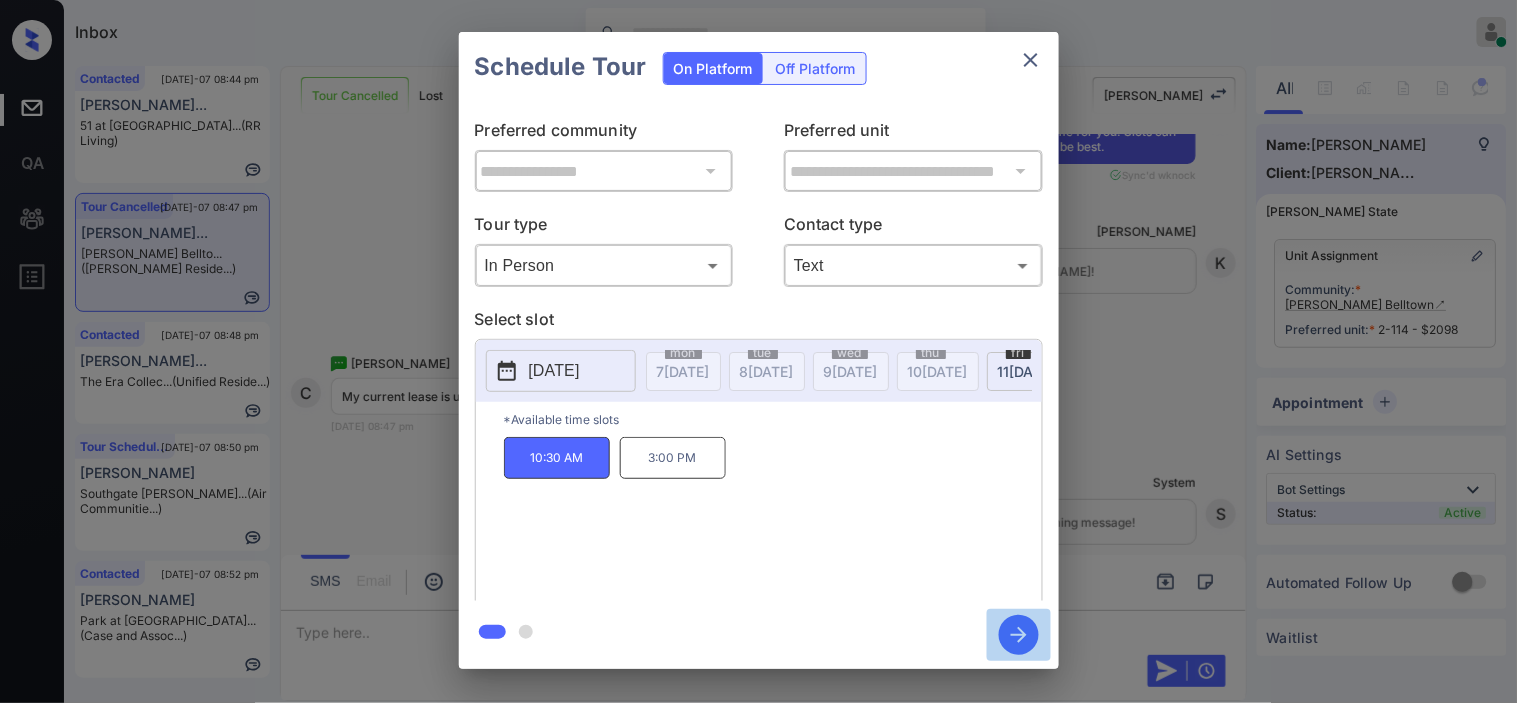 click 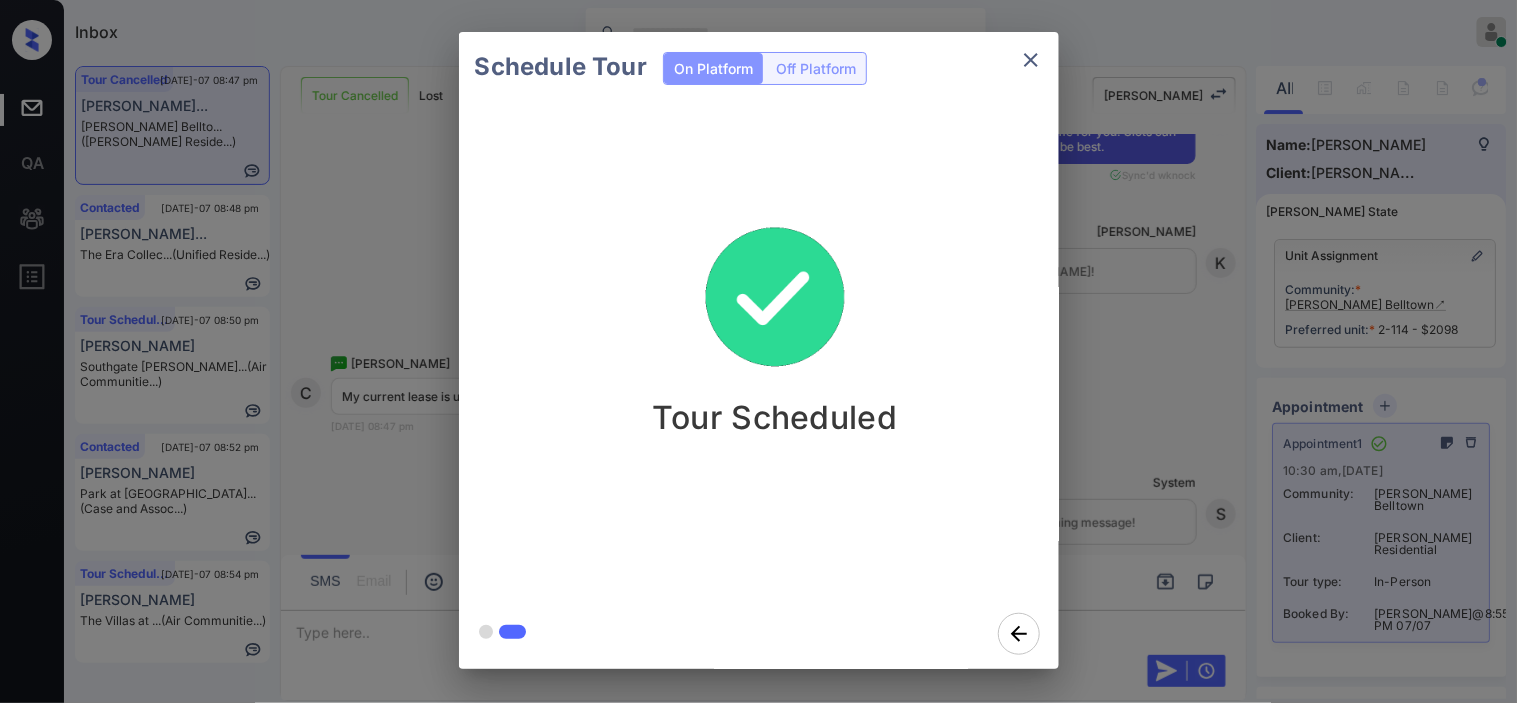 click on "Schedule Tour On Platform Off Platform Tour Scheduled" at bounding box center (758, 350) 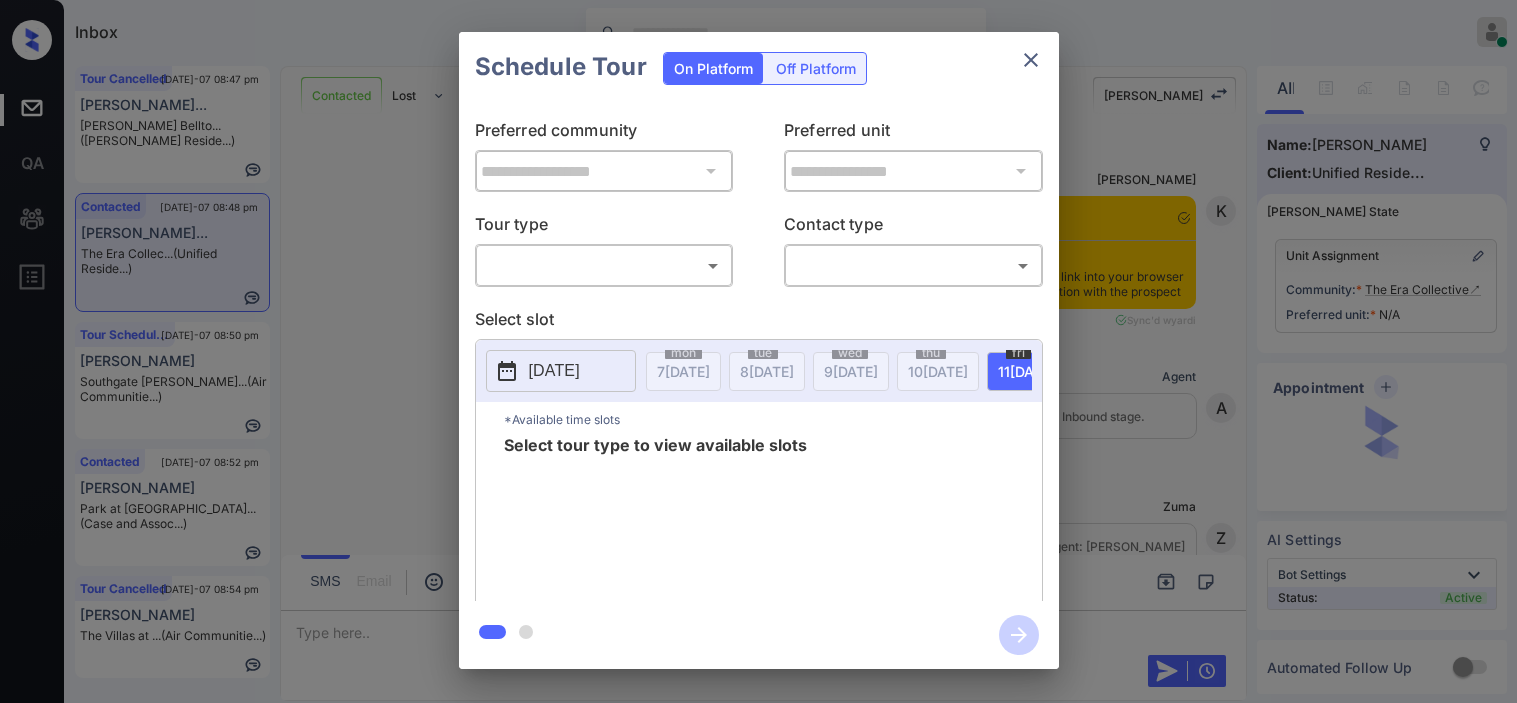click on "Inbox [PERSON_NAME] Online Set yourself   offline Set yourself   on break Profile Switch to  dark  mode Sign out Tour Cancelled [DATE]-07 08:47 pm   [PERSON_NAME]... [PERSON_NAME] Bellto...  ([PERSON_NAME] Reside...) Contacted [DATE]-07 08:48 pm   [PERSON_NAME]... The Era Collec...  (Unified Reside...) Tour Scheduled [DATE]-07 08:50 pm   [PERSON_NAME] Southgate [PERSON_NAME]...  (Air Communitie...) Contacted [DATE]-07 08:52 pm   [PERSON_NAME][GEOGRAPHIC_DATA] at [GEOGRAPHIC_DATA]...  (Case and Assoc...) Tour Cancelled [DATE]-07 08:54 pm   [PERSON_NAME] The Villas at ...  (Air Communitie...) Contacted Lost Lead Sentiment: Angry Upon sliding the acknowledgement:  Lead will move to lost stage. * ​ SMS and call option will be set to opt out. AFM will be turned off for the lead. Kelsey New Message [PERSON_NAME] Notes Note: [URL][DOMAIN_NAME] - Paste this link into your browser to view [PERSON_NAME] conversation with the prospect [DATE] 08:25 pm  Sync'd w  yardi K New Message Agent Lead created via leadPoller in Inbound stage. A Zuma Z" at bounding box center [758, 351] 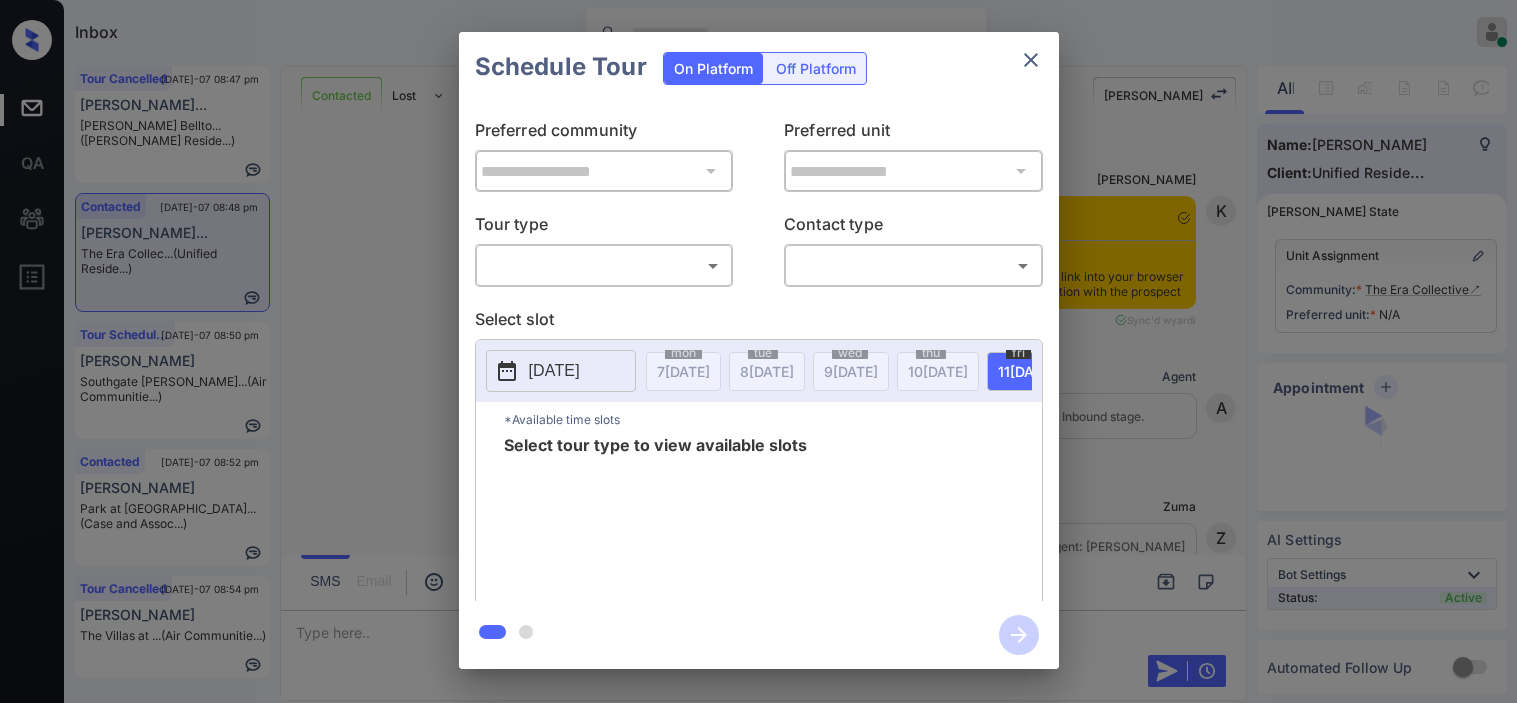 scroll, scrollTop: 0, scrollLeft: 0, axis: both 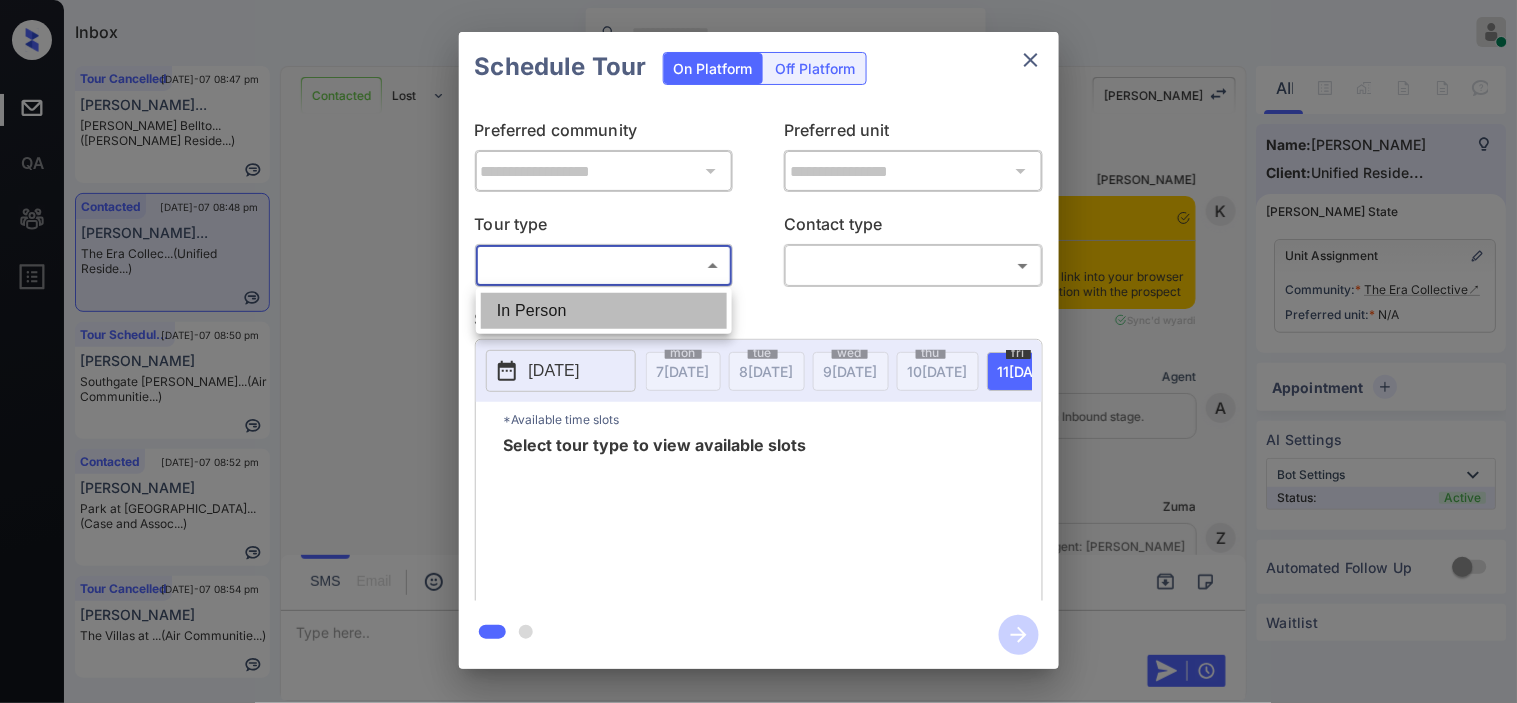 click on "In Person" at bounding box center (604, 311) 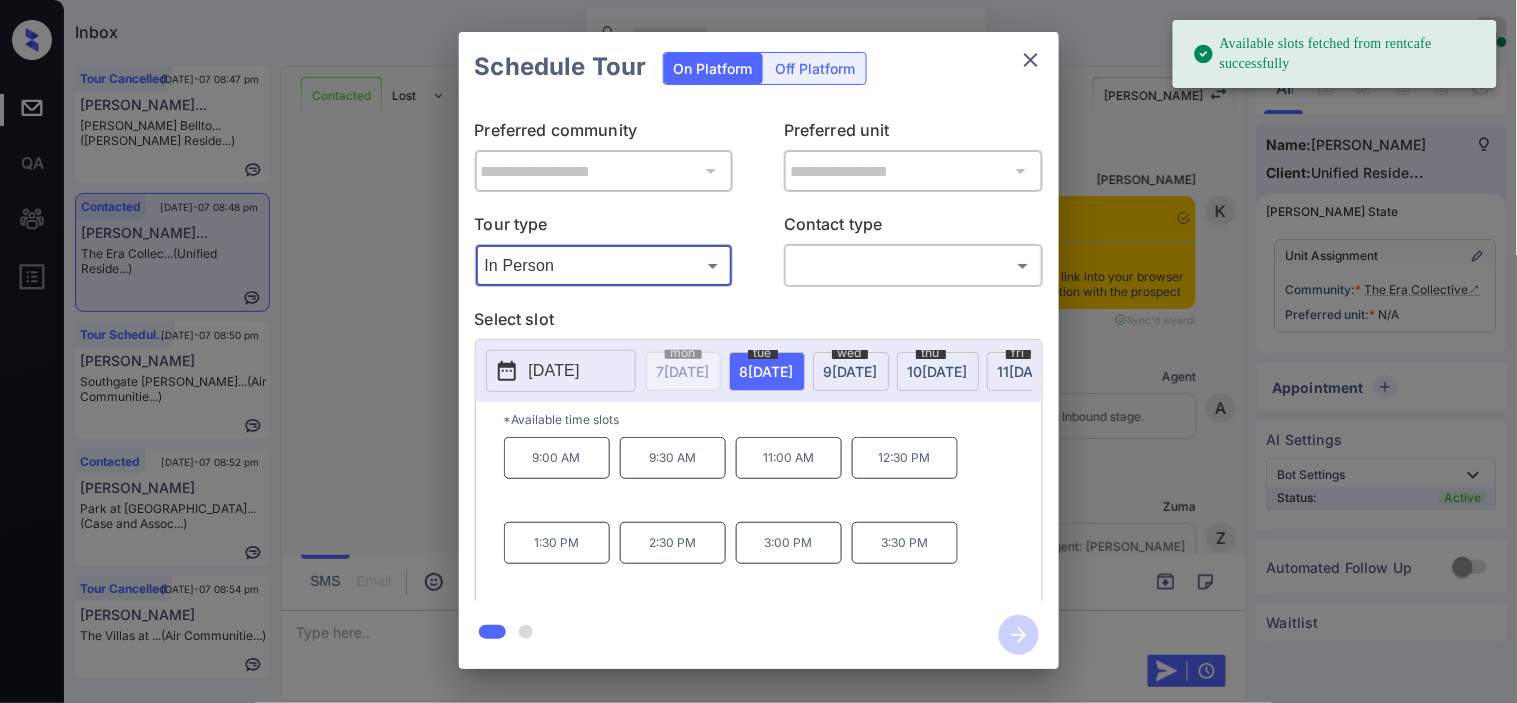 click 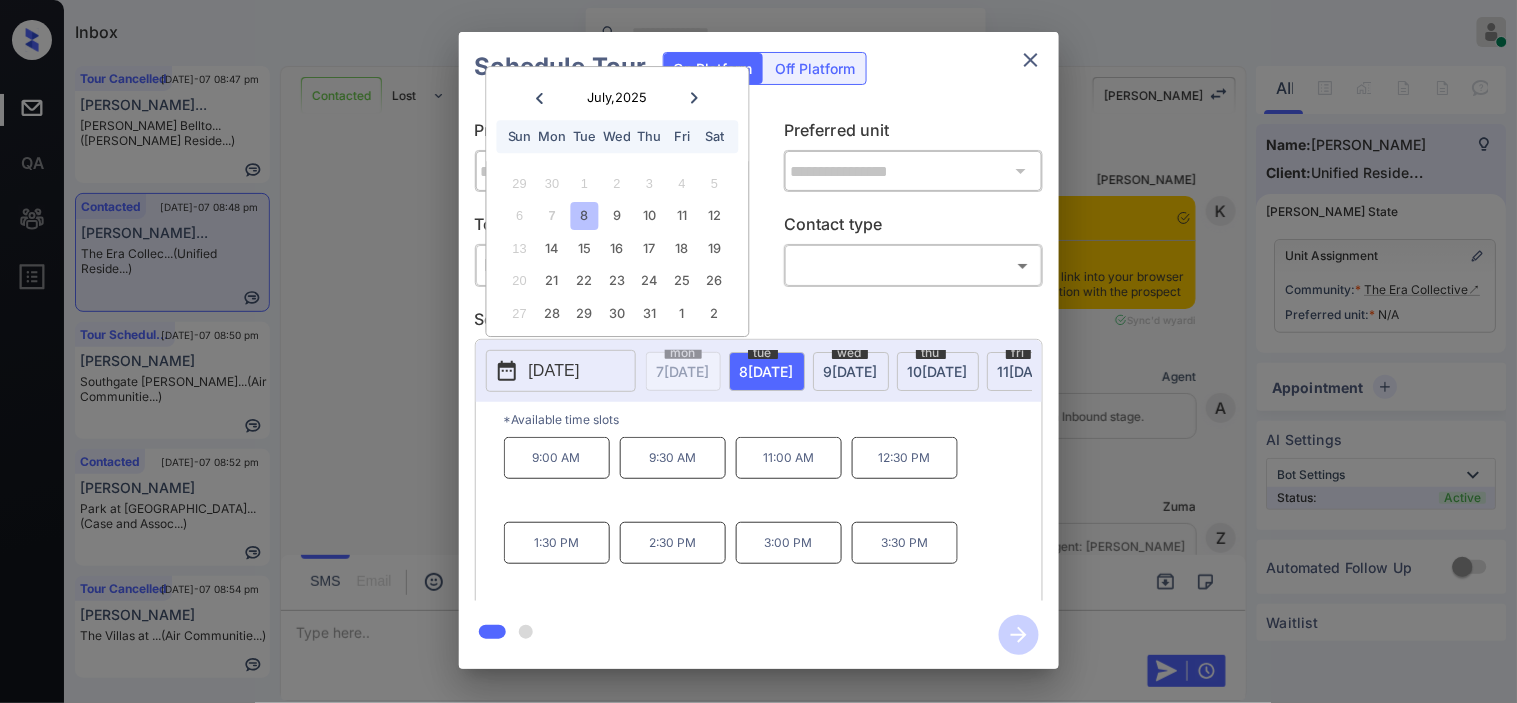 type 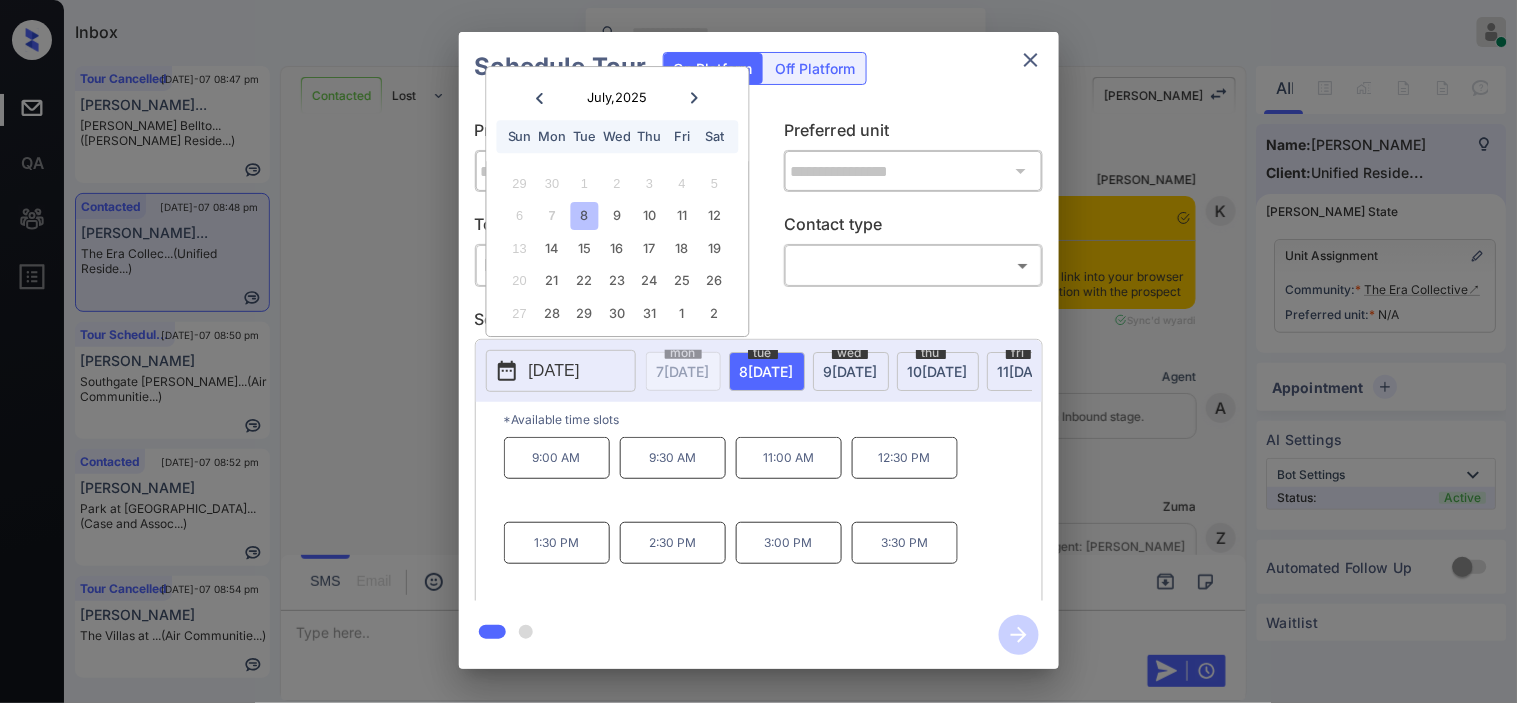 drag, startPoint x: 402, startPoint y: 564, endPoint x: 396, endPoint y: 587, distance: 23.769728 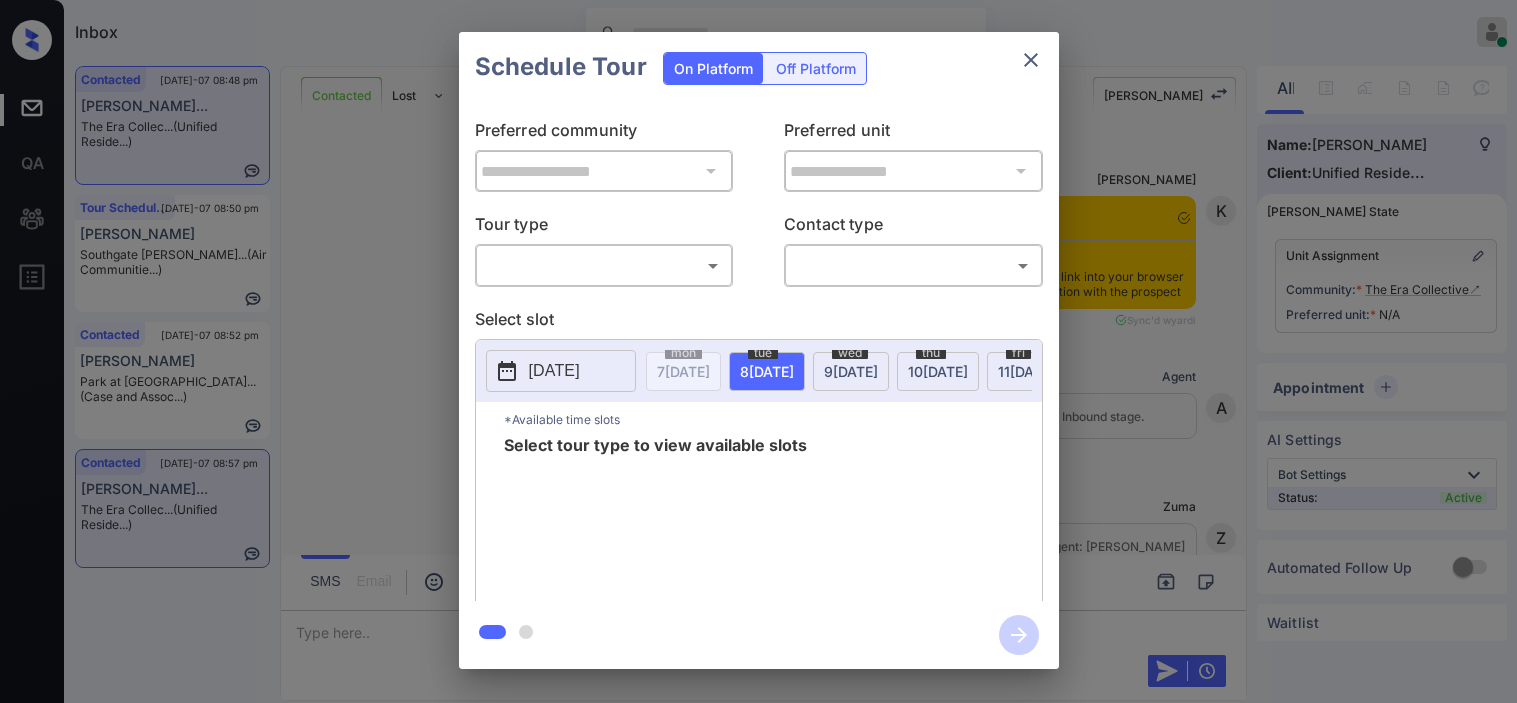 click on "Inbox [PERSON_NAME] Online Set yourself   offline Set yourself   on break Profile Switch to  dark  mode Sign out Contacted [DATE]-07 08:48 pm   [PERSON_NAME]... The Era Collec...  (Unified Reside...) Tour Scheduled [DATE]-07 08:50 pm   [PERSON_NAME] Southgate [PERSON_NAME]...  (Air Communitie...) Contacted [DATE]-07 08:52 pm   [PERSON_NAME][GEOGRAPHIC_DATA] at [GEOGRAPHIC_DATA]...  (Case and Assoc...) Contacted [DATE]-07 08:57 pm   [PERSON_NAME]... The Era Collec...  (Unified Reside...) Contacted Lost Lead Sentiment: Angry Upon sliding the acknowledgement:  Lead will move to lost stage. * ​ SMS and call option will be set to opt out. AFM will be turned off for the lead. Kelsey New Message [PERSON_NAME] Notes Note: [URL][DOMAIN_NAME] - Paste this link into your browser to view [PERSON_NAME] conversation with the prospect [DATE] 08:25 pm  Sync'd w  yardi K New Message Agent Lead created via leadPoller in Inbound stage. [DATE] 08:25 pm A New Message [PERSON_NAME] Lead transferred to leasing agent: kelsey  Sync'd w  Z A" at bounding box center [758, 351] 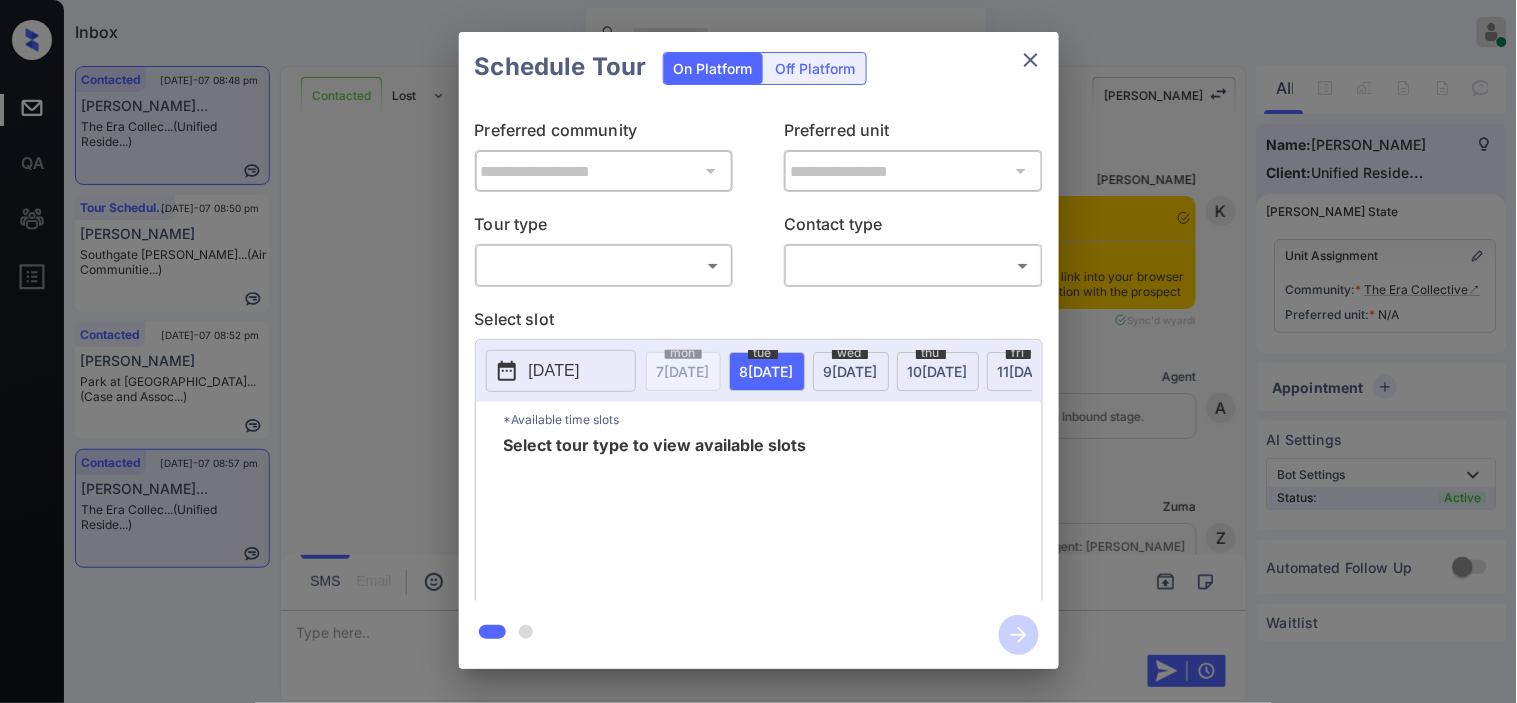 scroll, scrollTop: 4447, scrollLeft: 0, axis: vertical 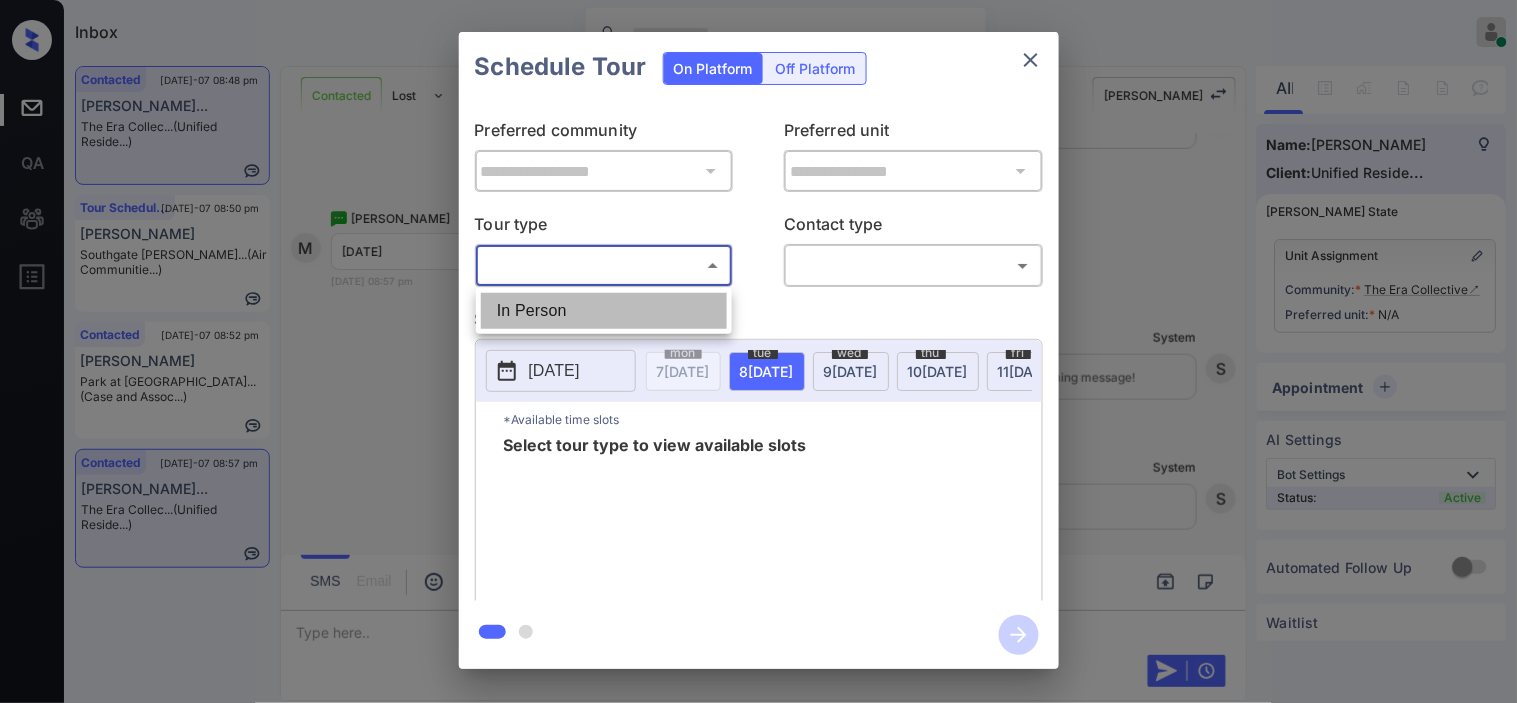 drag, startPoint x: 560, startPoint y: 261, endPoint x: 551, endPoint y: 298, distance: 38.078865 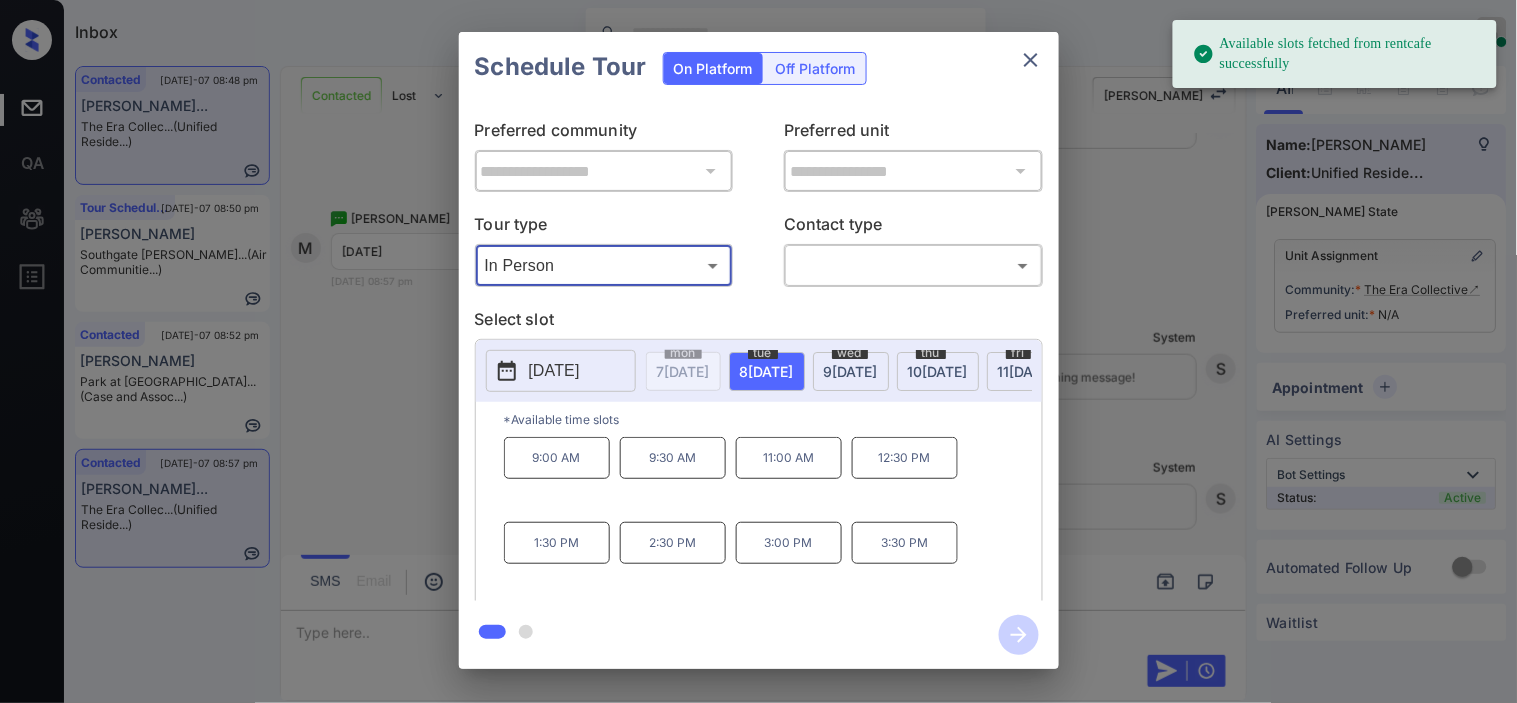 click 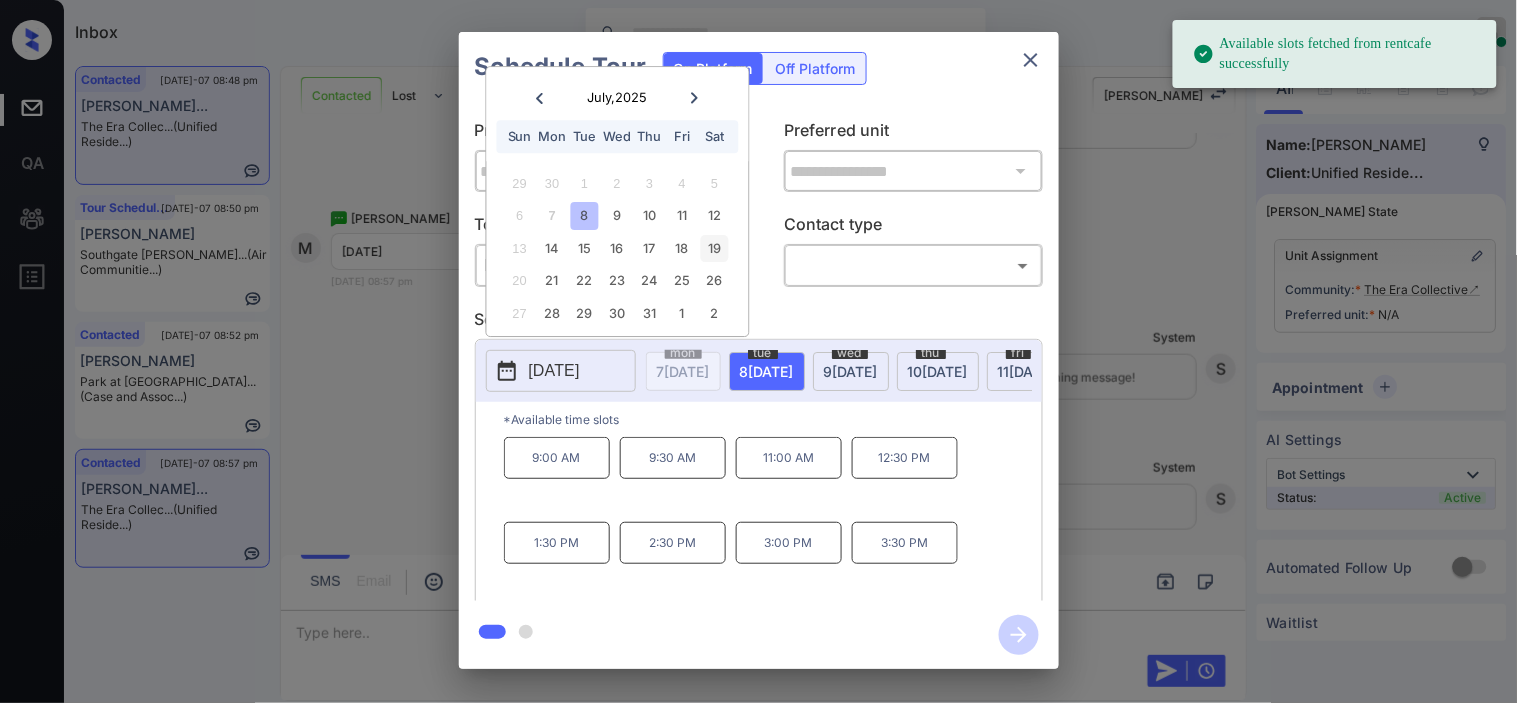 click on "19" at bounding box center [714, 248] 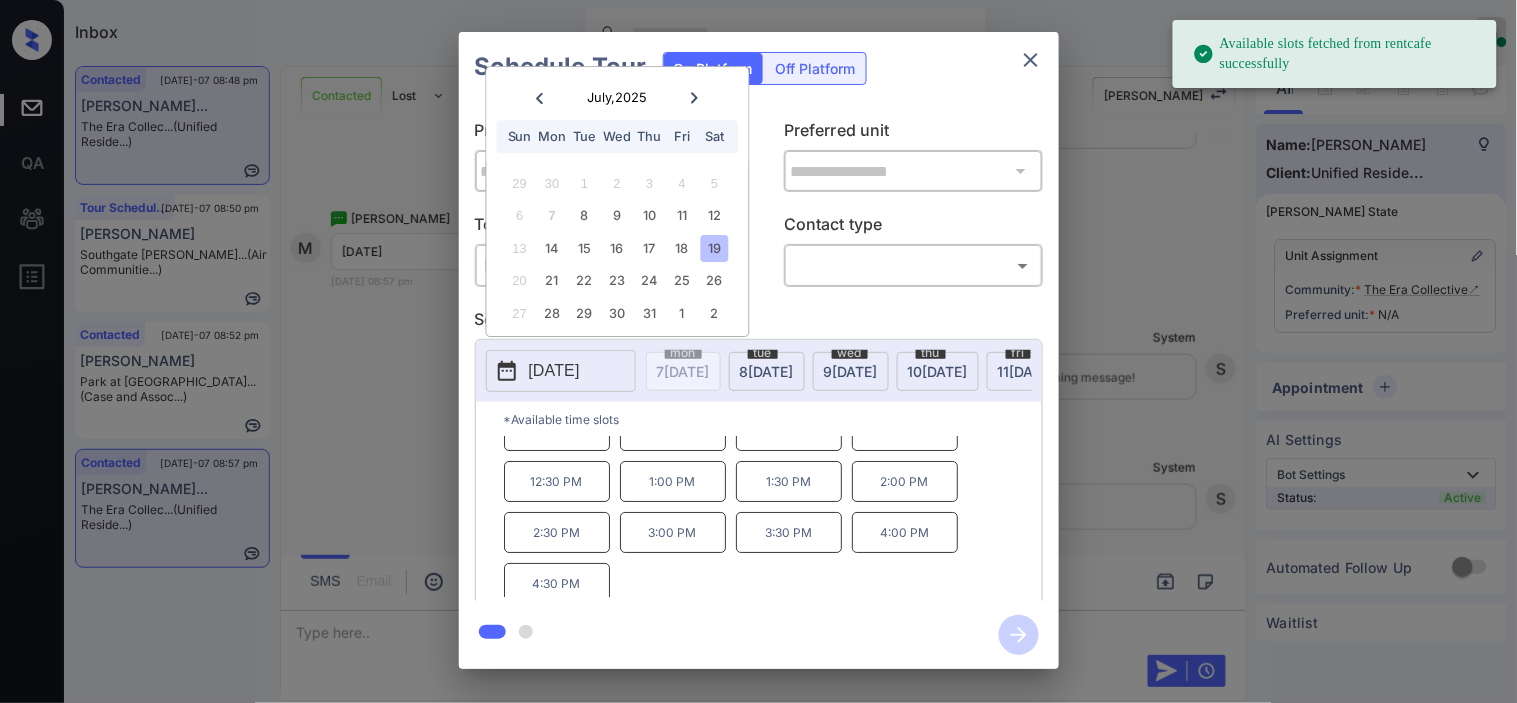 scroll, scrollTop: 34, scrollLeft: 0, axis: vertical 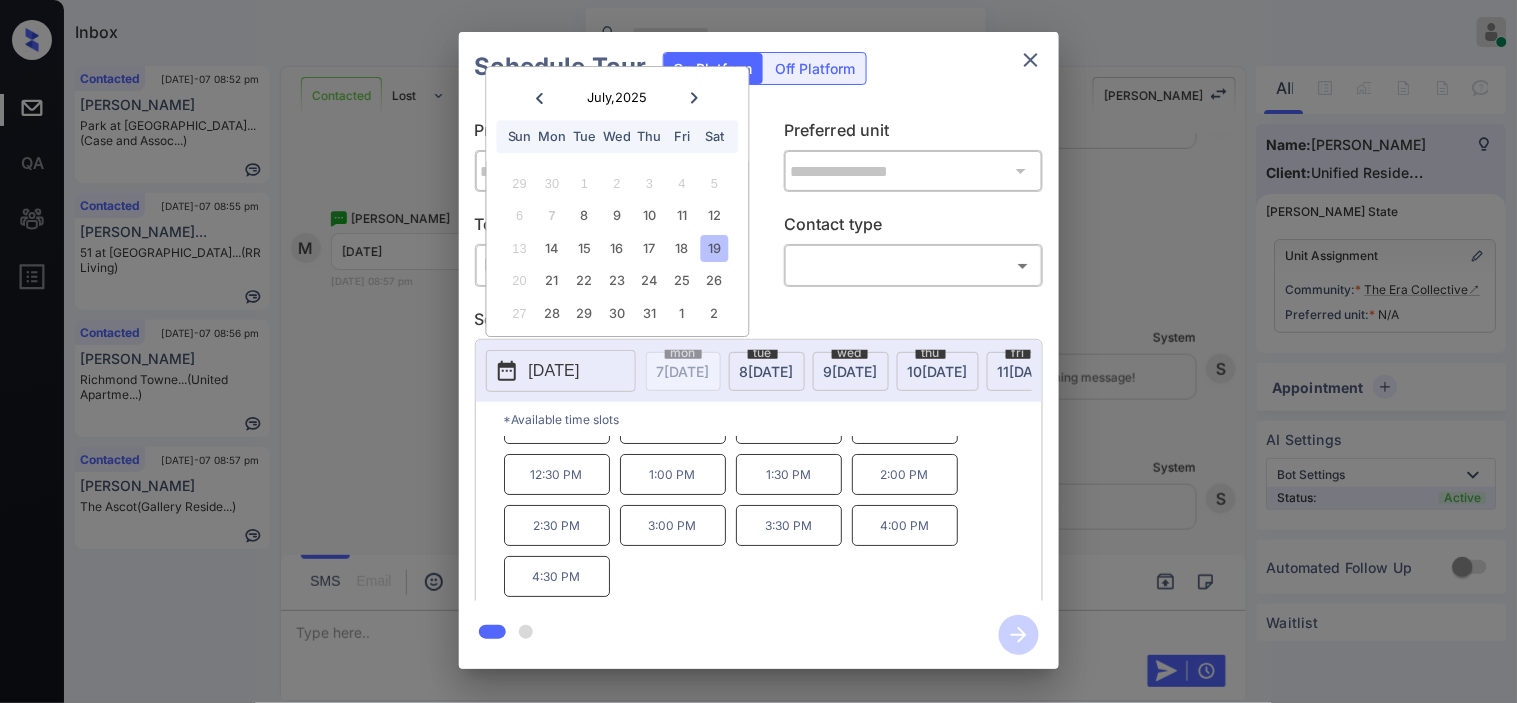 click on "**********" at bounding box center (758, 350) 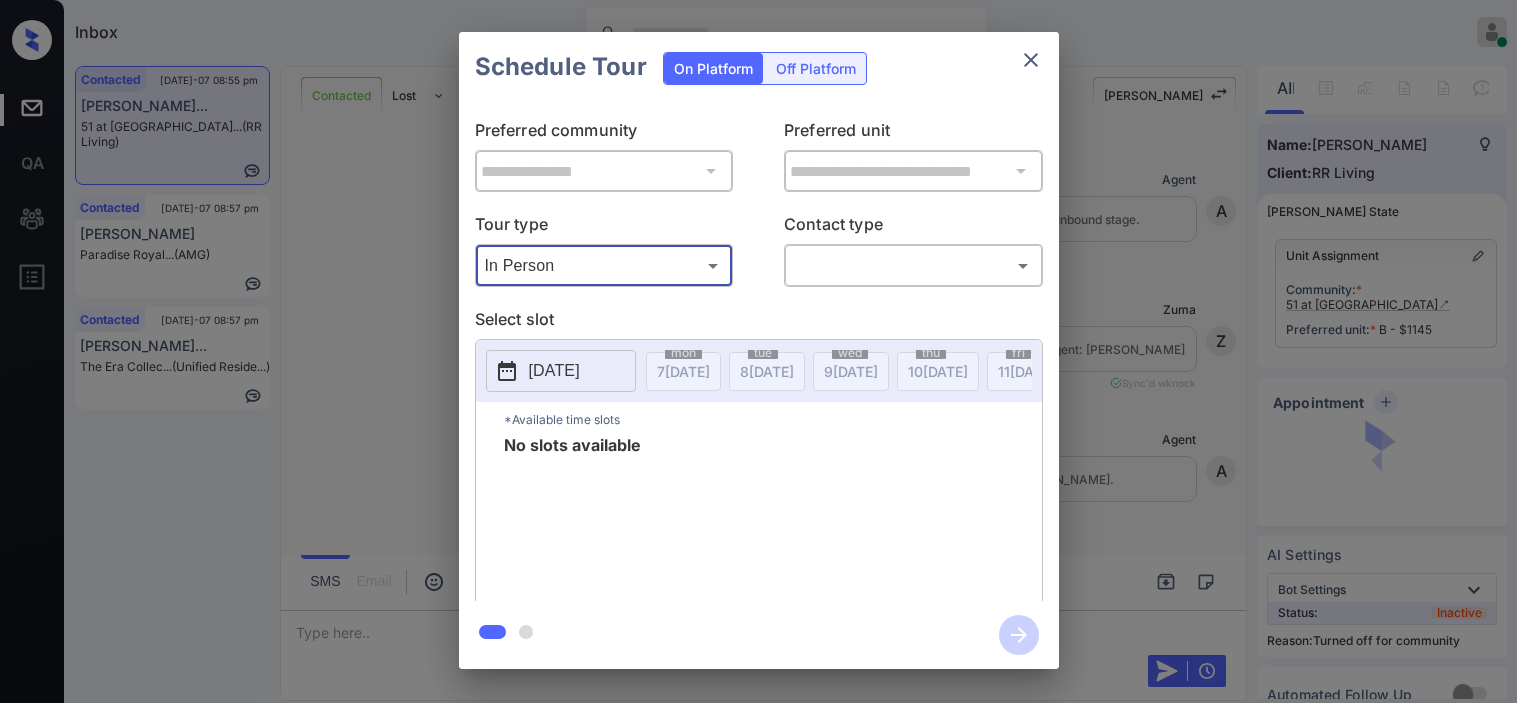 scroll, scrollTop: 0, scrollLeft: 0, axis: both 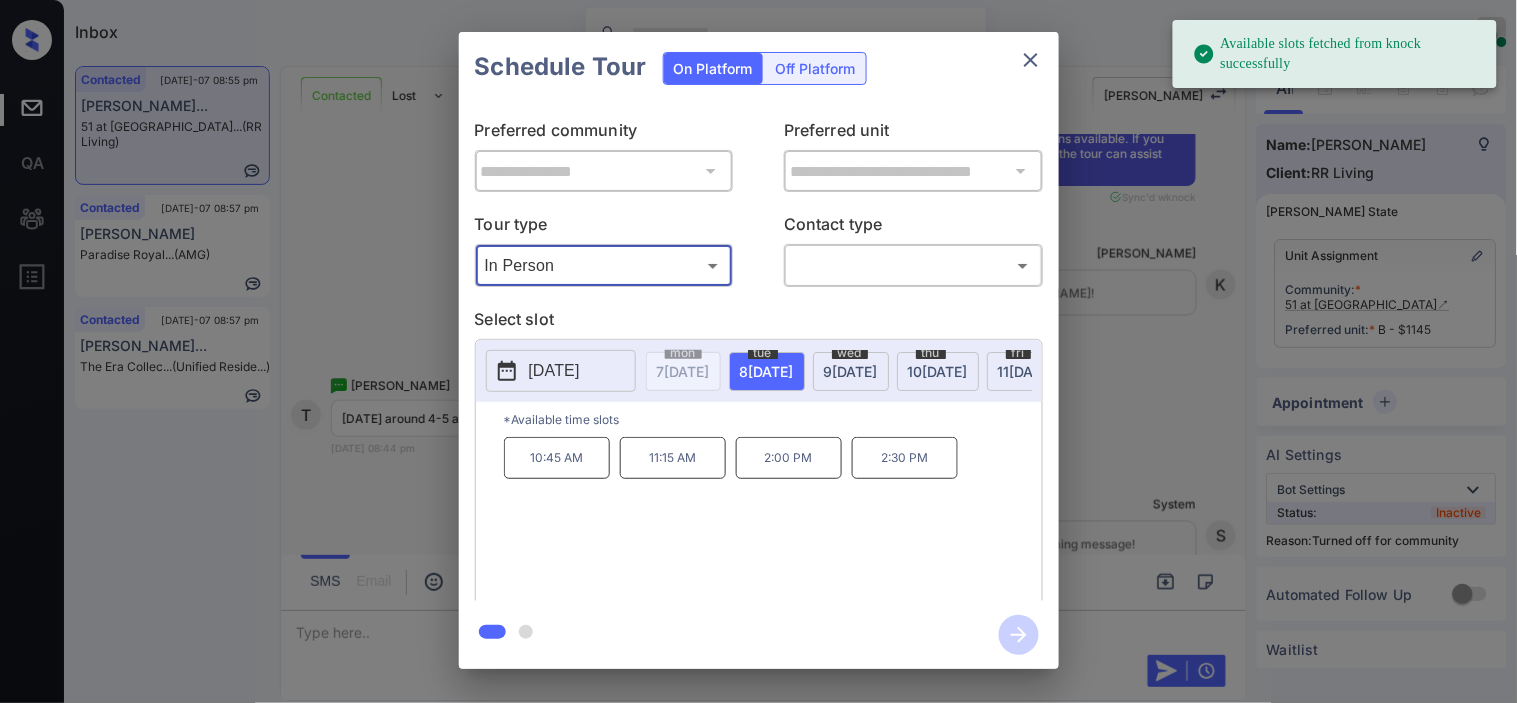 click 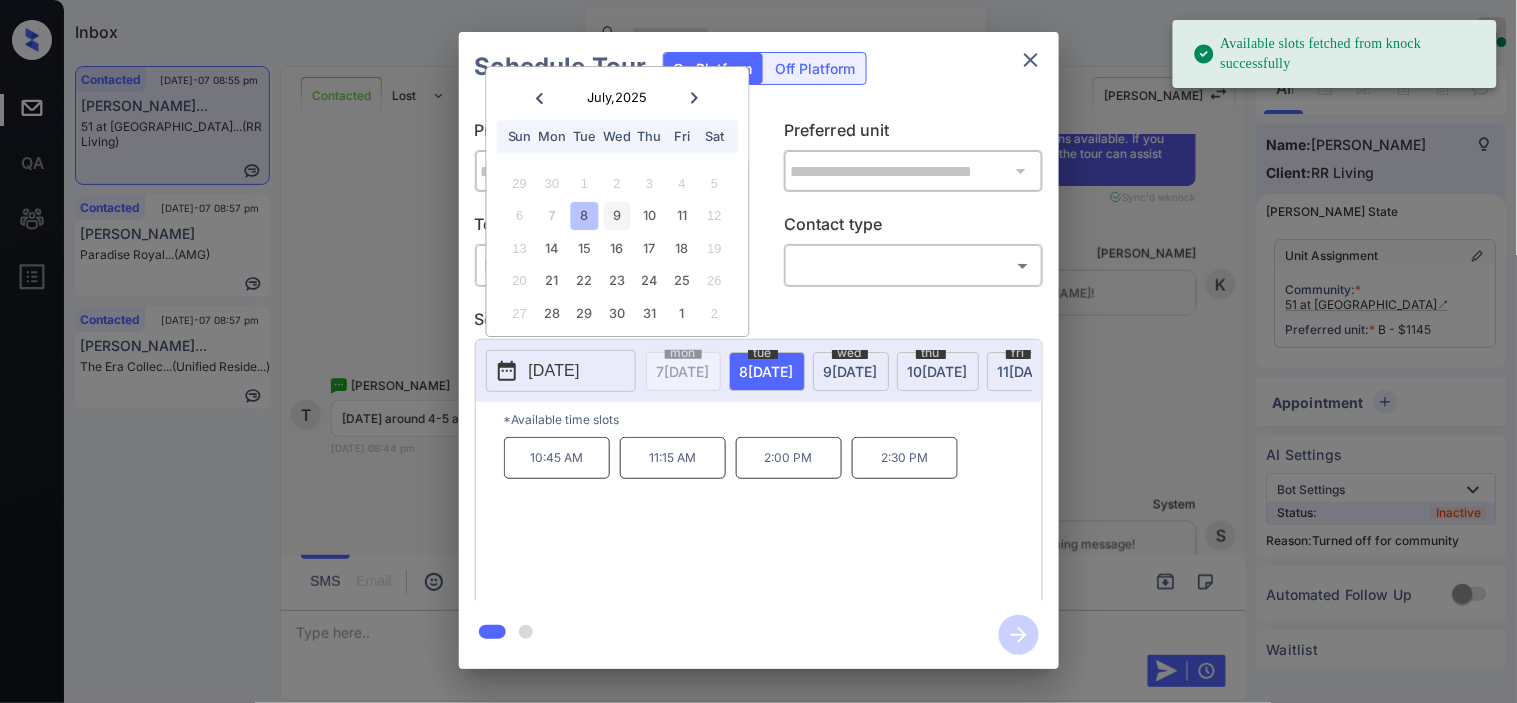 click on "9" at bounding box center (617, 216) 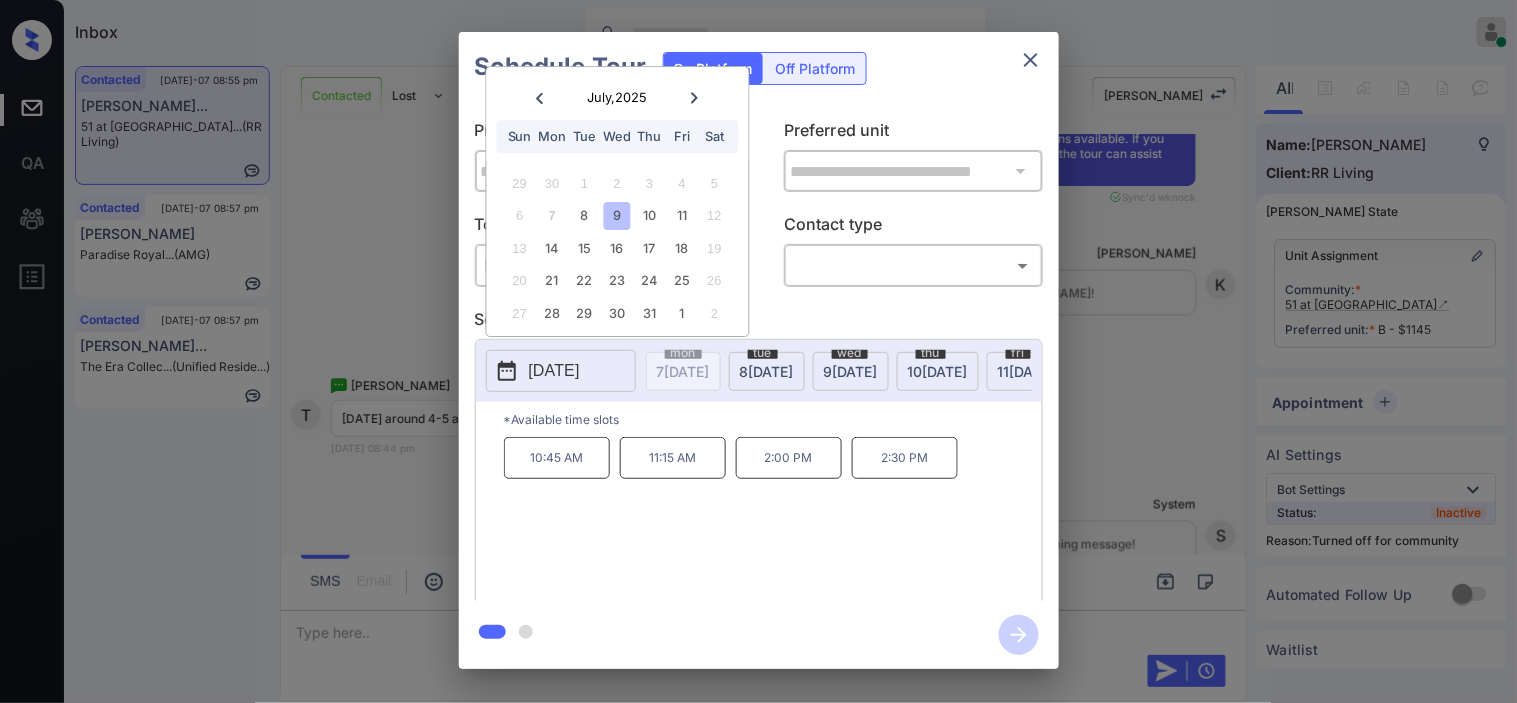 click on "**********" at bounding box center [758, 350] 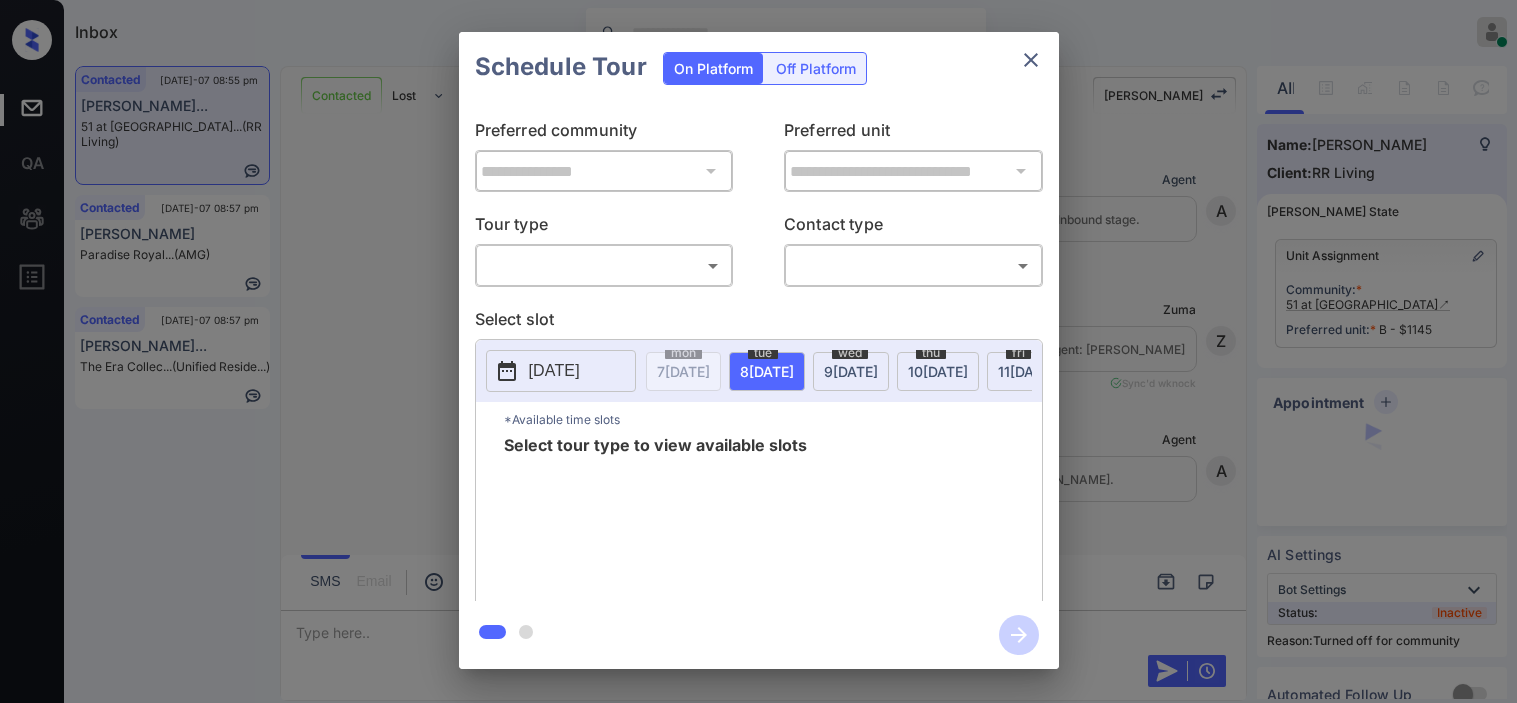 scroll, scrollTop: 0, scrollLeft: 0, axis: both 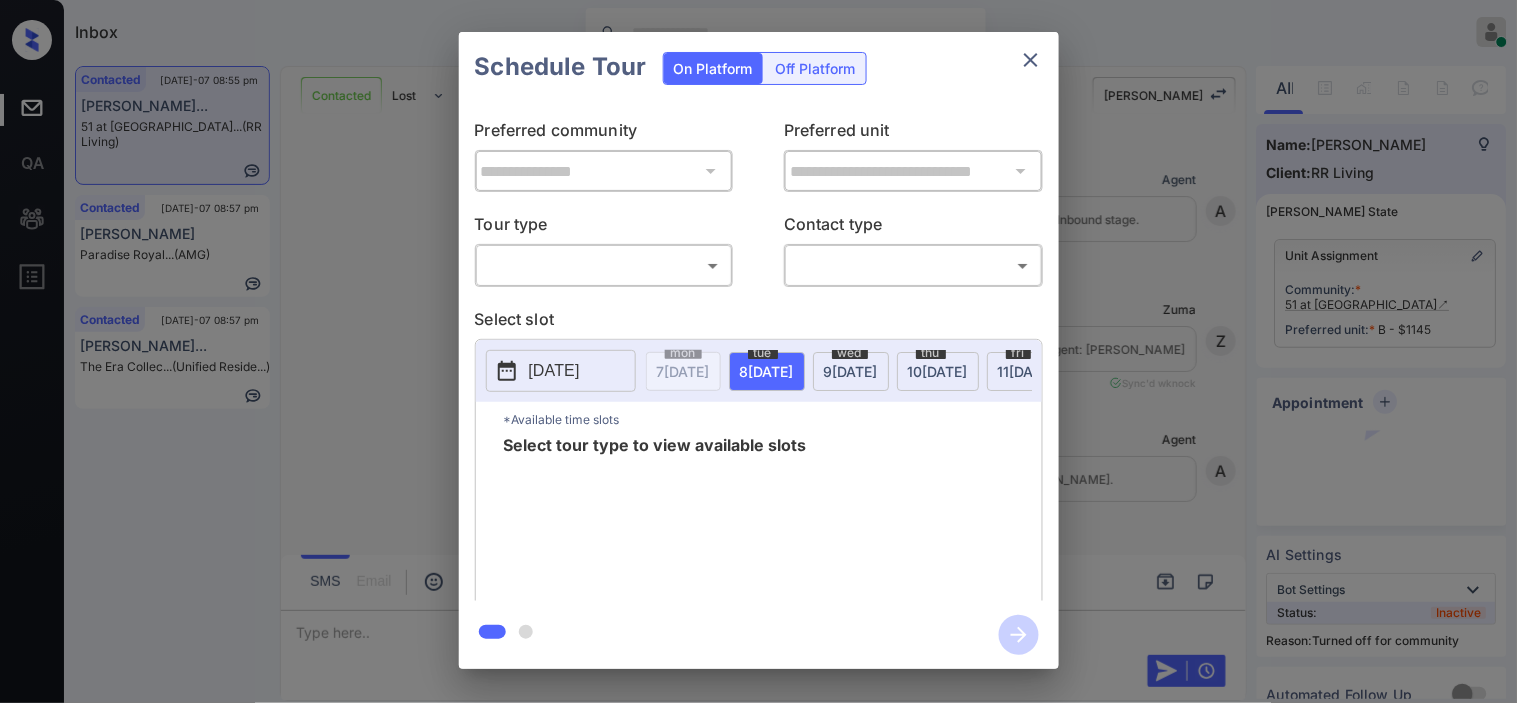 click on "Inbox [PERSON_NAME] Online Set yourself   offline Set yourself   on break Profile Switch to  dark  mode Sign out Contacted [DATE]-07 08:55 pm   [PERSON_NAME]... 51 at [GEOGRAPHIC_DATA]...  (RR Living) Contacted [DATE]-07 08:57 pm   [PERSON_NAME] Paradise Royal...  (AMG) Contacted [DATE]-07 08:57 pm   [PERSON_NAME]... The Era Collec...  (Unified Reside...) Contacted Lost Lead Sentiment: Angry Upon sliding the acknowledgement:  Lead will move to lost stage. * ​ SMS and call option will be set to opt out. AFM will be turned off for the lead. [PERSON_NAME] New Message Agent Lead created via webhook in Inbound stage. [DATE] 08:18 pm A New Message [PERSON_NAME] Lead transferred to leasing agent: [PERSON_NAME] [DATE] 08:18 pm  Sync'd w  knock Z New Message Agent AFM Request sent to [PERSON_NAME]. [DATE] 08:18 pm A New Message Agent Notes Note: Structured Note:
Move In Date: [DATE]
[DATE] 08:18 pm A New Message [PERSON_NAME] Lead Details Updated
Move In Date:  [DATE]
[DATE] 08:18 pm K New Message [PERSON_NAME] [DATE] 08:18 pm" at bounding box center [758, 351] 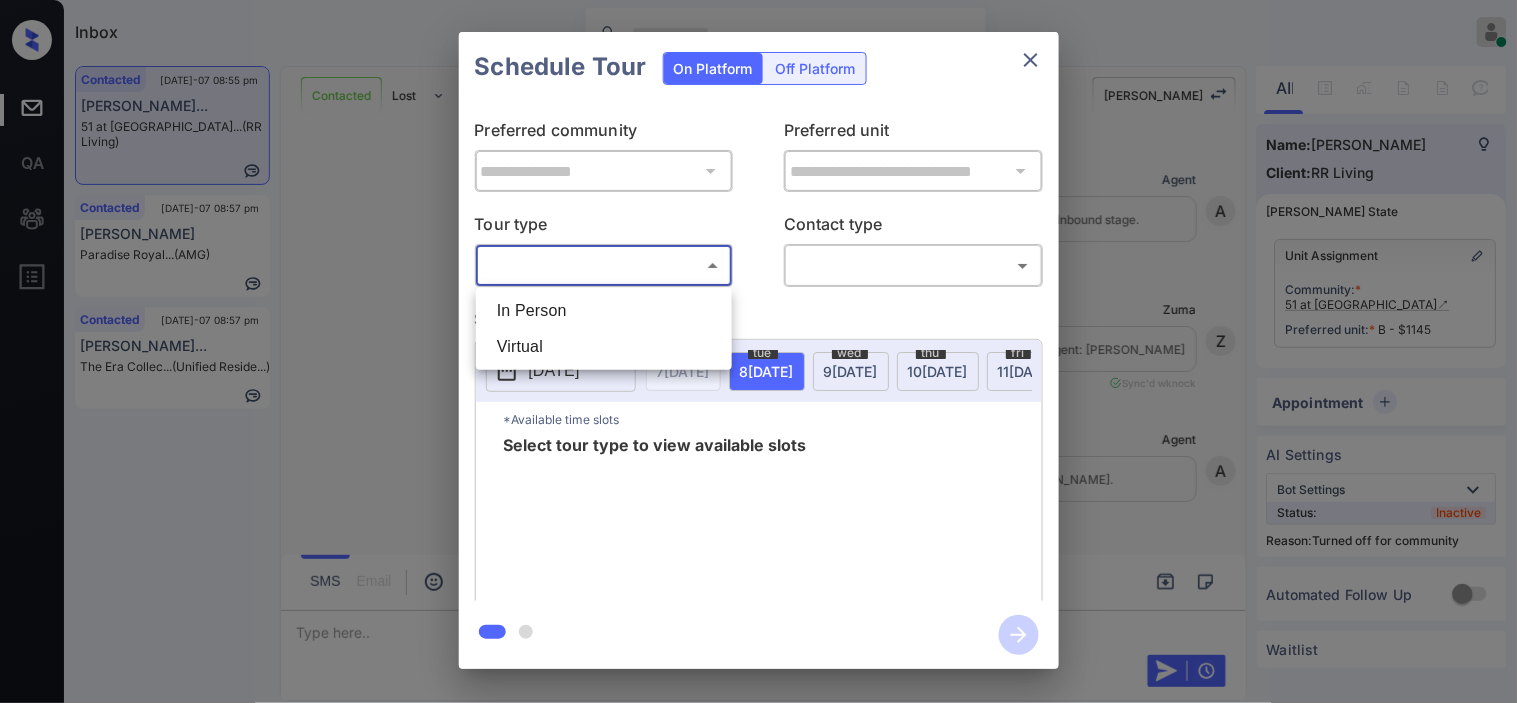 scroll, scrollTop: 837, scrollLeft: 0, axis: vertical 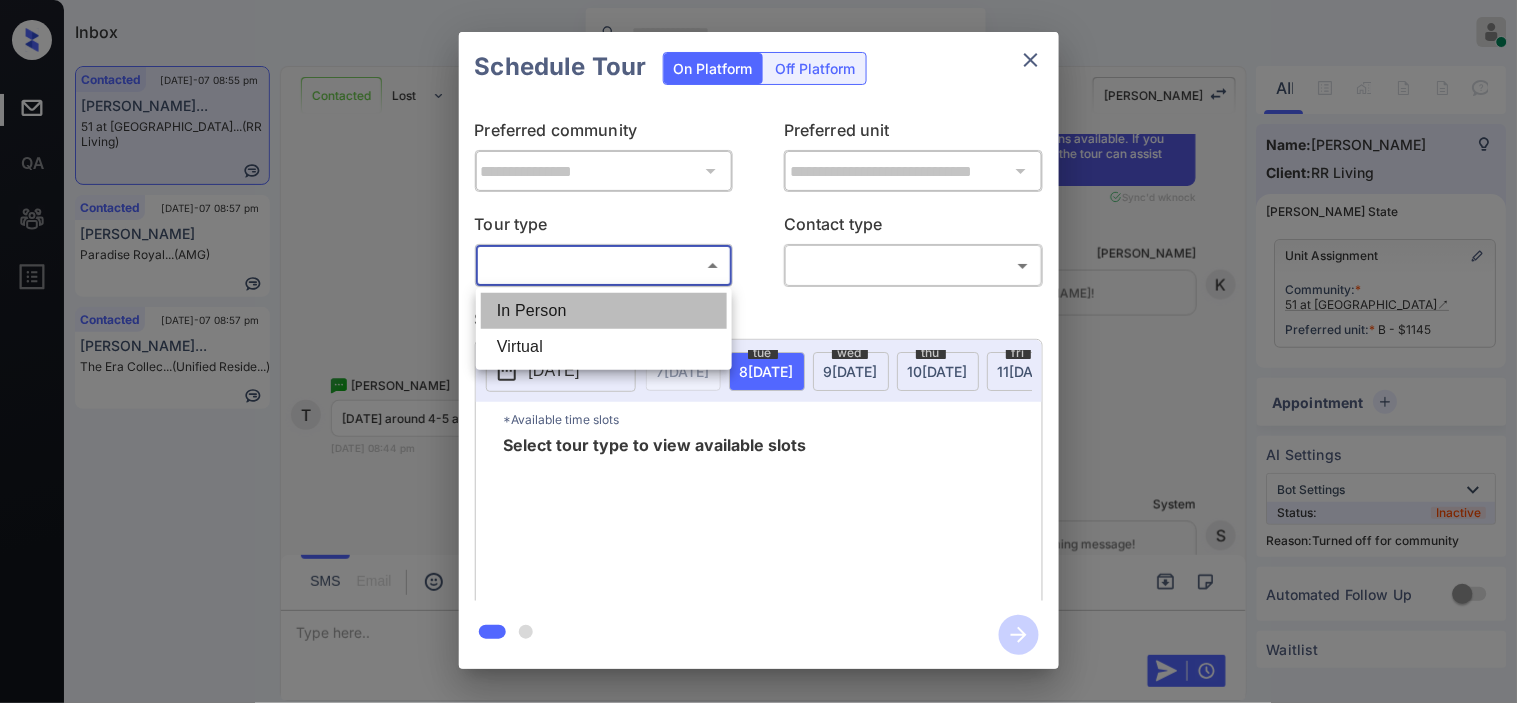 click on "In Person" at bounding box center [604, 311] 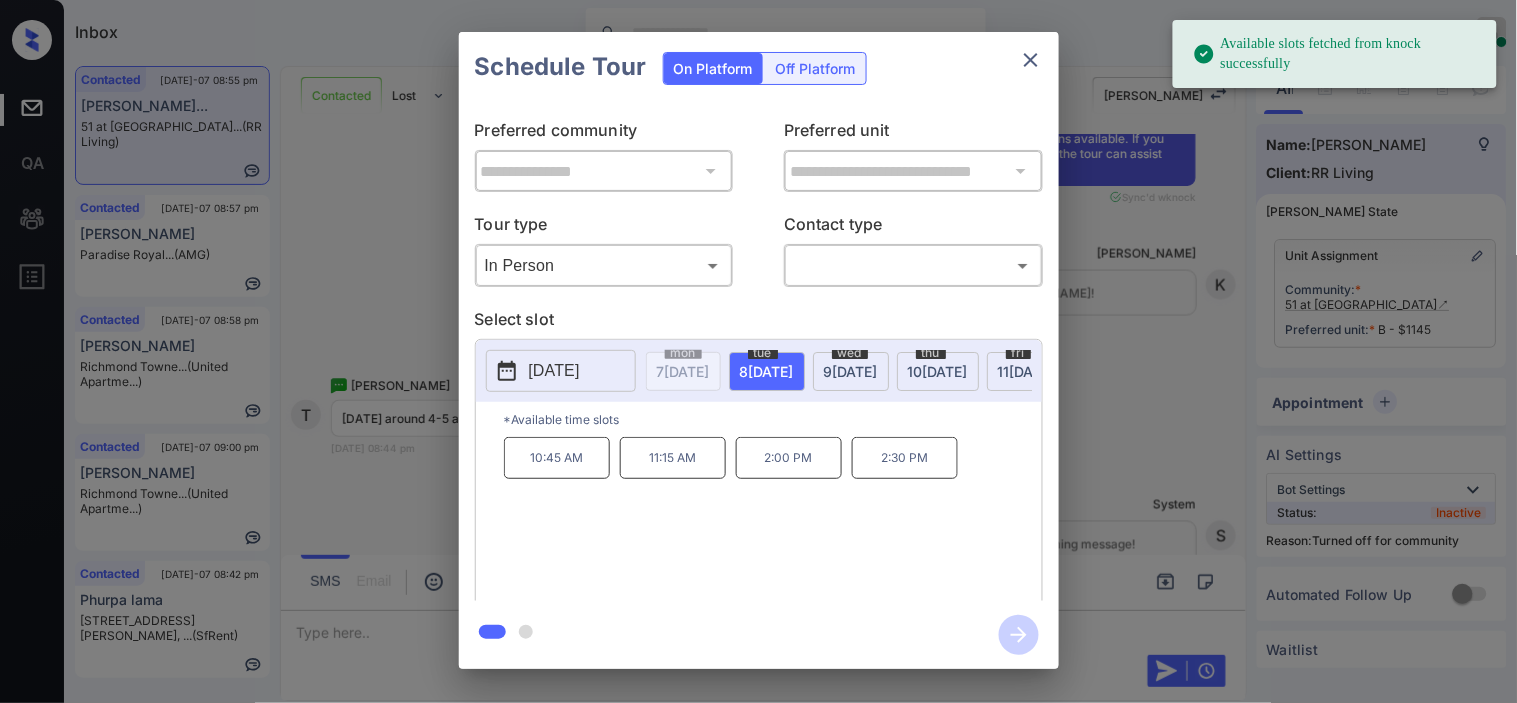 drag, startPoint x: 850, startPoint y: 367, endPoint x: 846, endPoint y: 385, distance: 18.439089 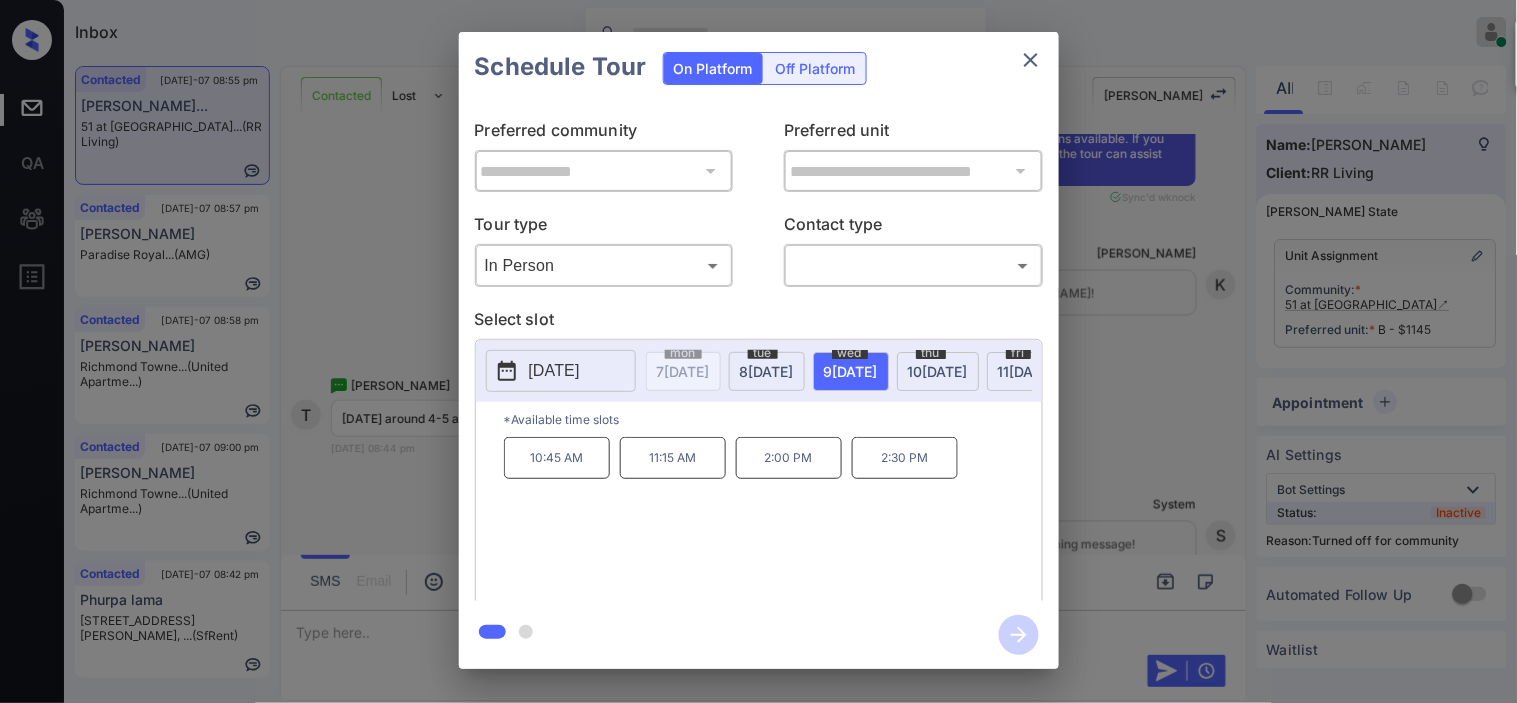 click on "thu" at bounding box center (683, 353) 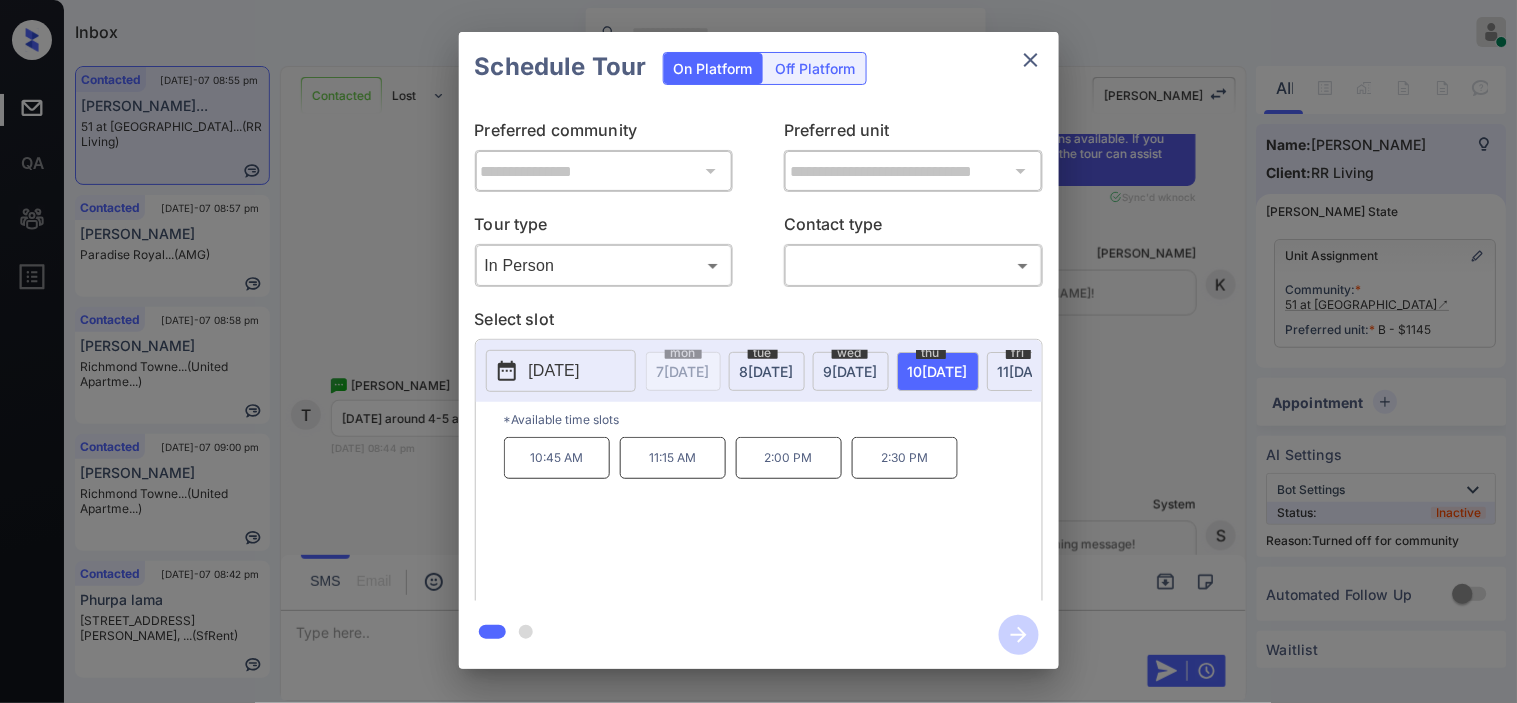 drag, startPoint x: 830, startPoint y: 363, endPoint x: 900, endPoint y: 53, distance: 317.80496 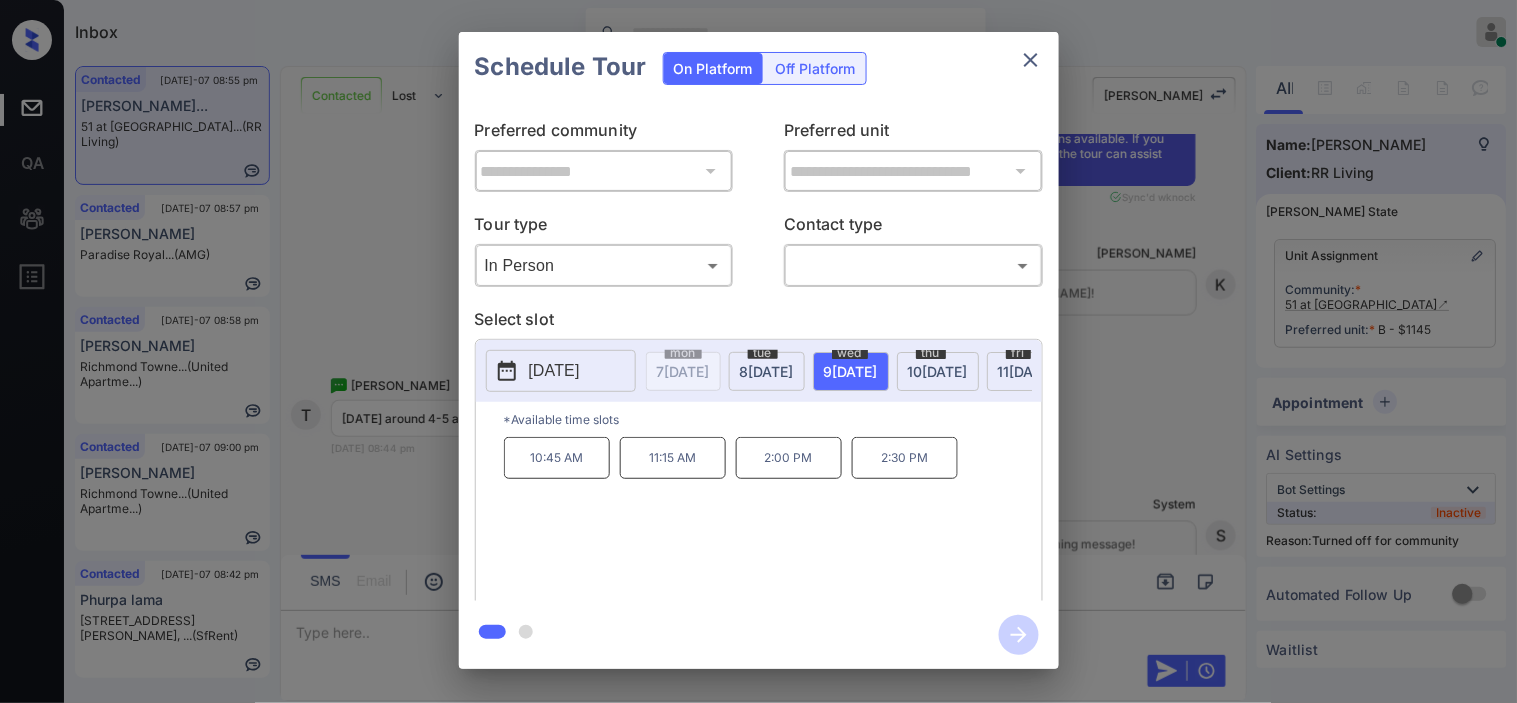 click on "**********" at bounding box center (758, 350) 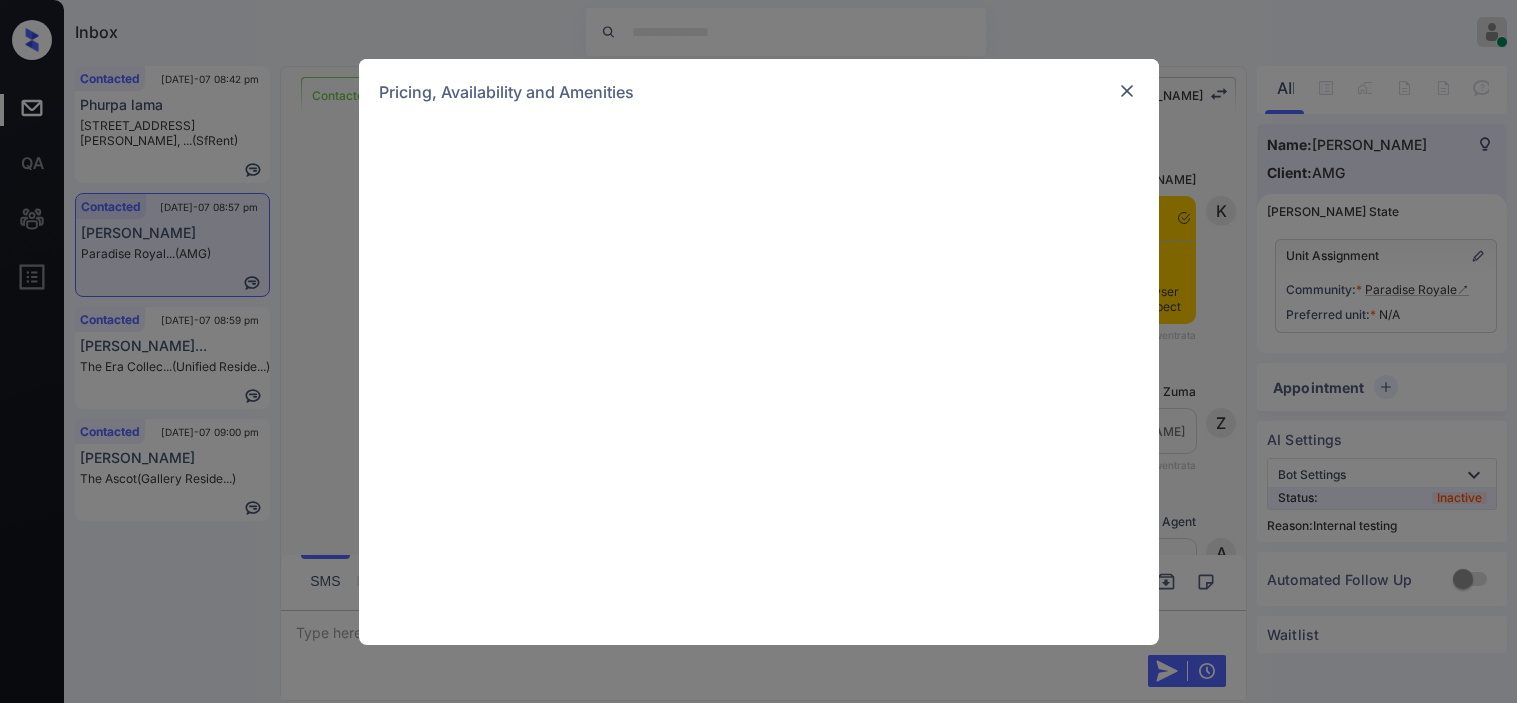 scroll, scrollTop: 0, scrollLeft: 0, axis: both 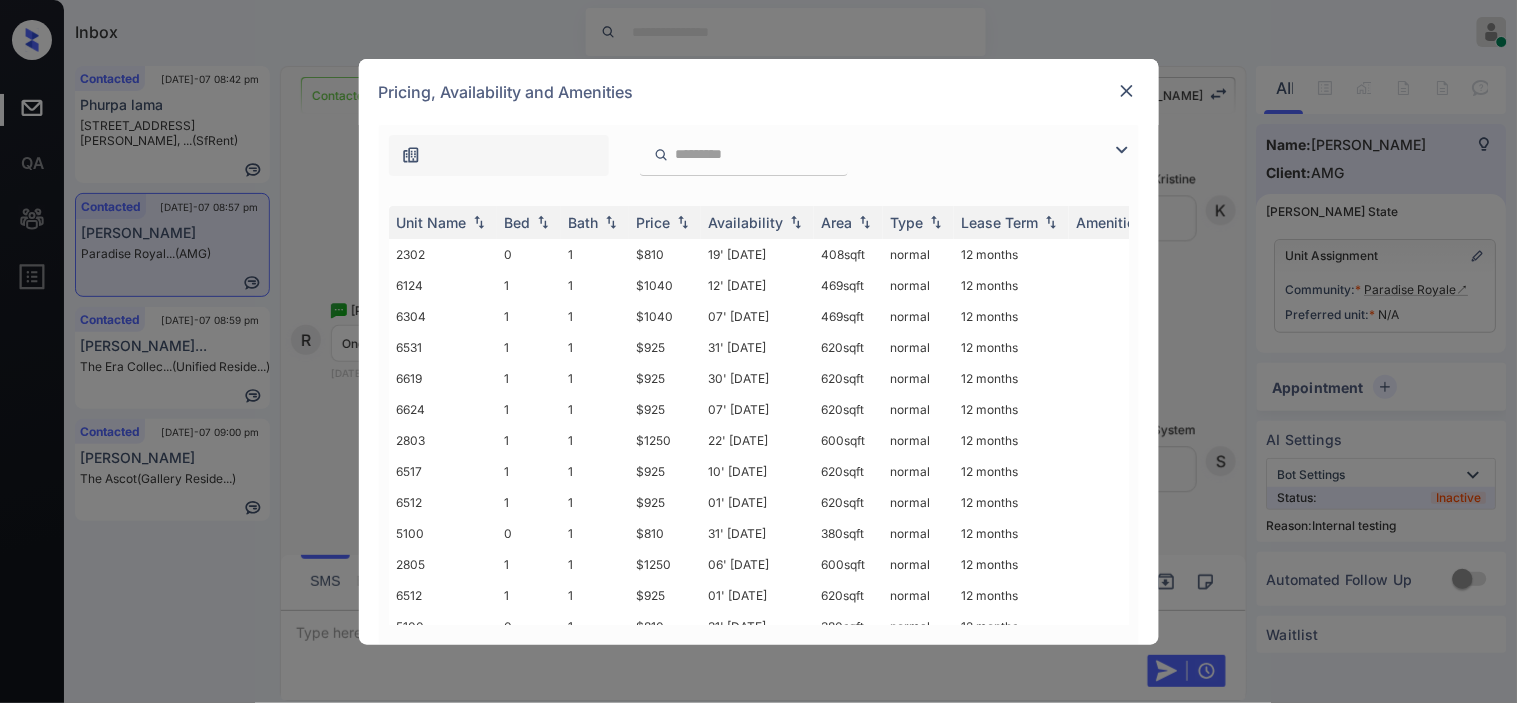 click at bounding box center (1122, 150) 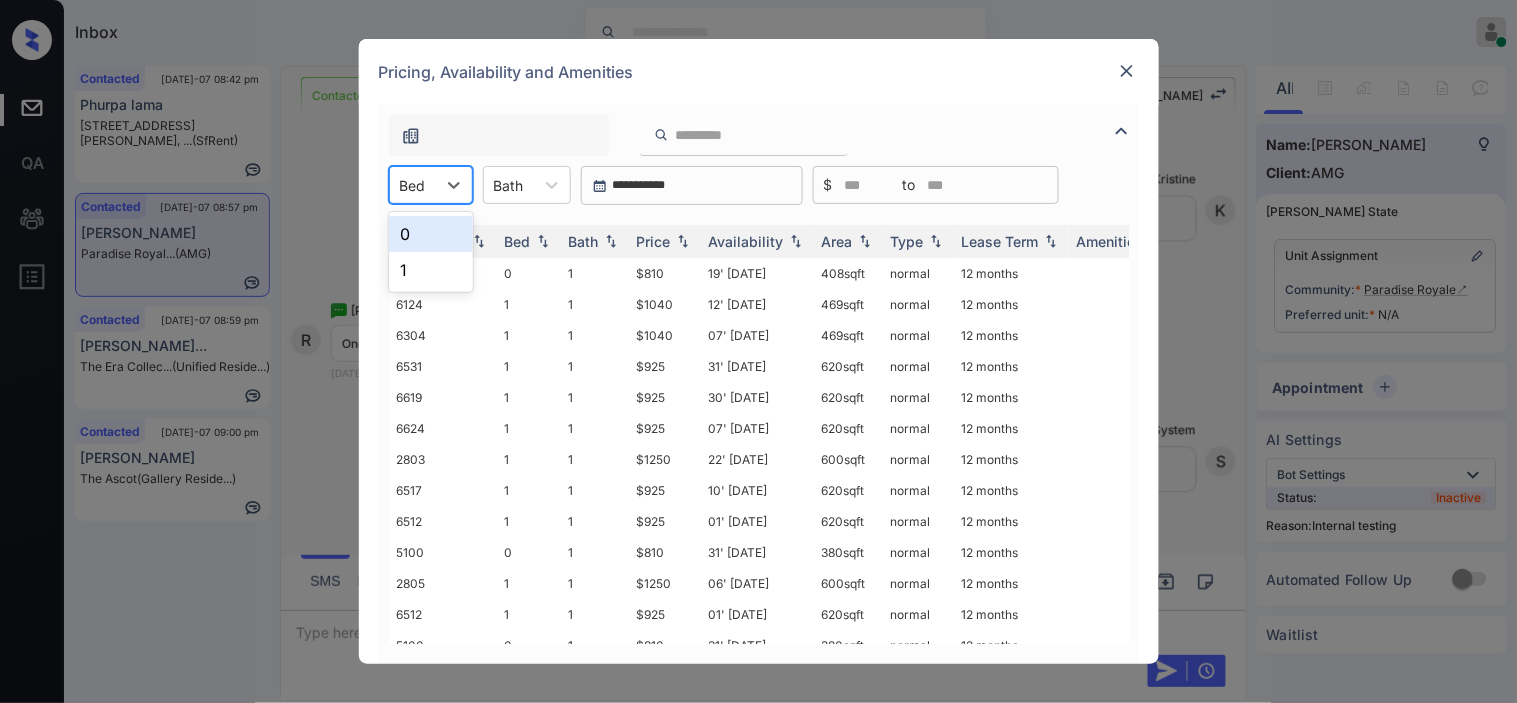 click at bounding box center [413, 185] 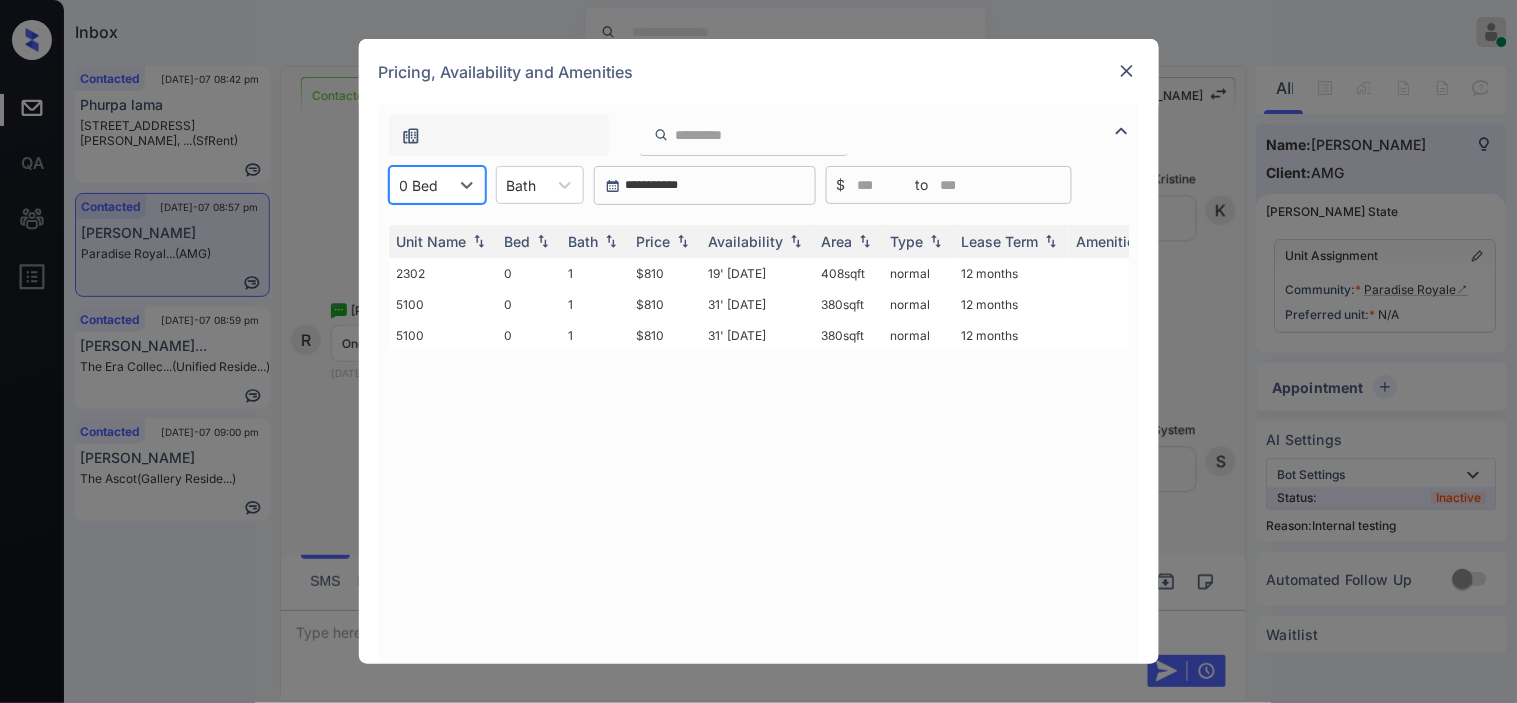 drag, startPoint x: 424, startPoint y: 193, endPoint x: 424, endPoint y: 207, distance: 14 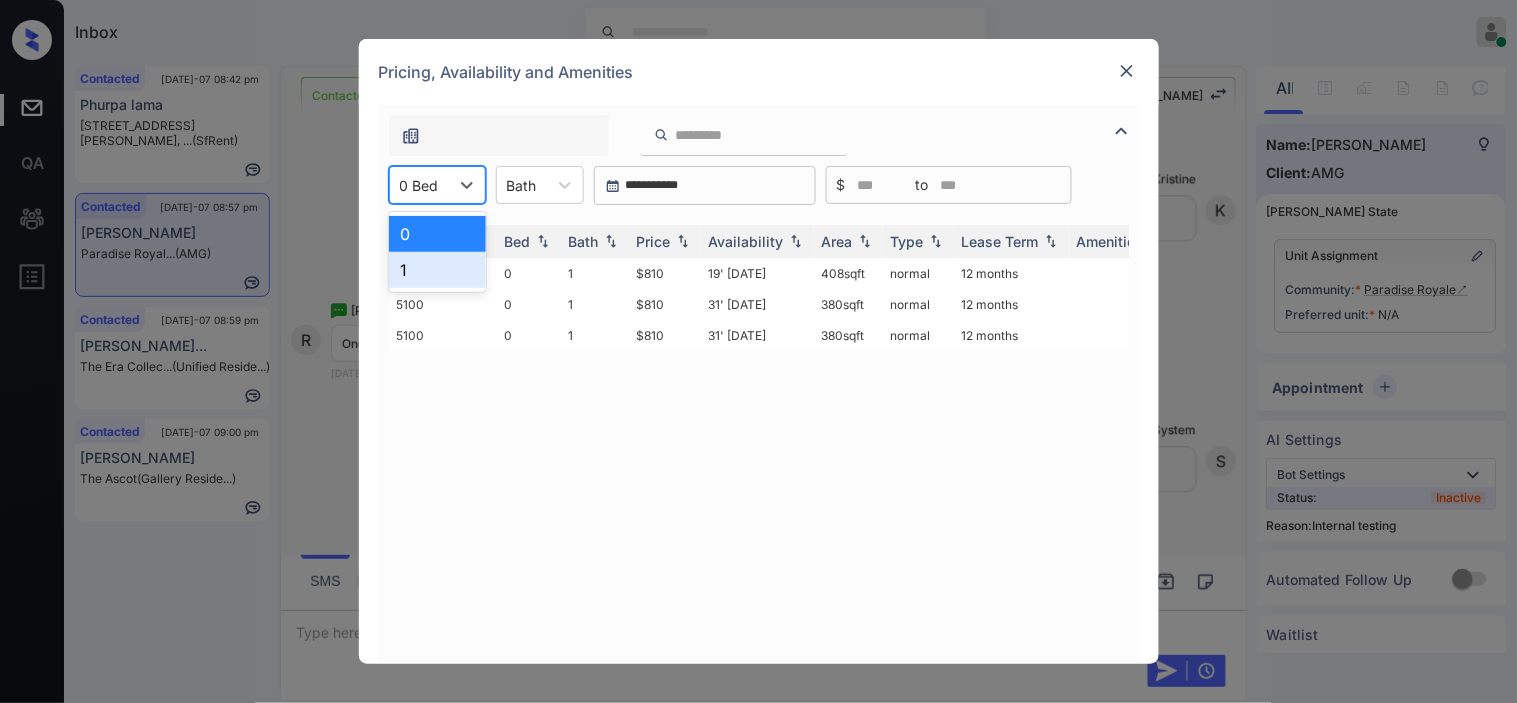 click on "1" at bounding box center [437, 270] 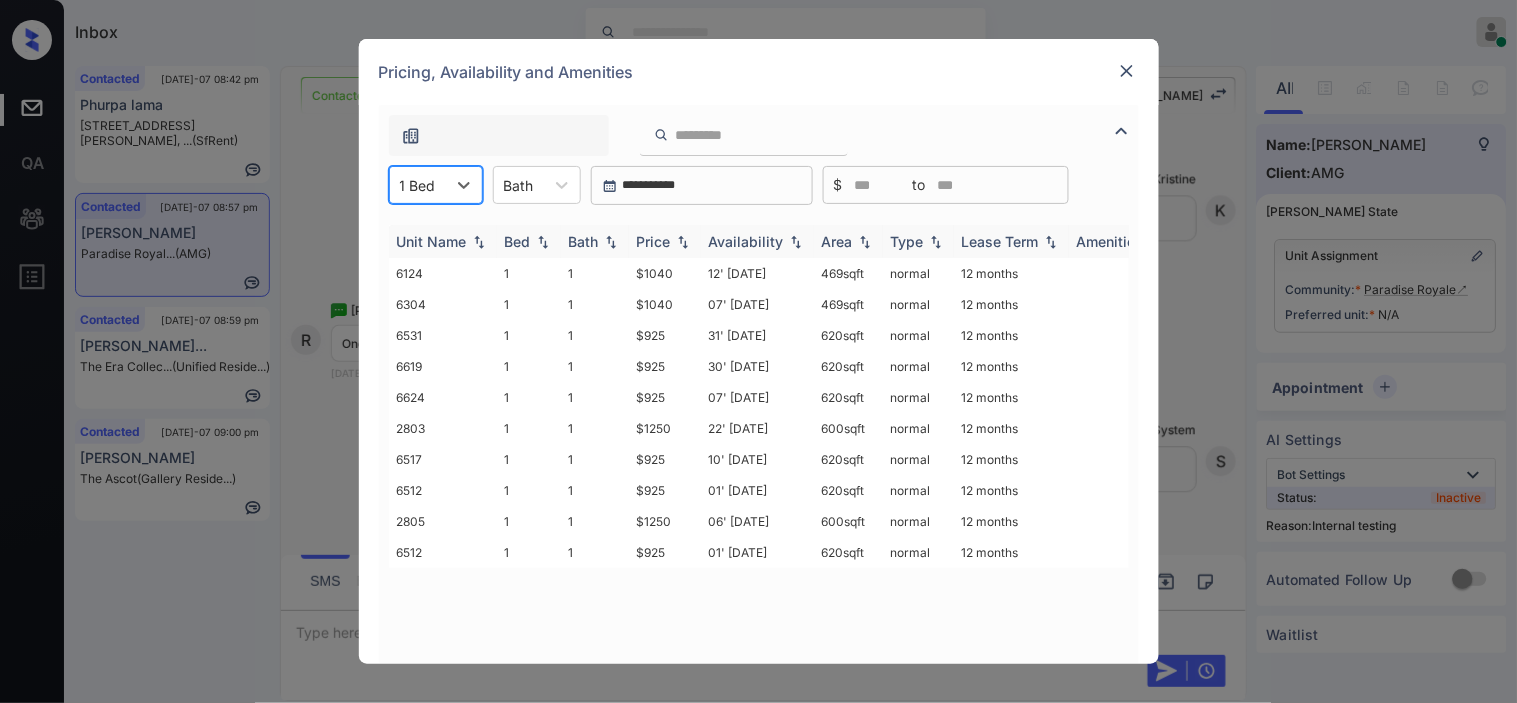 click at bounding box center (683, 242) 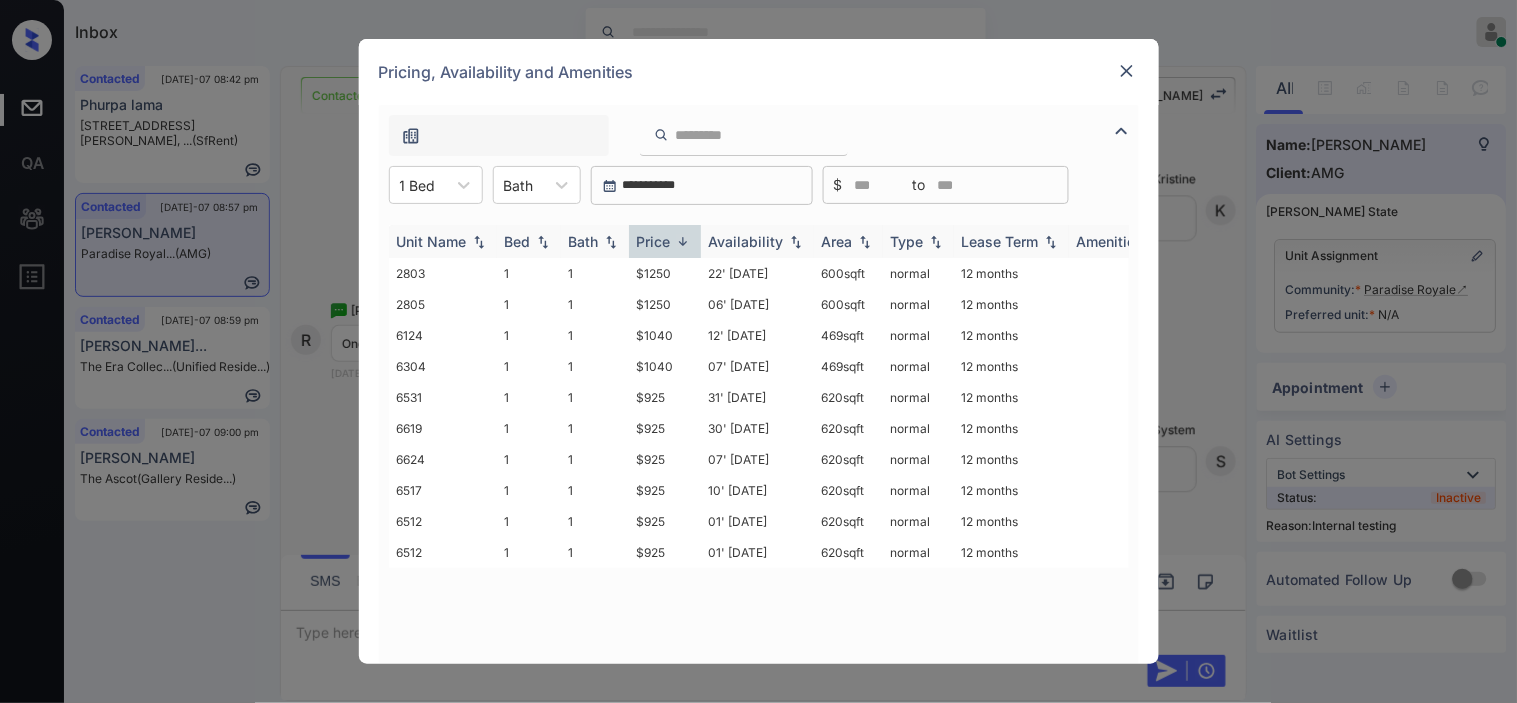 click at bounding box center (683, 241) 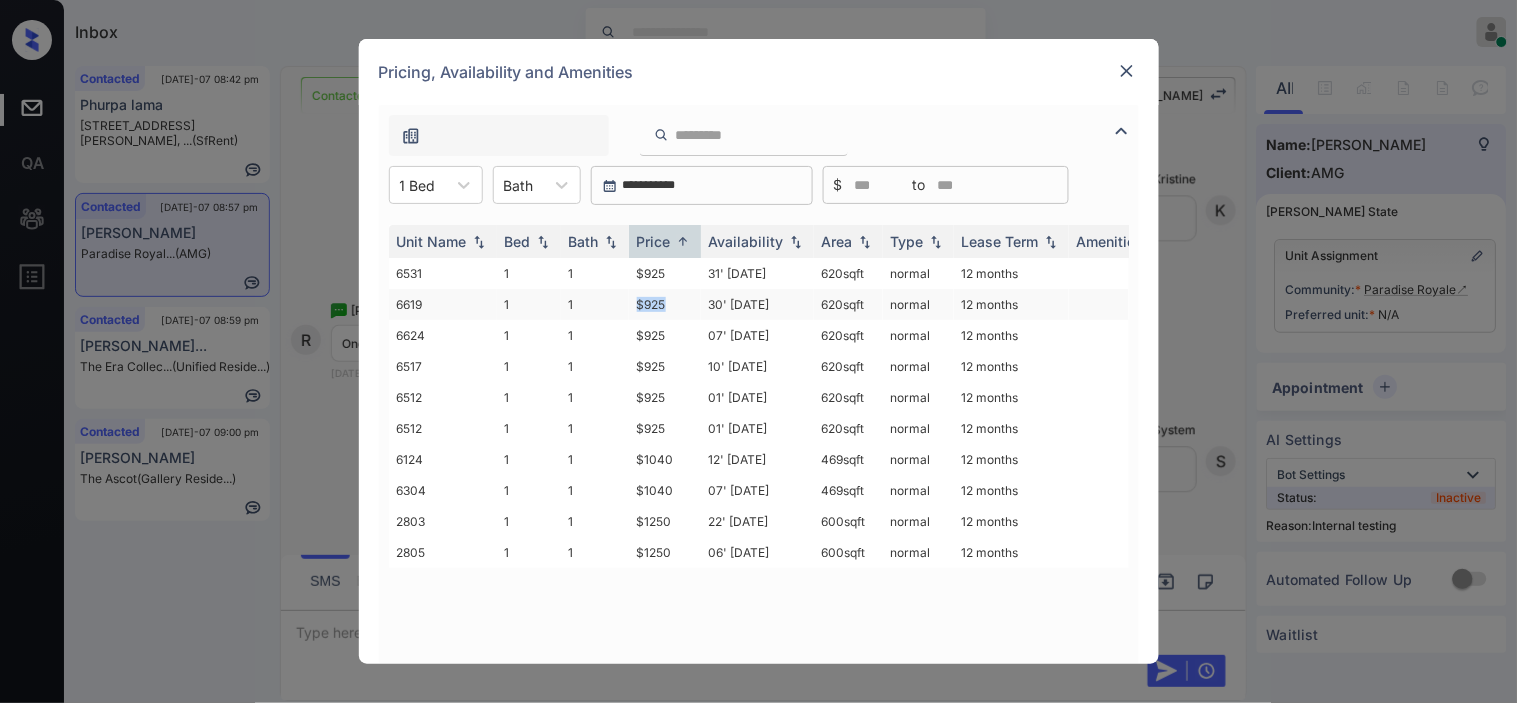 drag, startPoint x: 623, startPoint y: 302, endPoint x: 678, endPoint y: 302, distance: 55 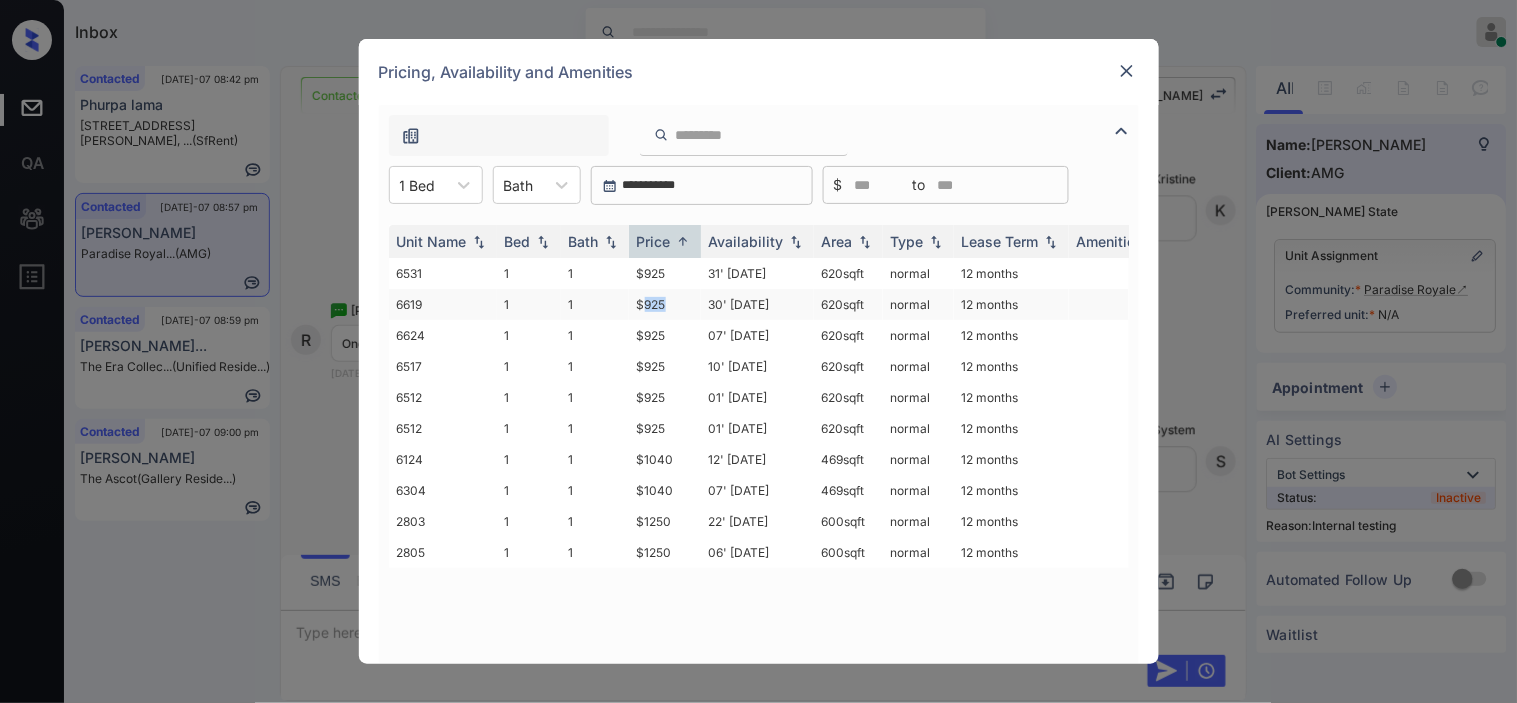 click on "$925" at bounding box center (665, 304) 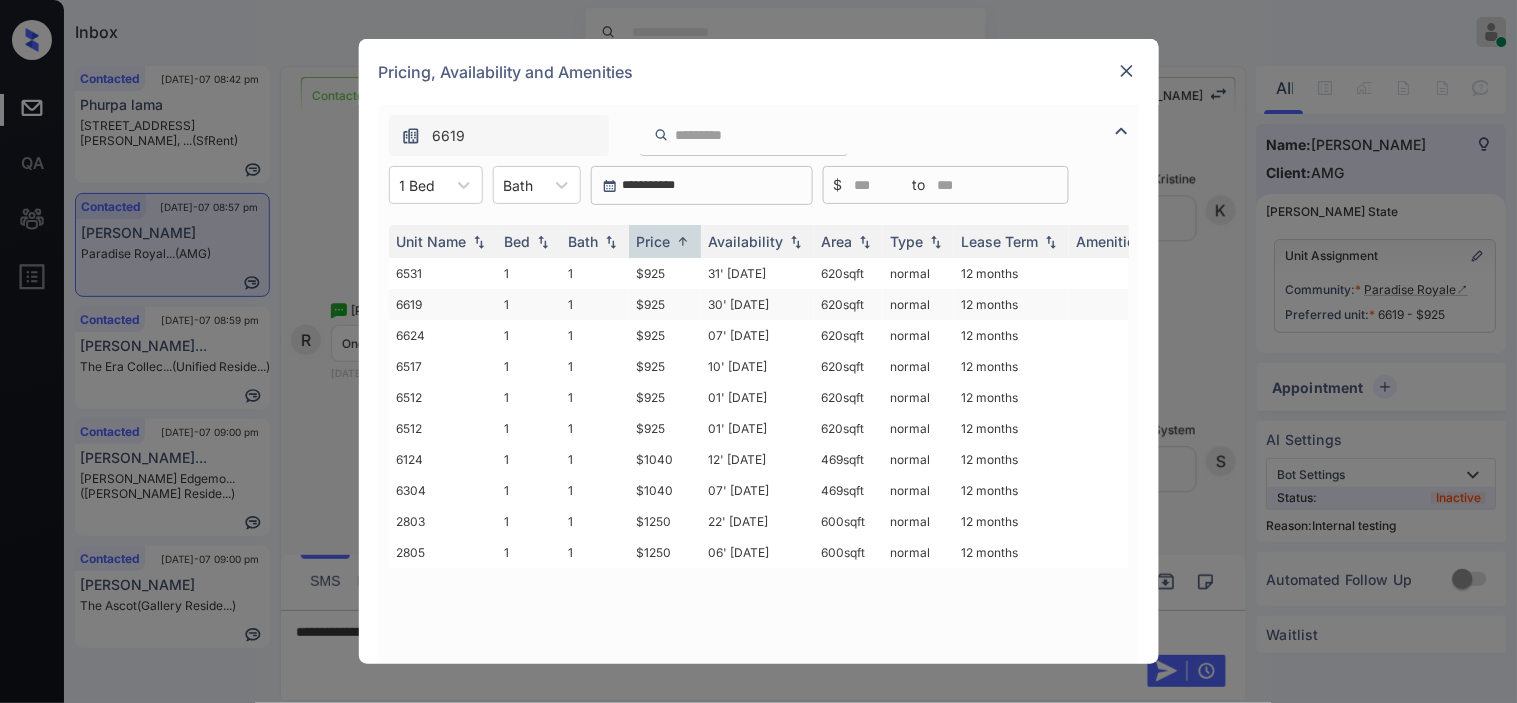 click on "30' Jun 25" at bounding box center [757, 304] 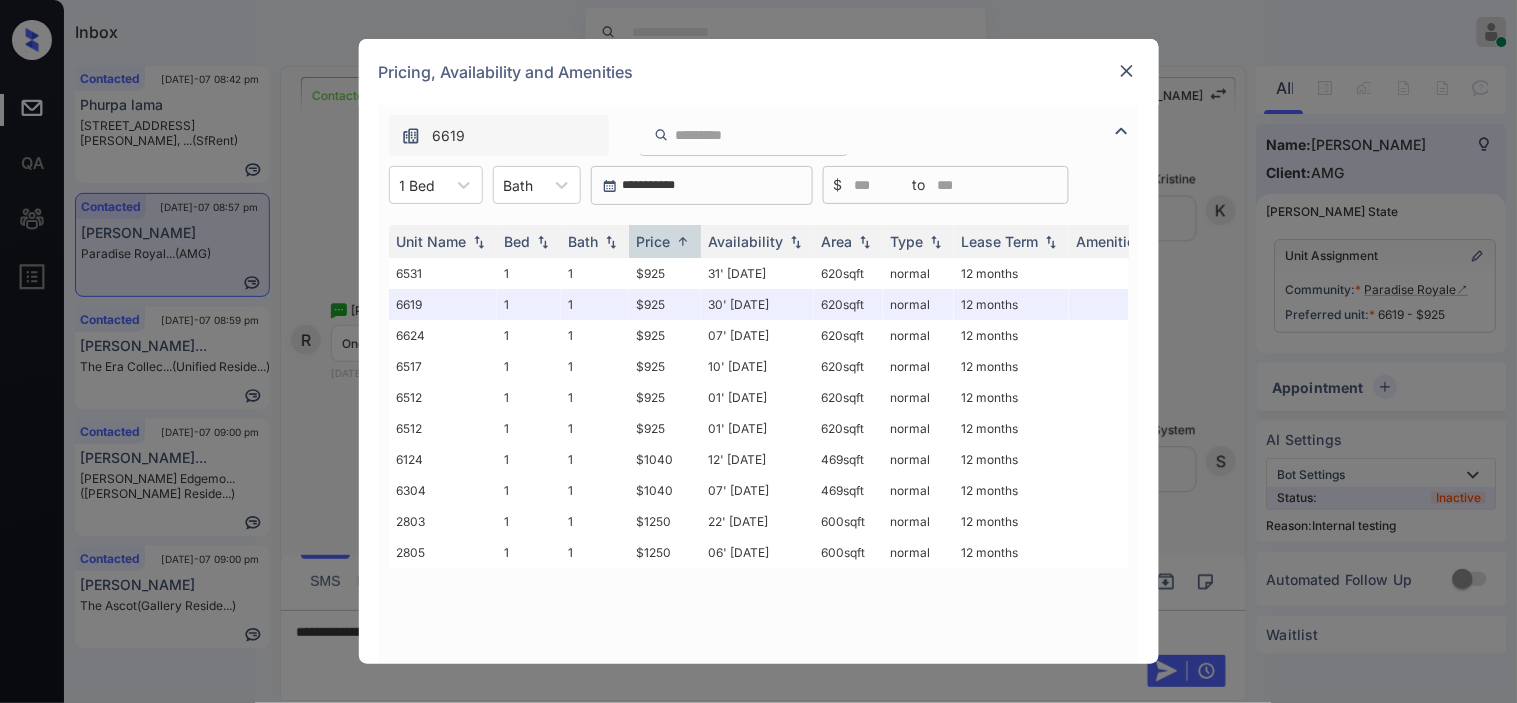 click at bounding box center [1127, 71] 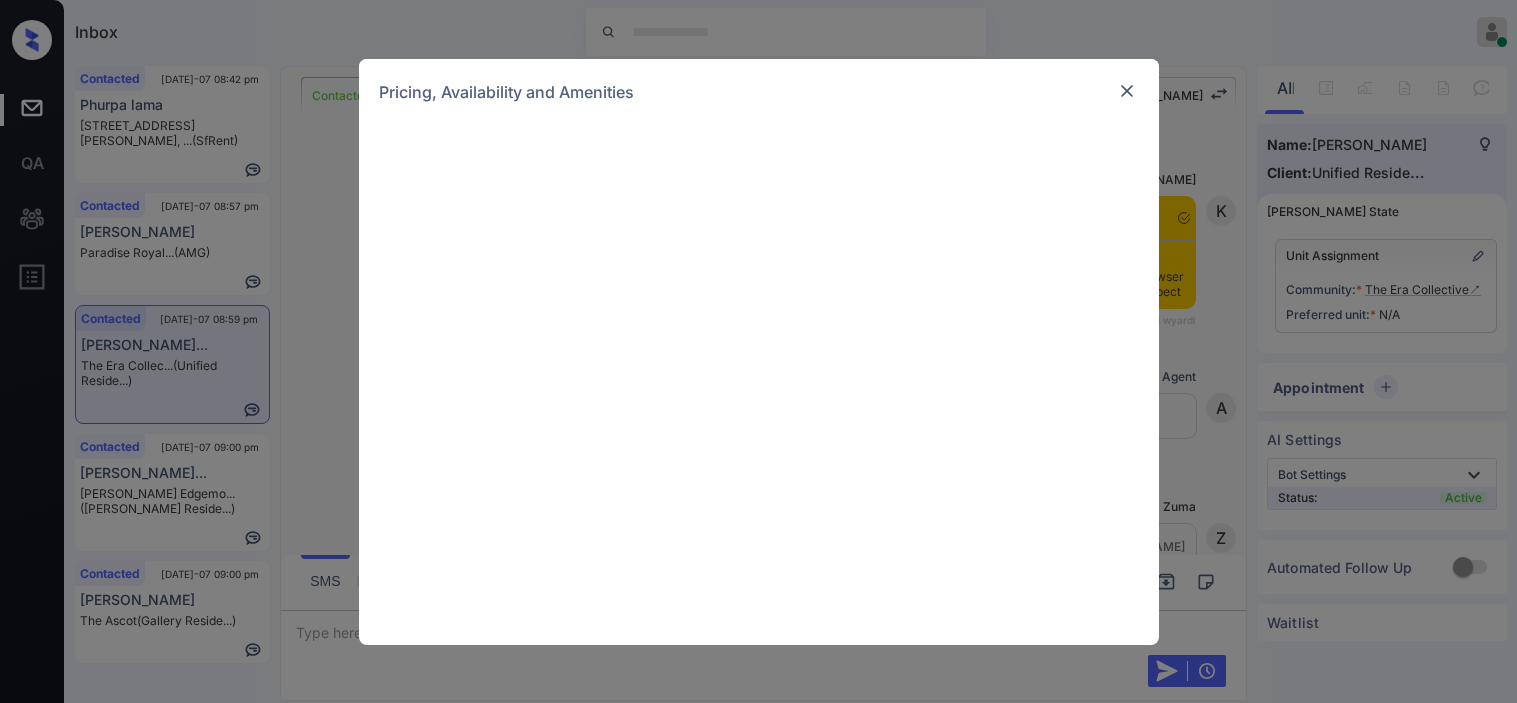 scroll, scrollTop: 0, scrollLeft: 0, axis: both 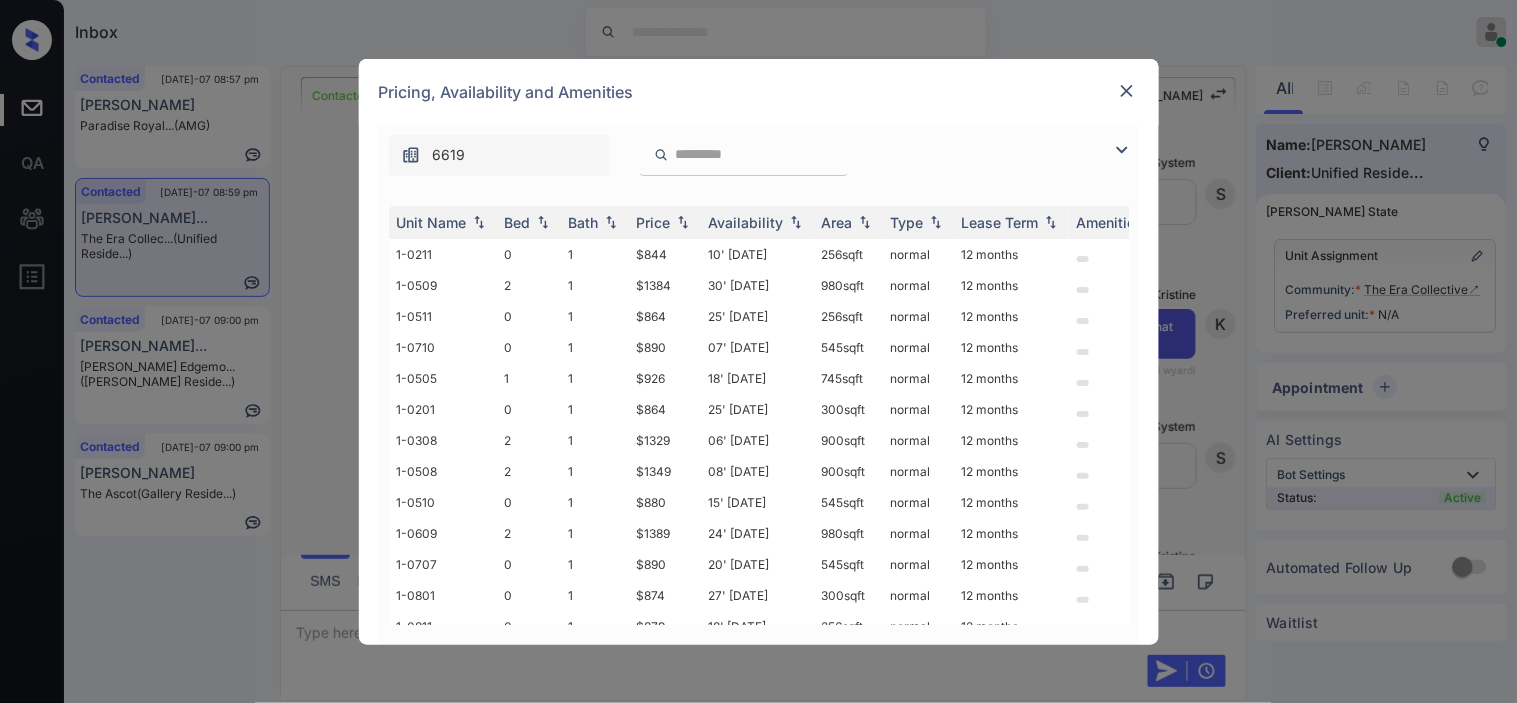 click at bounding box center [1122, 150] 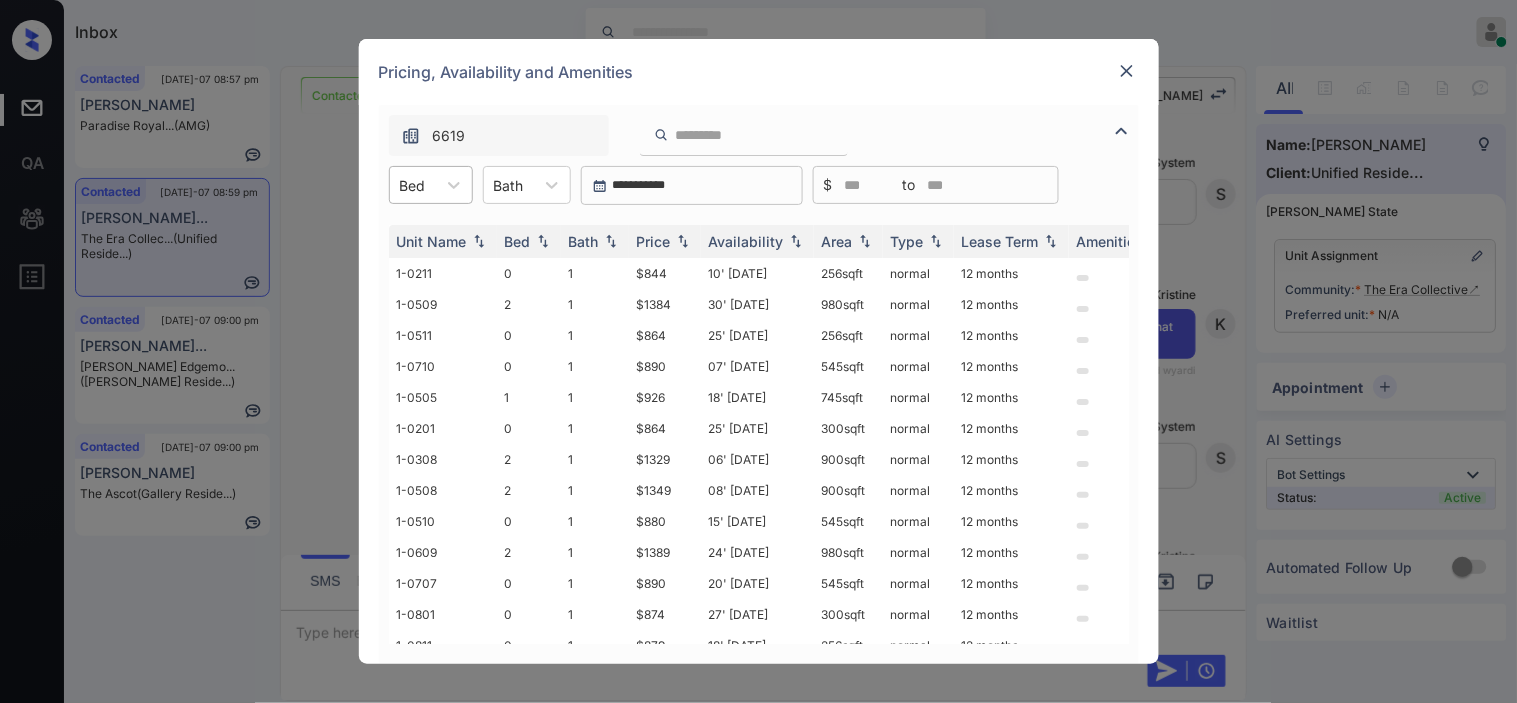 click on "Bed" at bounding box center (431, 185) 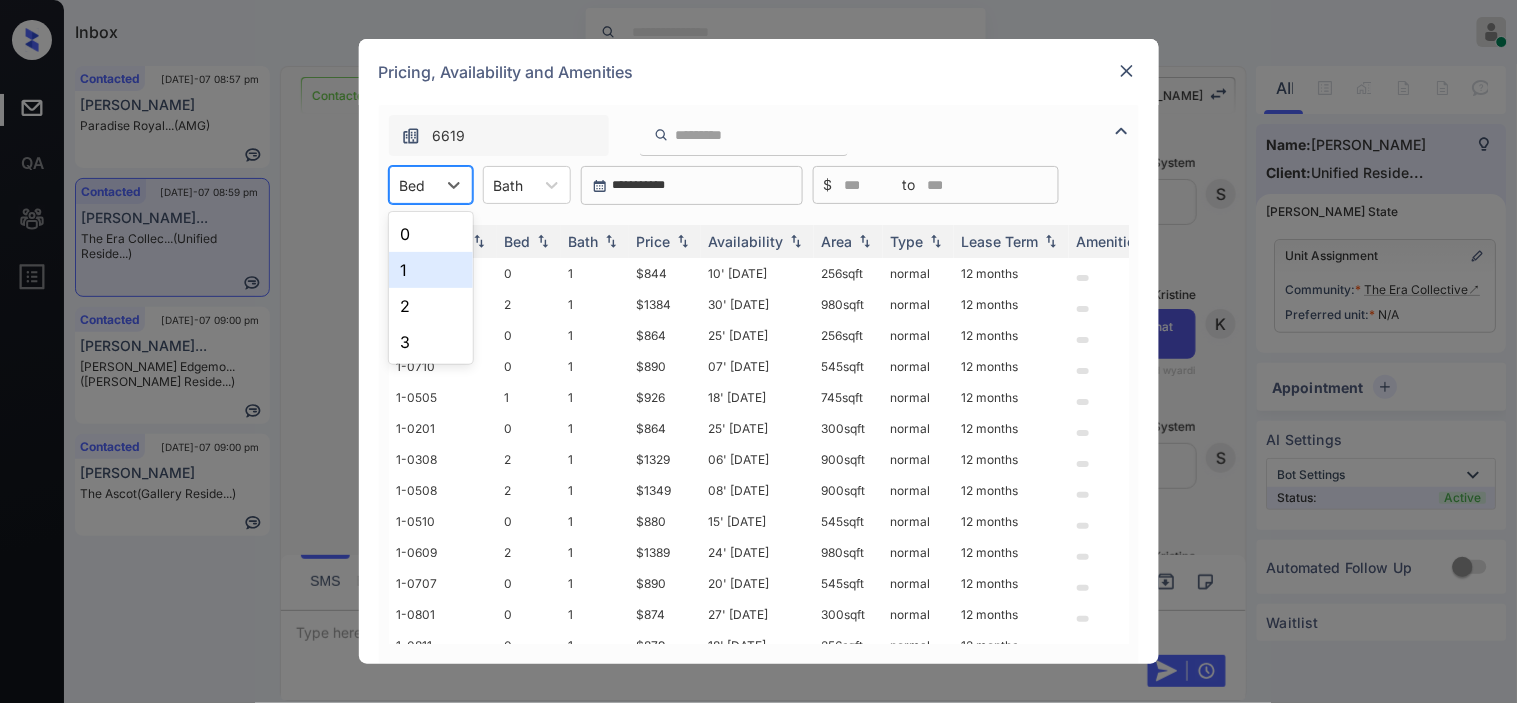 click on "1" at bounding box center (431, 270) 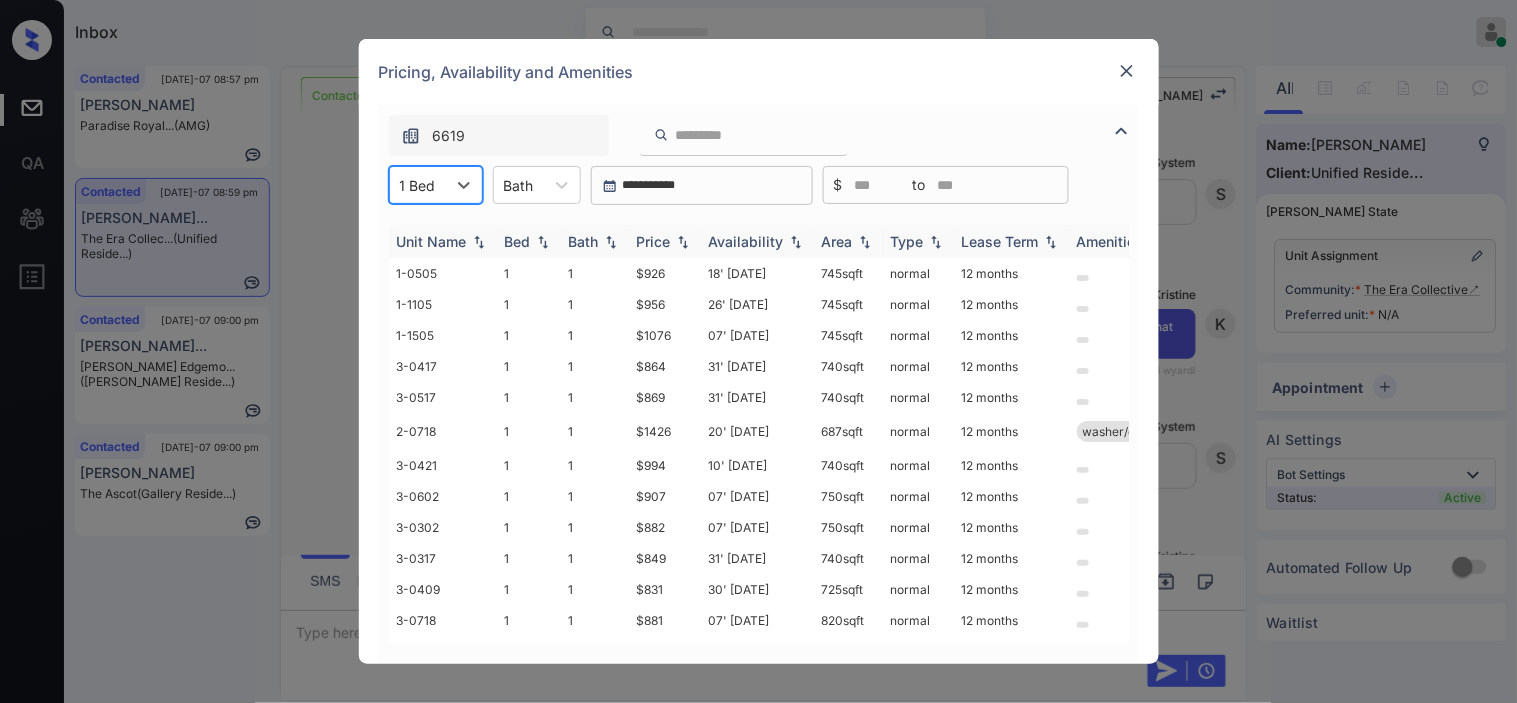 click at bounding box center (683, 242) 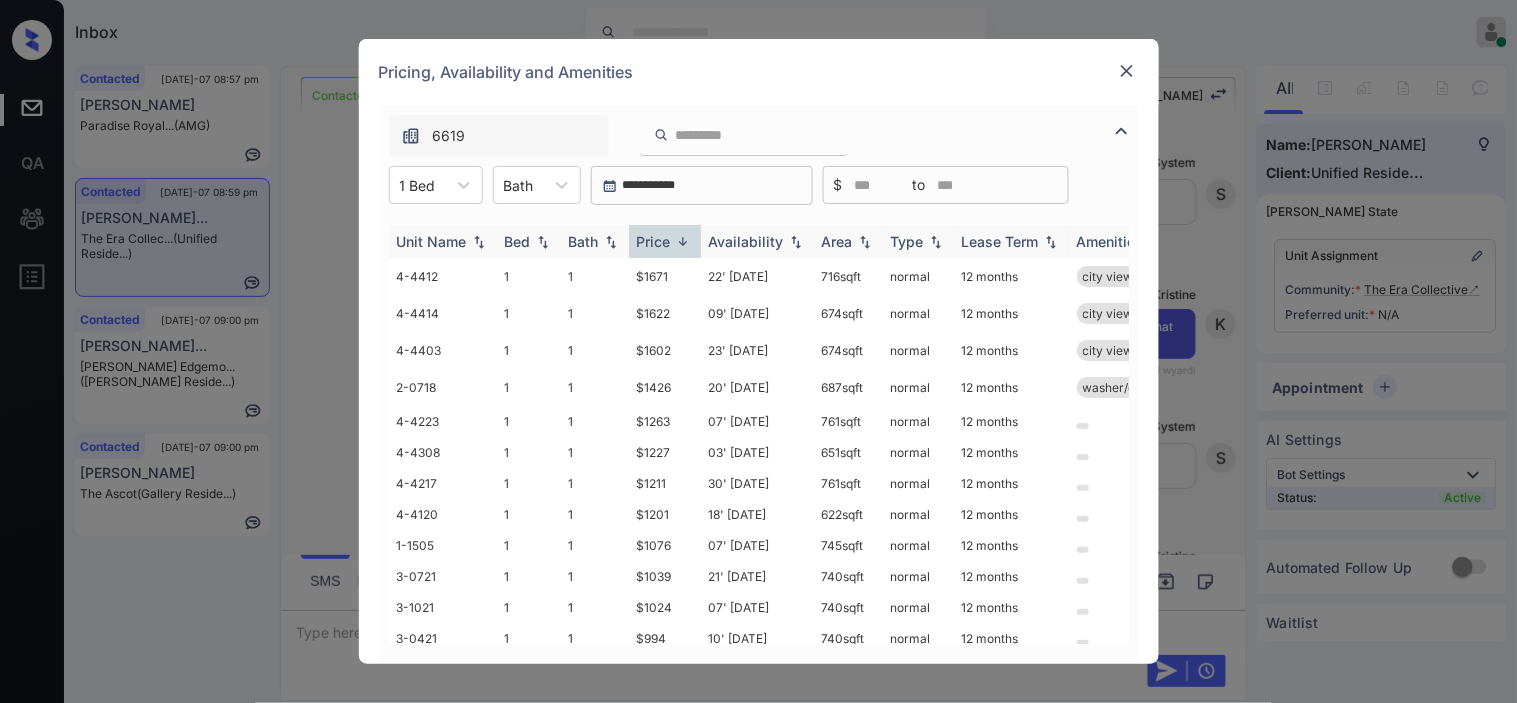 click at bounding box center [683, 241] 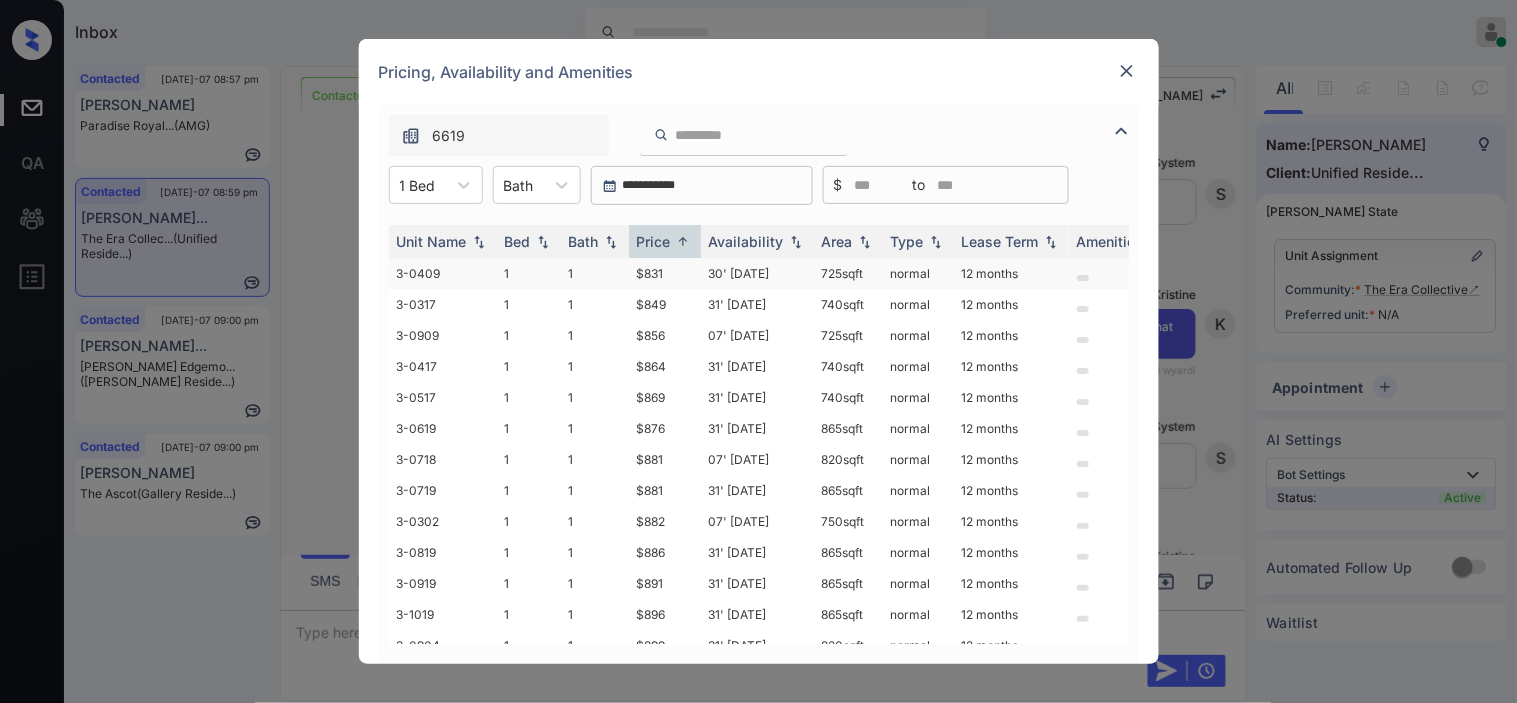 click on "$831" at bounding box center [665, 273] 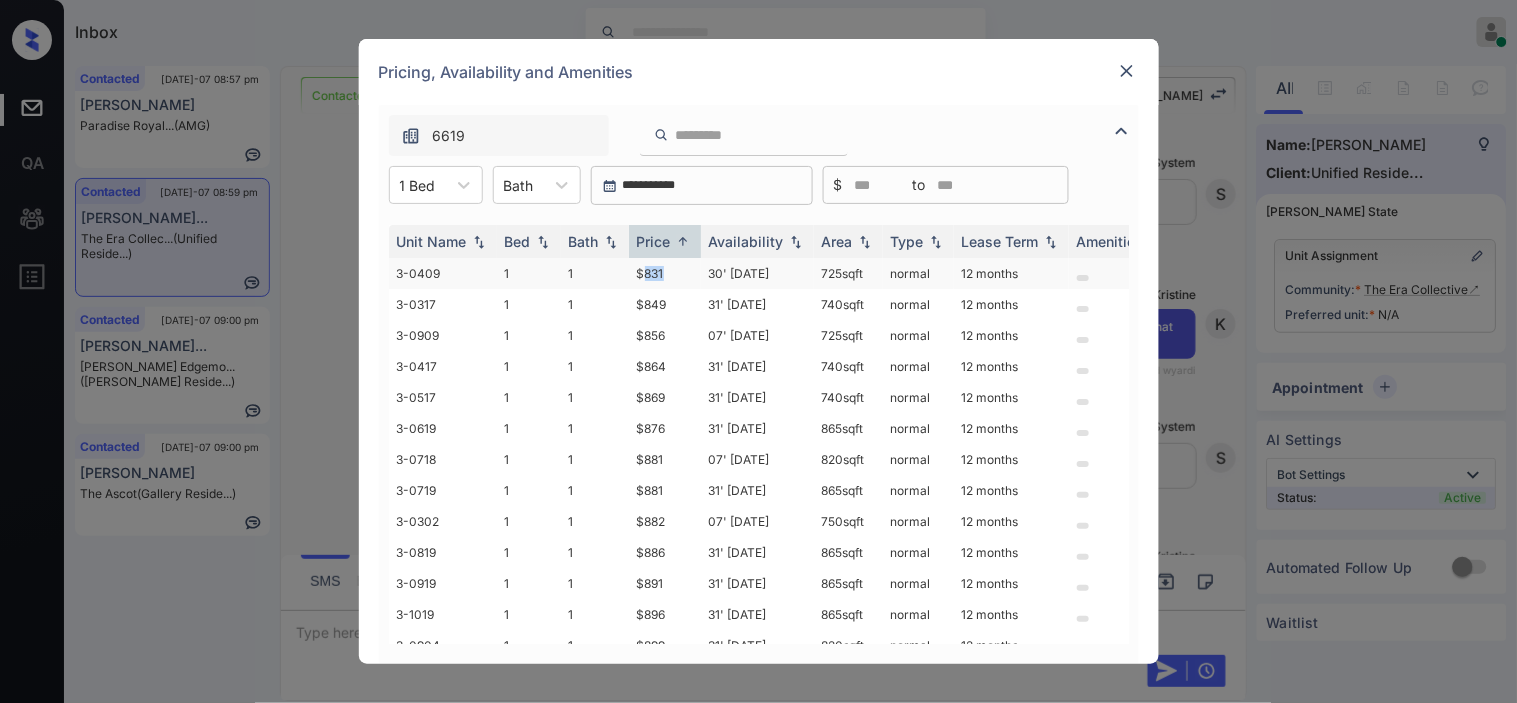 click on "$831" at bounding box center [665, 273] 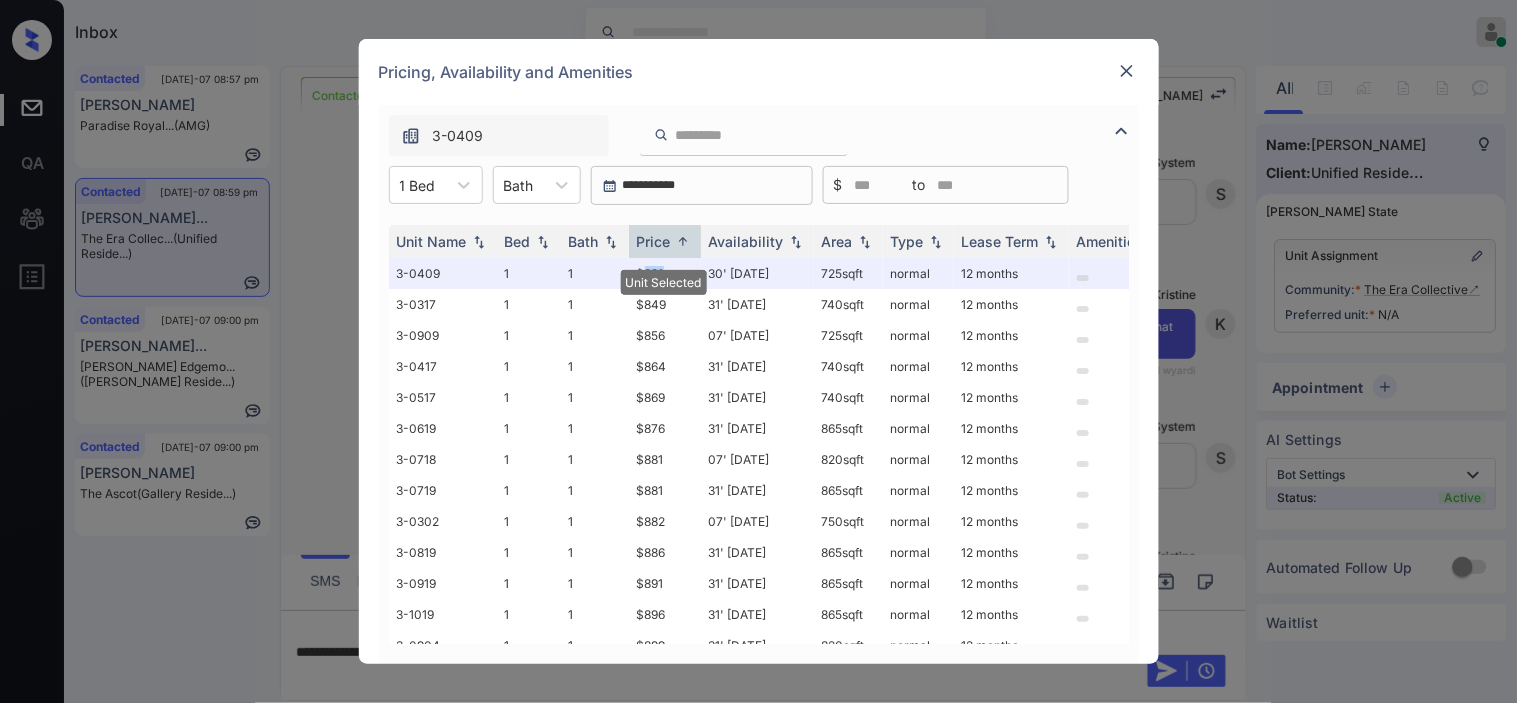 click at bounding box center (1127, 71) 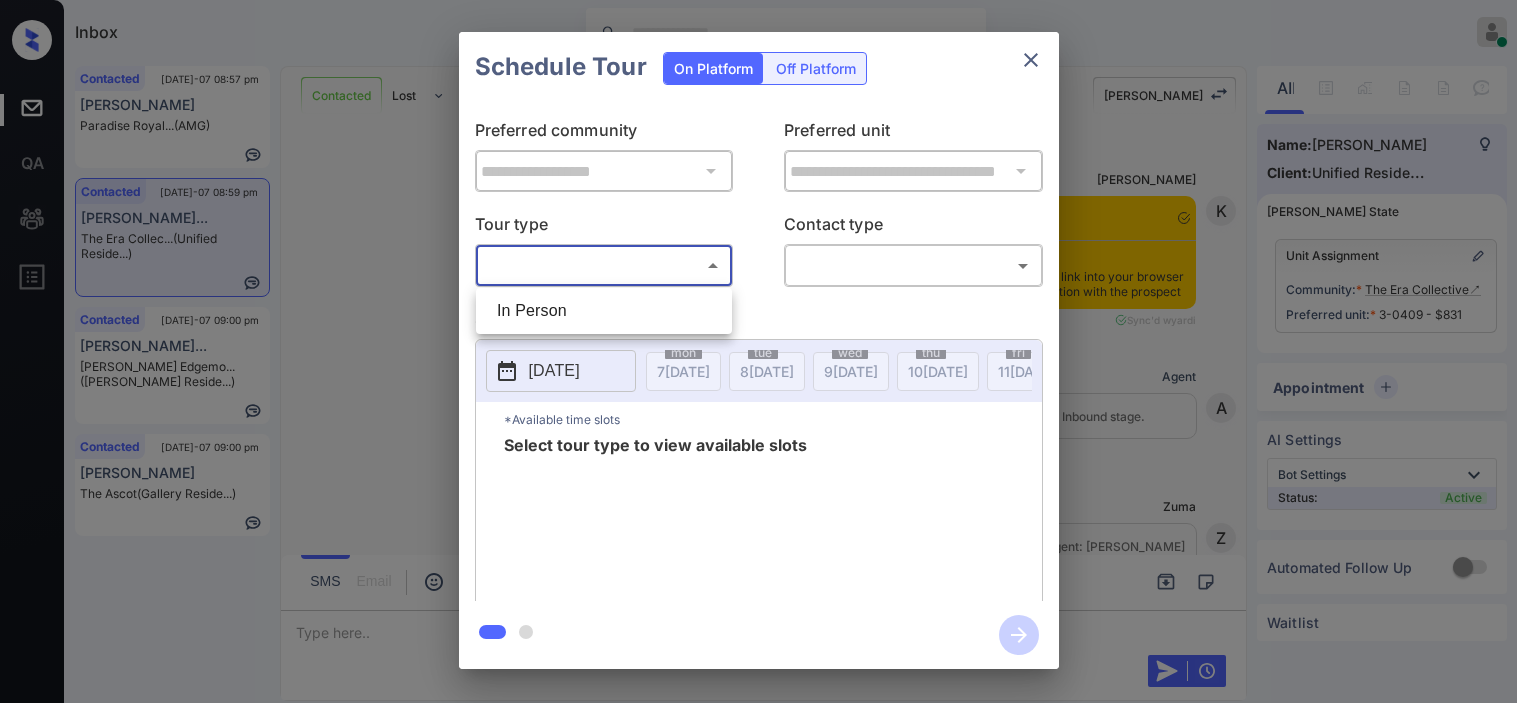 click on "Inbox [PERSON_NAME] Online Set yourself   offline Set yourself   on break Profile Switch to  dark  mode Sign out Contacted [DATE]-07 08:57 pm   [PERSON_NAME] Paradise Royal...  (AMG) Contacted [DATE]-07 08:59 pm   [PERSON_NAME]... The Era Collec...  (Unified Reside...) Contacted [DATE]-07 09:00 pm   [PERSON_NAME]... [PERSON_NAME] Edgemo...  ([PERSON_NAME] Reside...) Contacted [DATE]-07 09:00 pm   [PERSON_NAME] The Ascot  (Gallery Reside...) Contacted Lost Lead Sentiment: Angry Upon sliding the acknowledgement:  Lead will move to lost stage. * ​ SMS and call option will be set to opt out. AFM will be turned off for the lead. Kelsey New Message [PERSON_NAME] Notes Note: [URL][DOMAIN_NAME] - Paste this link into your browser to view [PERSON_NAME] conversation with the prospect [DATE] 08:25 pm  Sync'd w  yardi K New Message Agent Lead created via leadPoller in Inbound stage. [DATE] 08:25 pm A New Message Zuma Lead transferred to leasing agent: [PERSON_NAME] [DATE] 08:25 pm  Sync'd w  yardi Z A" at bounding box center (758, 351) 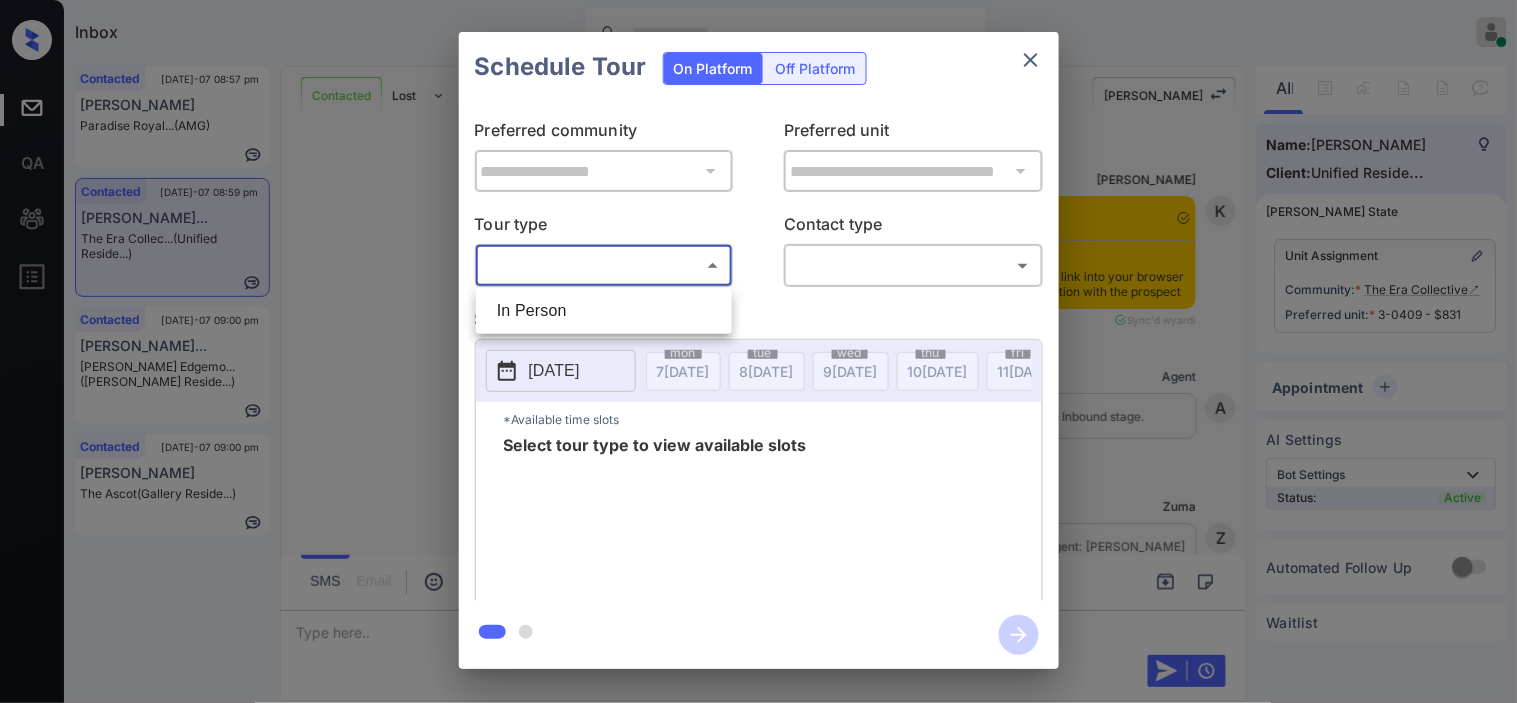 scroll, scrollTop: 5733, scrollLeft: 0, axis: vertical 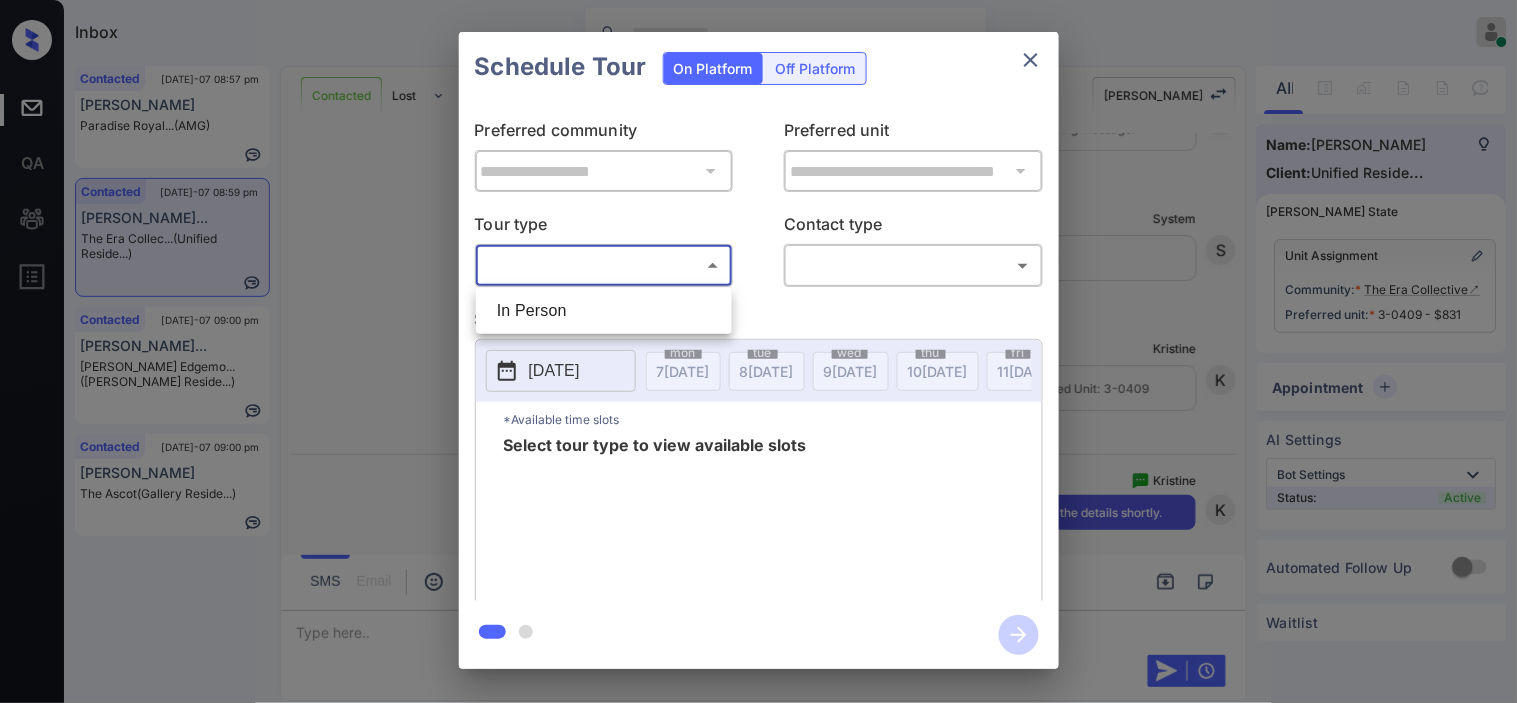 click on "In Person" at bounding box center [604, 311] 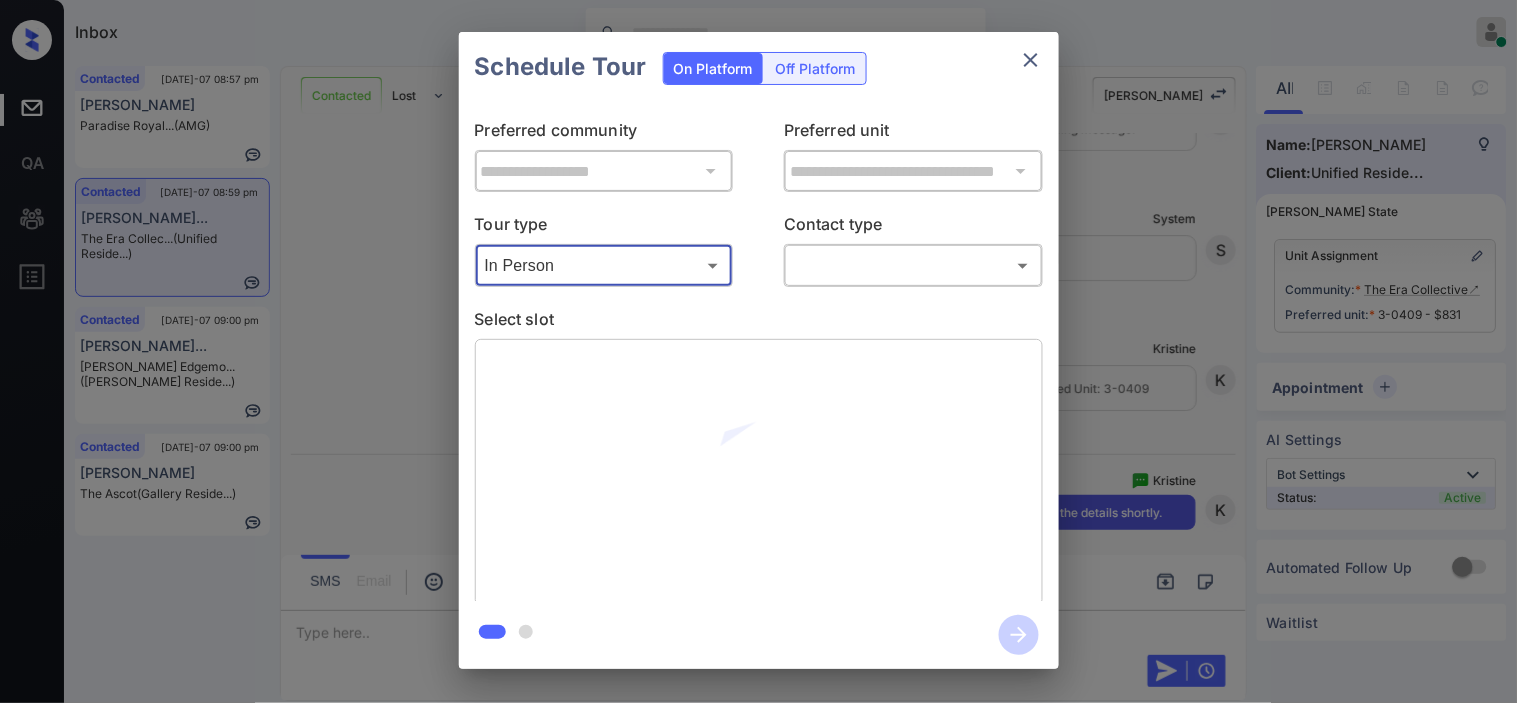 click on "**********" at bounding box center [759, 351] 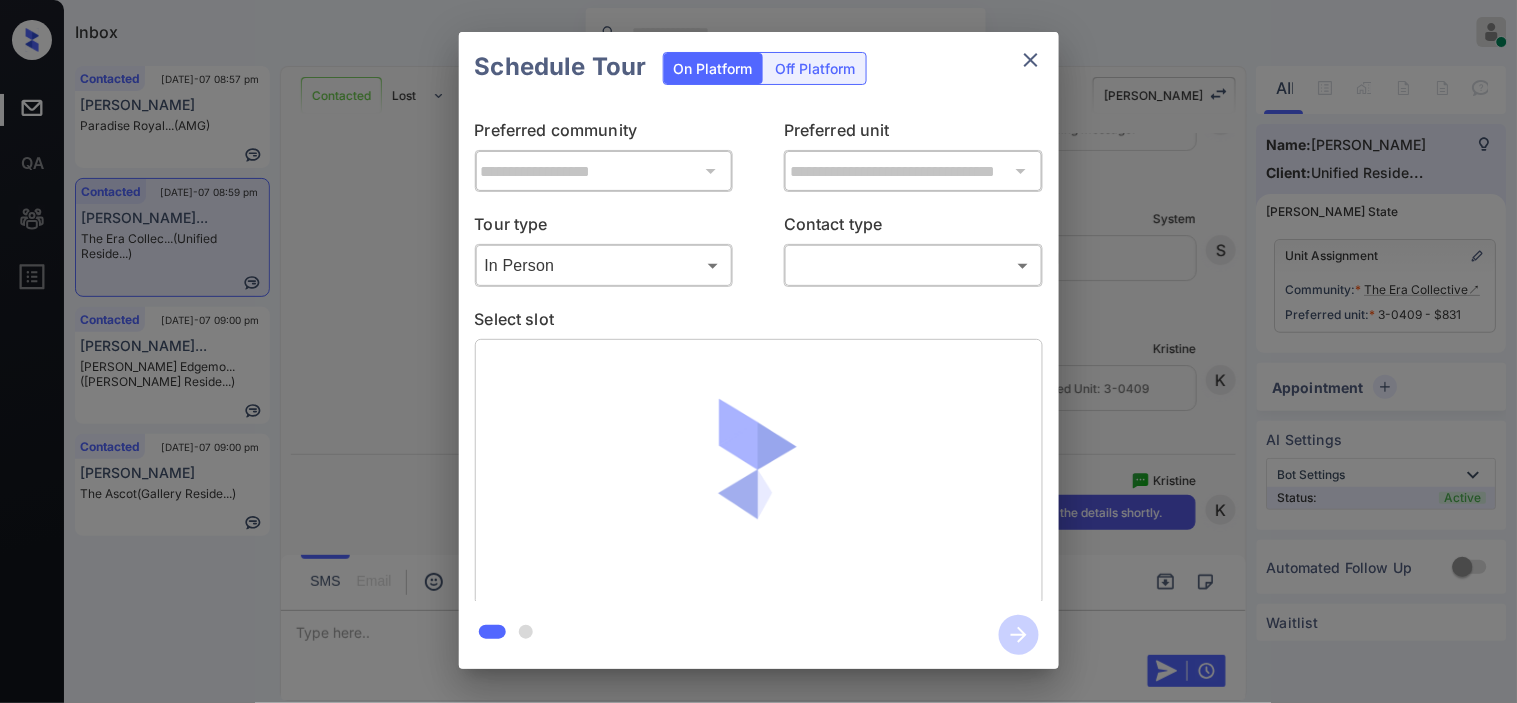 click on "Inbox [PERSON_NAME] Online Set yourself   offline Set yourself   on break Profile Switch to  dark  mode Sign out Contacted [DATE]-07 08:57 pm   [PERSON_NAME] Paradise Royal...  (AMG) Contacted [DATE]-07 08:59 pm   [PERSON_NAME]... The Era Collec...  (Unified Reside...) Contacted [DATE]-07 09:00 pm   [PERSON_NAME]... [PERSON_NAME] Edgemo...  ([PERSON_NAME] Reside...) Contacted [DATE]-07 09:00 pm   [PERSON_NAME] The Ascot  (Gallery Reside...) Contacted Lost Lead Sentiment: Angry Upon sliding the acknowledgement:  Lead will move to lost stage. * ​ SMS and call option will be set to opt out. AFM will be turned off for the lead. Kelsey New Message [PERSON_NAME] Notes Note: [URL][DOMAIN_NAME] - Paste this link into your browser to view [PERSON_NAME] conversation with the prospect [DATE] 08:25 pm  Sync'd w  yardi K New Message Agent Lead created via leadPoller in Inbound stage. [DATE] 08:25 pm A New Message Zuma Lead transferred to leasing agent: [PERSON_NAME] [DATE] 08:25 pm  Sync'd w  yardi Z A" at bounding box center [758, 351] 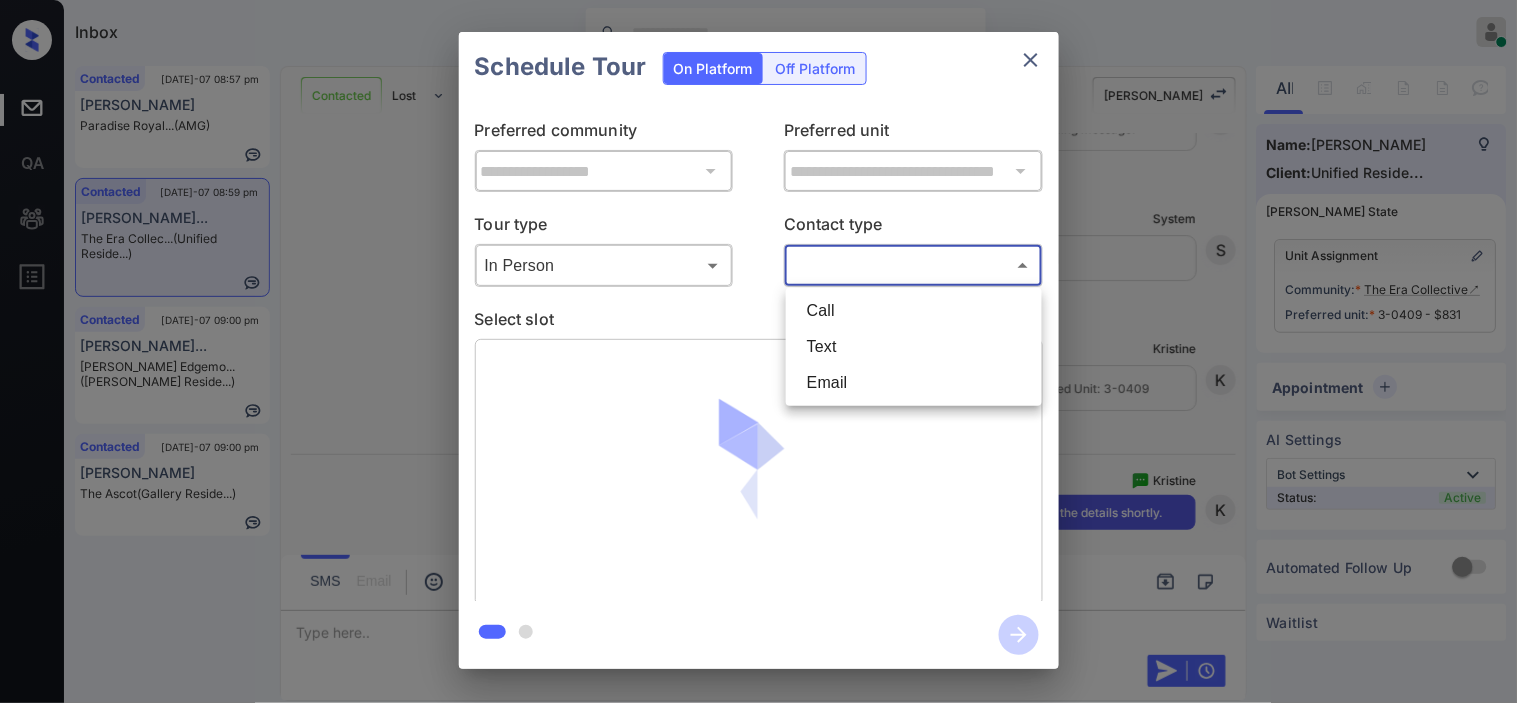 click on "Text" at bounding box center (914, 347) 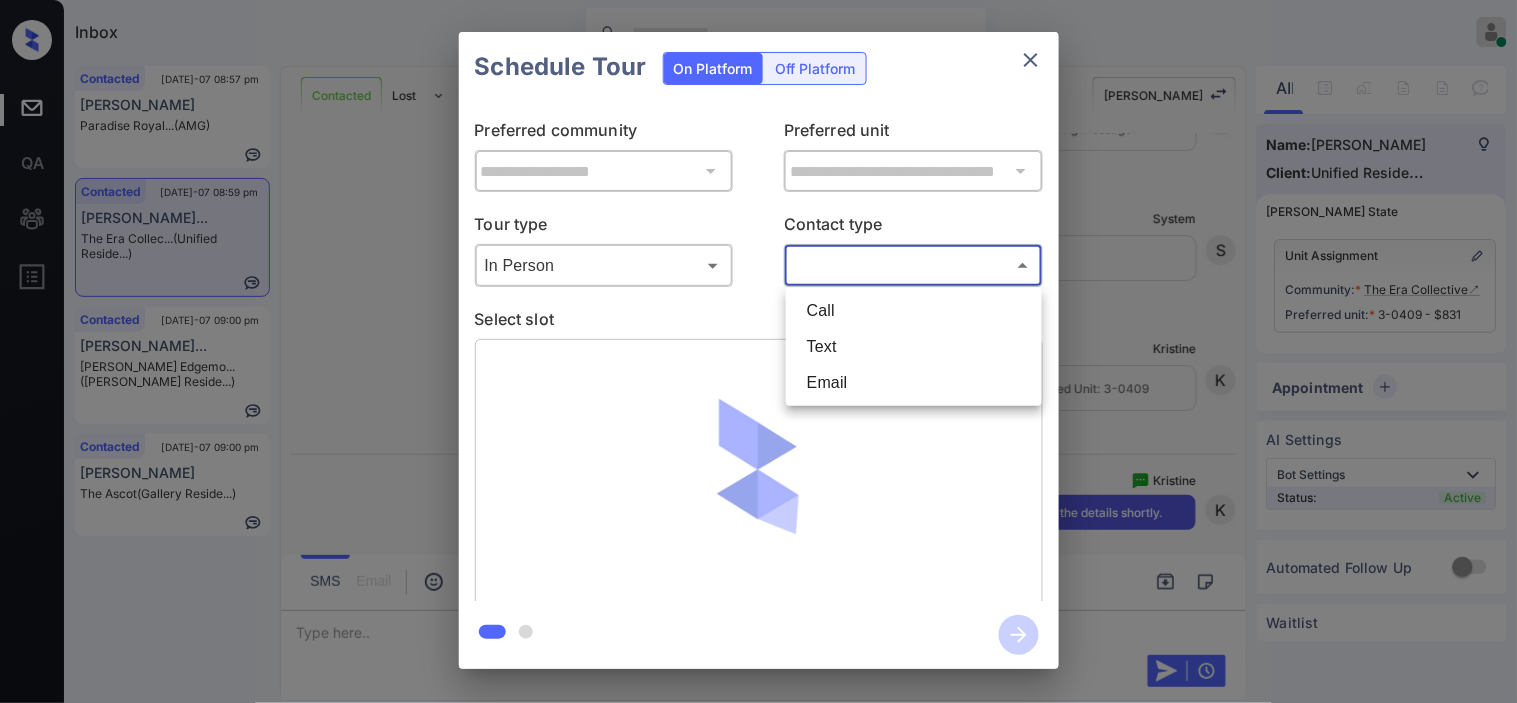 type on "****" 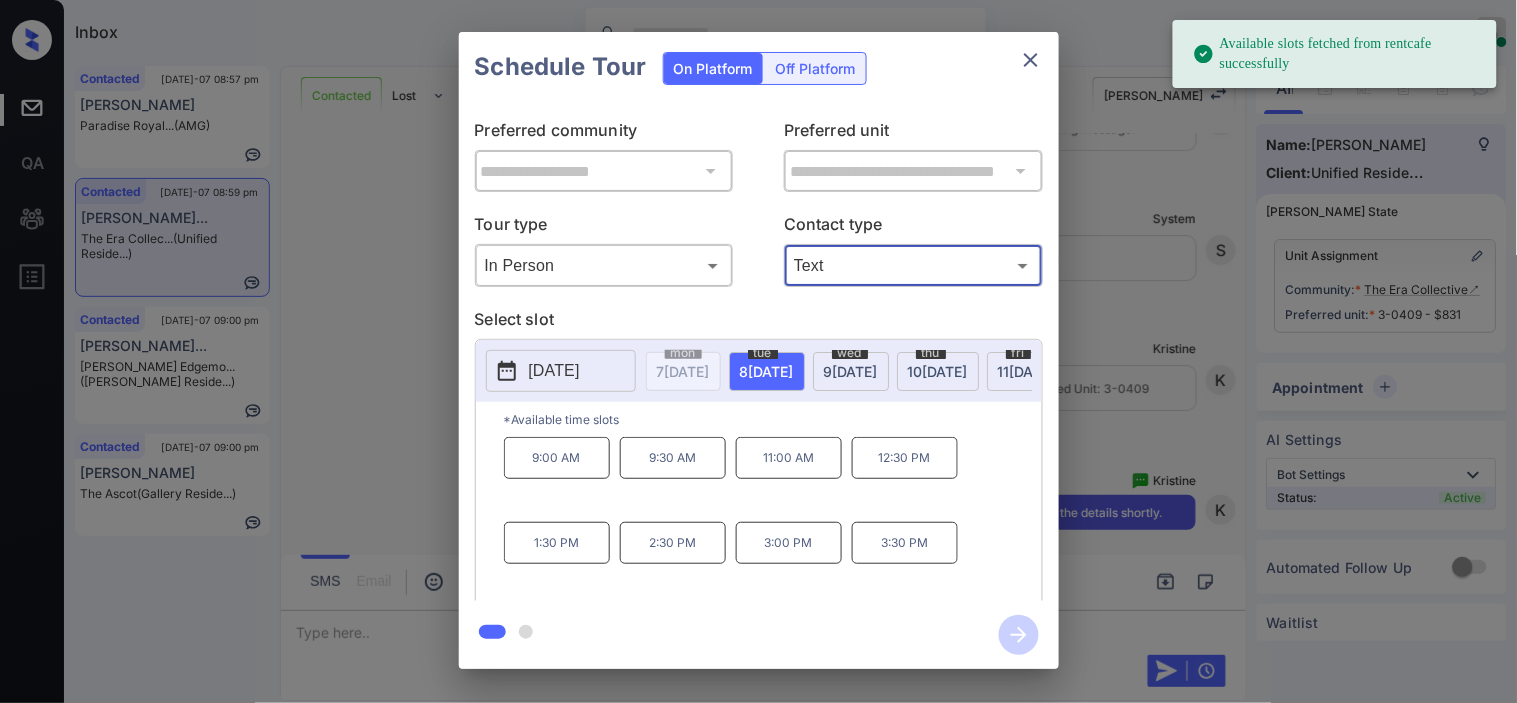 click on "[DATE]" at bounding box center [561, 371] 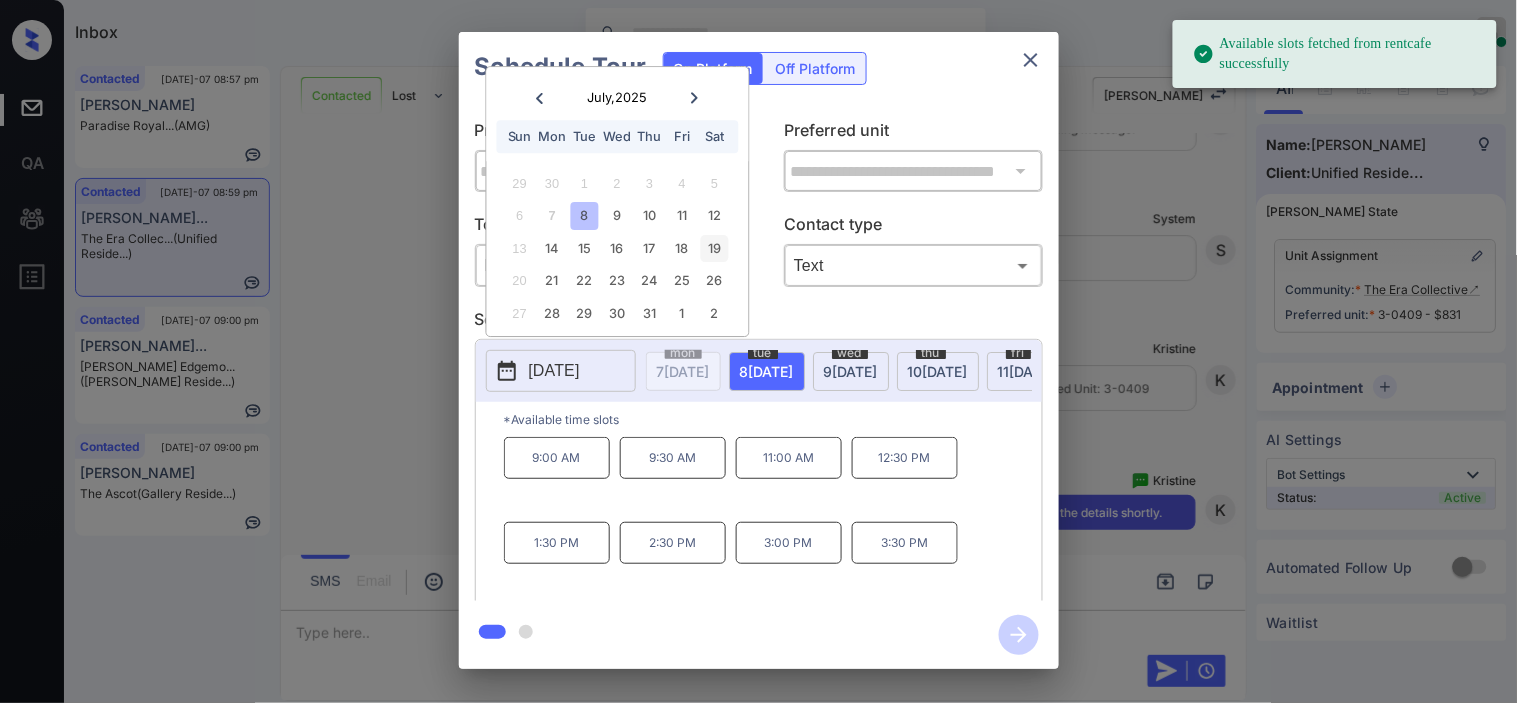 click on "19" at bounding box center (714, 248) 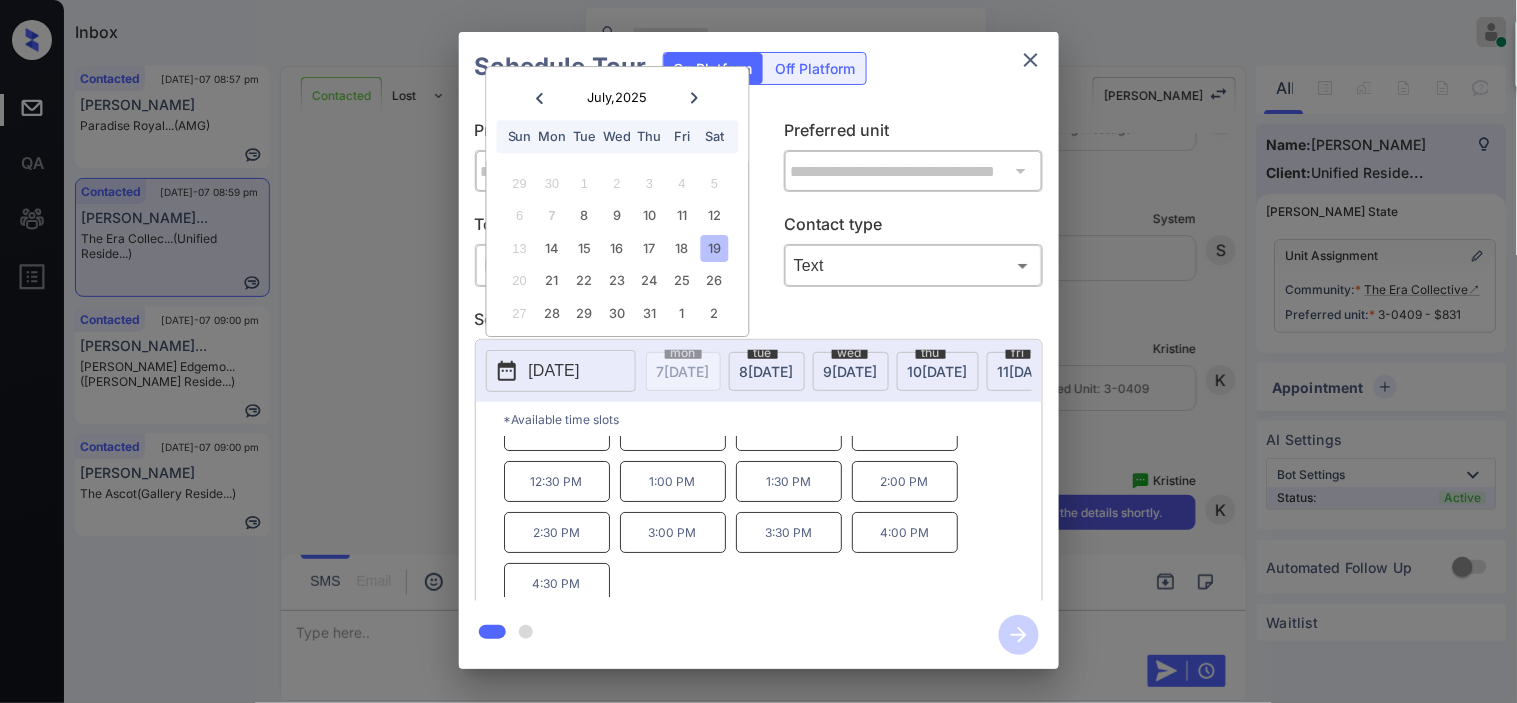 scroll, scrollTop: 34, scrollLeft: 0, axis: vertical 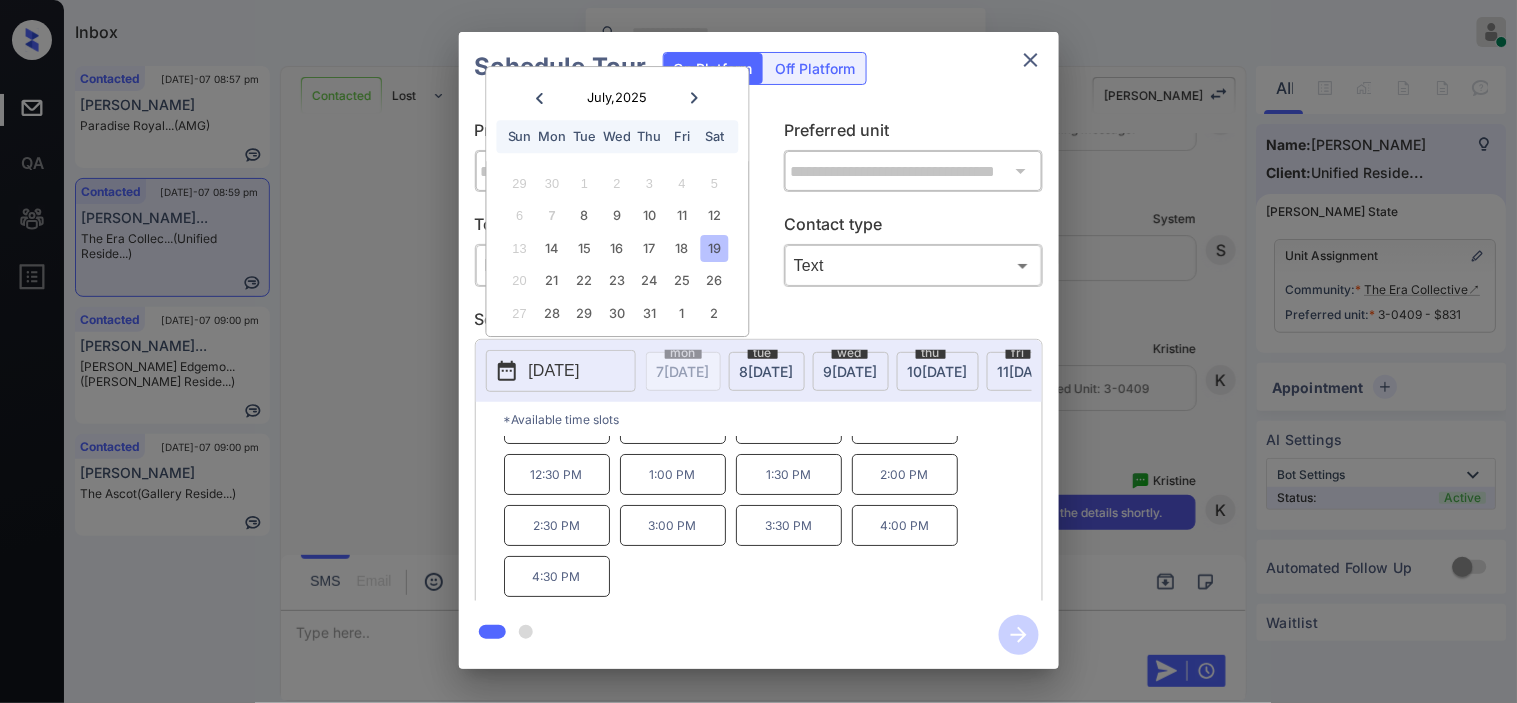 click on "**********" at bounding box center (758, 350) 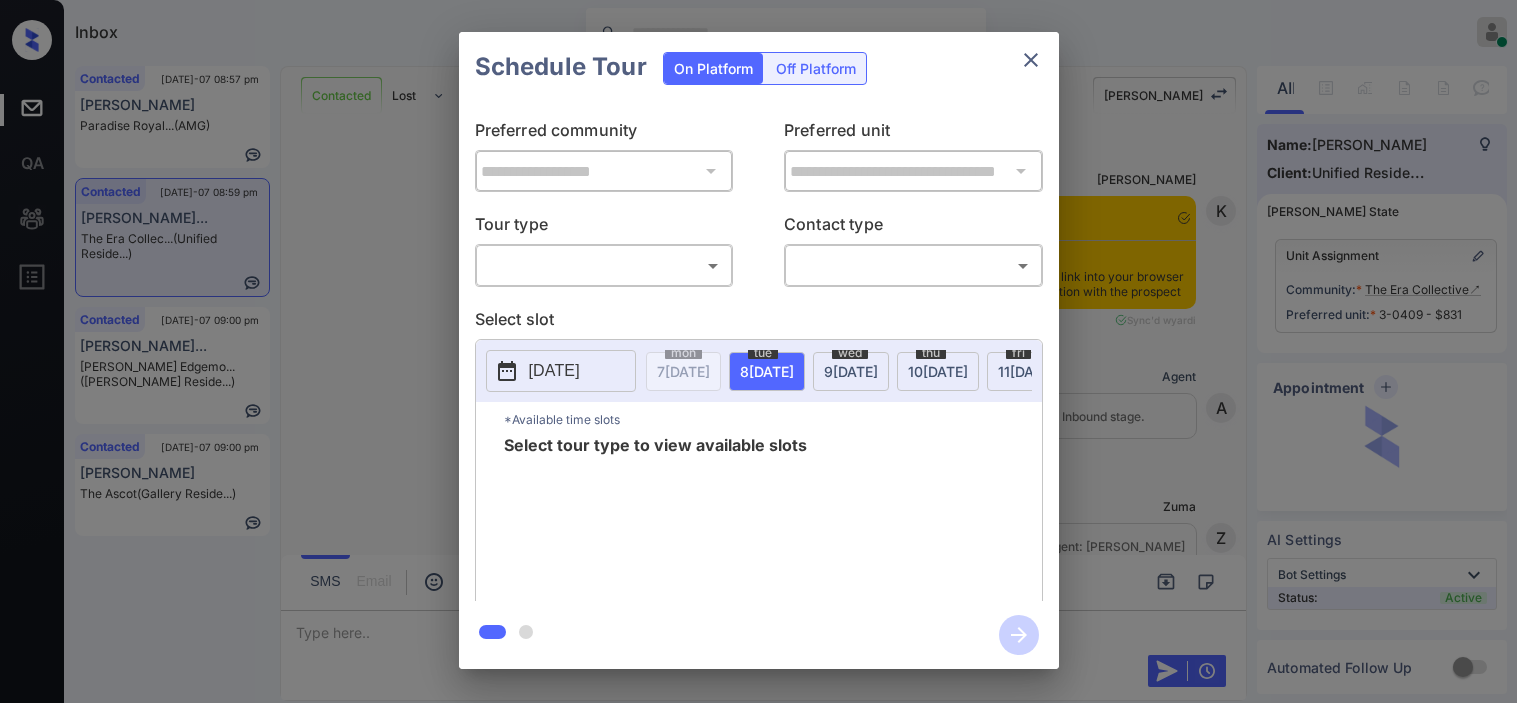 scroll, scrollTop: 0, scrollLeft: 0, axis: both 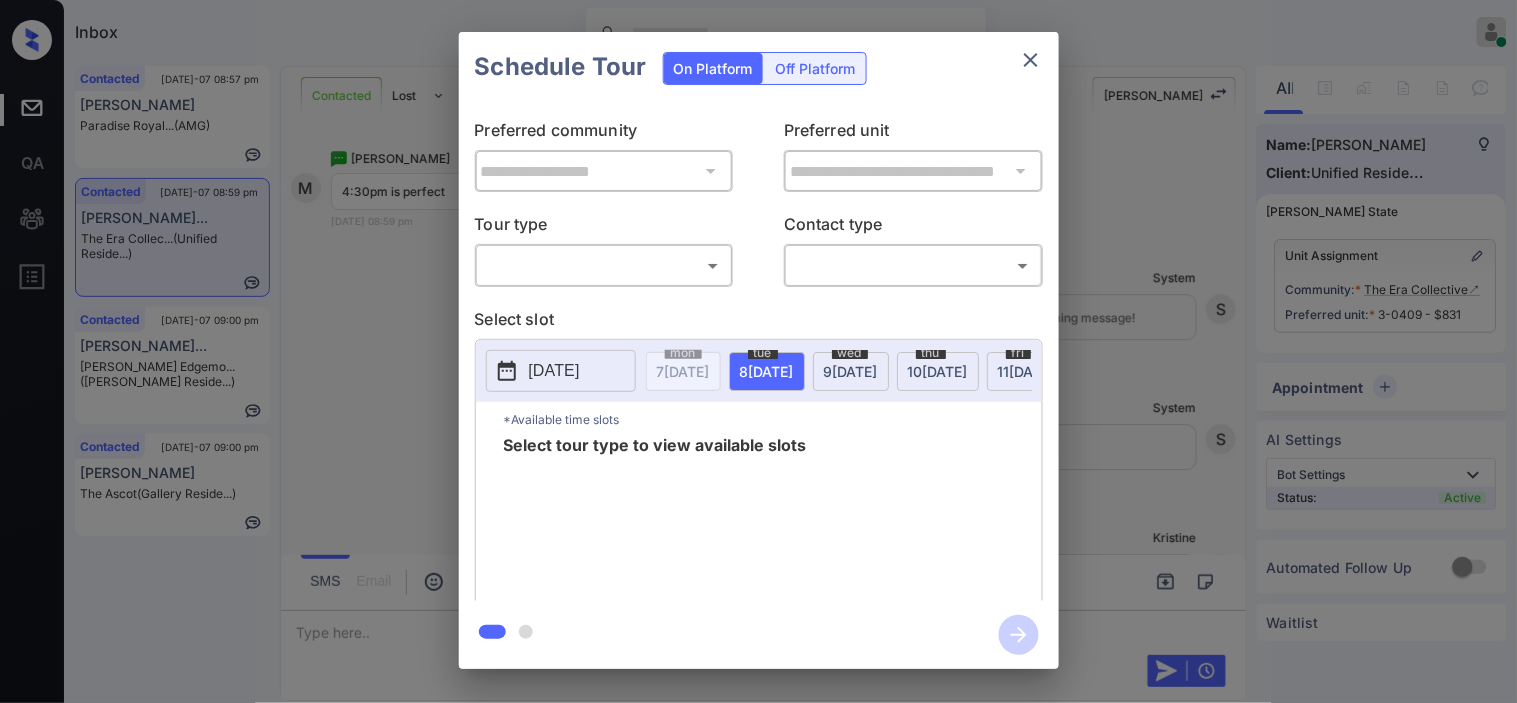 click on "Inbox [PERSON_NAME] Online Set yourself   offline Set yourself   on break Profile Switch to  dark  mode Sign out Contacted [DATE]-07 08:57 pm   [PERSON_NAME] Paradise Royal...  (AMG) Contacted [DATE]-07 08:59 pm   [PERSON_NAME]... The Era Collec...  (Unified Reside...) Contacted [DATE]-07 09:00 pm   [PERSON_NAME]... [PERSON_NAME] Edgemo...  ([PERSON_NAME] Reside...) Contacted [DATE]-07 09:00 pm   [PERSON_NAME] The Ascot  (Gallery Reside...) Contacted Lost Lead Sentiment: Angry Upon sliding the acknowledgement:  Lead will move to lost stage. * ​ SMS and call option will be set to opt out. AFM will be turned off for the lead. Kelsey New Message [PERSON_NAME] Notes Note: [URL][DOMAIN_NAME] - Paste this link into your browser to view [PERSON_NAME] conversation with the prospect [DATE] 08:25 pm  Sync'd w  yardi K New Message Agent Lead created via leadPoller in Inbound stage. [DATE] 08:25 pm A New Message Zuma Lead transferred to leasing agent: [PERSON_NAME] [DATE] 08:25 pm  Sync'd w  yardi Z A" at bounding box center [758, 351] 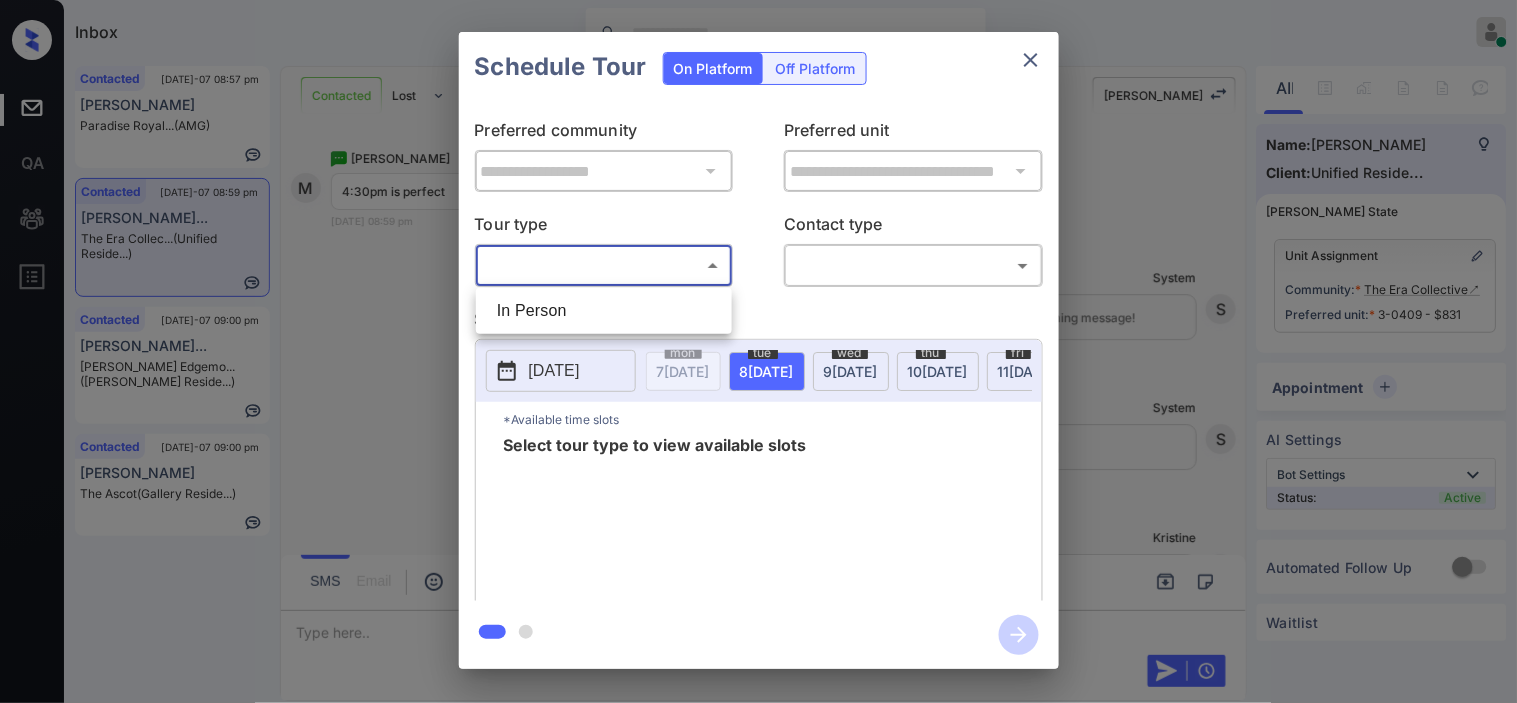 click on "In Person" at bounding box center (604, 311) 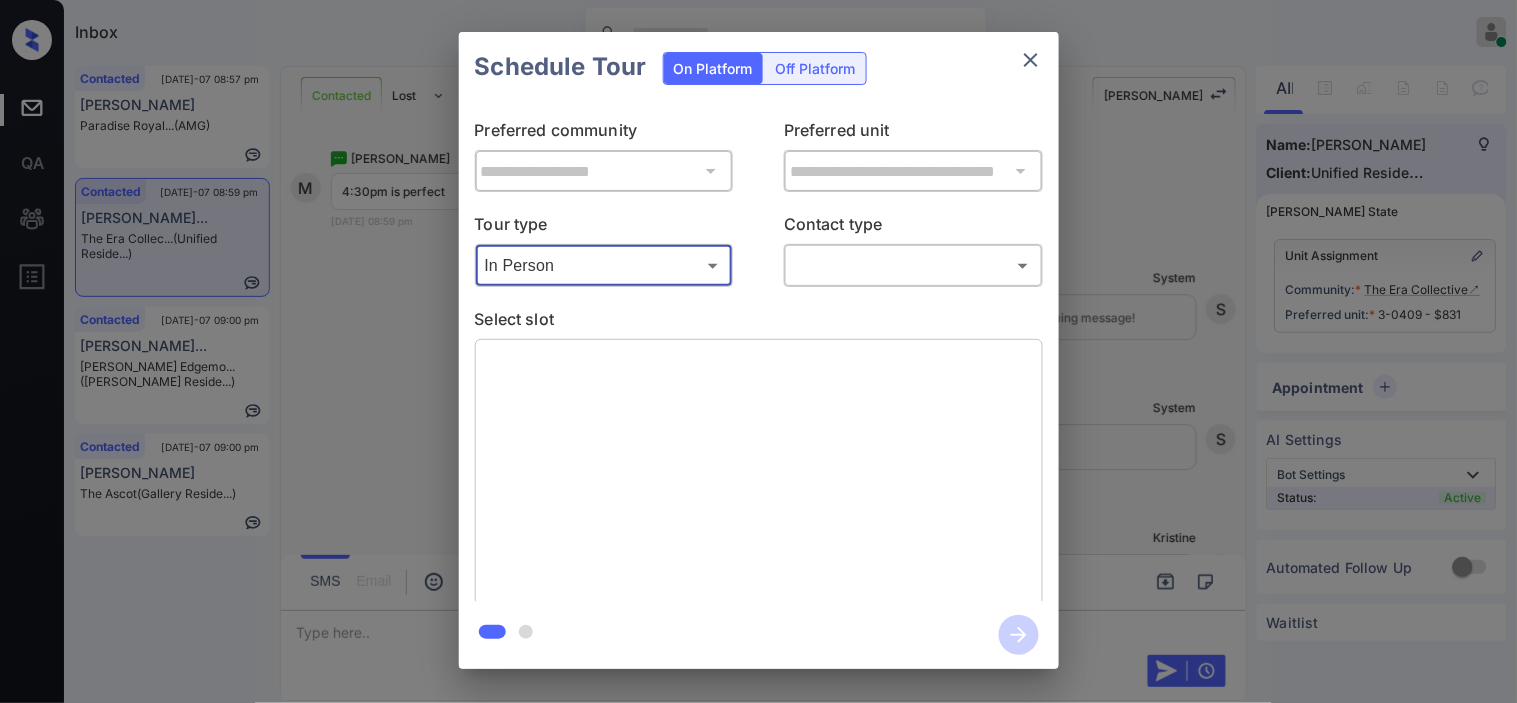 click on "Inbox Kristine Capara Online Set yourself   offline Set yourself   on break Profile Switch to  dark  mode Sign out Contacted Jul-07 08:57 pm   Regina Webb Paradise Royal...  (AMG) Contacted Jul-07 08:59 pm   Markeyse Bingh... The Era Collec...  (Unified Reside...) Contacted Jul-07 09:00 pm   Johanna Berkso... Griffis Edgemo...  (Griffis Reside...) Contacted Jul-07 09:00 pm   Ginger Parris The Ascot  (Gallery Reside...) Contacted Lost Lead Sentiment: Angry Upon sliding the acknowledgement:  Lead will move to lost stage. * ​ SMS and call option will be set to opt out. AFM will be turned off for the lead. Kelsey New Message Kelsey Notes Note: https://conversation.getzuma.com/686c8fbbfdf5632dd5148411 - Paste this link into your browser to view Kelsey’s conversation with the prospect Jul 07, 2025 08:25 pm  Sync'd w  yardi K New Message Agent Lead created via leadPoller in Inbound stage. Jul 07, 2025 08:25 pm A New Message Zuma Lead transferred to leasing agent: kelsey Jul 07, 2025 08:25 pm  Sync'd w  yardi Z A" at bounding box center (758, 351) 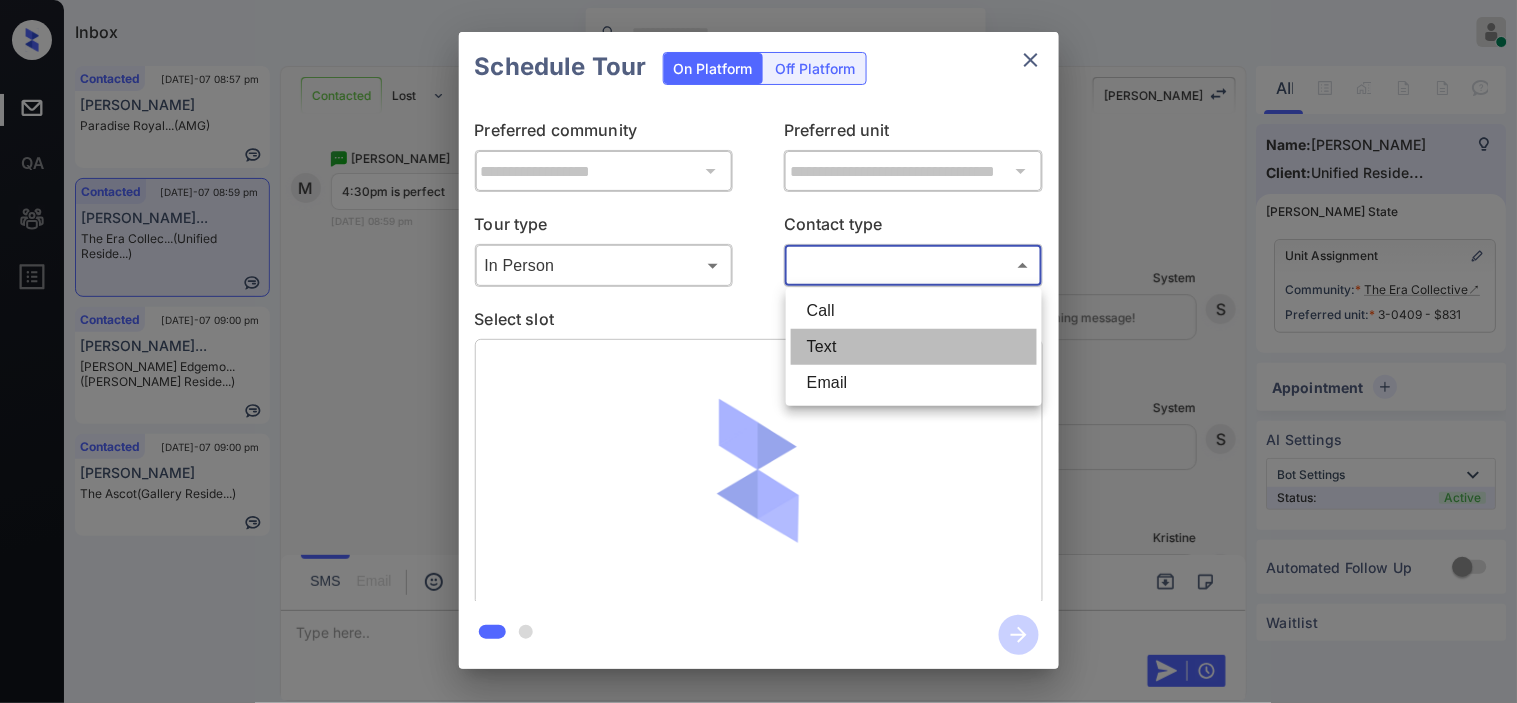 click on "Text" at bounding box center [914, 347] 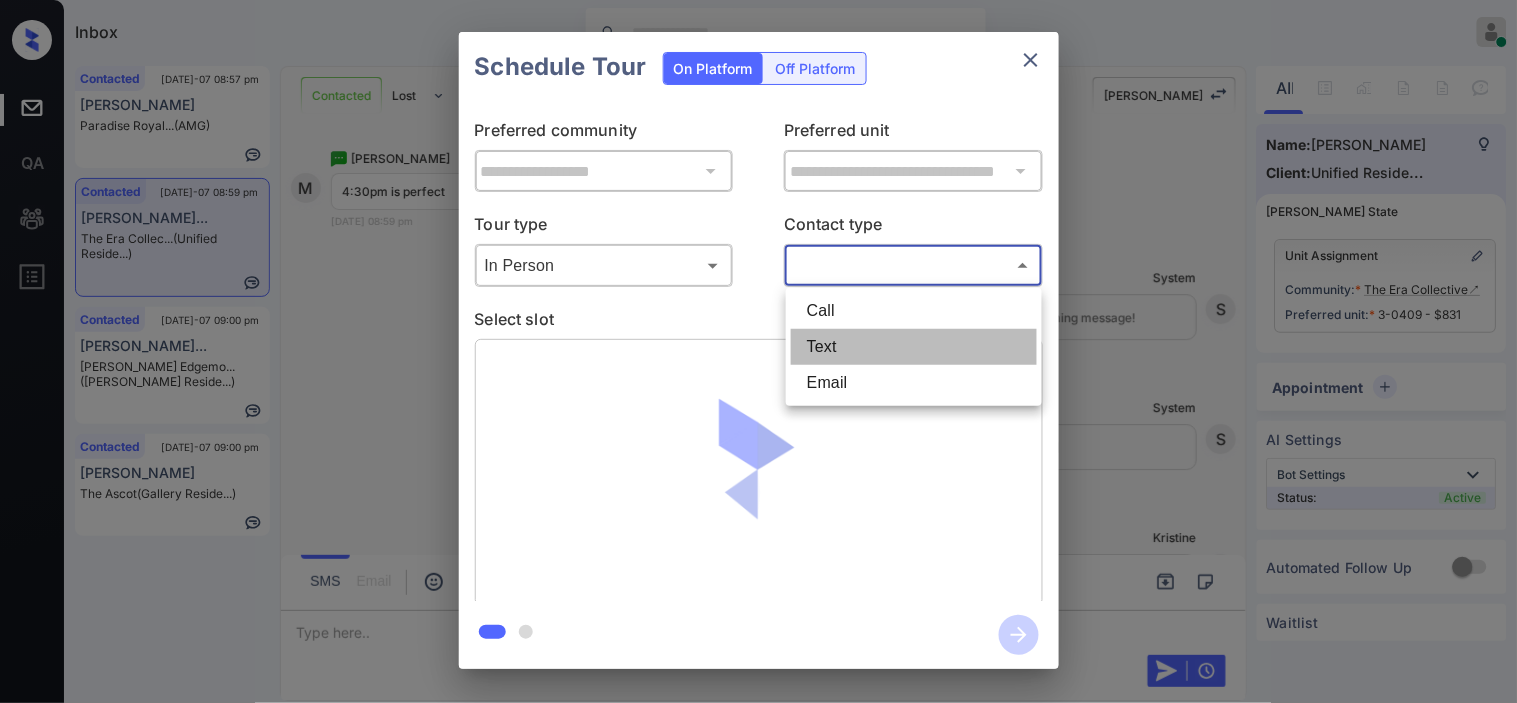 type on "****" 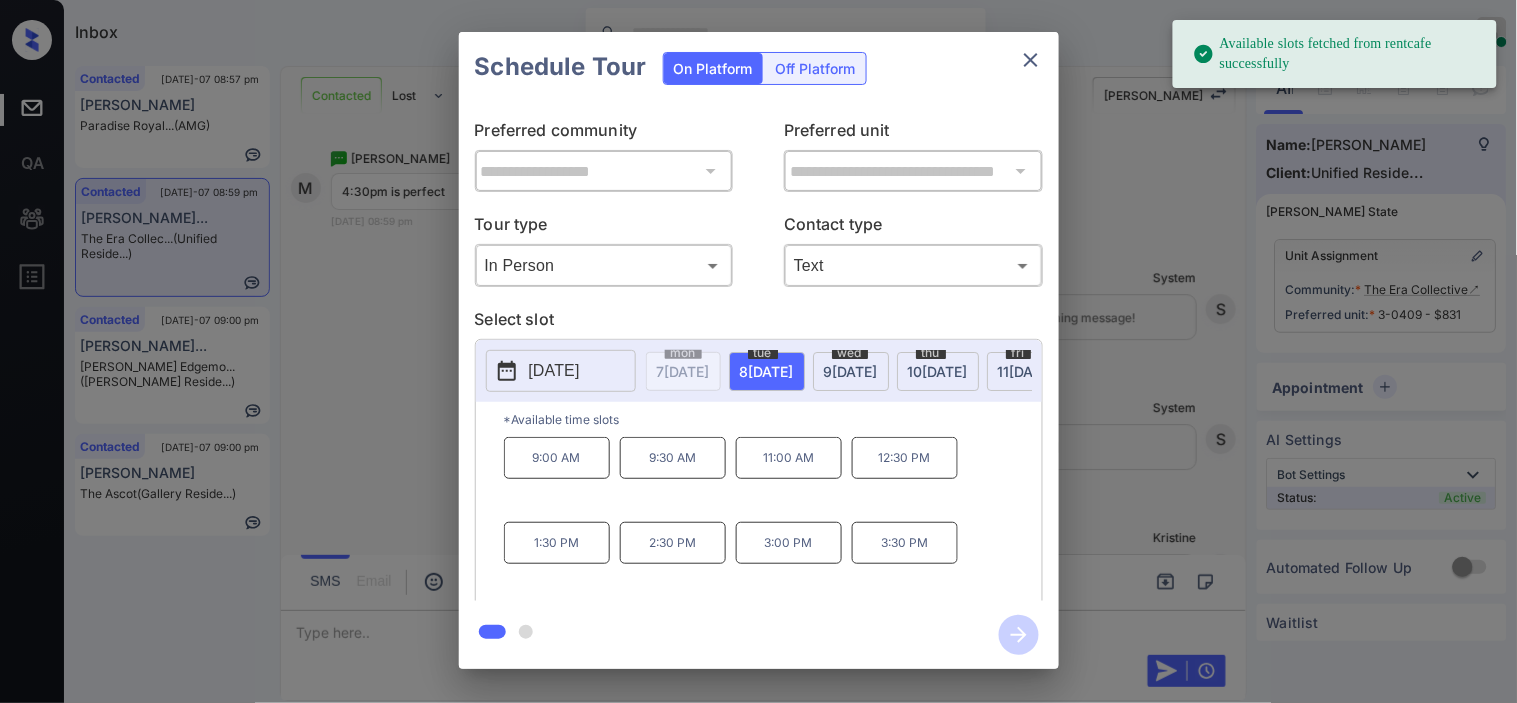 click 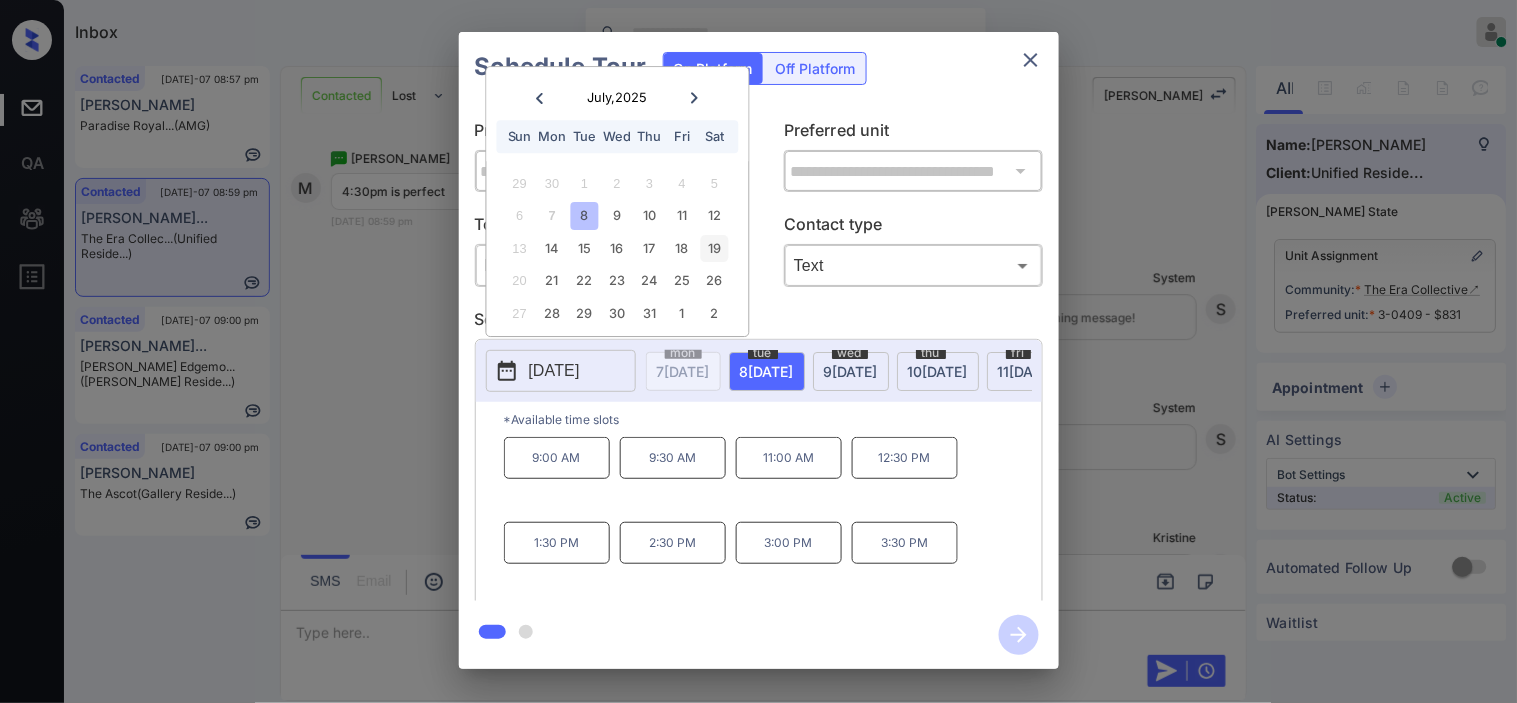 click on "19" at bounding box center (714, 248) 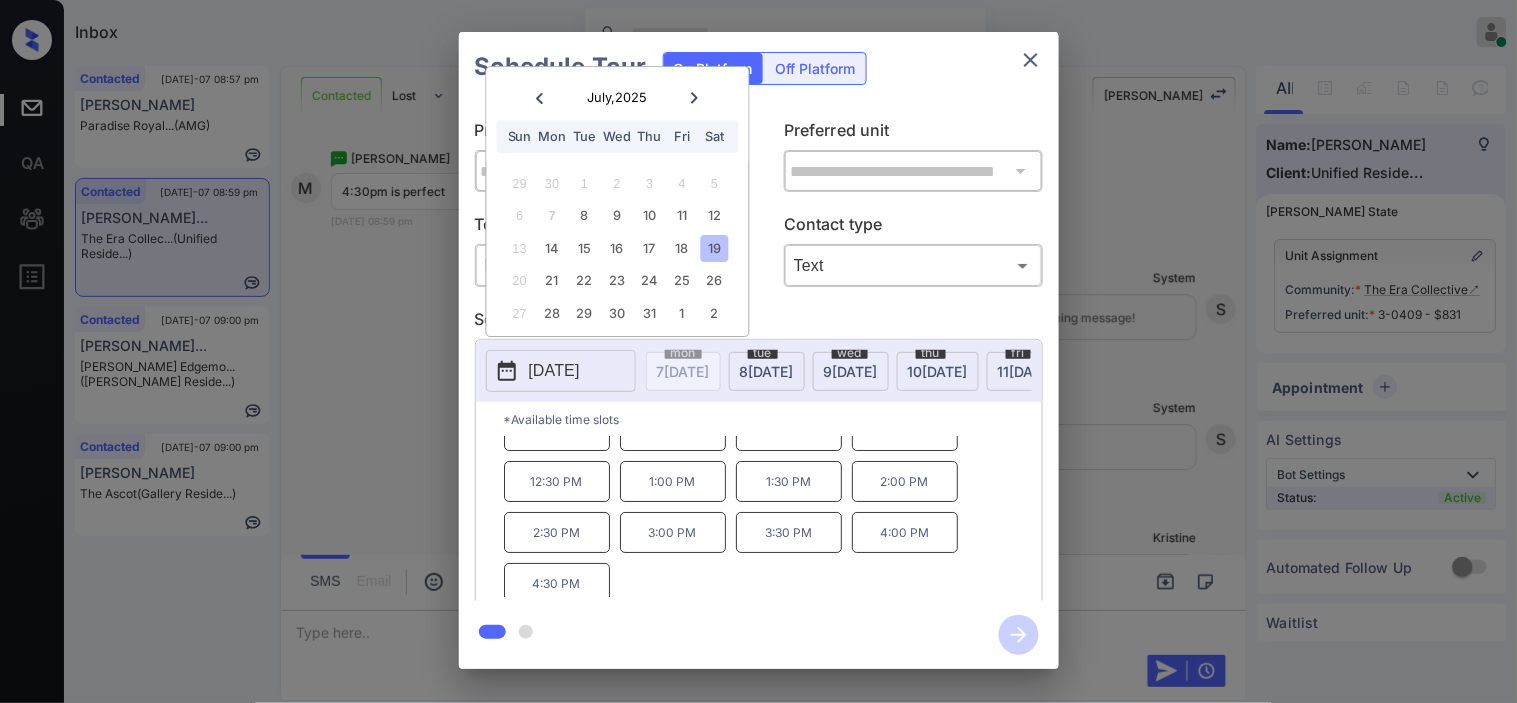 scroll, scrollTop: 34, scrollLeft: 0, axis: vertical 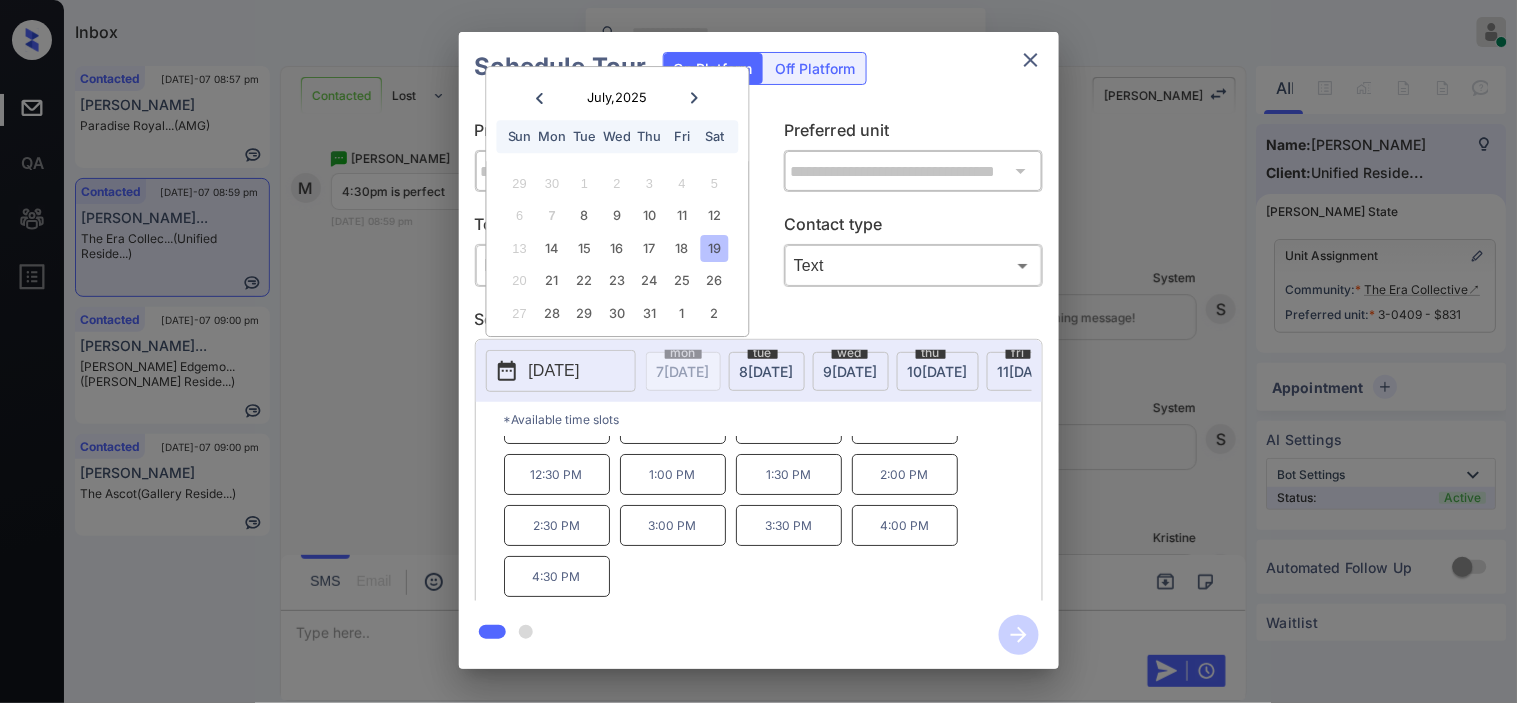 click on "4:30 PM" at bounding box center [557, 576] 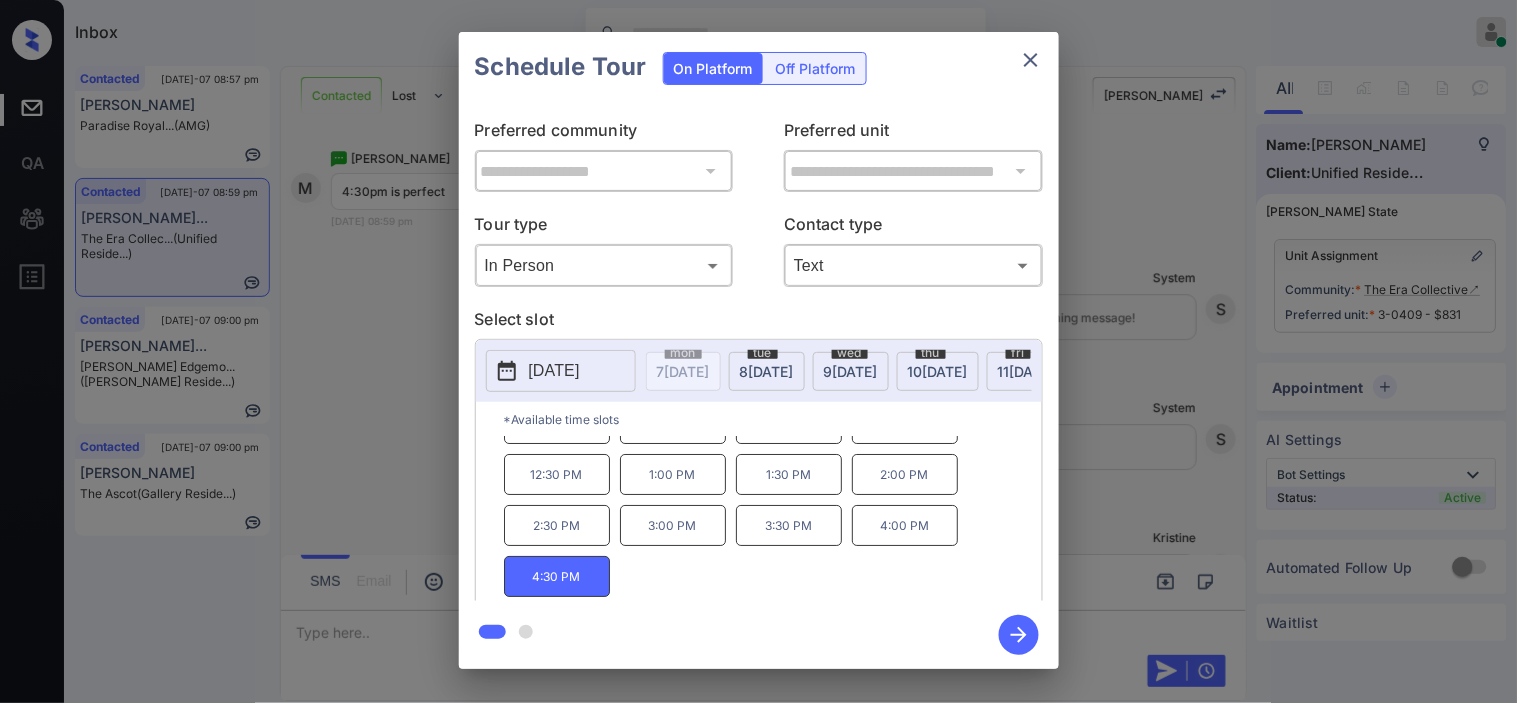 click 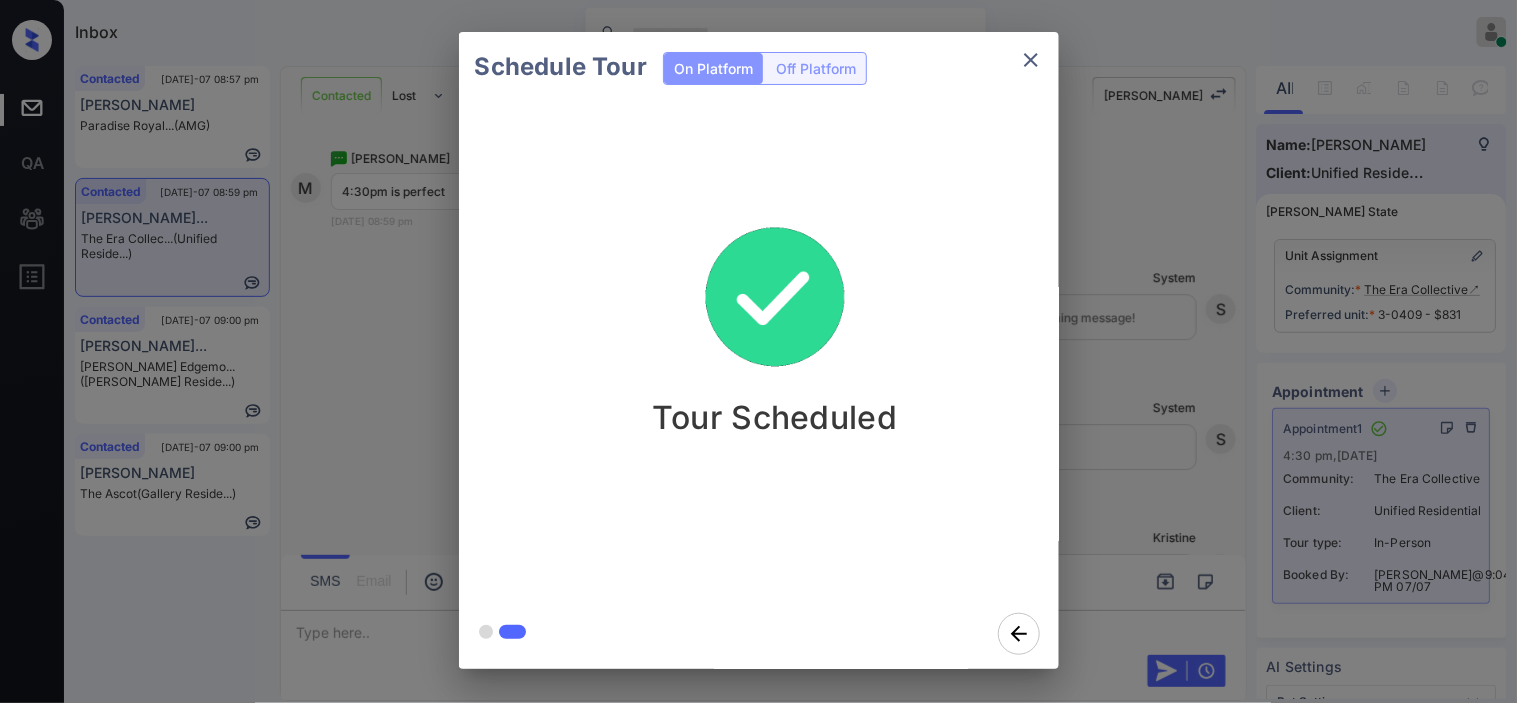 click on "Schedule Tour On Platform Off Platform Tour Scheduled" at bounding box center [758, 350] 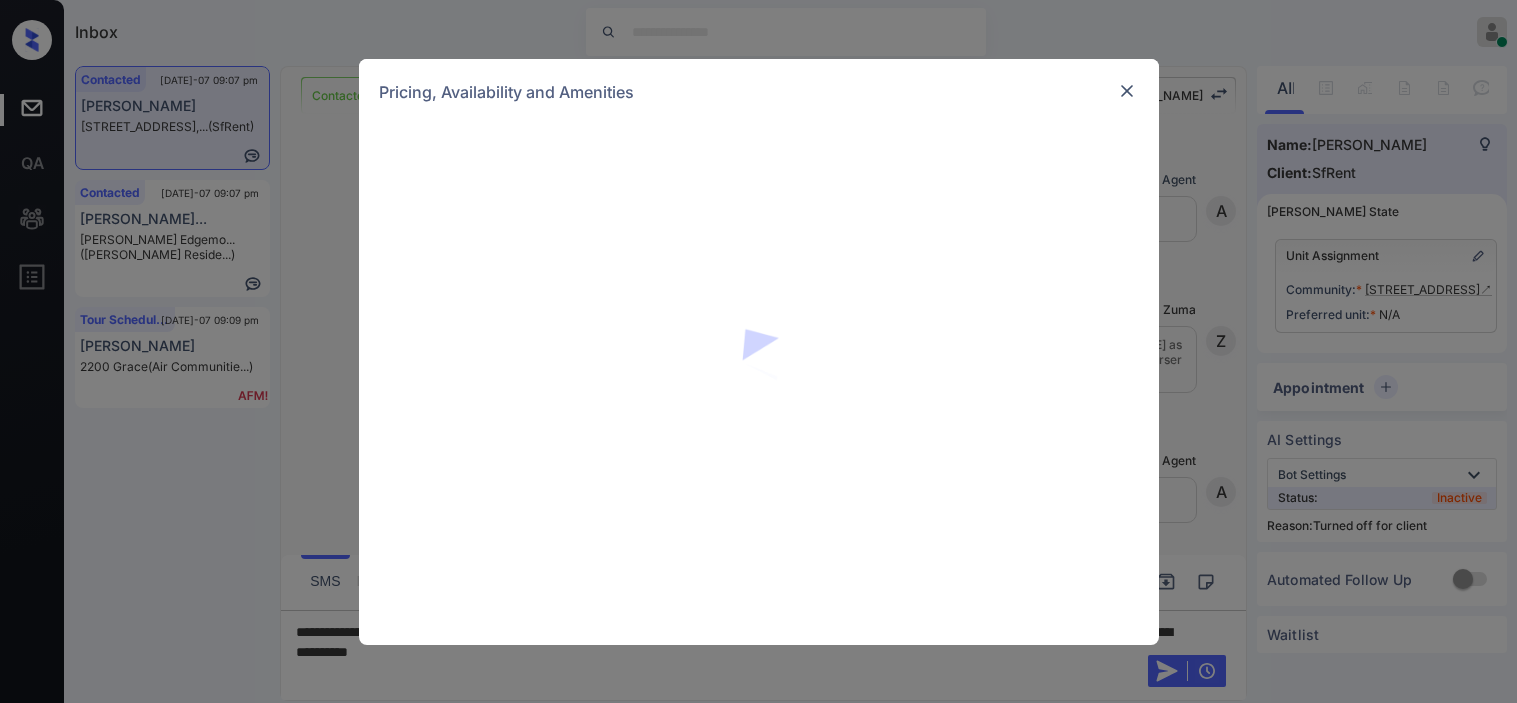 scroll, scrollTop: 0, scrollLeft: 0, axis: both 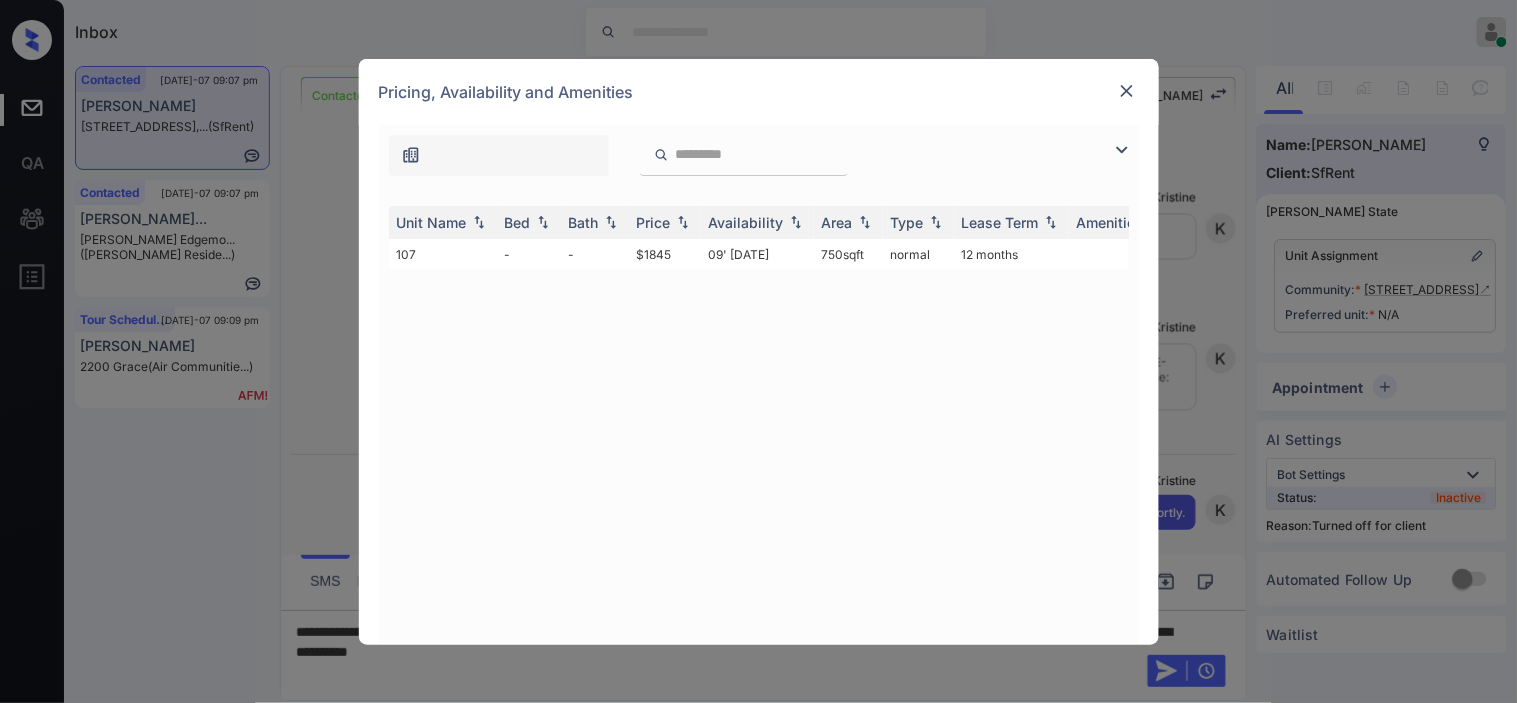 click at bounding box center [1127, 91] 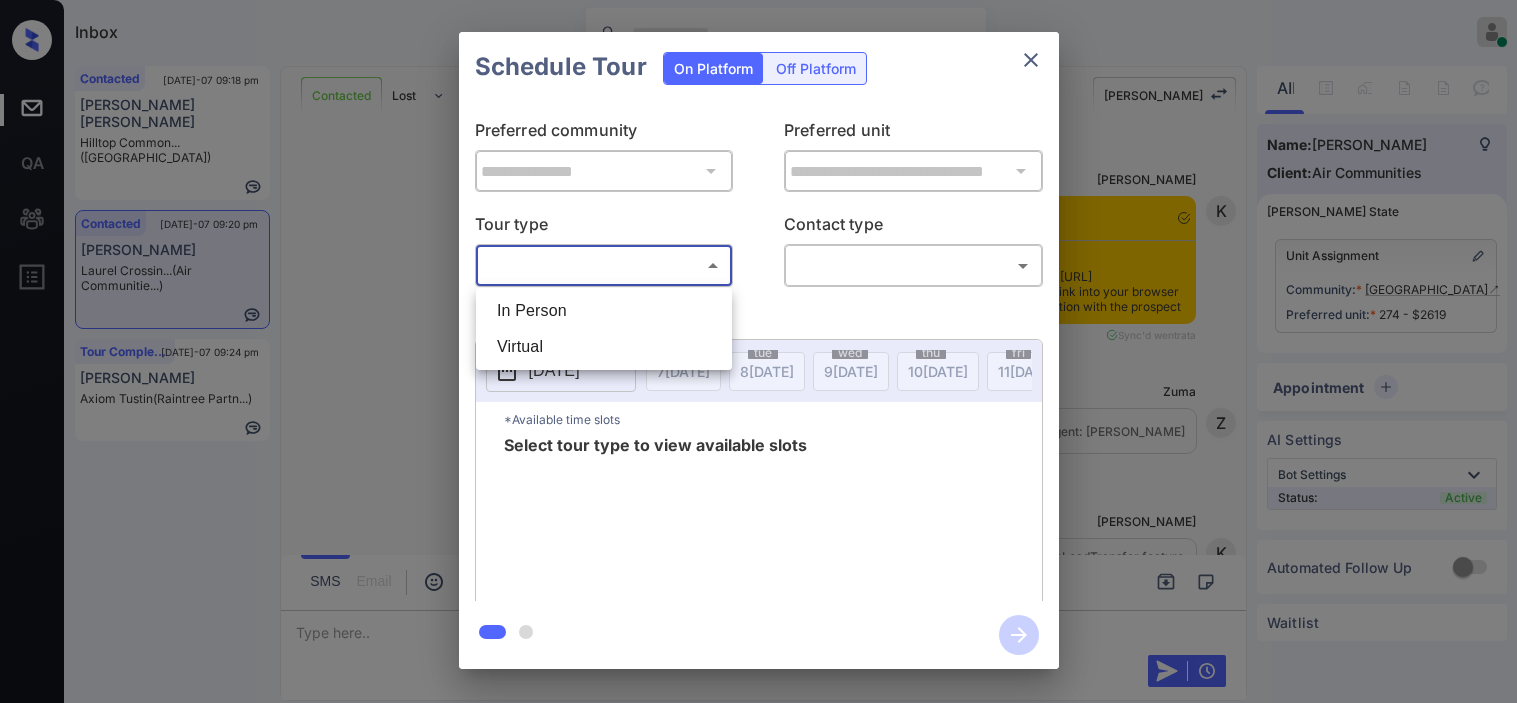 scroll, scrollTop: 0, scrollLeft: 0, axis: both 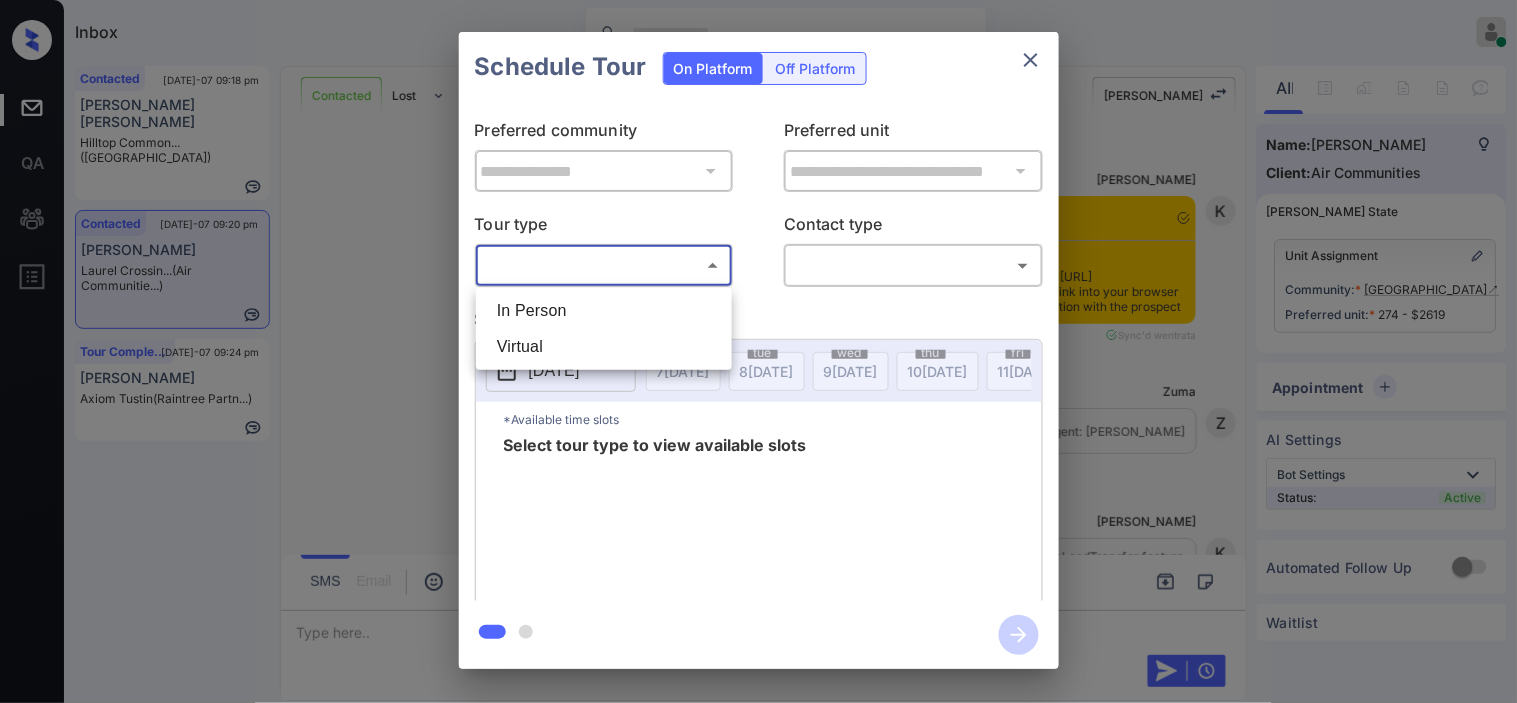 click on "In Person" at bounding box center (604, 311) 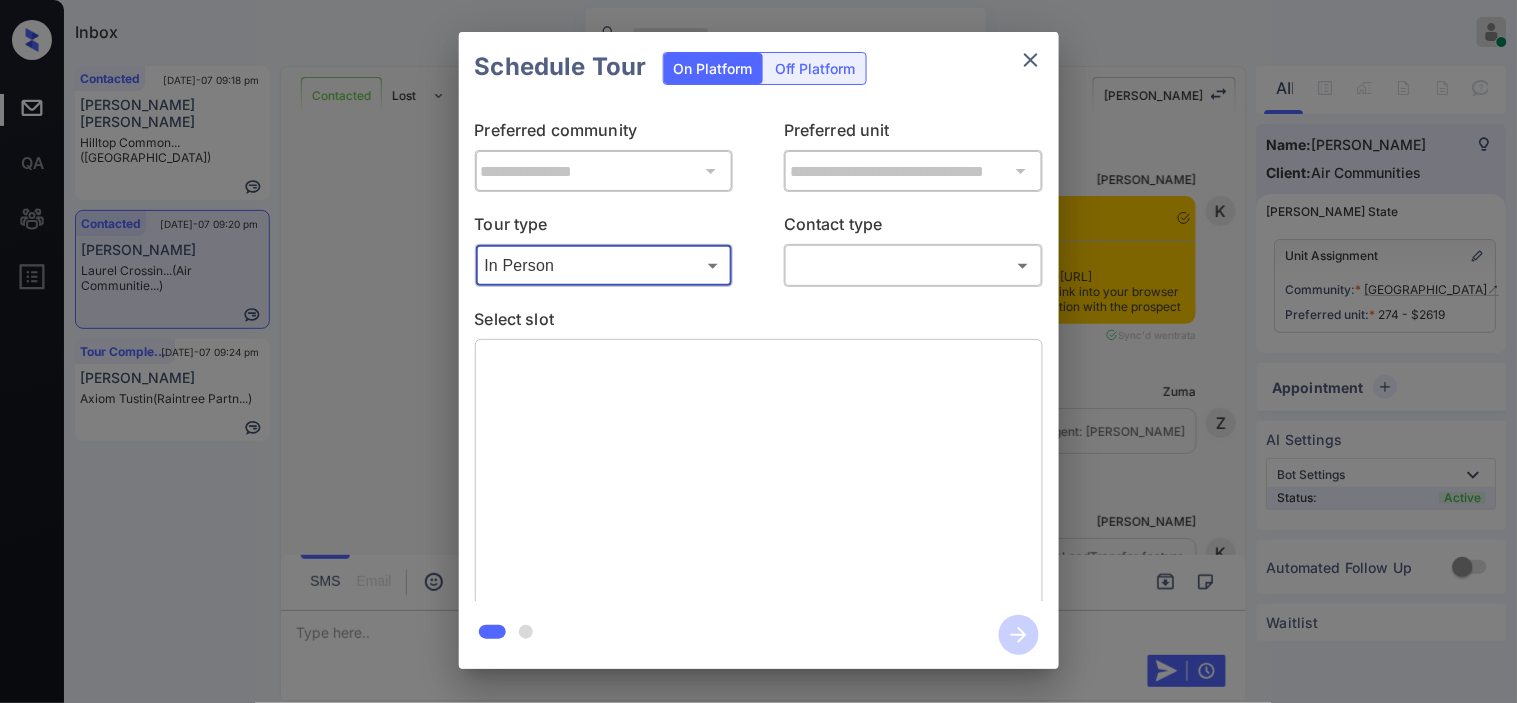 scroll, scrollTop: 1213, scrollLeft: 0, axis: vertical 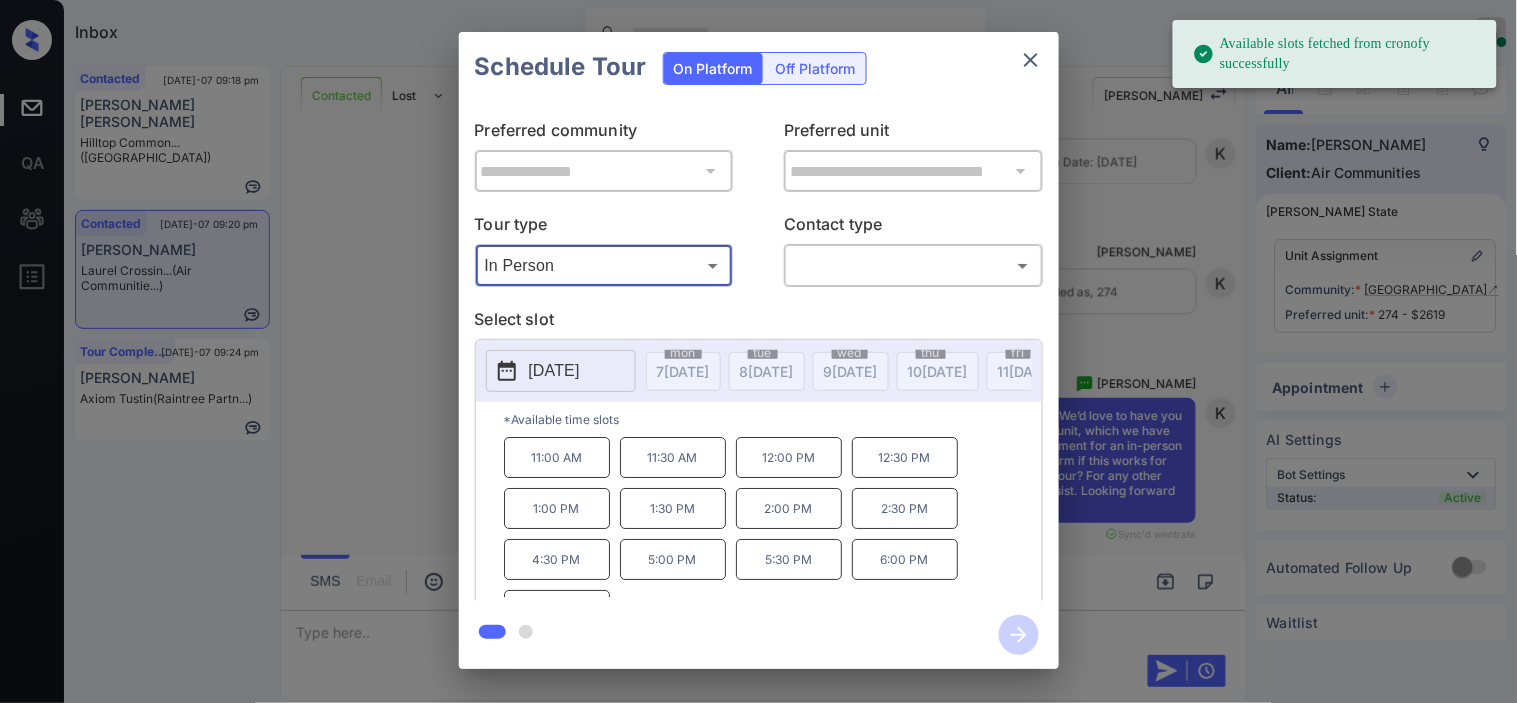 click on "[DATE]" at bounding box center [554, 371] 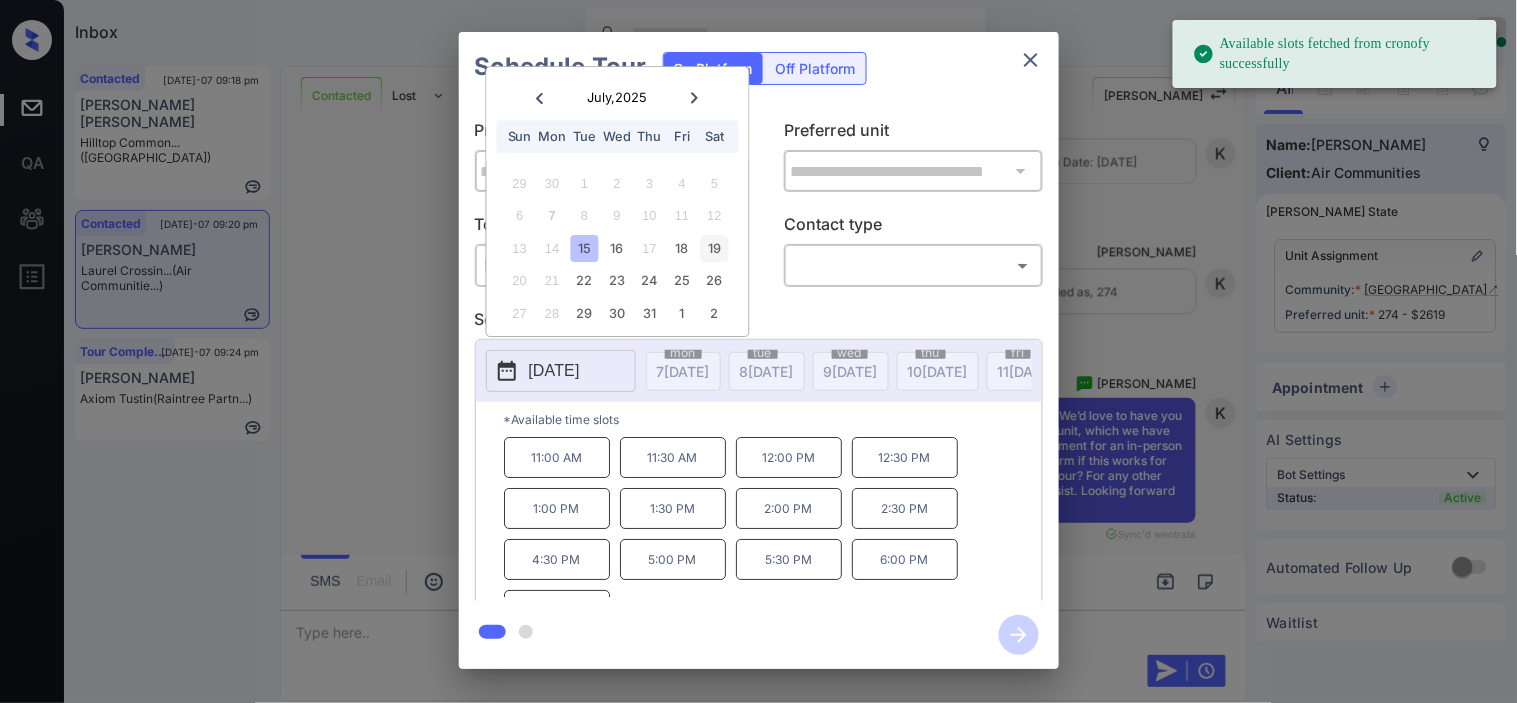 click on "19" at bounding box center (714, 248) 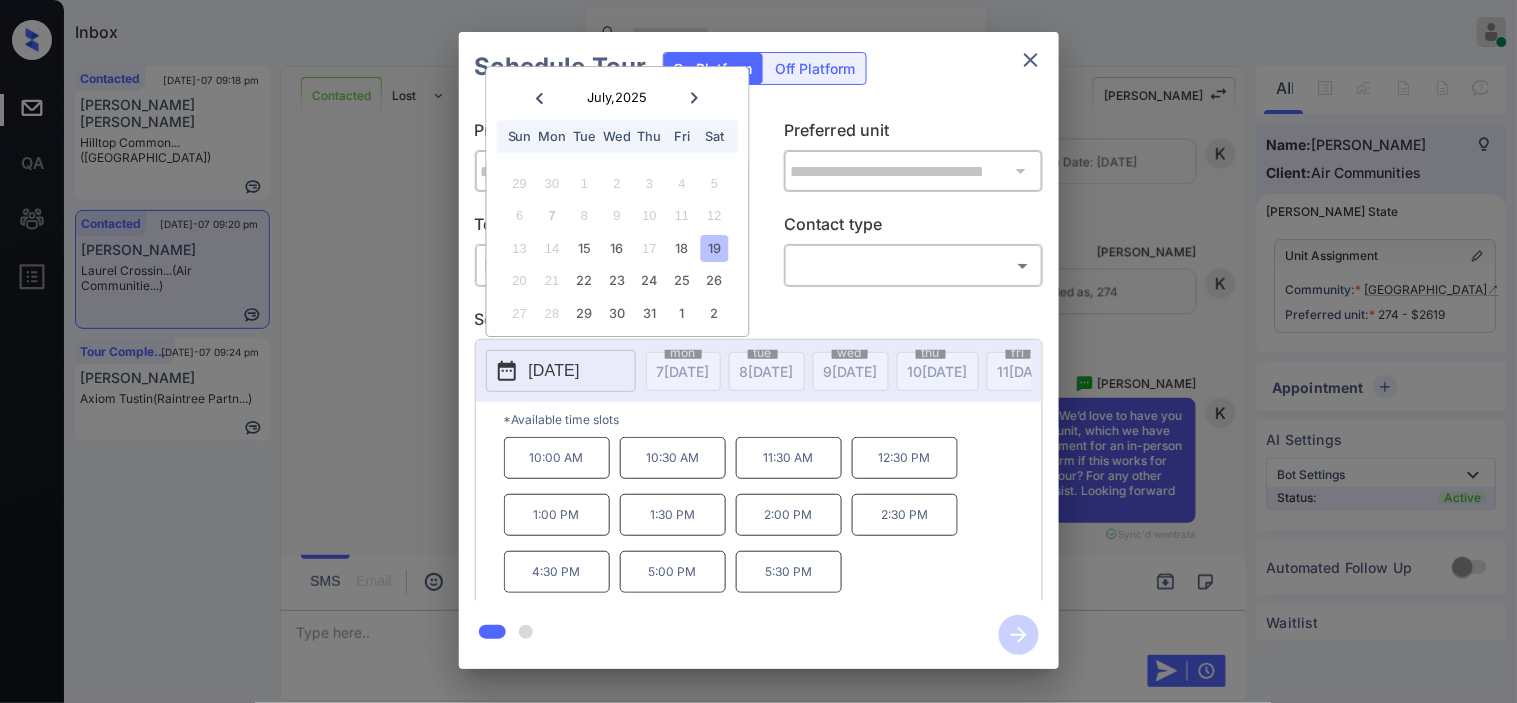 drag, startPoint x: 376, startPoint y: 433, endPoint x: 368, endPoint y: 446, distance: 15.264338 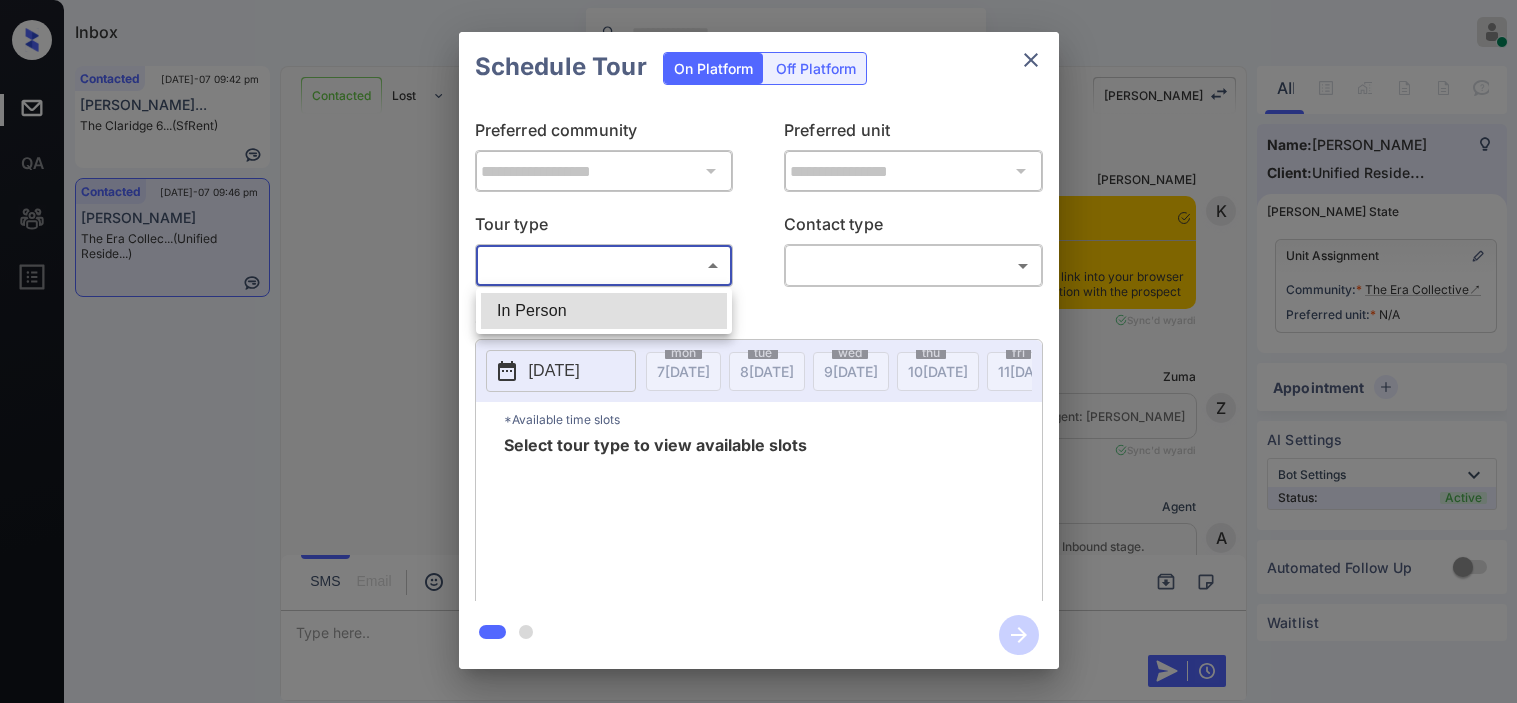 scroll, scrollTop: 0, scrollLeft: 0, axis: both 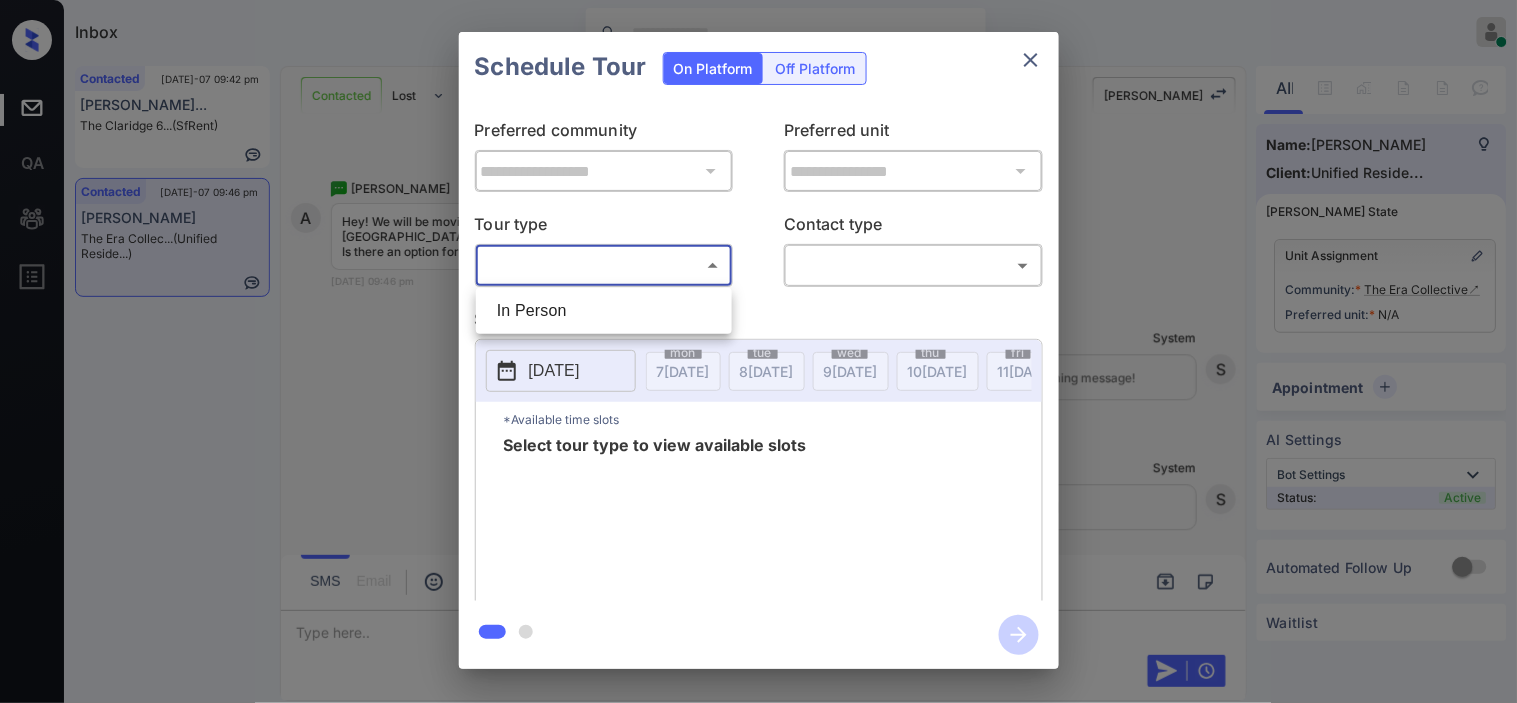 click at bounding box center [758, 351] 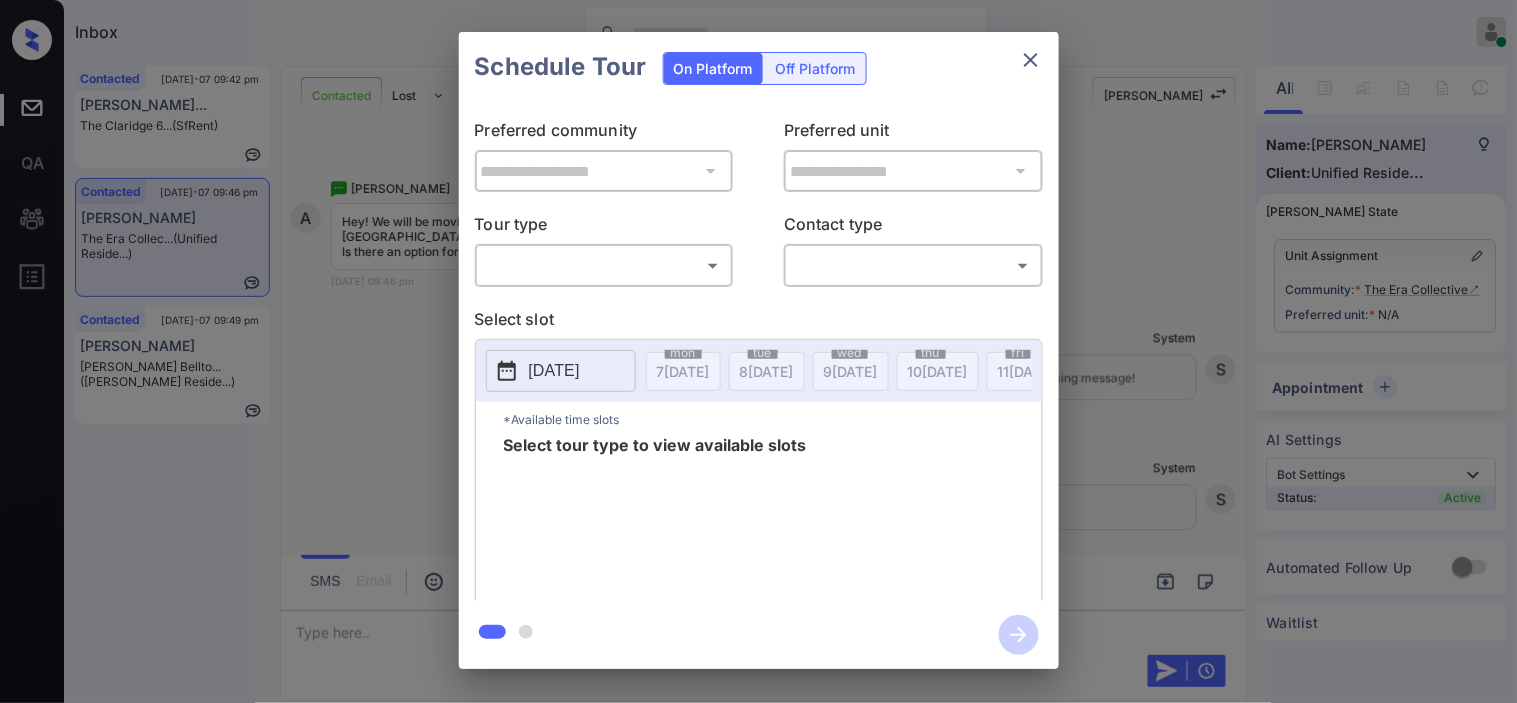 click on "**********" at bounding box center (758, 350) 